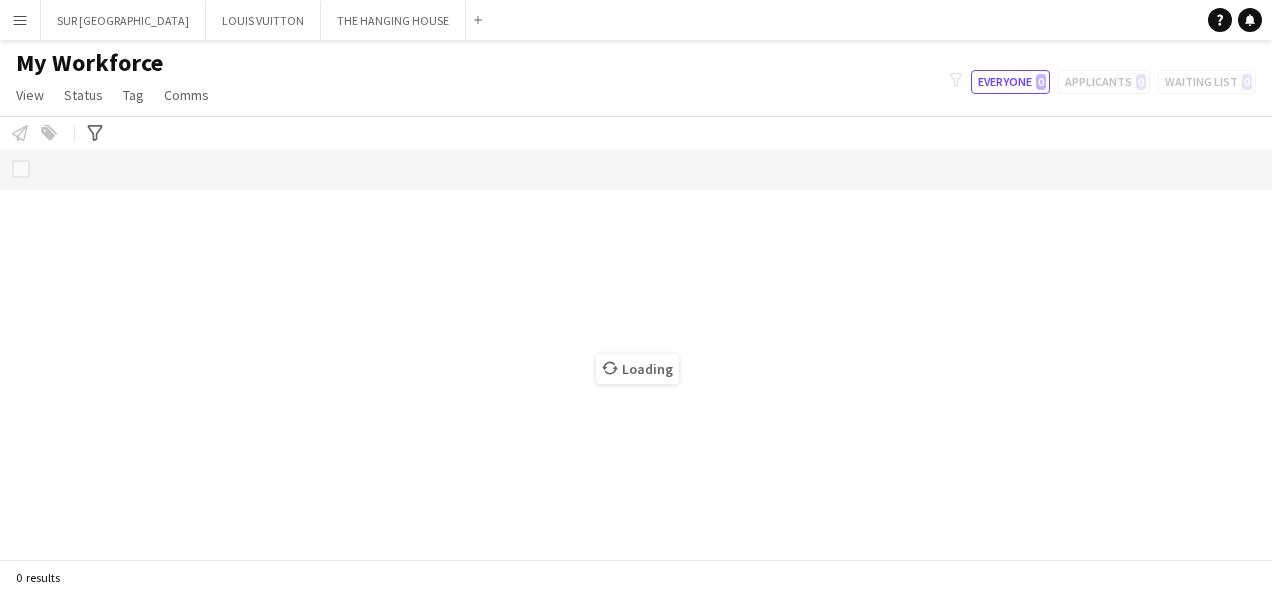 scroll, scrollTop: 0, scrollLeft: 0, axis: both 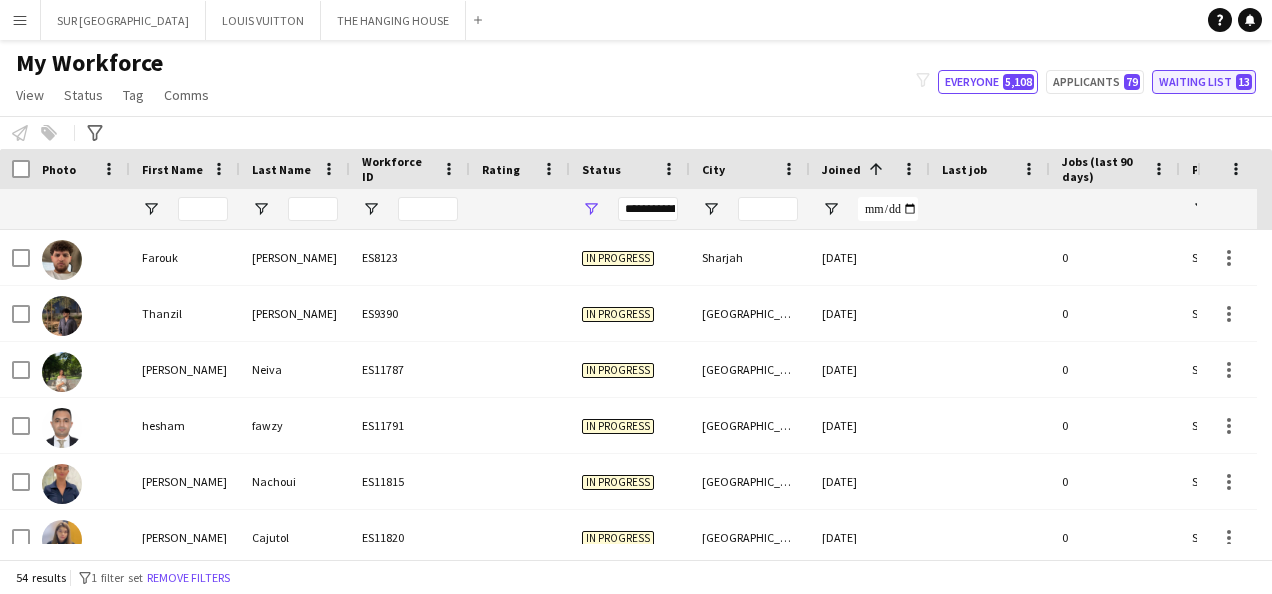 click on "Waiting list   13" 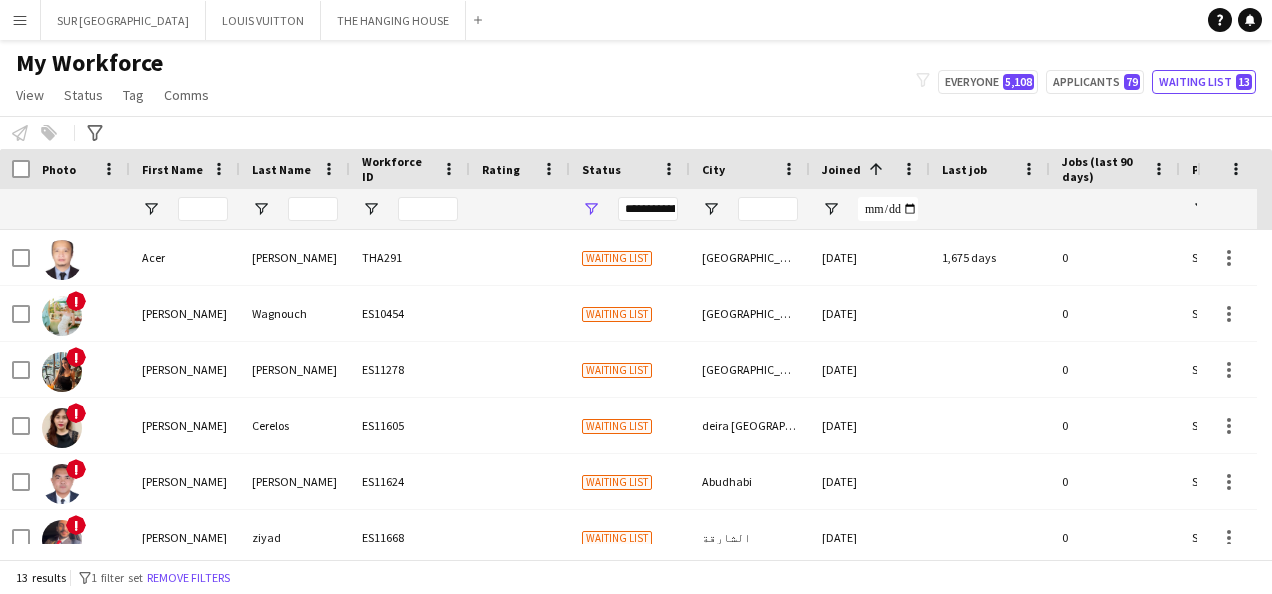 scroll, scrollTop: 414, scrollLeft: 0, axis: vertical 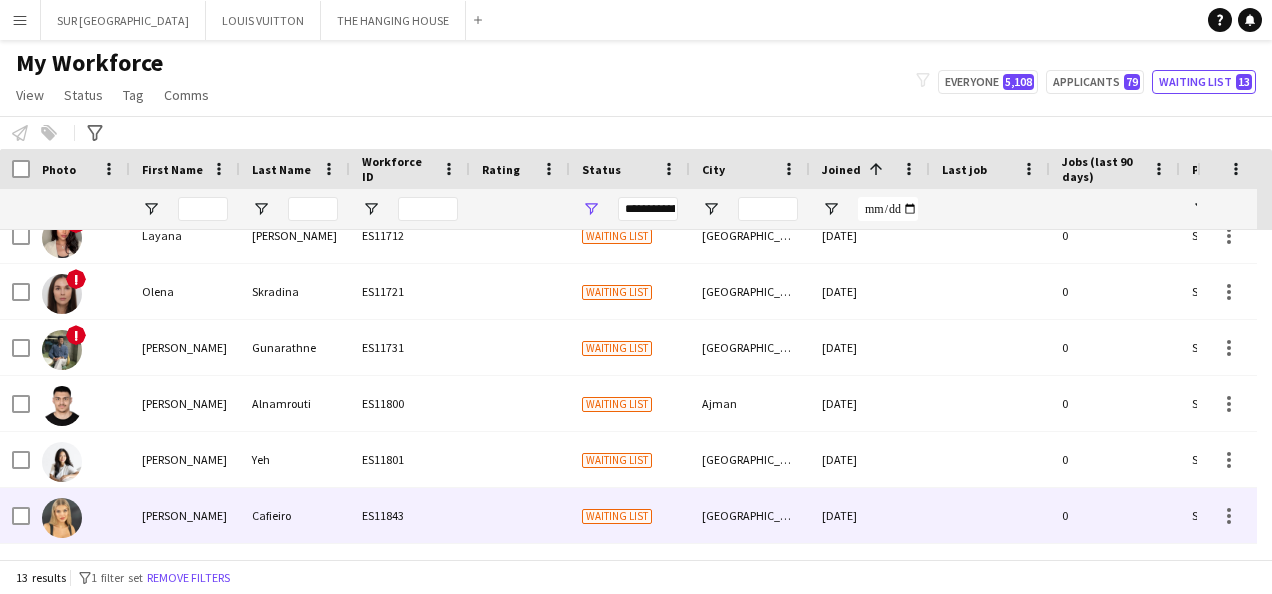 click on "Waiting list" at bounding box center [630, 515] 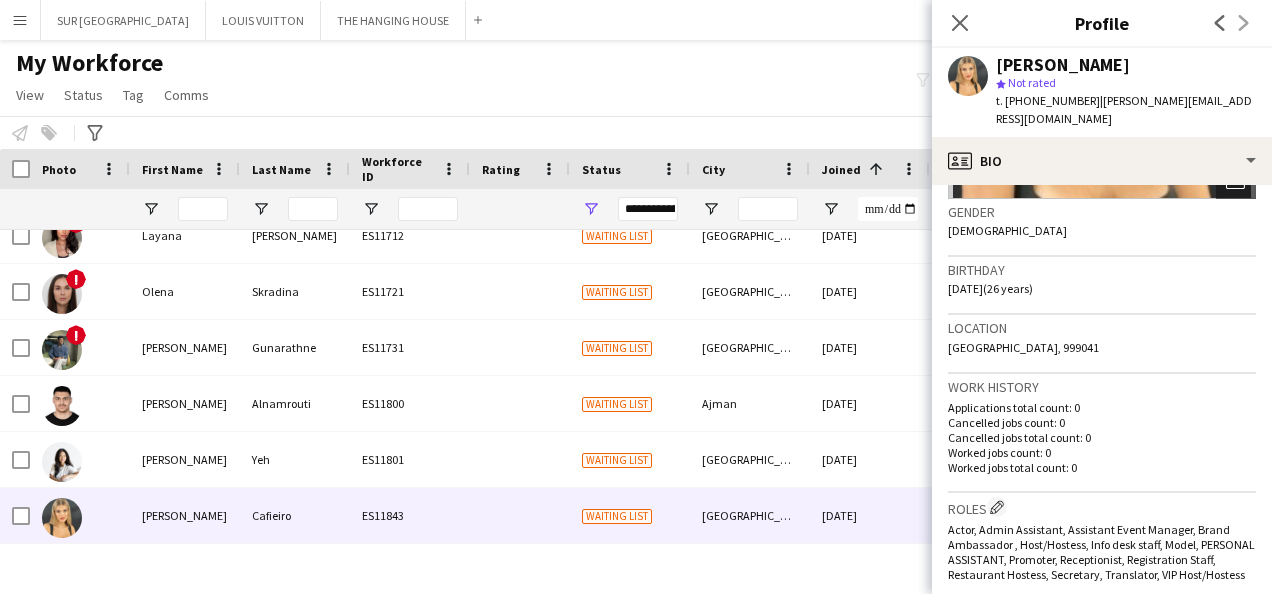 scroll, scrollTop: 656, scrollLeft: 0, axis: vertical 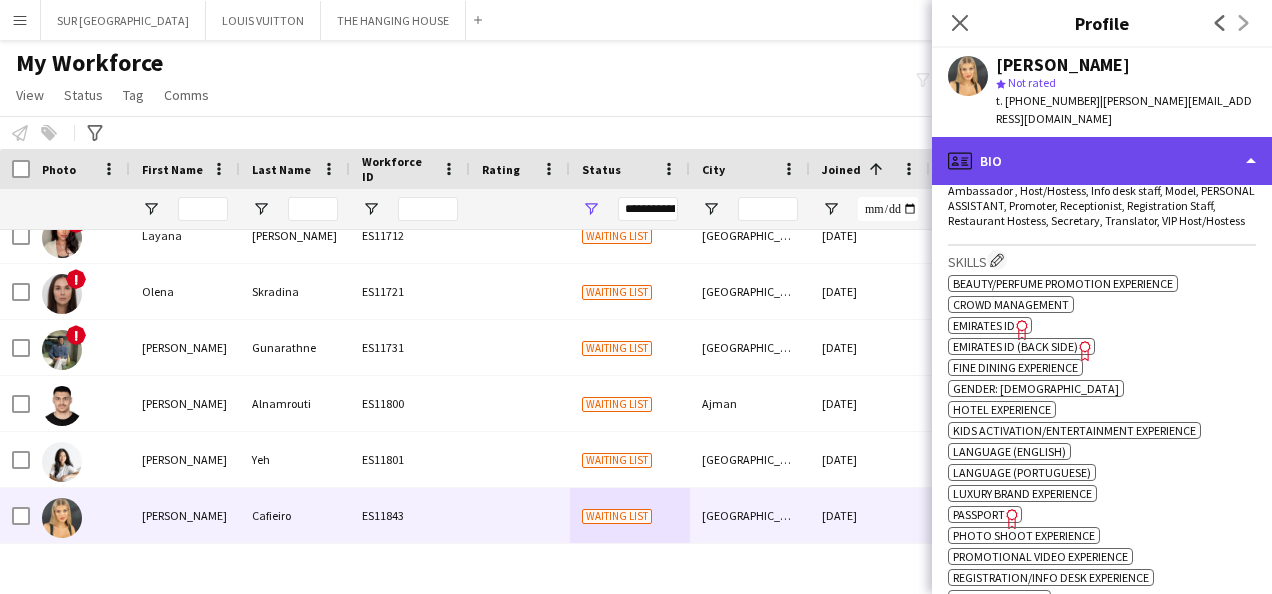 click on "profile
Bio" 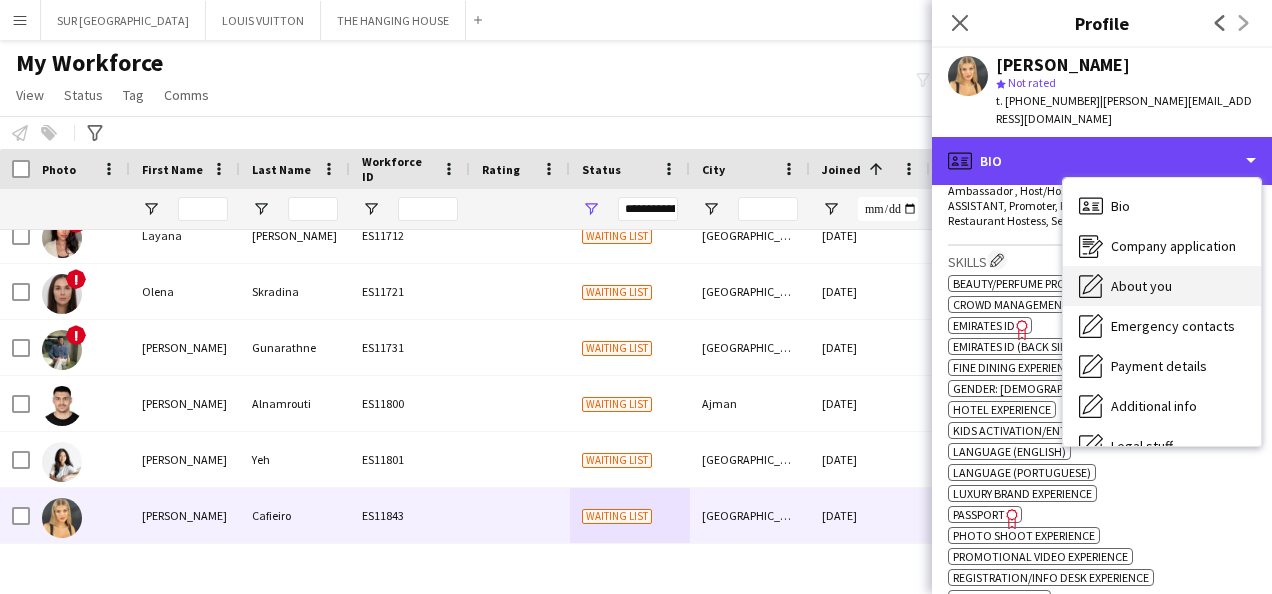 scroll, scrollTop: 108, scrollLeft: 0, axis: vertical 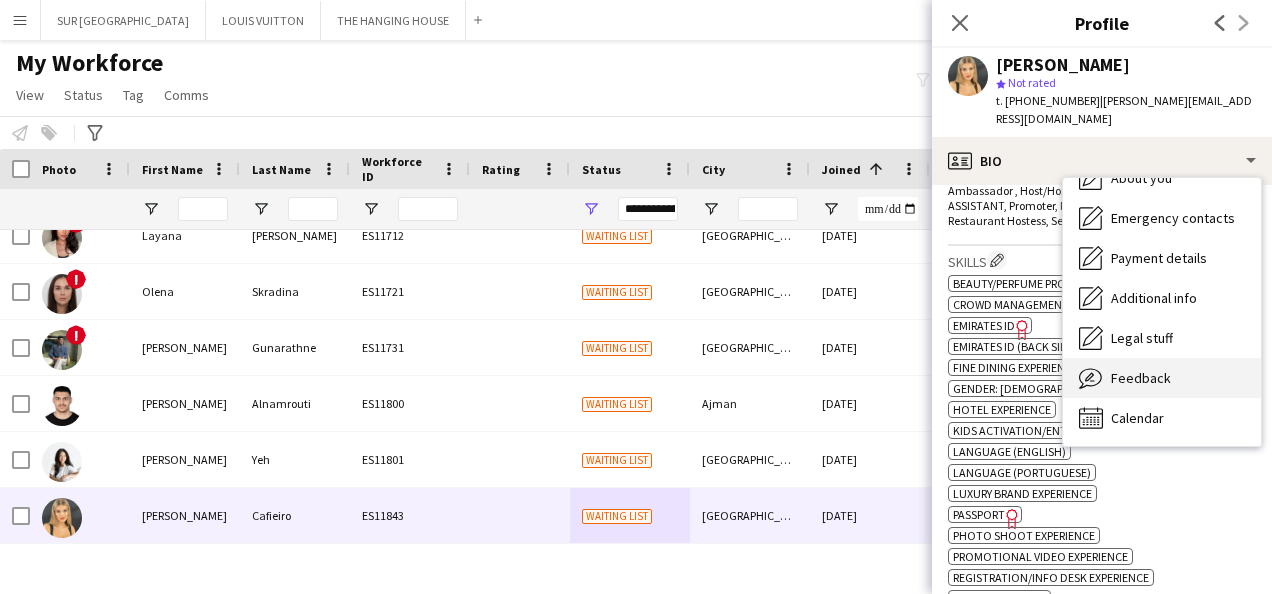 click on "Feedback
Feedback" at bounding box center [1162, 378] 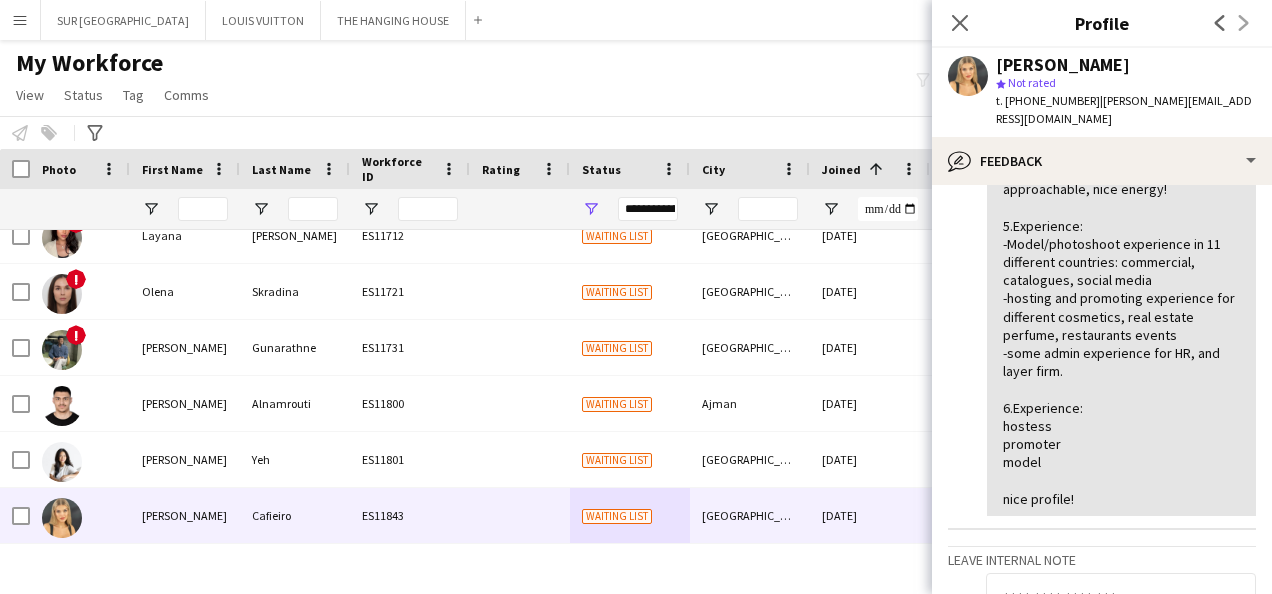 scroll, scrollTop: 167, scrollLeft: 0, axis: vertical 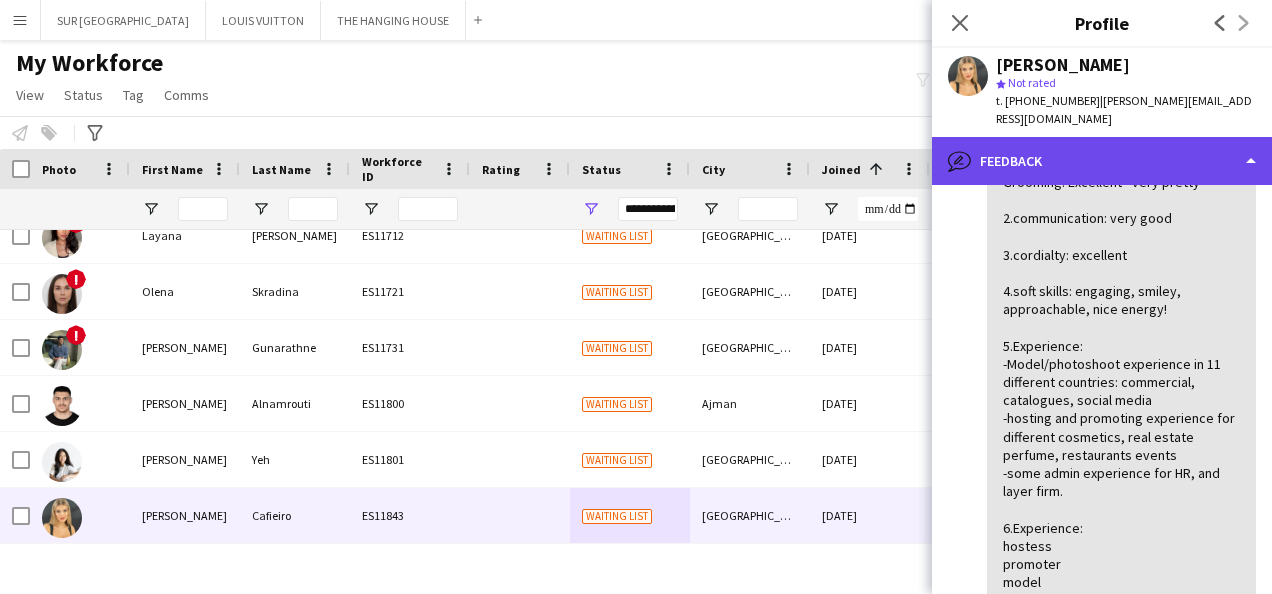click on "bubble-pencil
Feedback" 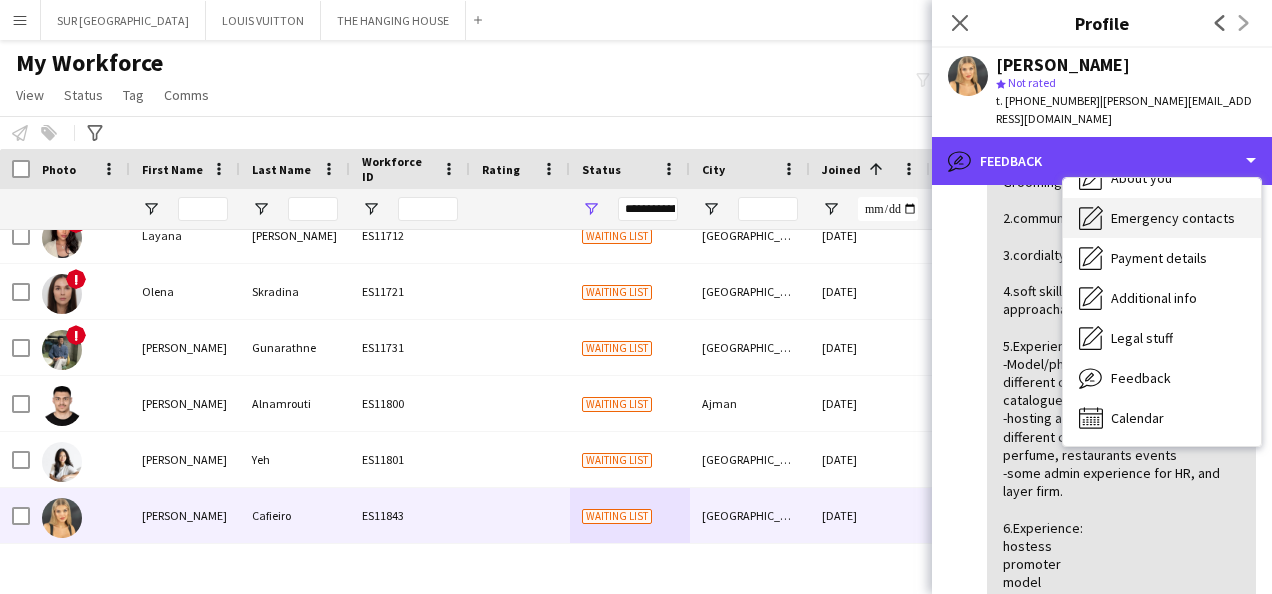 scroll, scrollTop: 0, scrollLeft: 0, axis: both 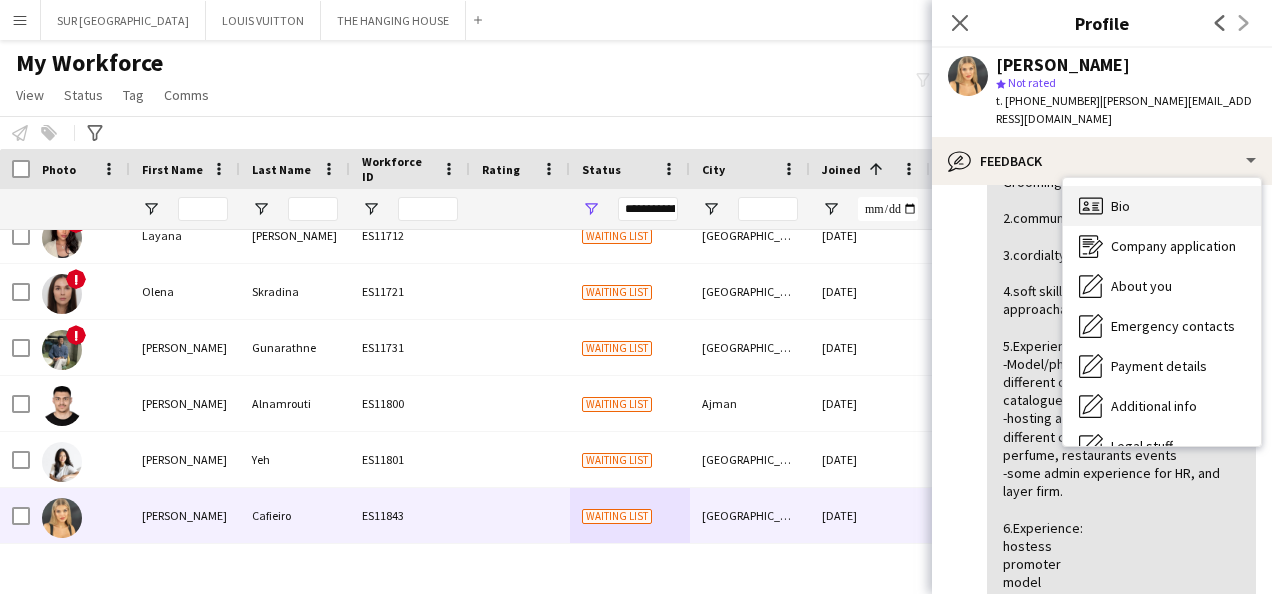 click on "Bio
Bio" at bounding box center (1162, 206) 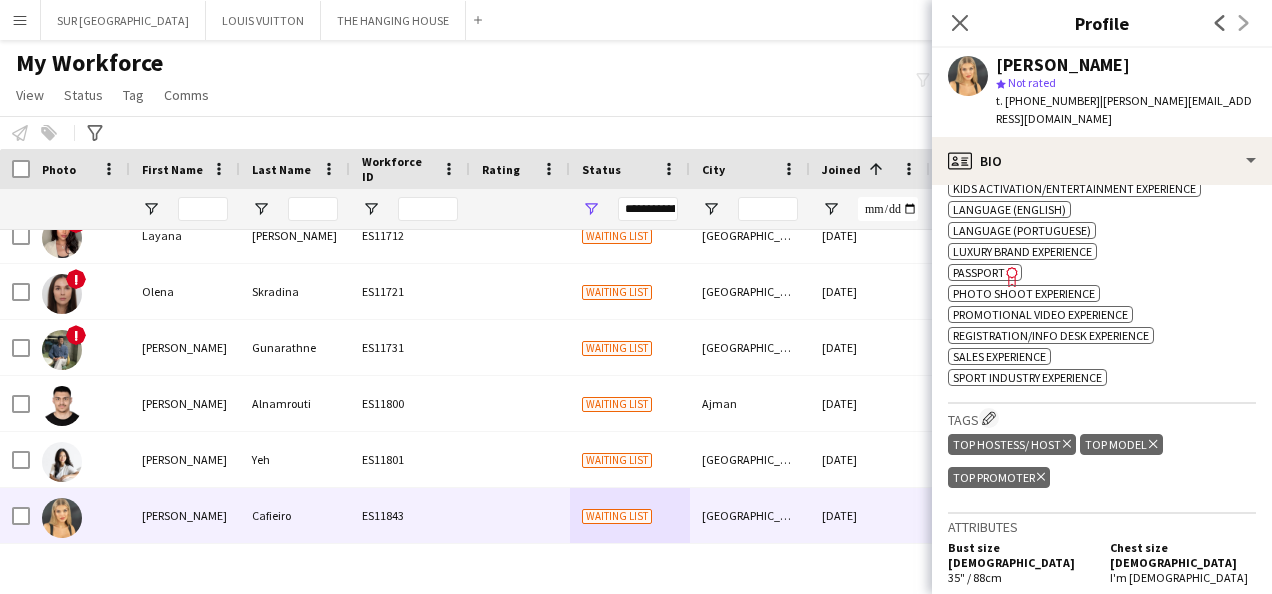 scroll, scrollTop: 671, scrollLeft: 0, axis: vertical 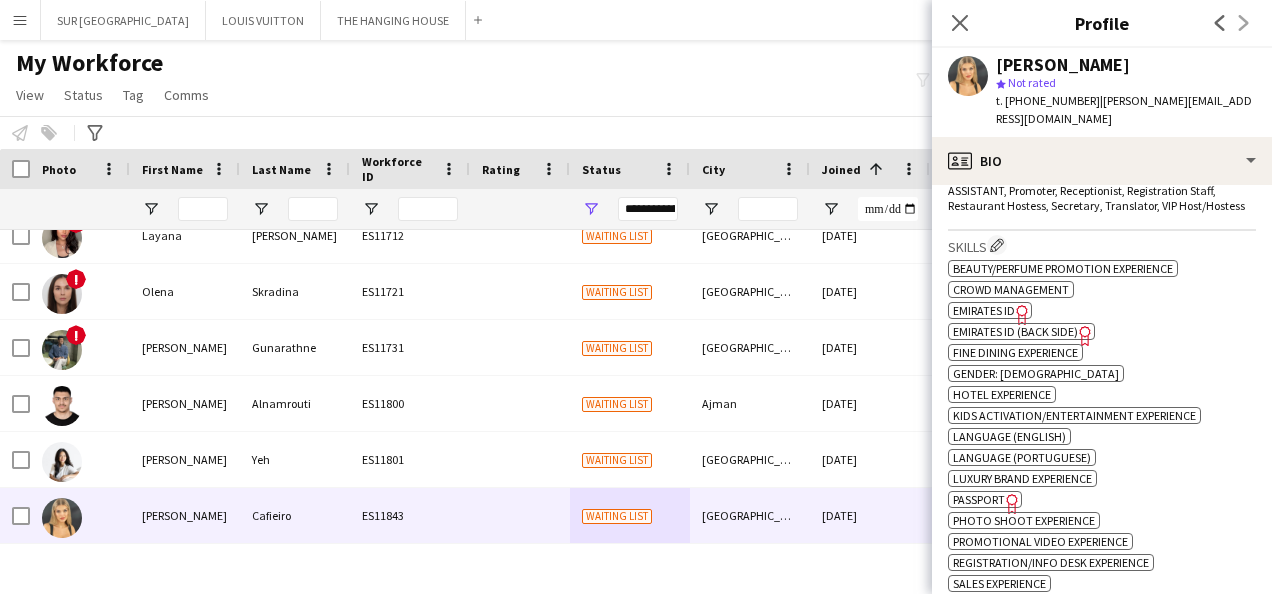click on "Emirates ID" 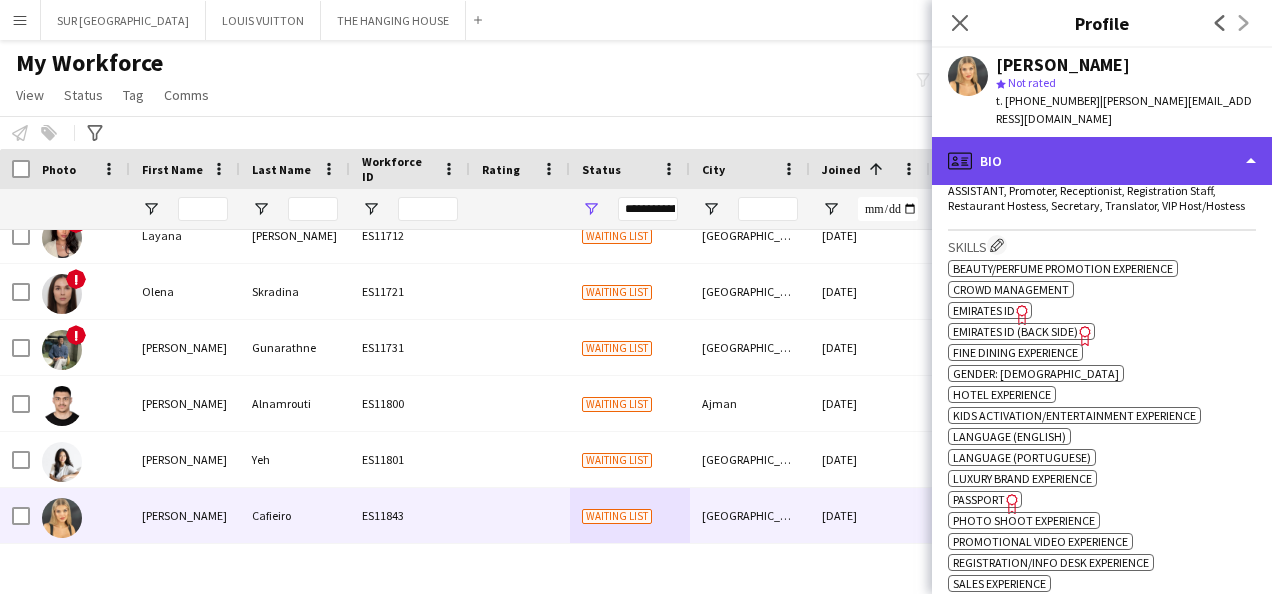 click on "profile
Bio" 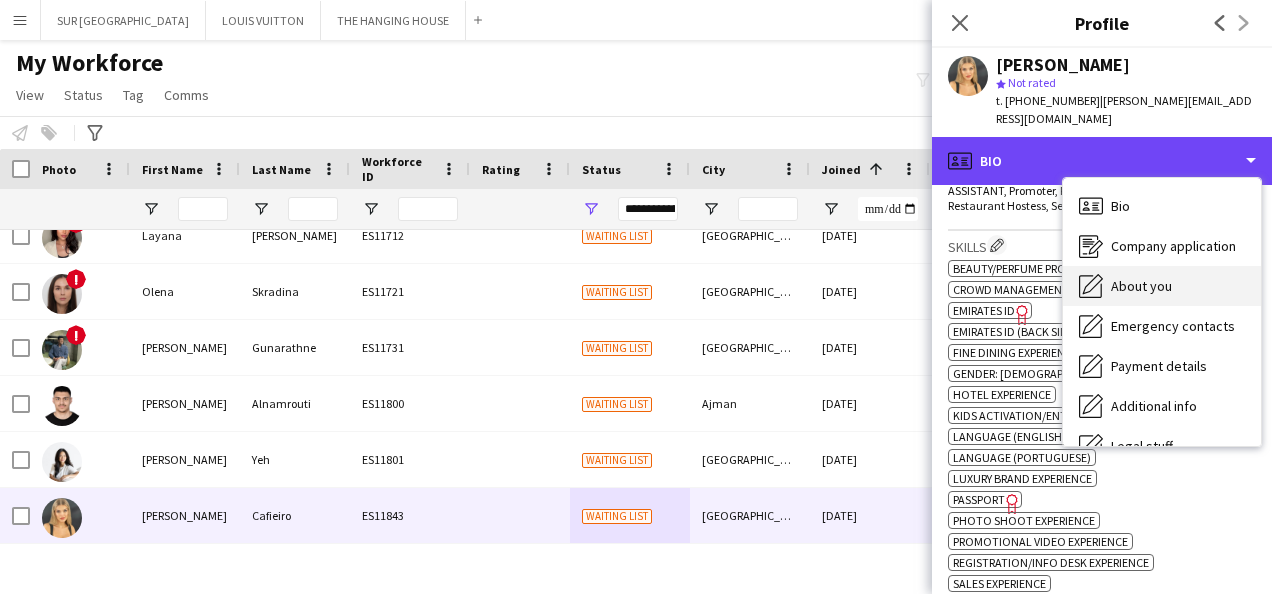 scroll, scrollTop: 108, scrollLeft: 0, axis: vertical 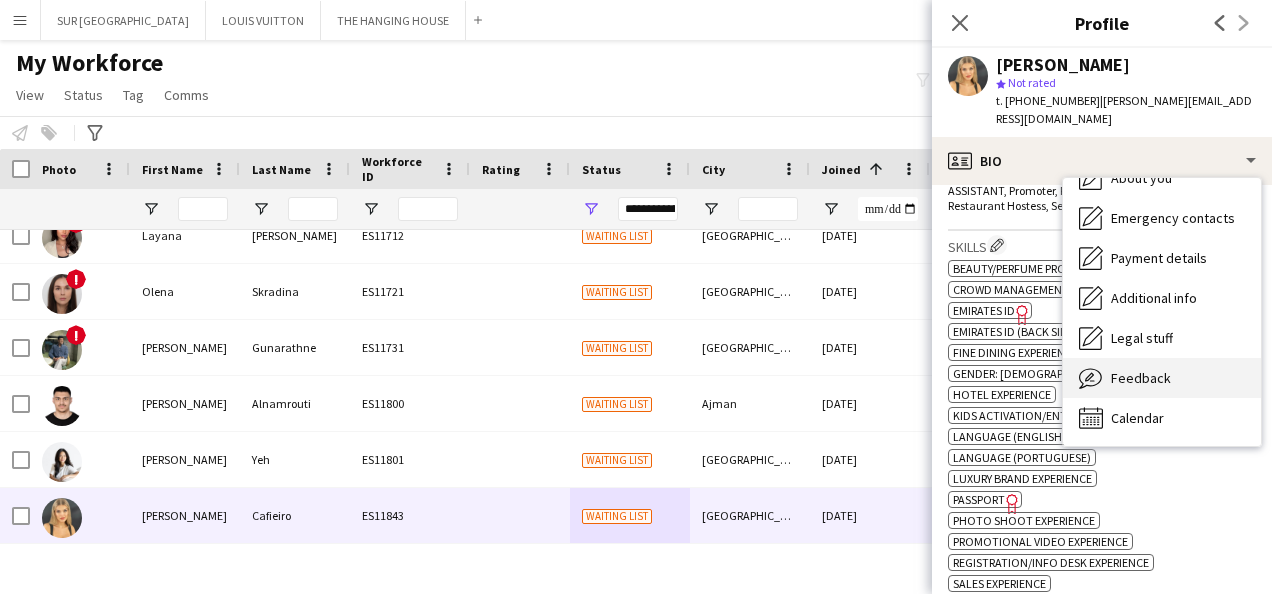 click on "Feedback" at bounding box center (1141, 378) 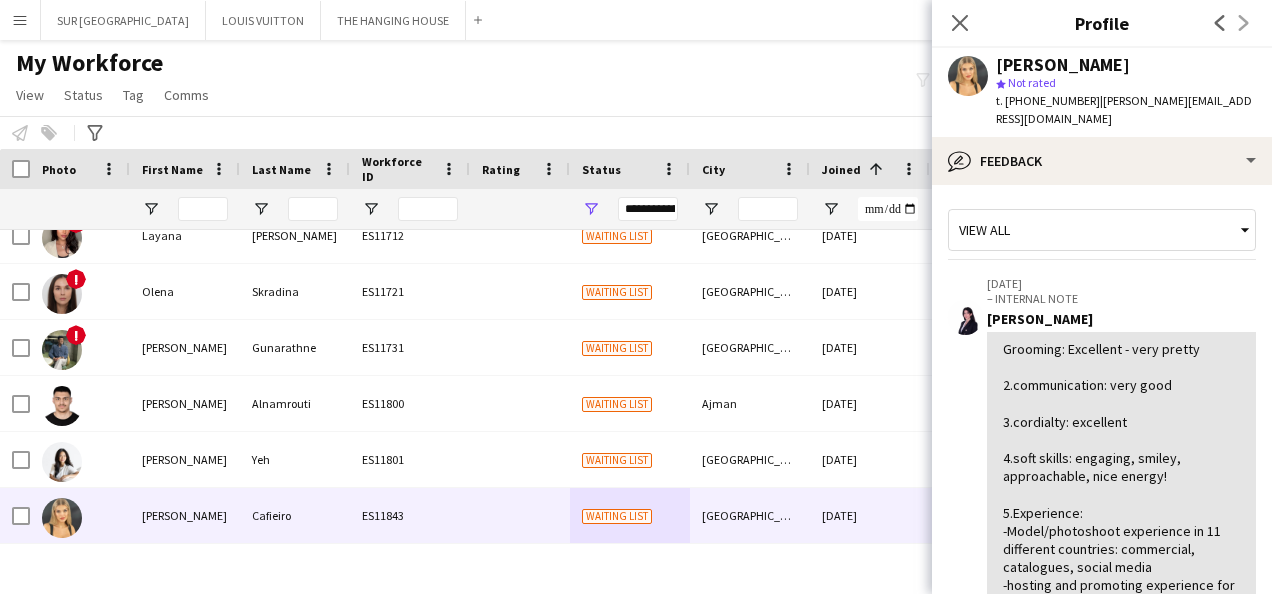 click on "Grooming: Excellent - very pretty
2.communication: very good
3.cordialty: excellent
4.soft skills: engaging, smiley, approachable, nice energy!
5.Experience:
-Model/photoshoot experience in 11 different countries: commercial, catalogues, social media
-hosting and promoting experience for different cosmetics, real estate perfume, restaurants events
-some admin experience for HR, and layer firm.
6.Experience:
hostess
promoter
model
nice profile!" 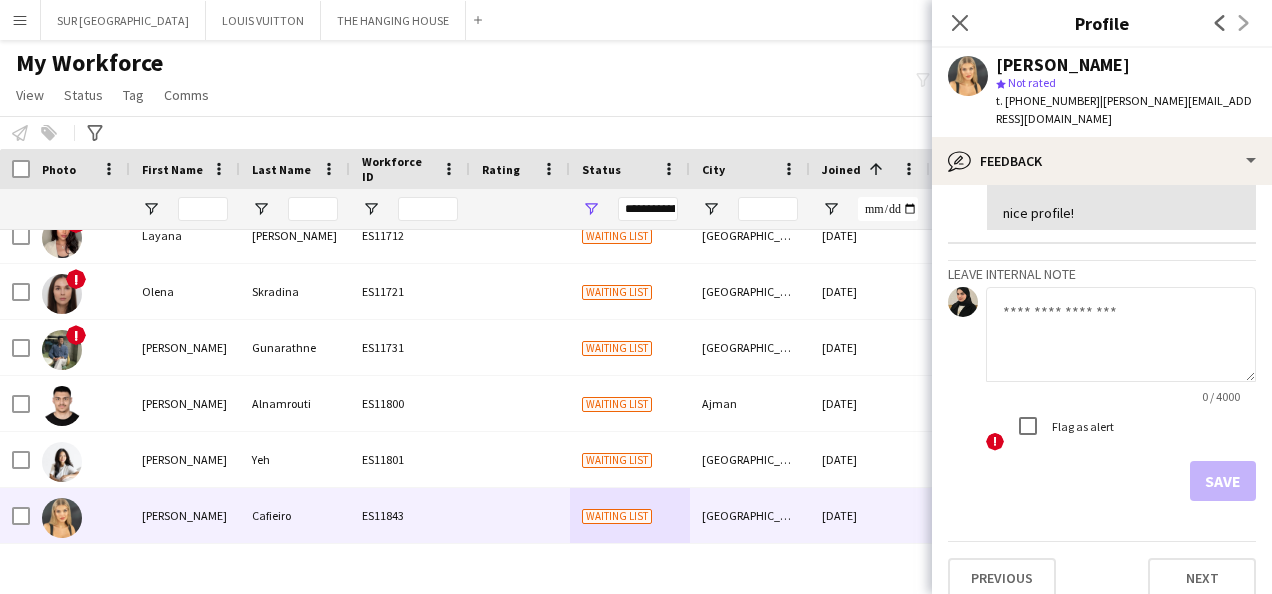 click 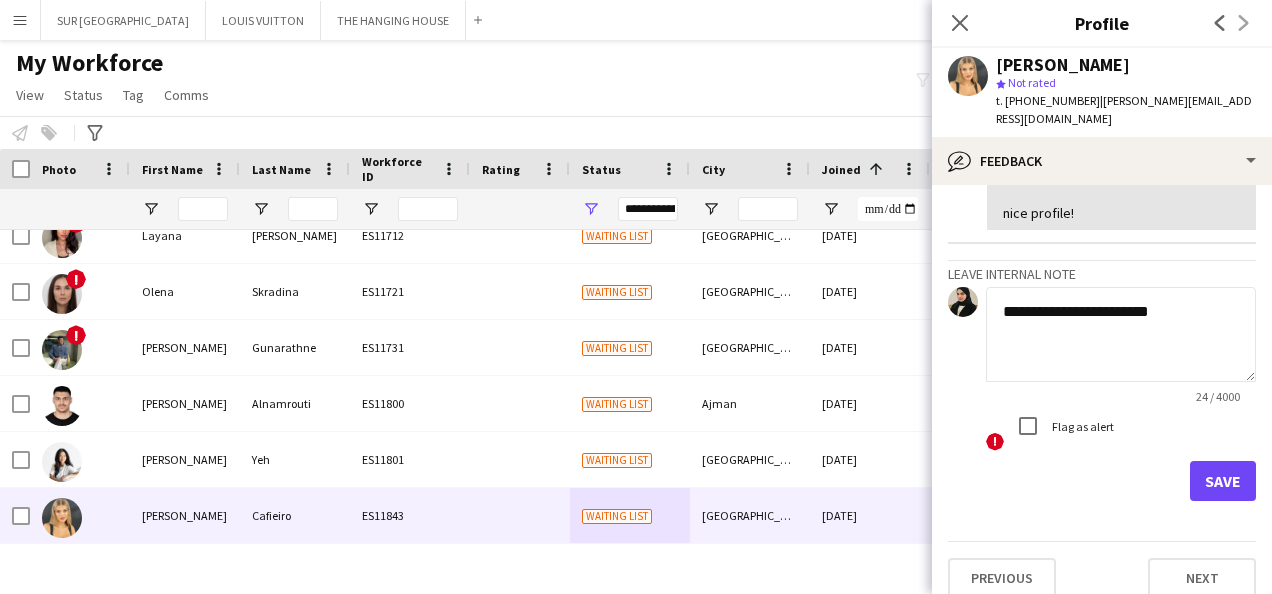 type on "**********" 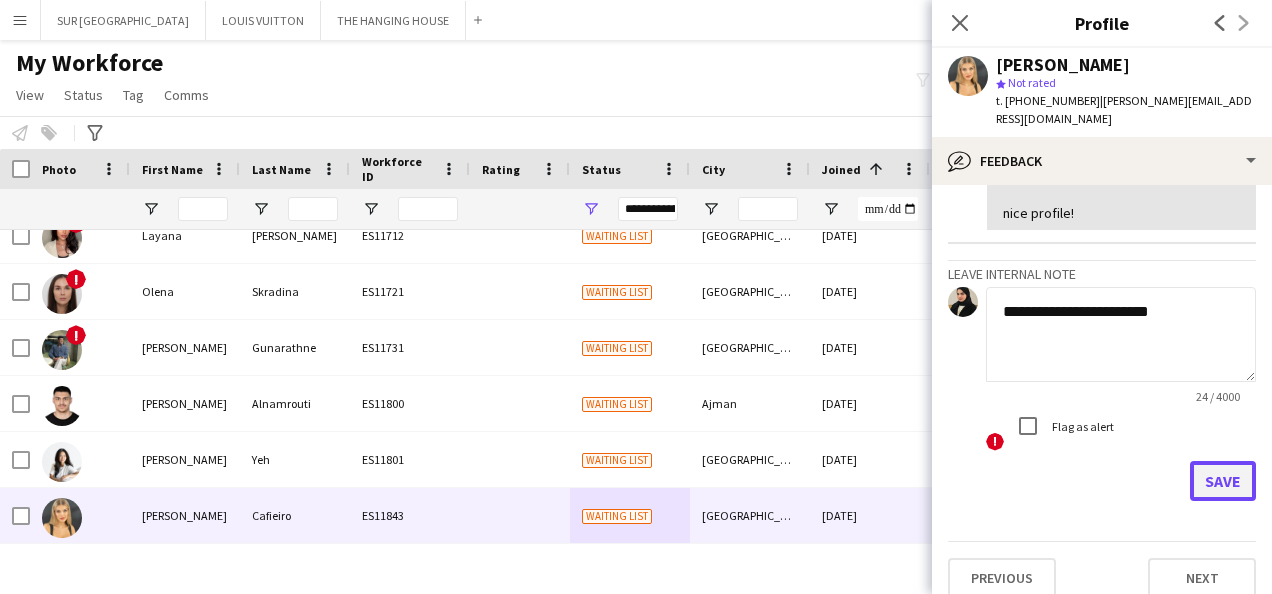 click on "Save" 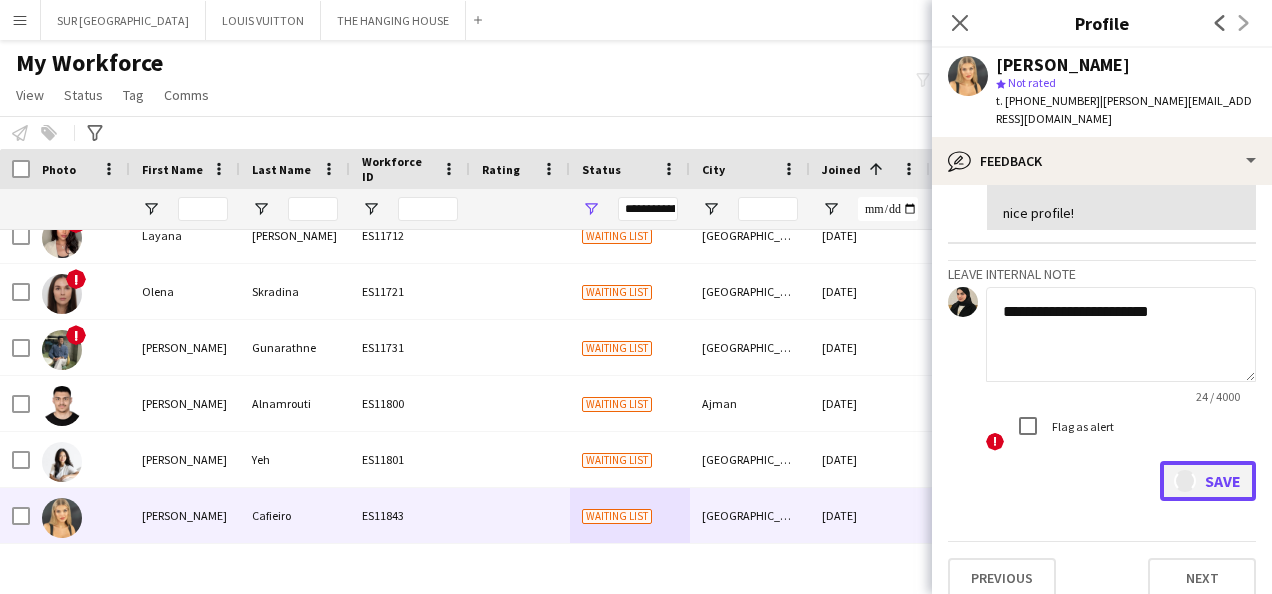 type 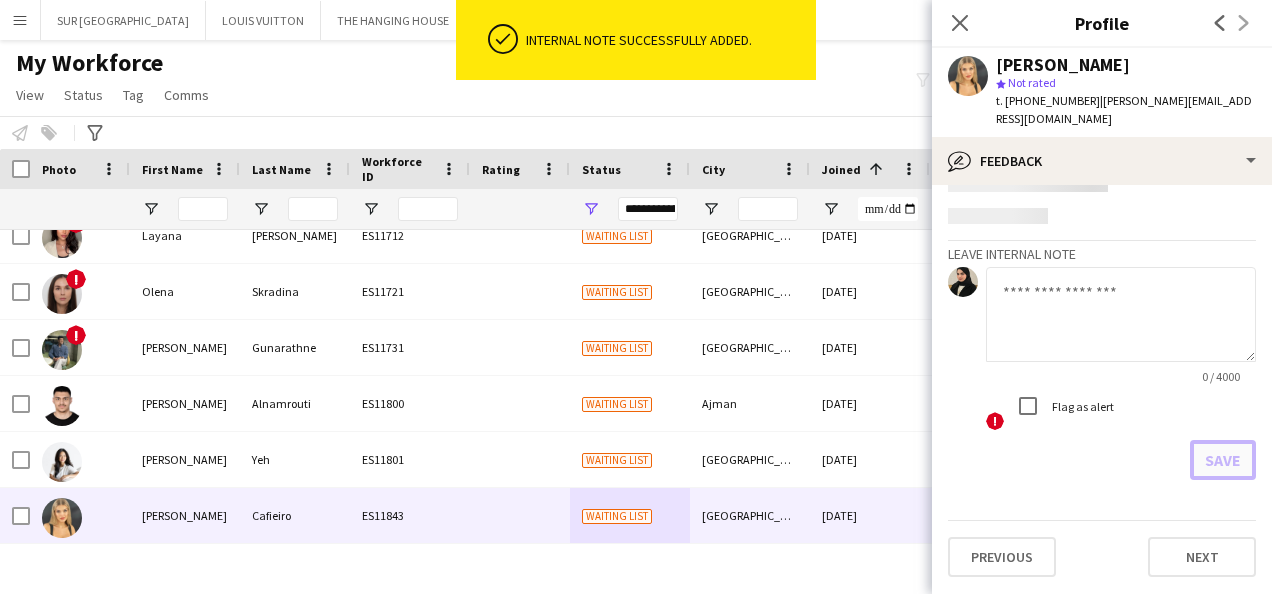 scroll, scrollTop: 0, scrollLeft: 0, axis: both 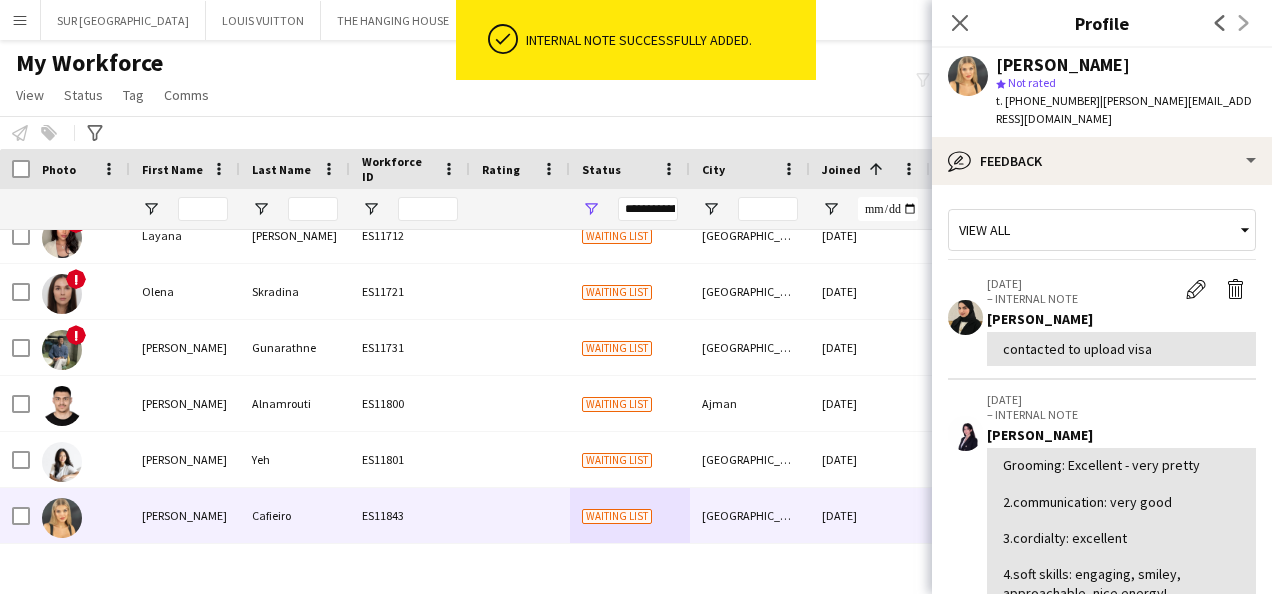 drag, startPoint x: 1118, startPoint y: 61, endPoint x: 992, endPoint y: 72, distance: 126.47925 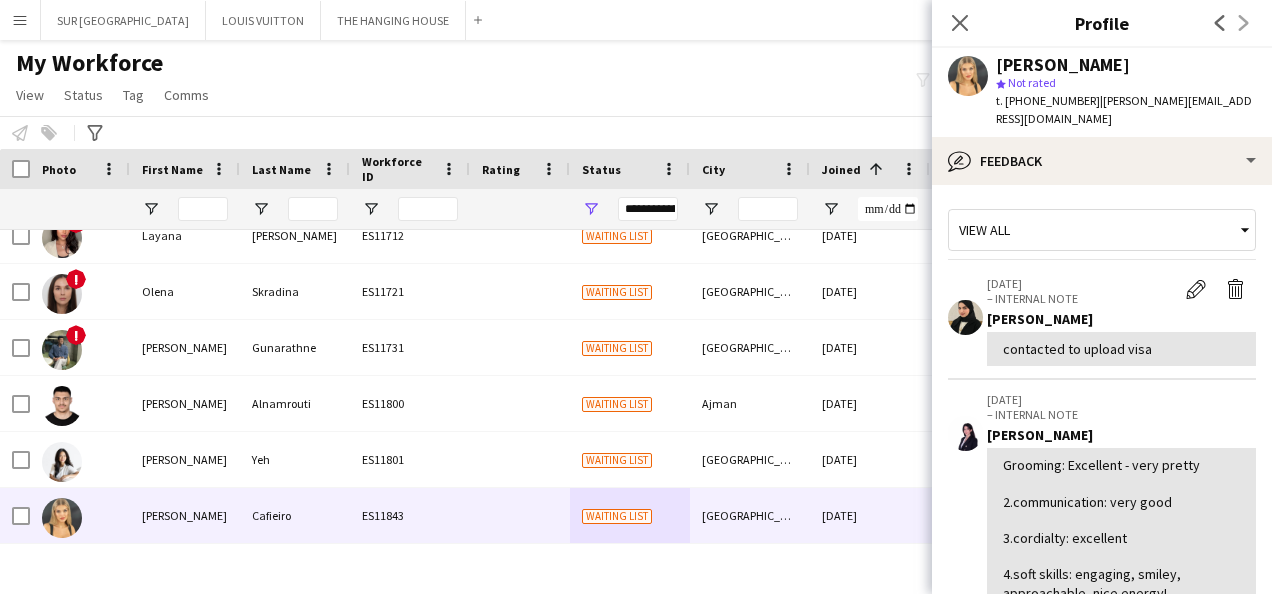 copy on "[PERSON_NAME]" 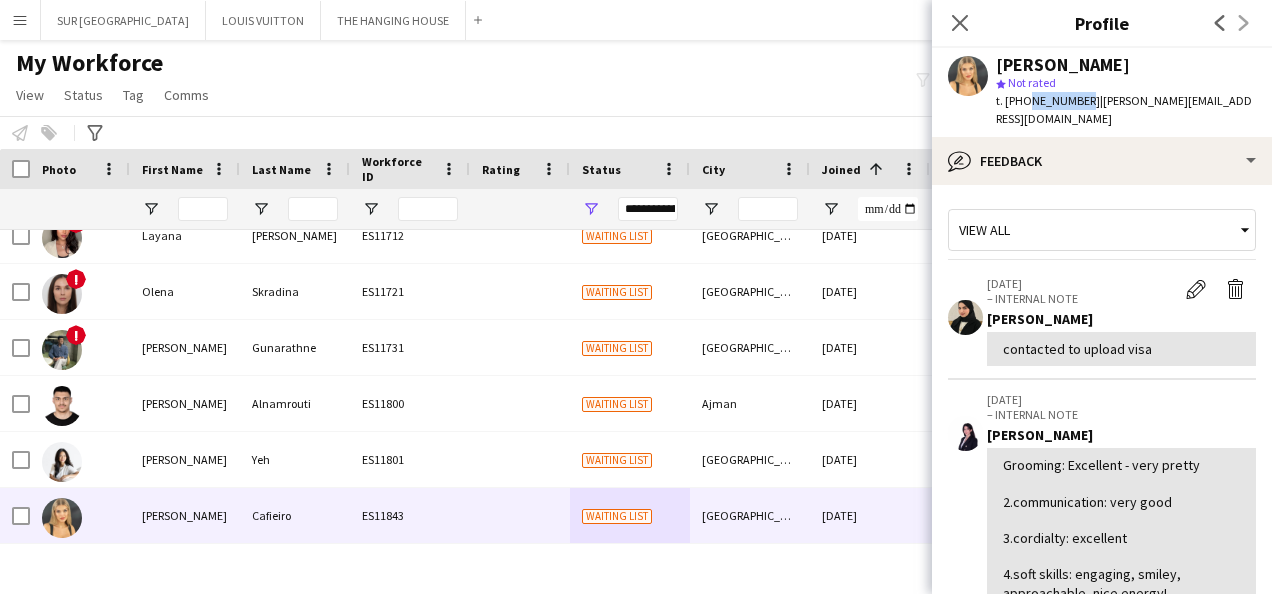 drag, startPoint x: 1026, startPoint y: 100, endPoint x: 1078, endPoint y: 102, distance: 52.03845 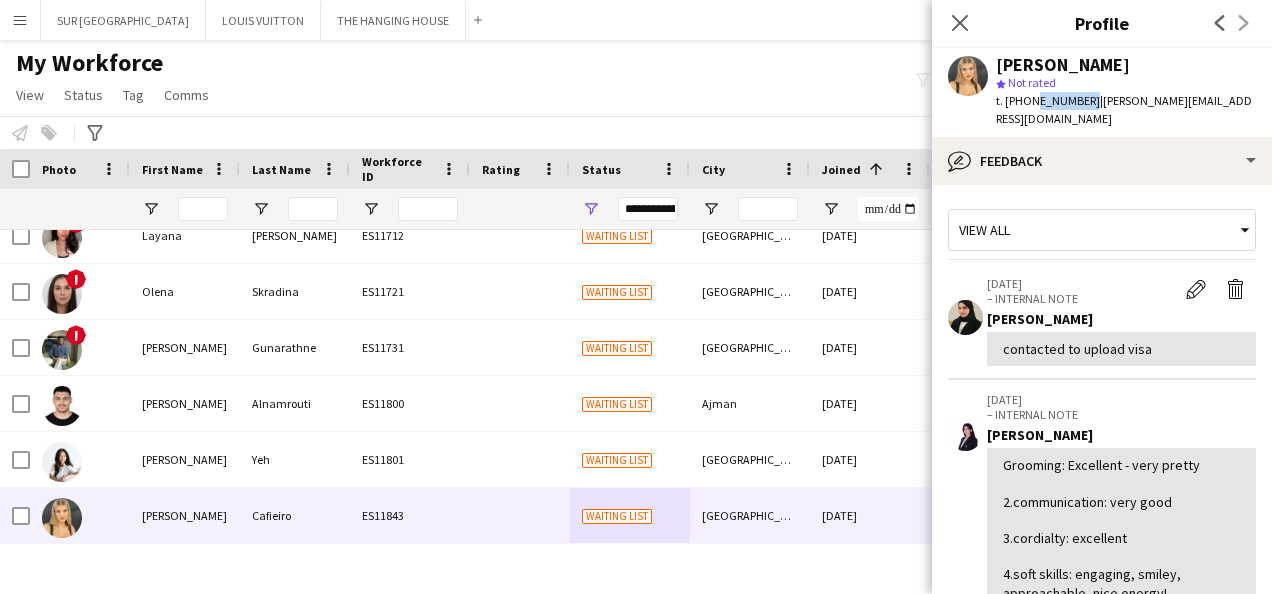 drag, startPoint x: 1082, startPoint y: 101, endPoint x: 1029, endPoint y: 98, distance: 53.08484 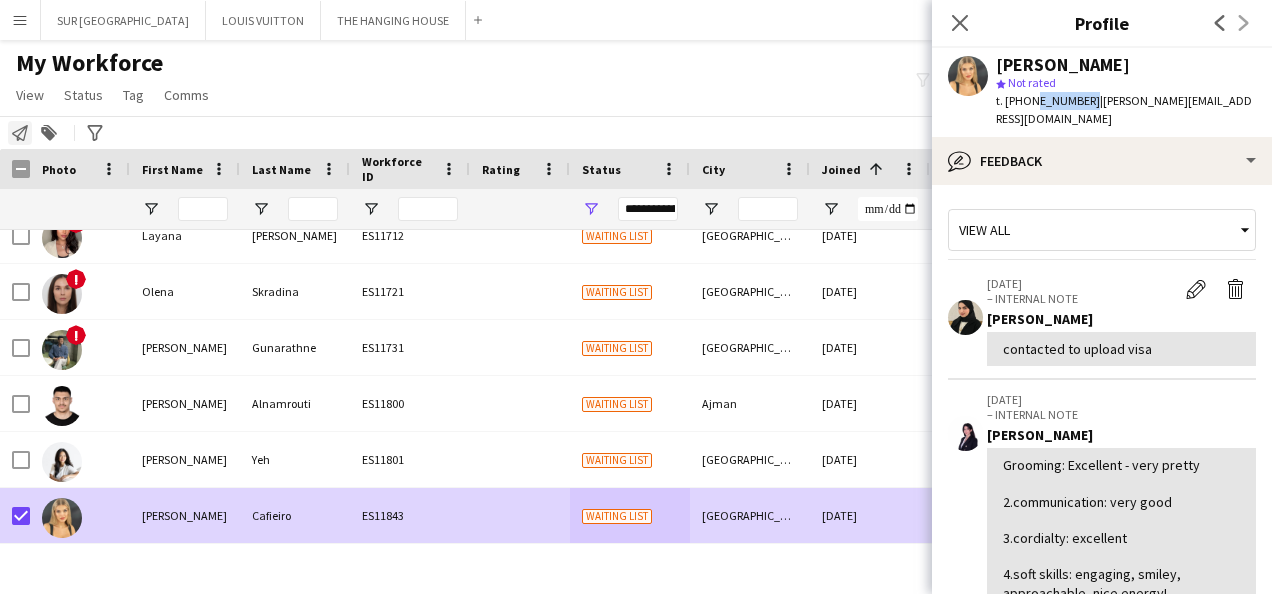 click on "Notify workforce" 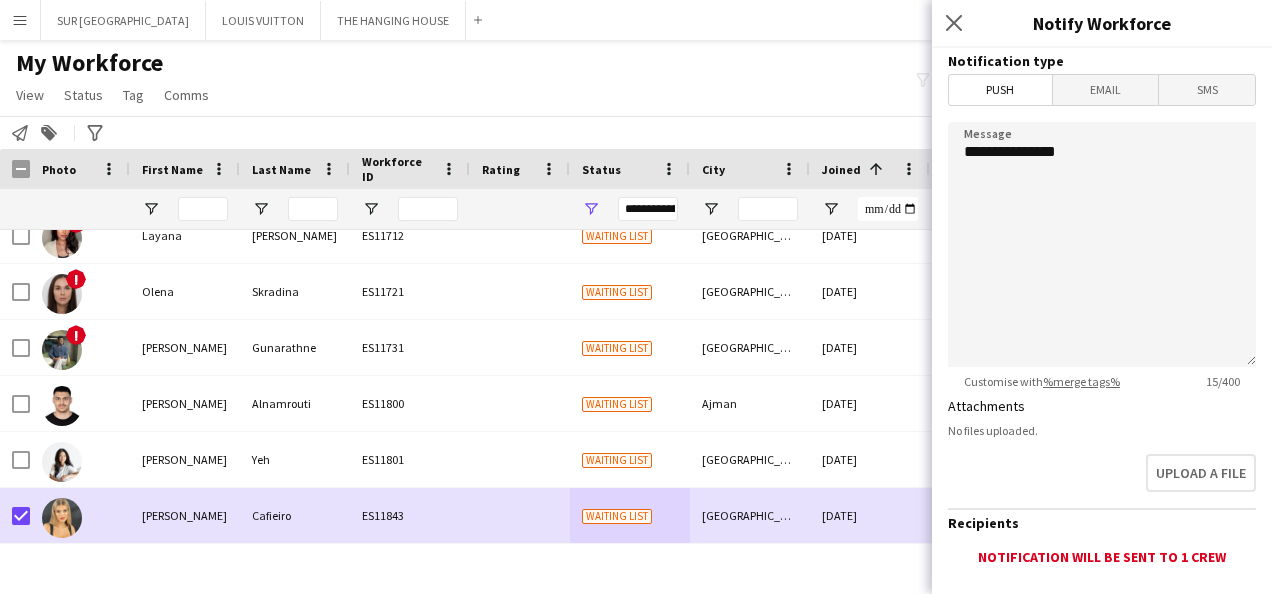 click on "Email" at bounding box center (1106, 90) 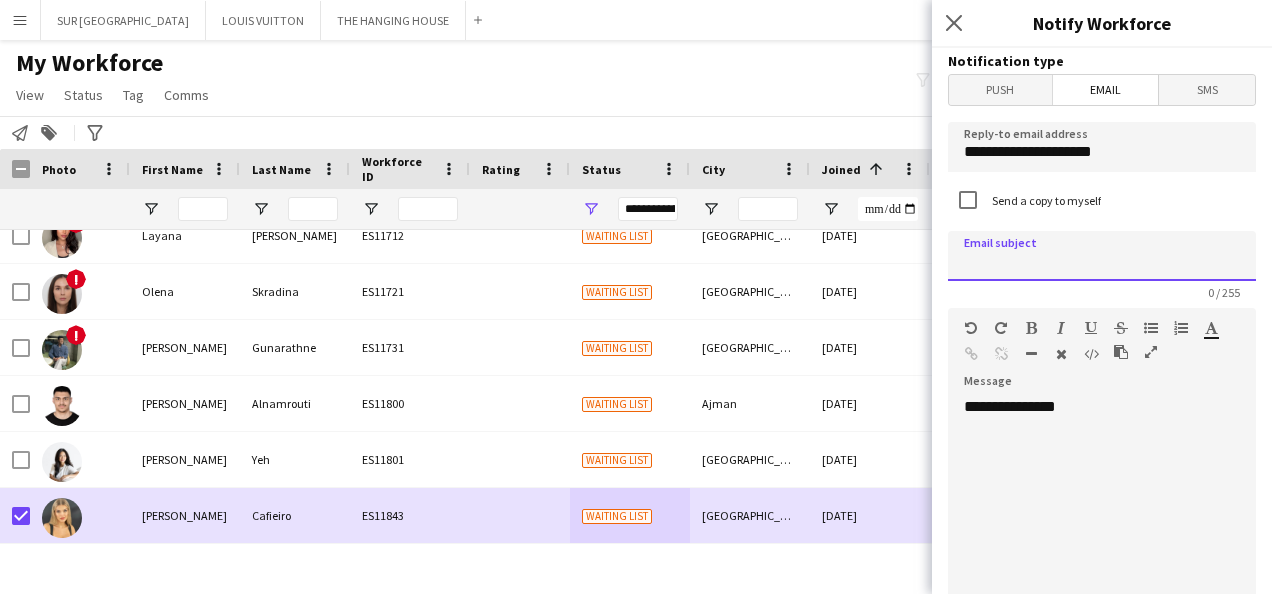 click 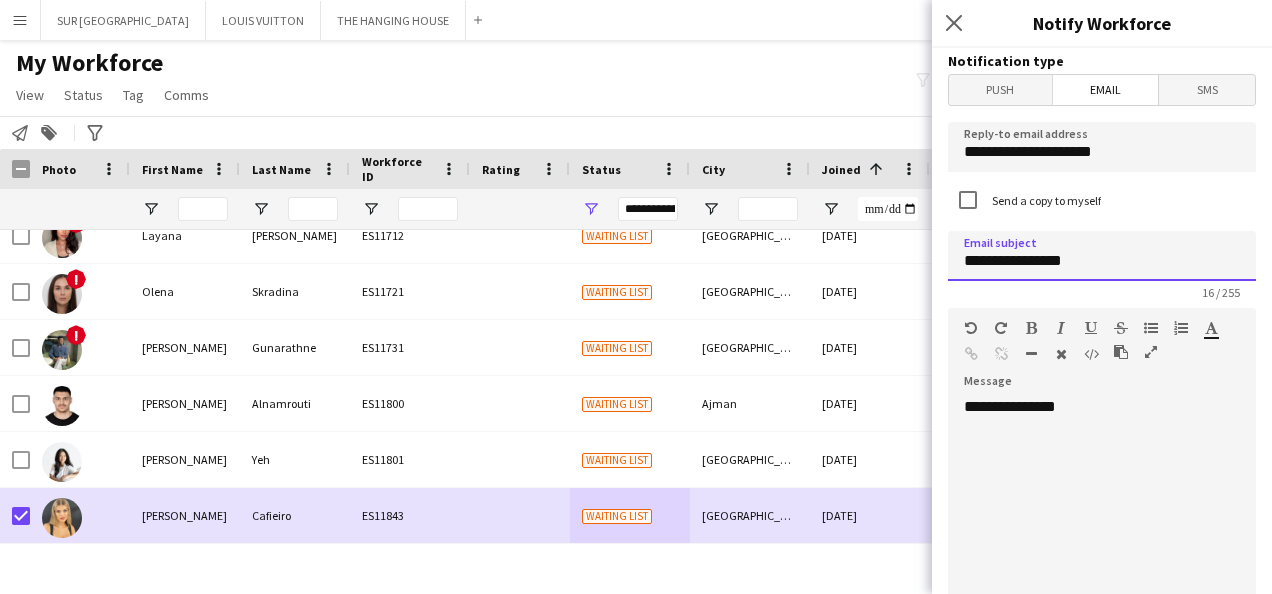type on "**********" 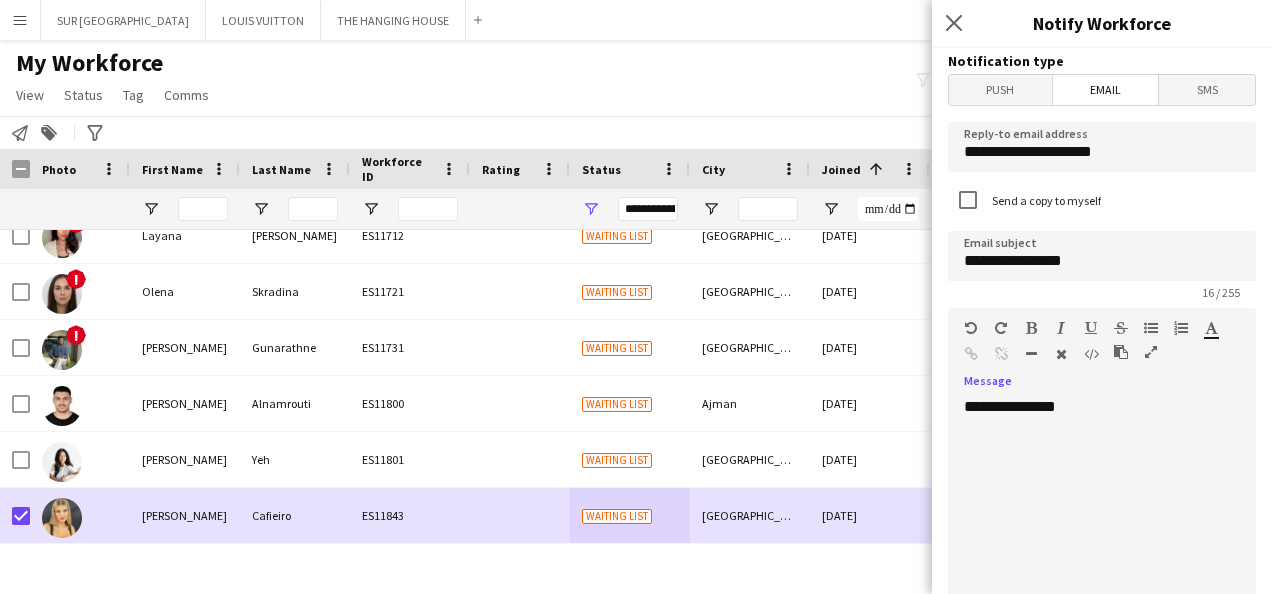 click on "**********" 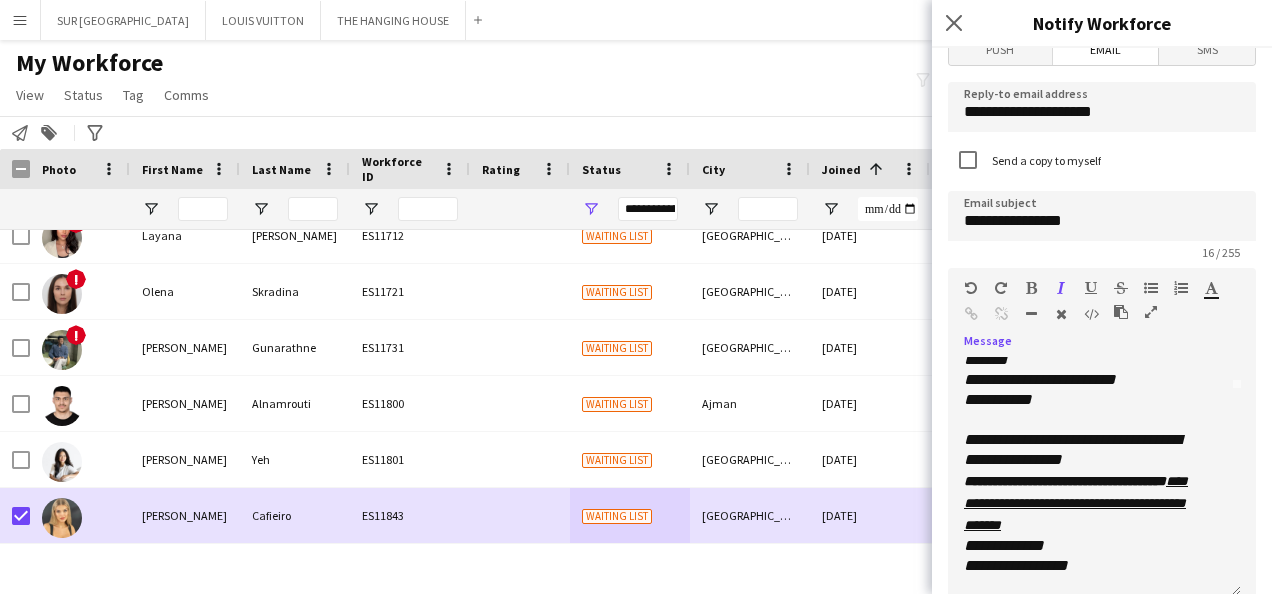 scroll, scrollTop: 194, scrollLeft: 0, axis: vertical 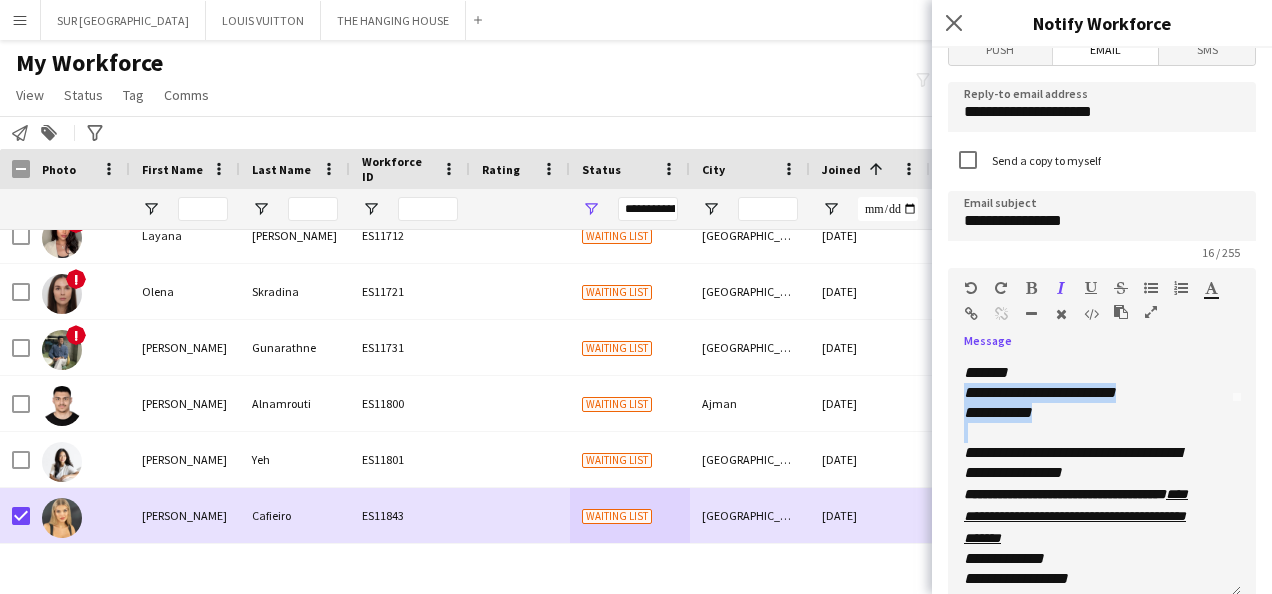 drag, startPoint x: 1069, startPoint y: 437, endPoint x: 953, endPoint y: 399, distance: 122.06556 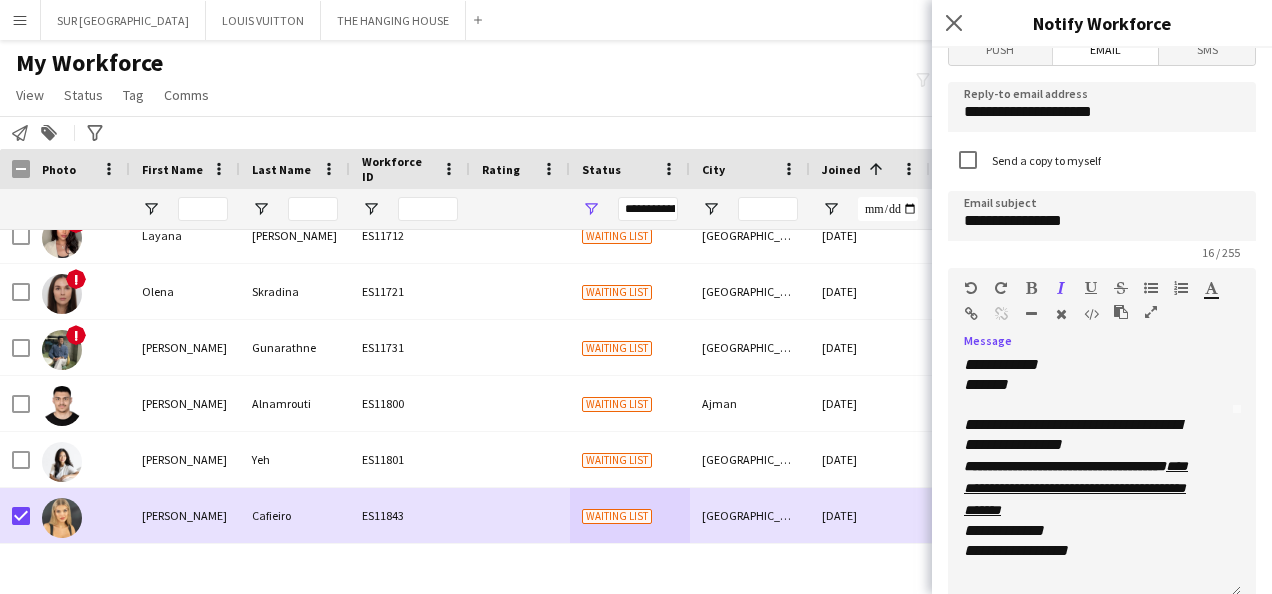 scroll, scrollTop: 182, scrollLeft: 0, axis: vertical 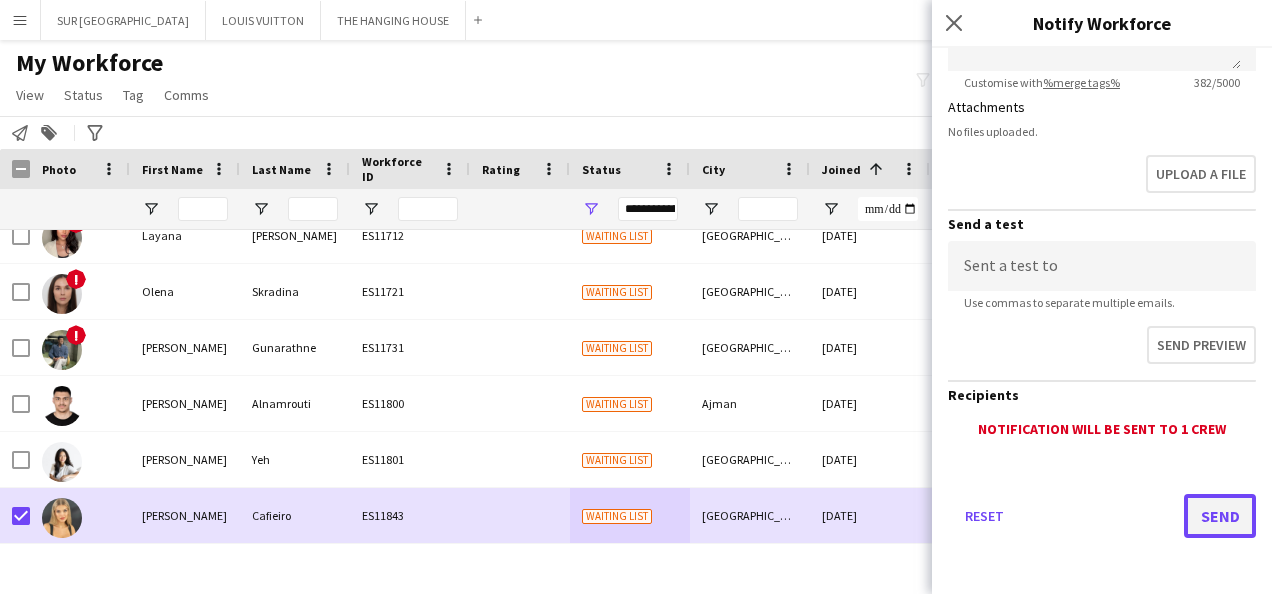 click on "Send" 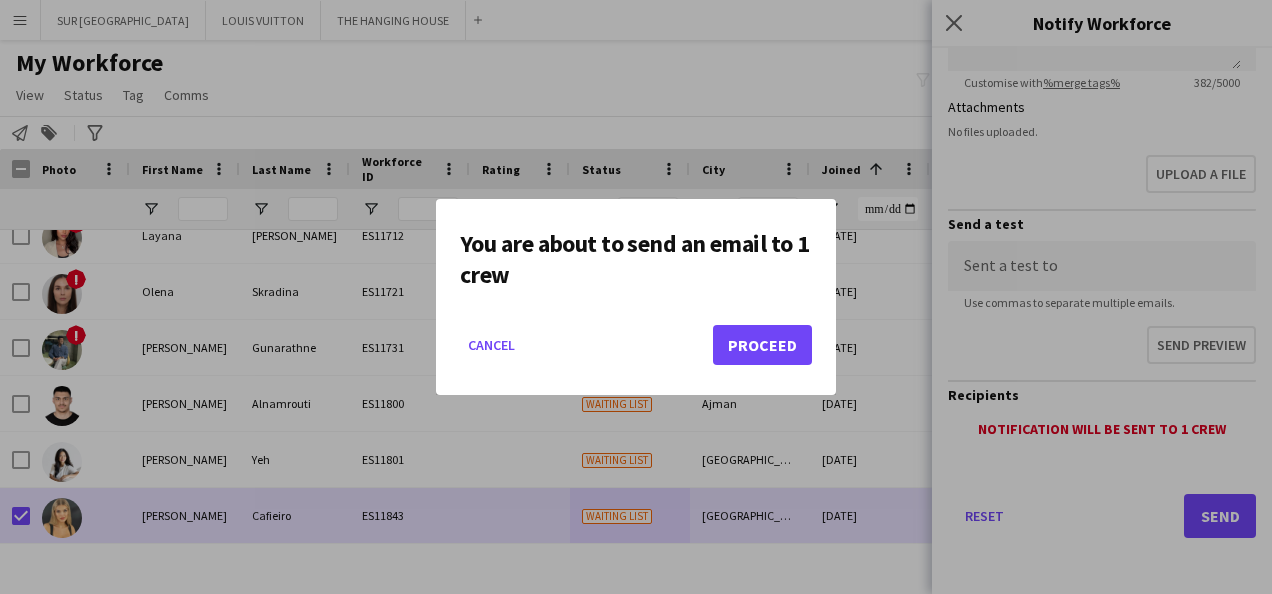click on "Cancel   Proceed" 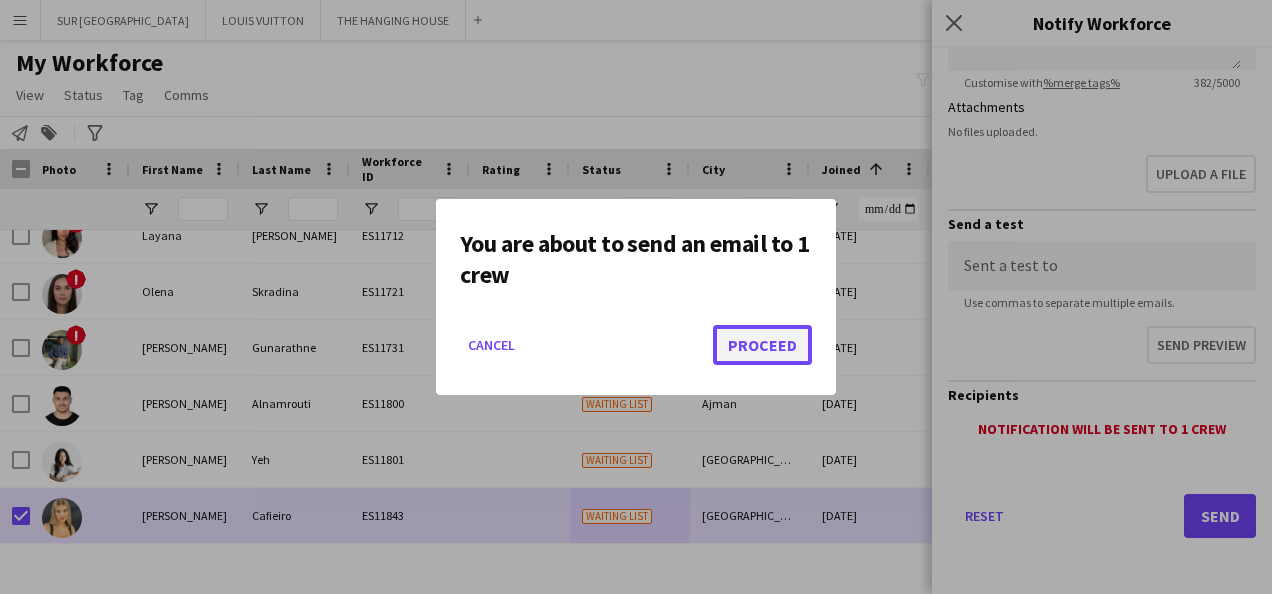 click on "Proceed" 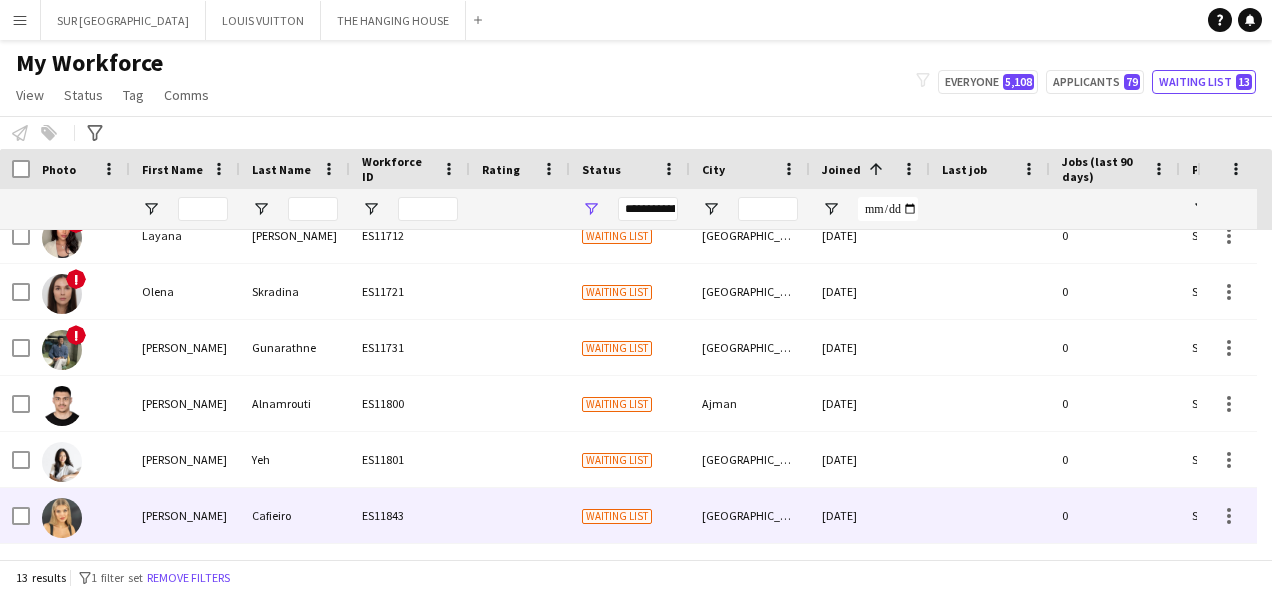 click on "[PERSON_NAME]" at bounding box center [185, 515] 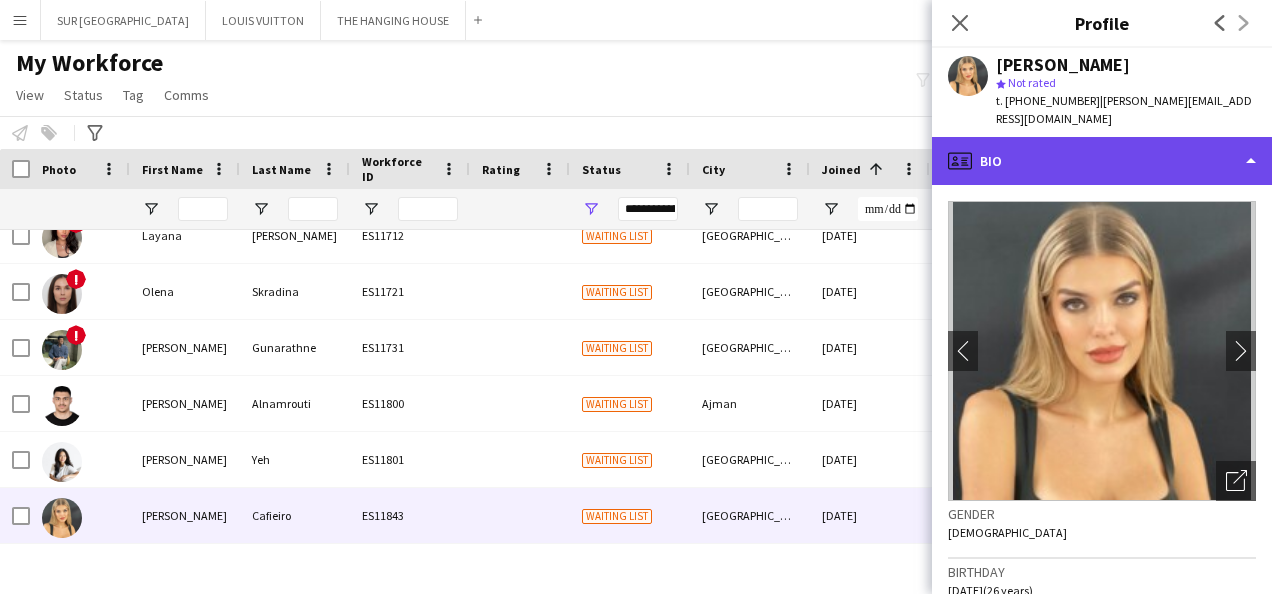click on "profile
Bio" 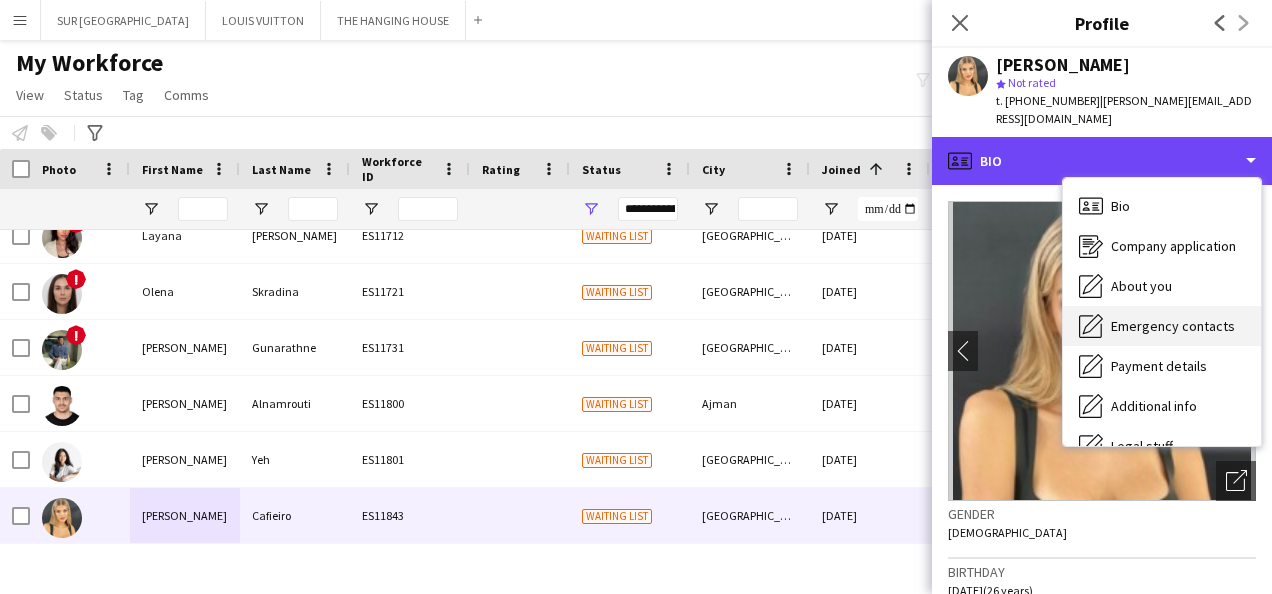 scroll, scrollTop: 108, scrollLeft: 0, axis: vertical 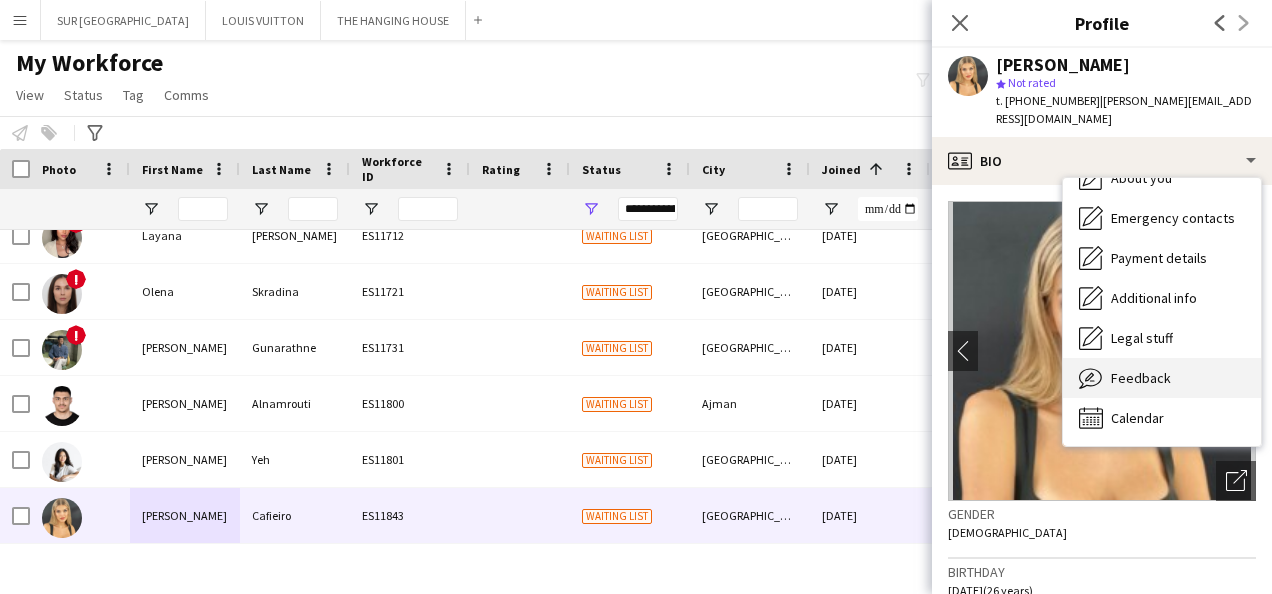 click on "Feedback" at bounding box center [1141, 378] 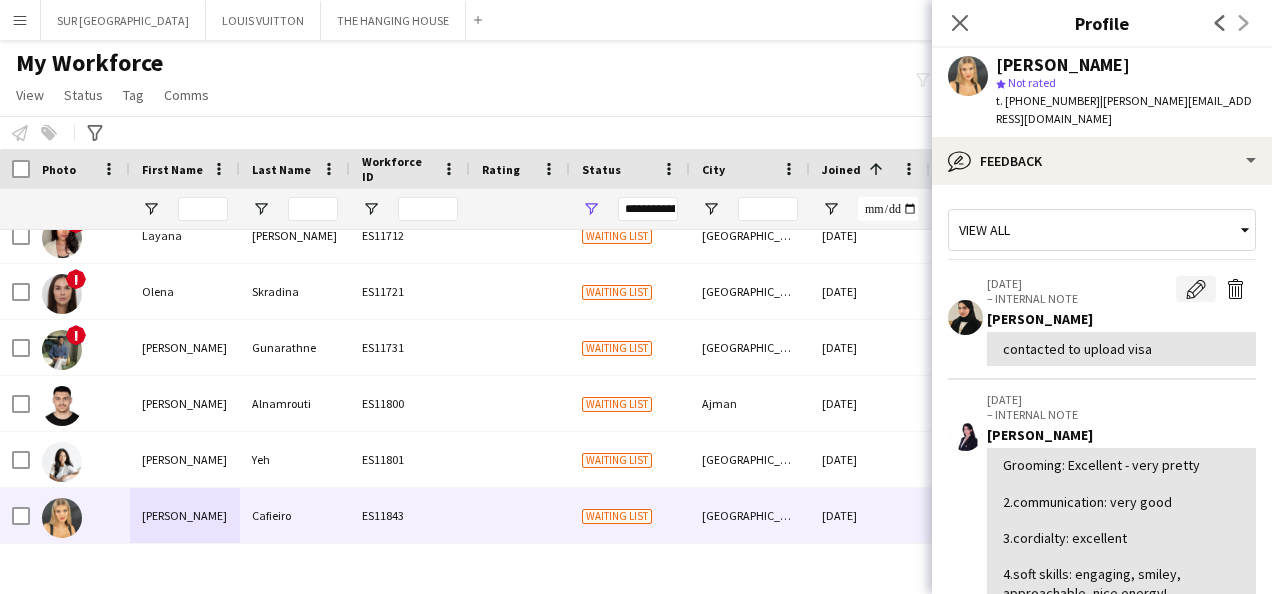 click on "Edit internal note" 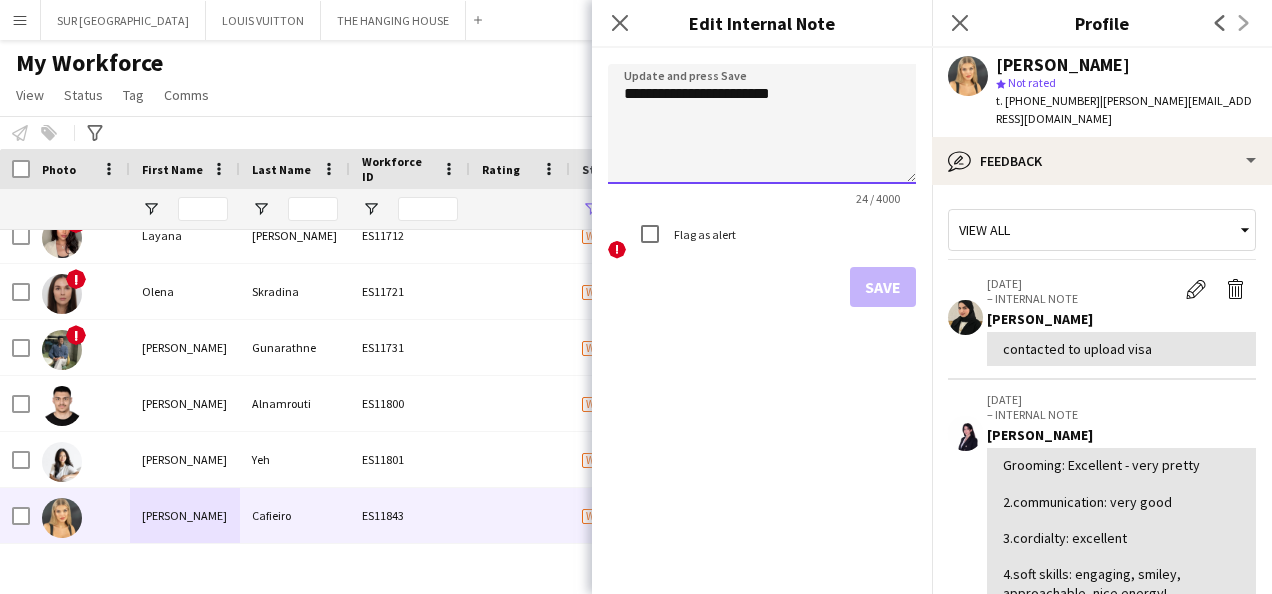 click on "**********" 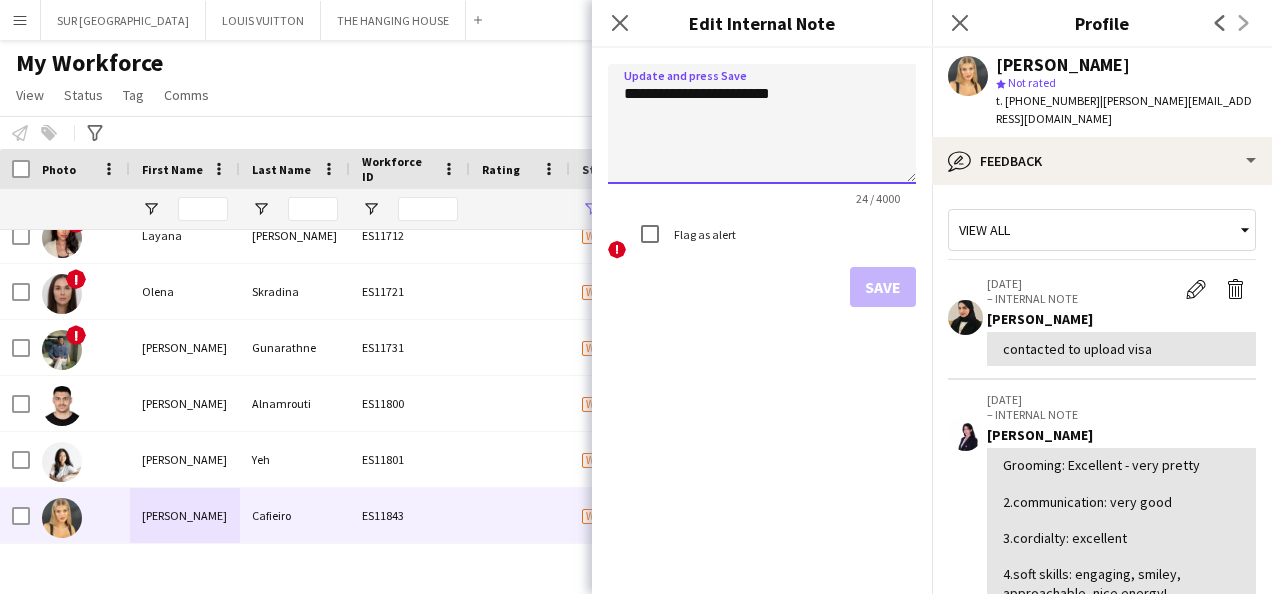 click on "**********" 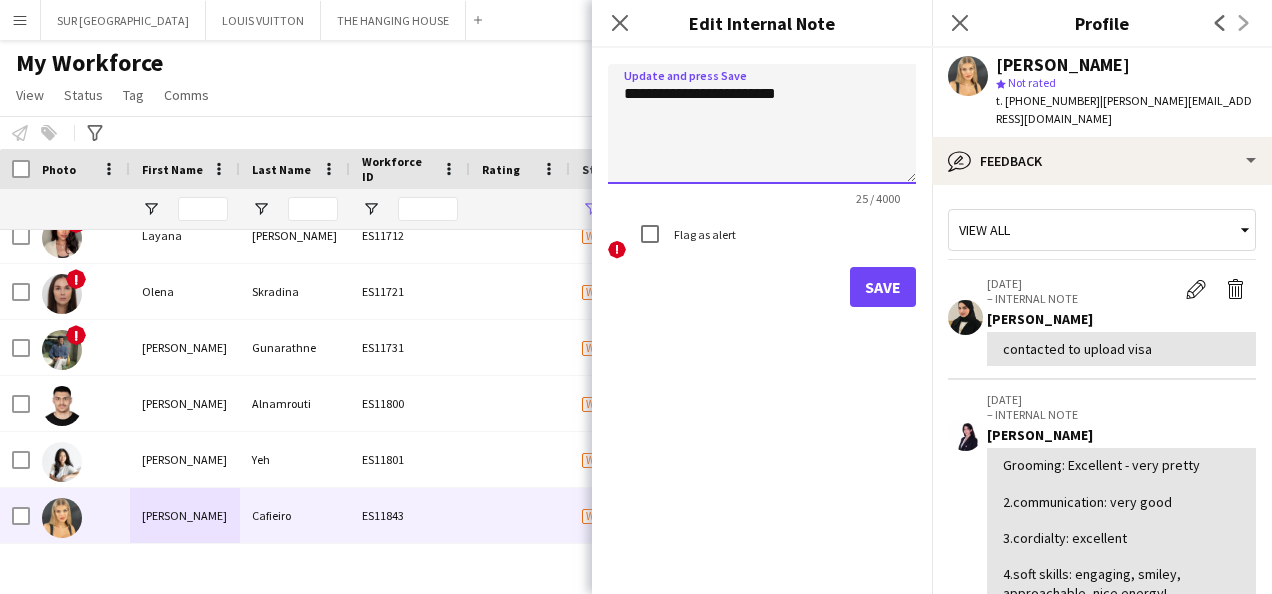 type on "**********" 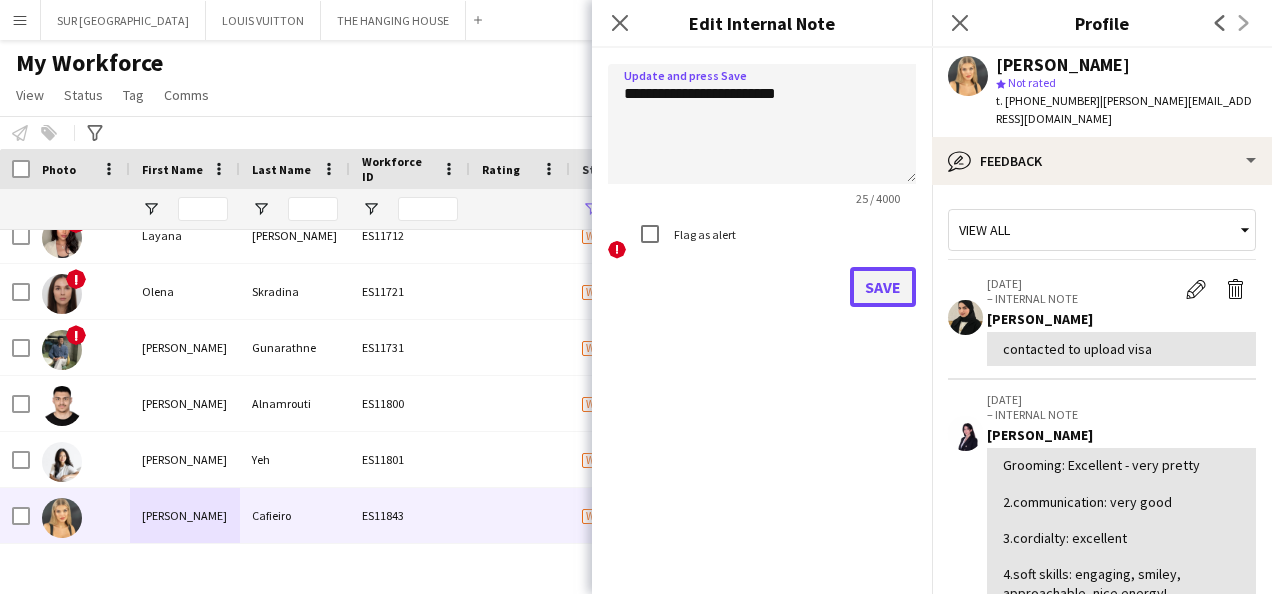 click on "Save" 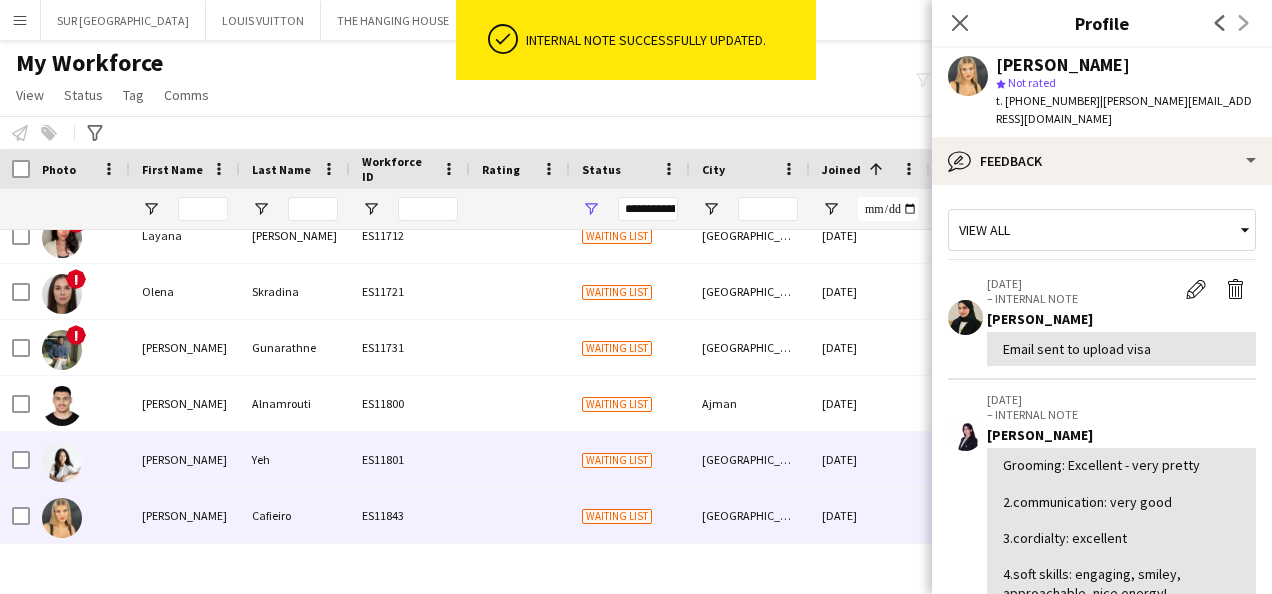 click on "ES11801" at bounding box center (410, 459) 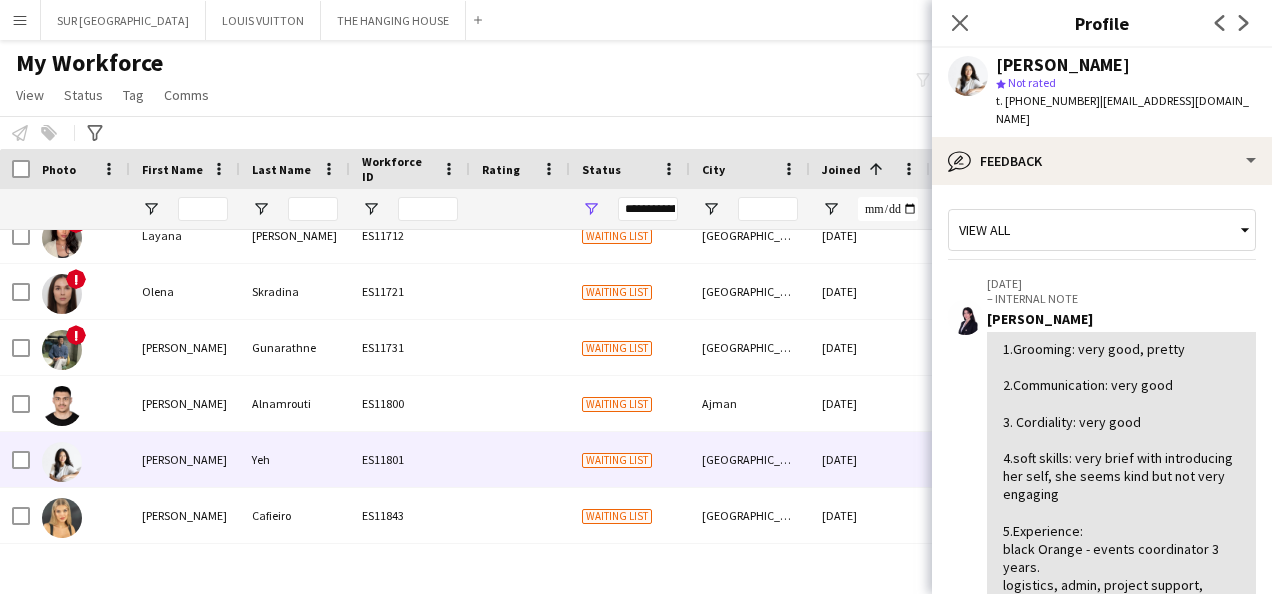 scroll, scrollTop: 199, scrollLeft: 0, axis: vertical 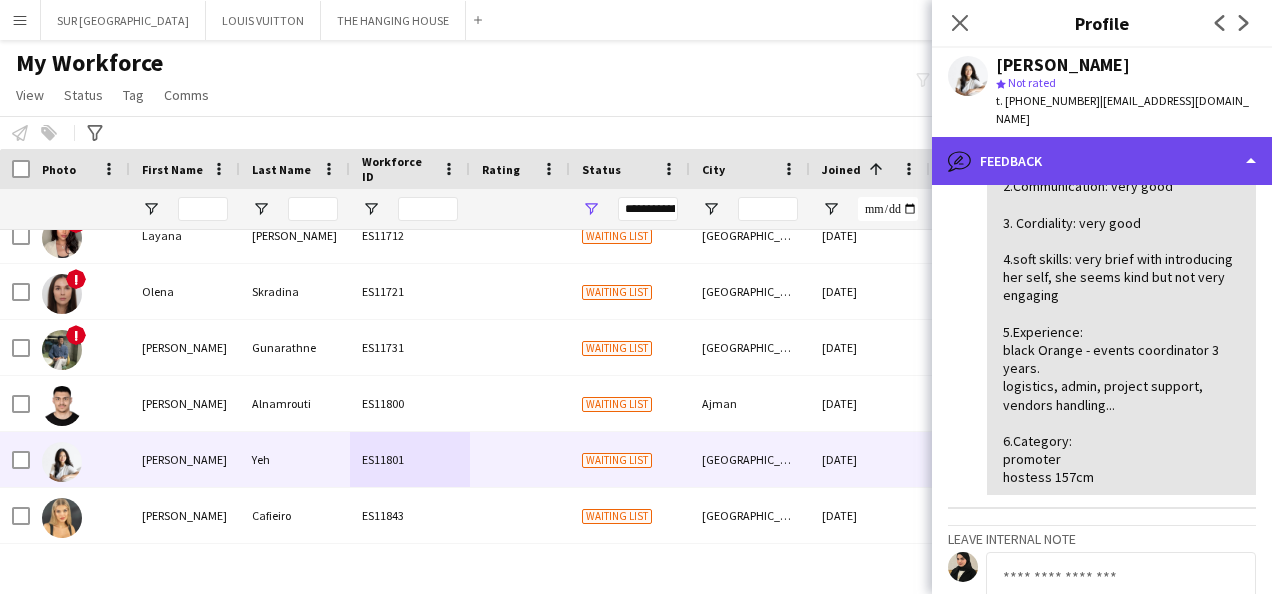 click on "bubble-pencil
Feedback" 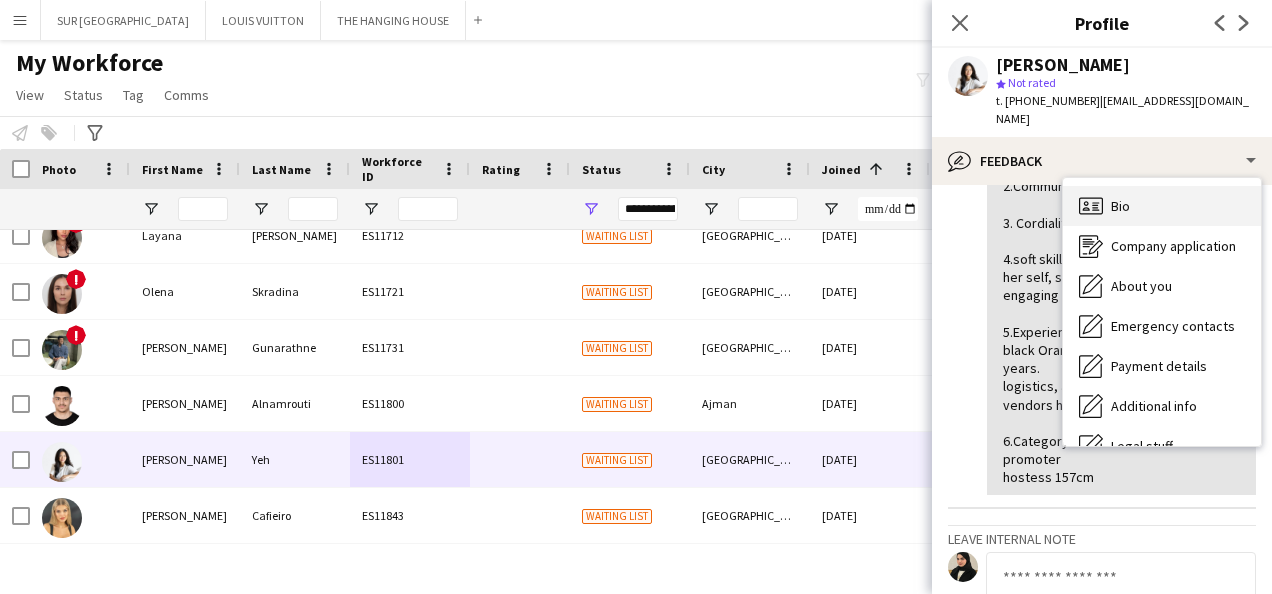 click on "Bio
Bio" at bounding box center (1162, 206) 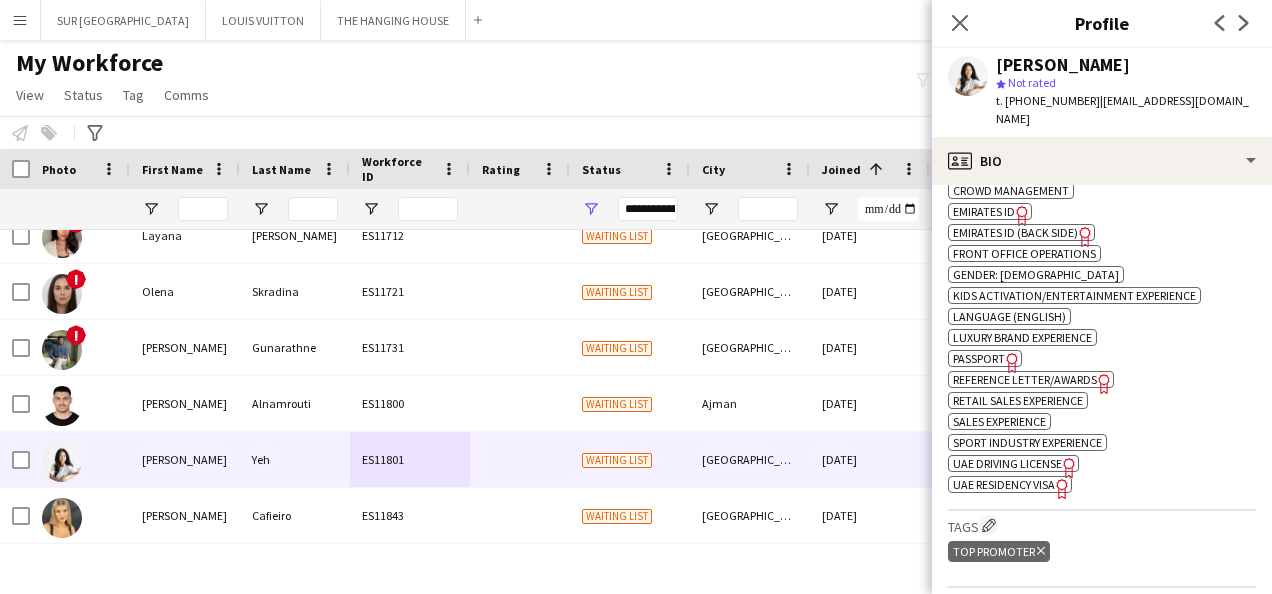 scroll, scrollTop: 808, scrollLeft: 0, axis: vertical 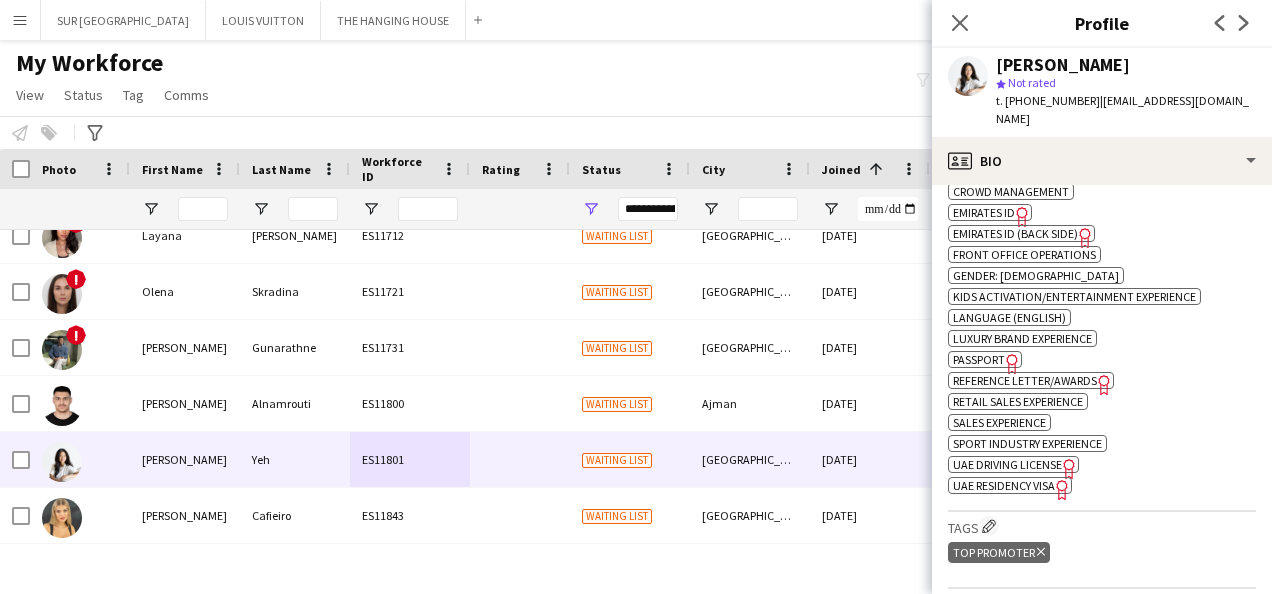 click on "Freelancer has uploaded a photo validation of skill. Click to see" 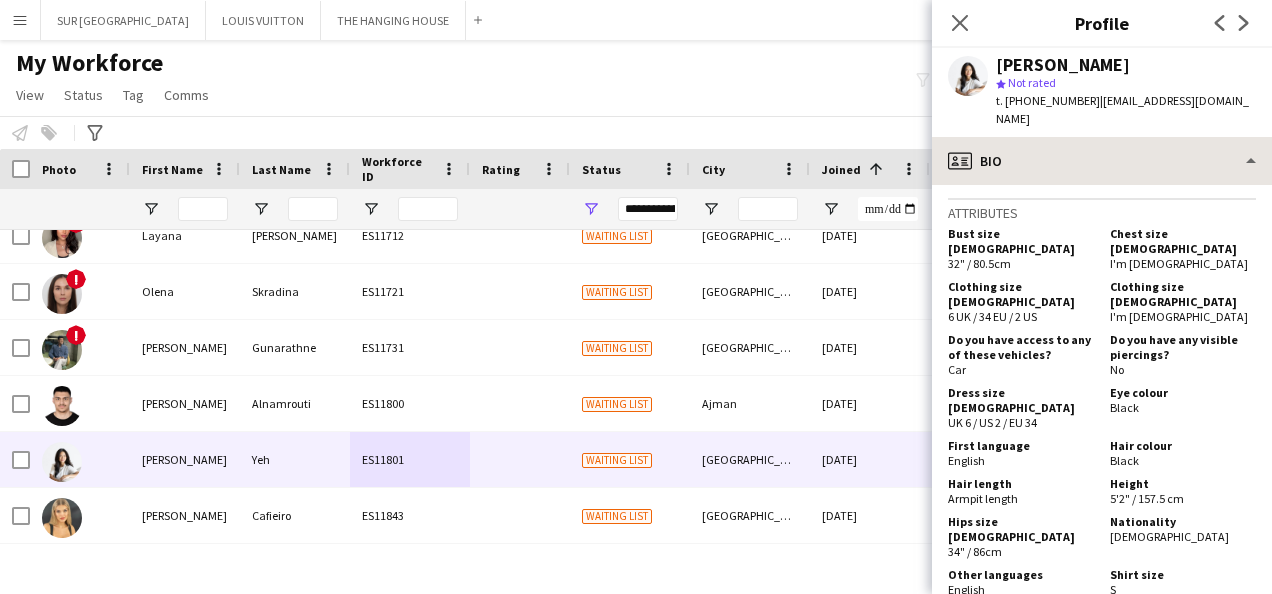 scroll, scrollTop: 1211, scrollLeft: 0, axis: vertical 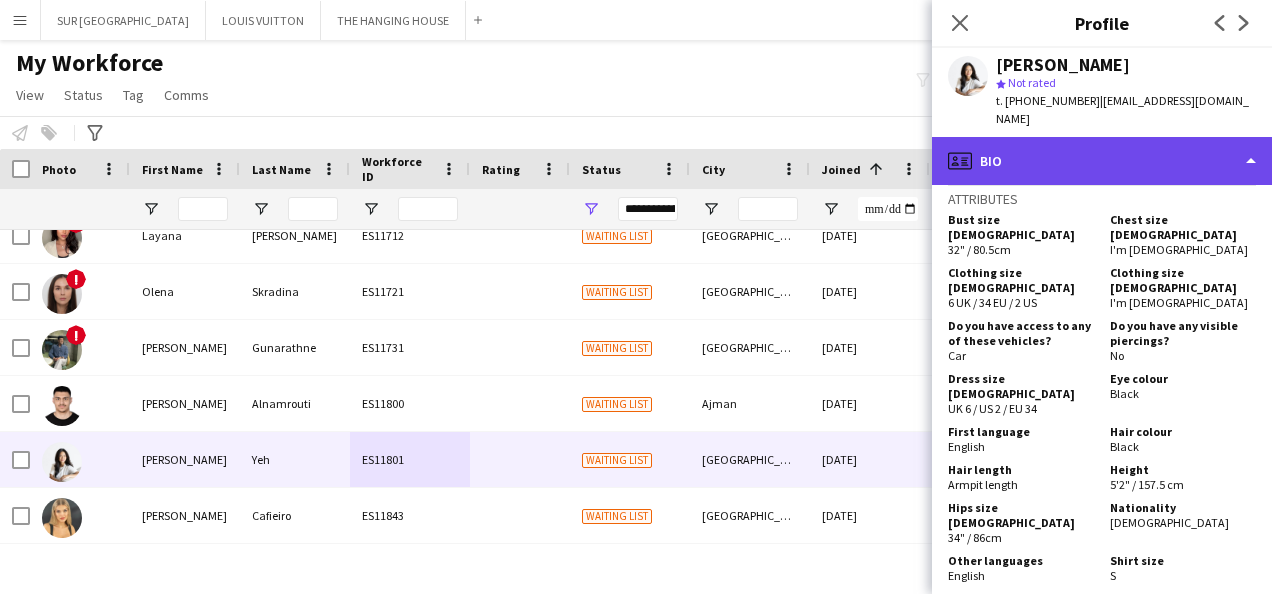 click on "profile
Bio" 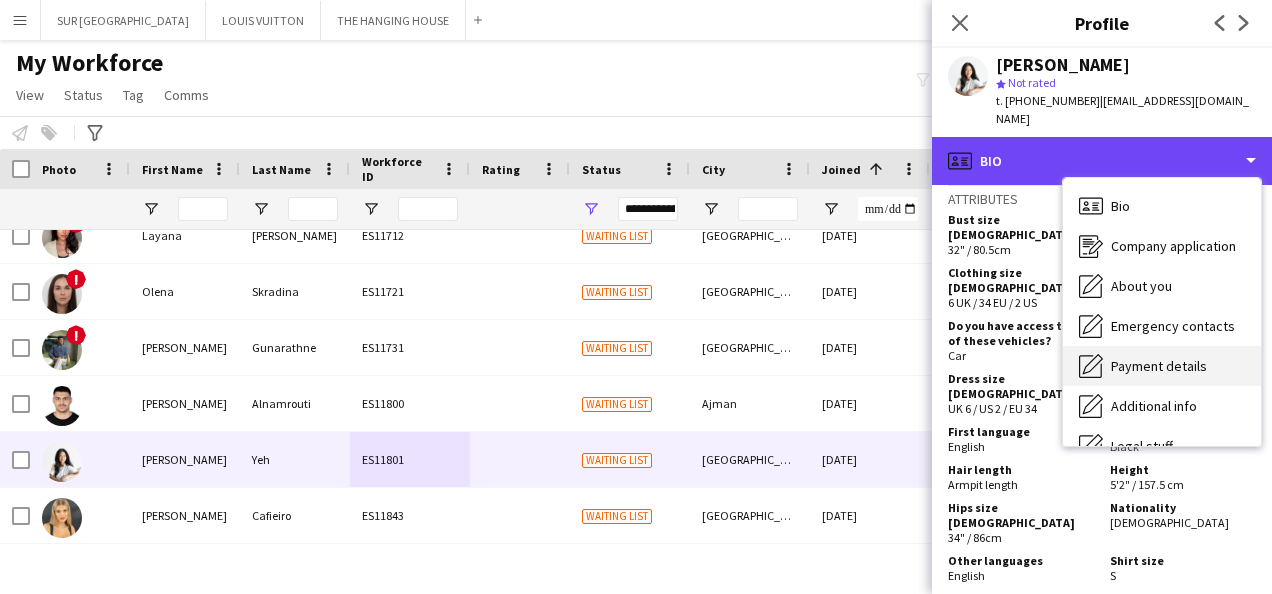 scroll, scrollTop: 108, scrollLeft: 0, axis: vertical 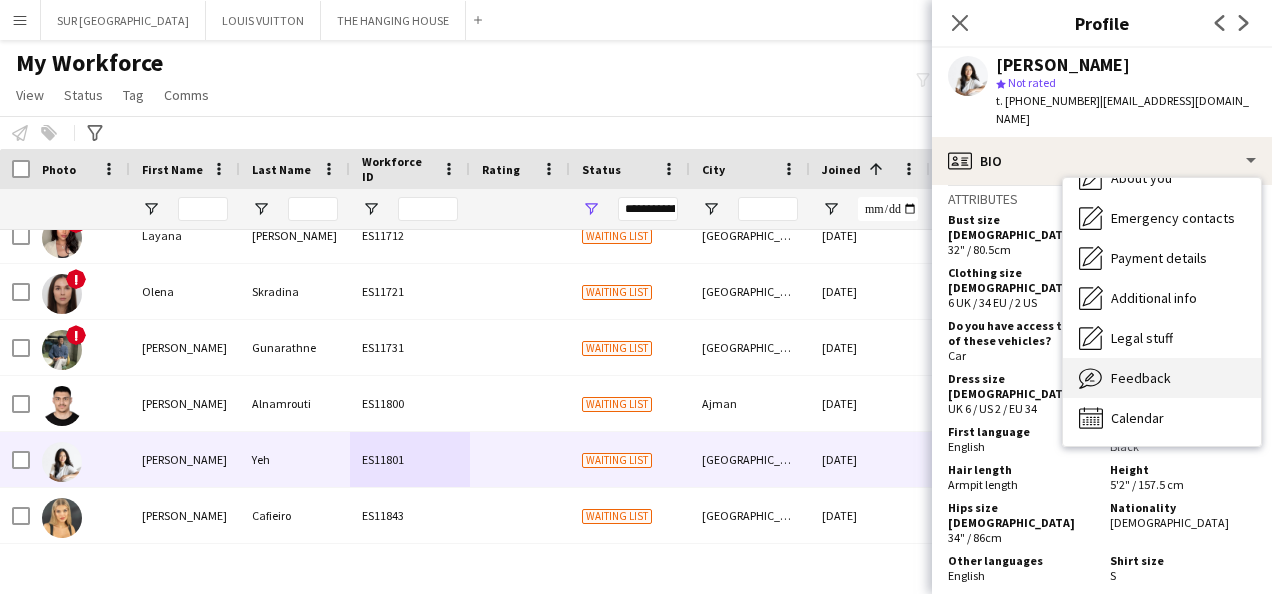 click on "Feedback
Feedback" at bounding box center [1162, 378] 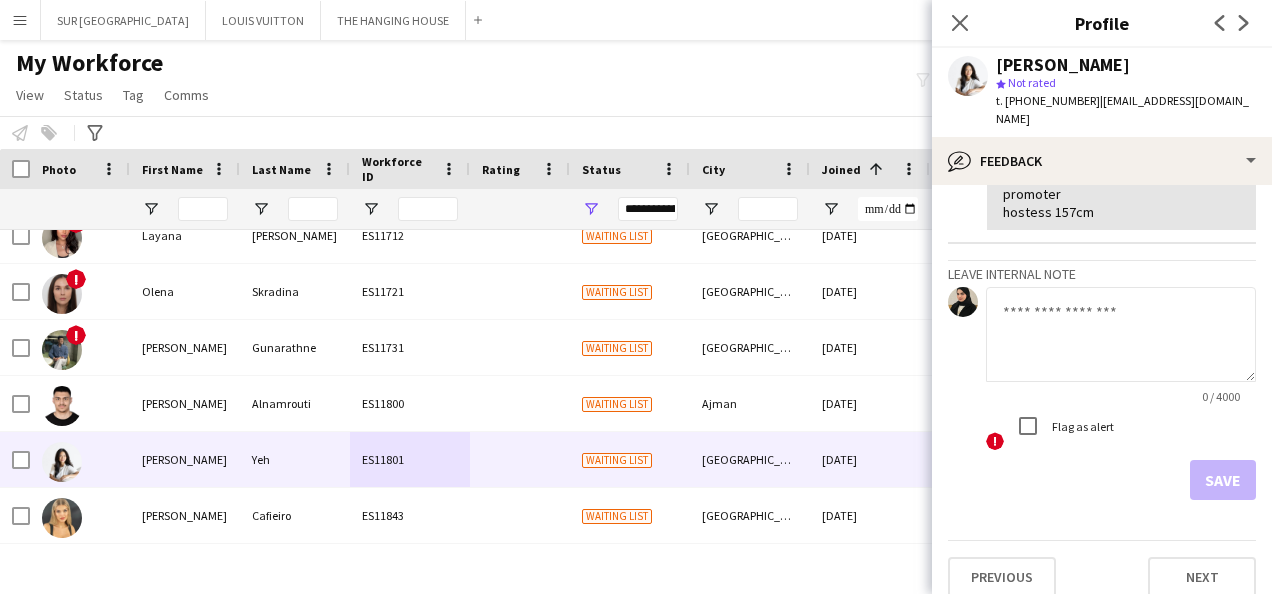 scroll, scrollTop: 408, scrollLeft: 0, axis: vertical 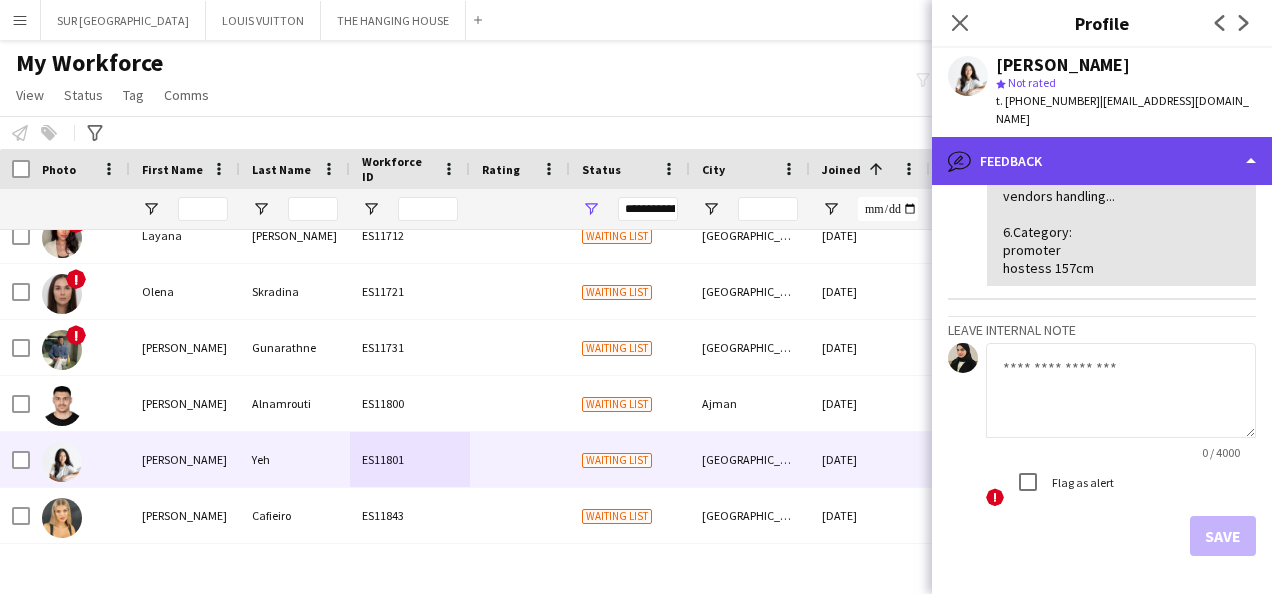 click on "bubble-pencil
Feedback" 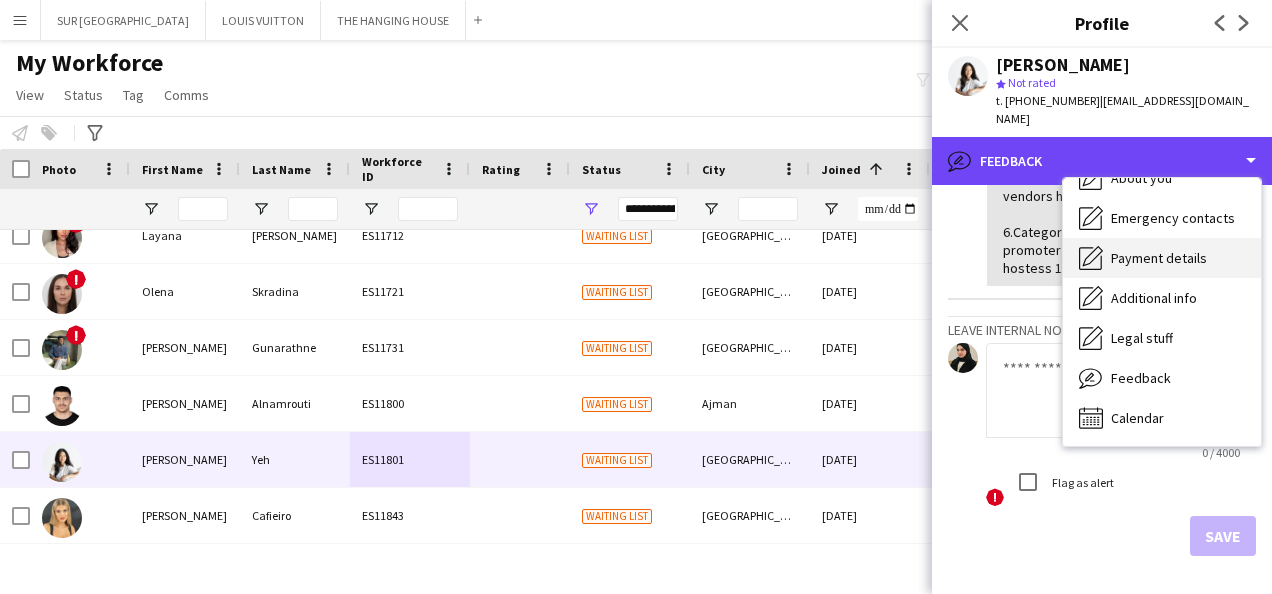 scroll, scrollTop: 0, scrollLeft: 0, axis: both 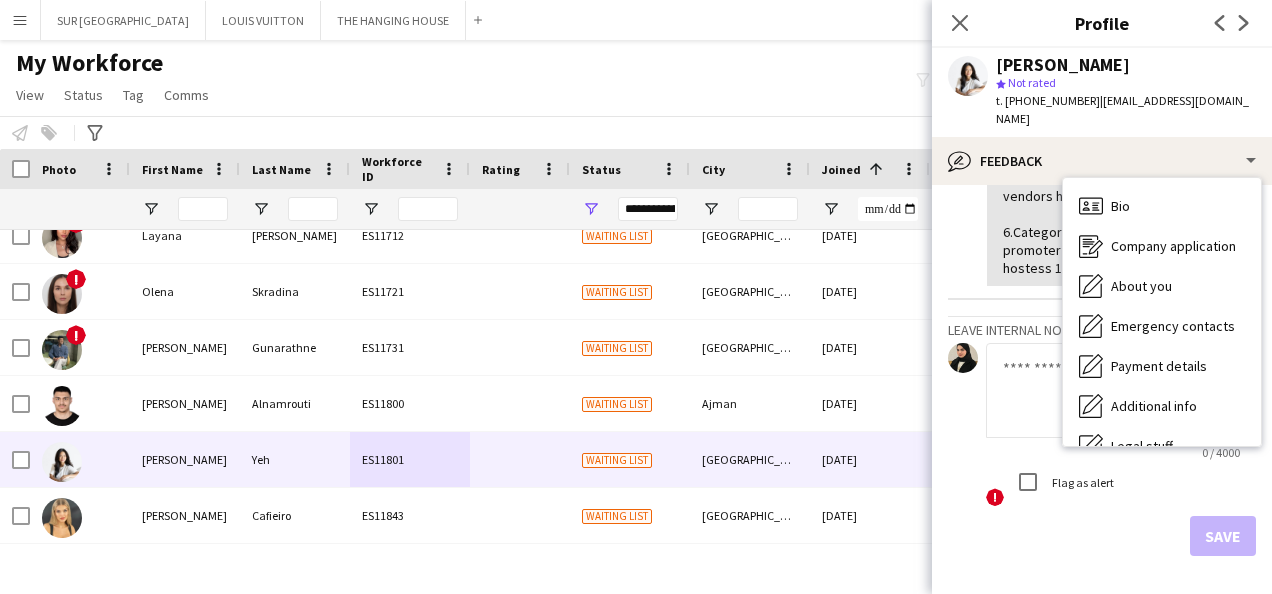 click on "Bio
Bio
Company application
Company application
About you
About you
Emergency contacts
Emergency contacts
Payment details
Payment details
Additional info
Additional info
Legal stuff
Legal stuff
Feedback
Feedback
Calendar
Calendar" at bounding box center (1162, 312) 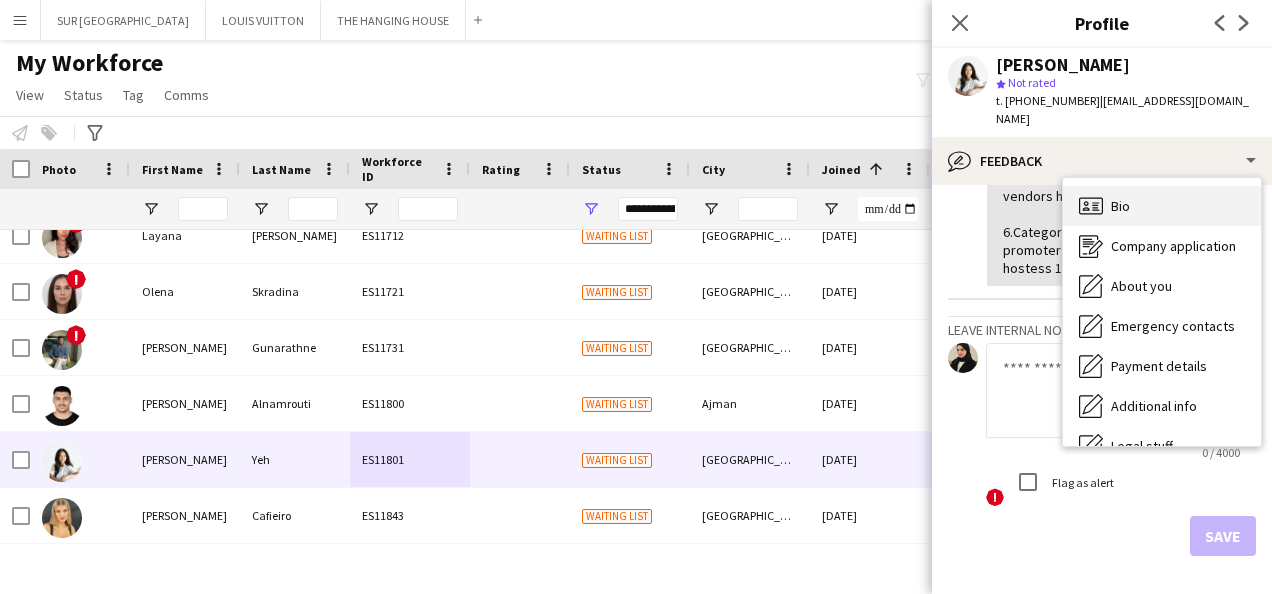 click on "Bio
Bio" at bounding box center [1162, 206] 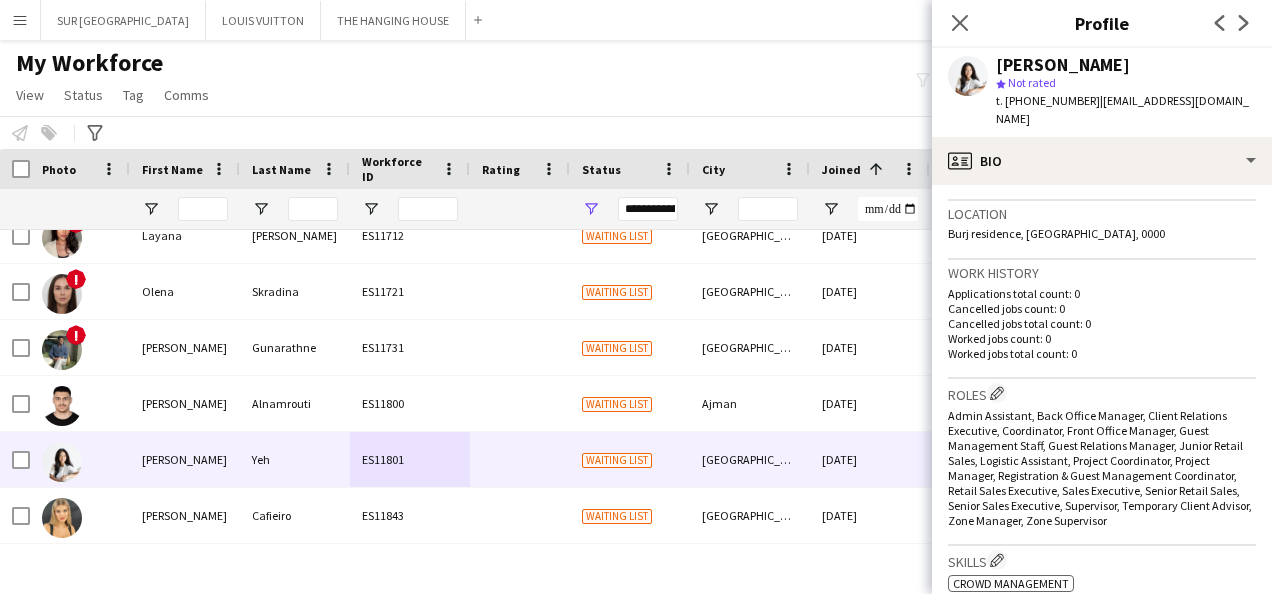 scroll, scrollTop: 51, scrollLeft: 0, axis: vertical 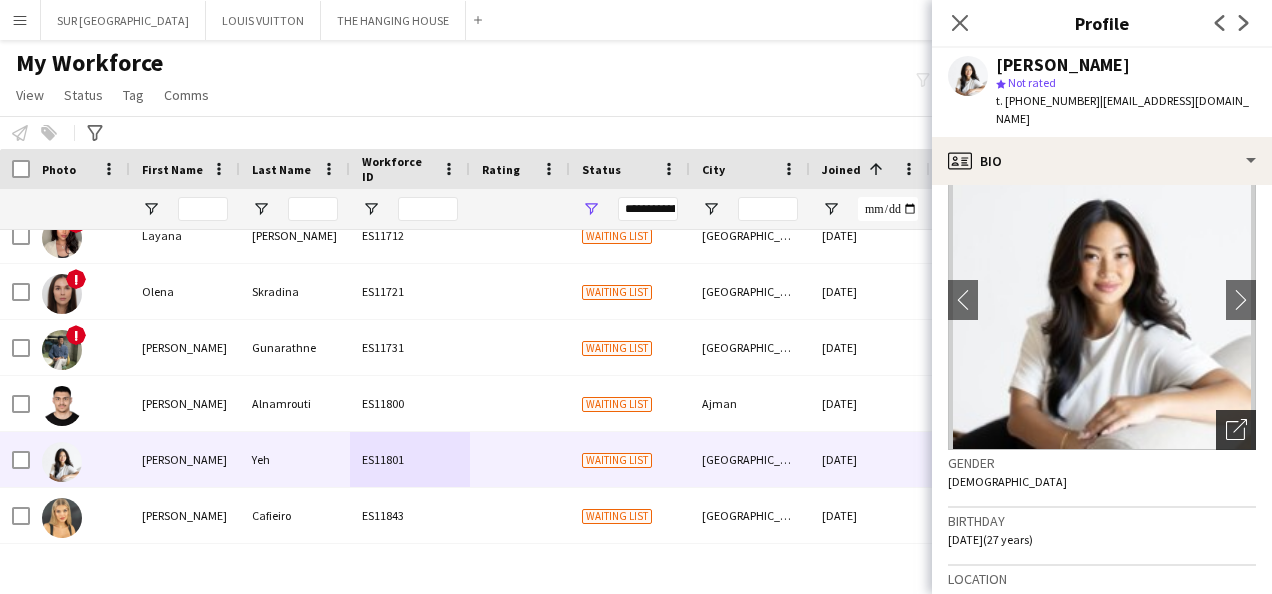 click on "Open photos pop-in" 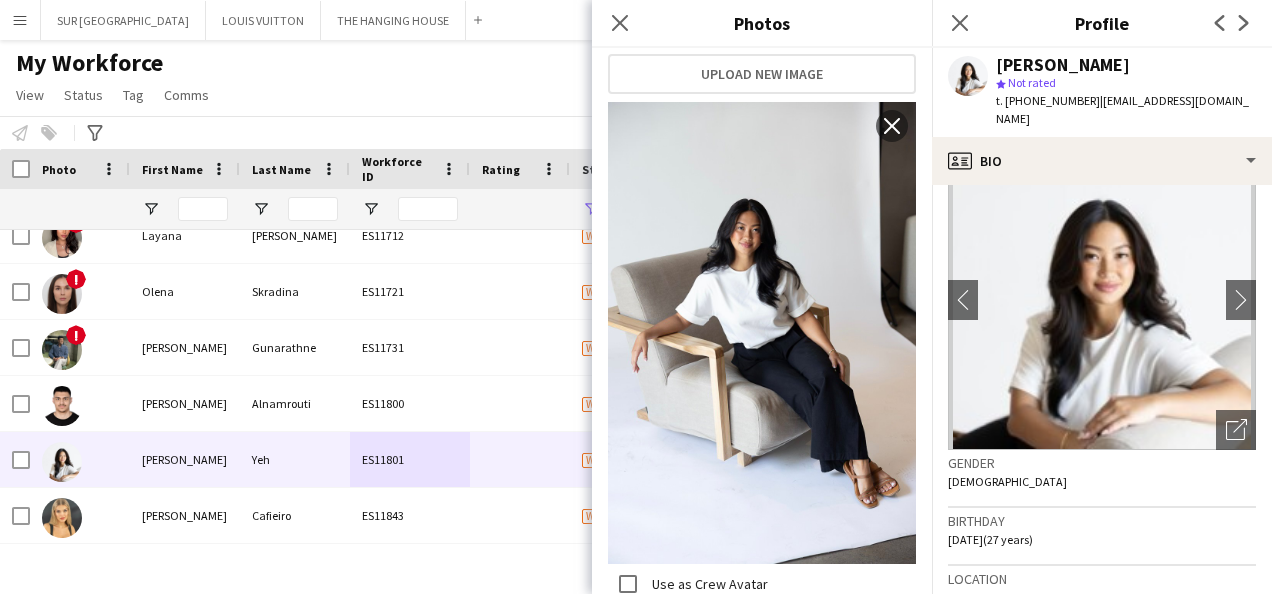 scroll, scrollTop: 855, scrollLeft: 0, axis: vertical 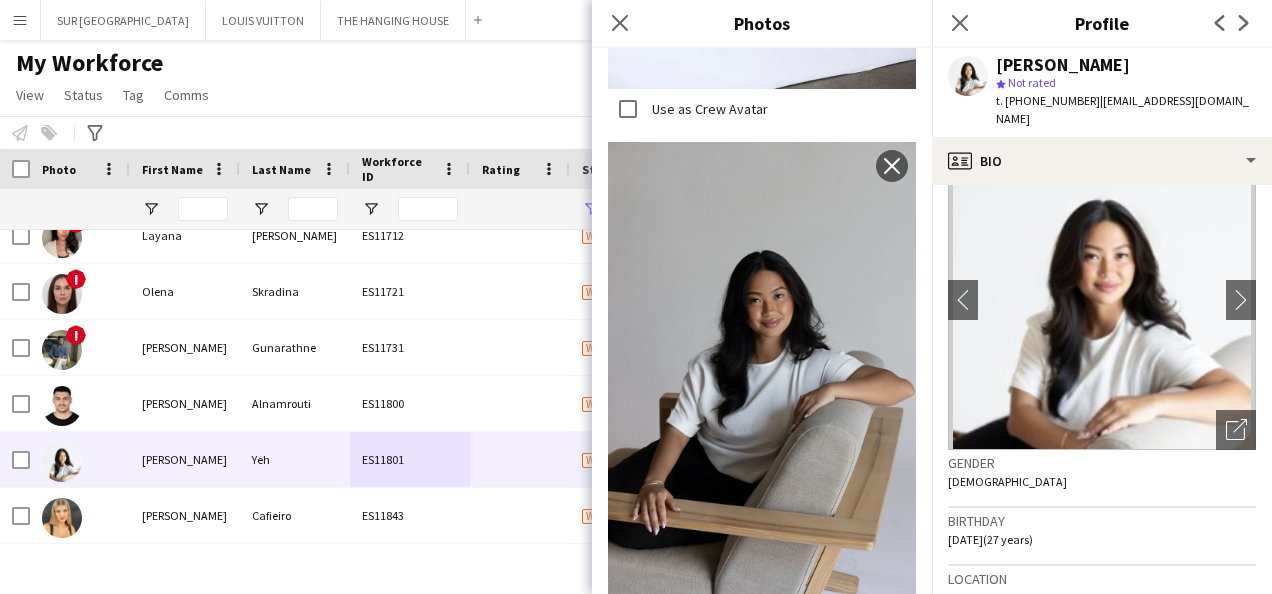 click 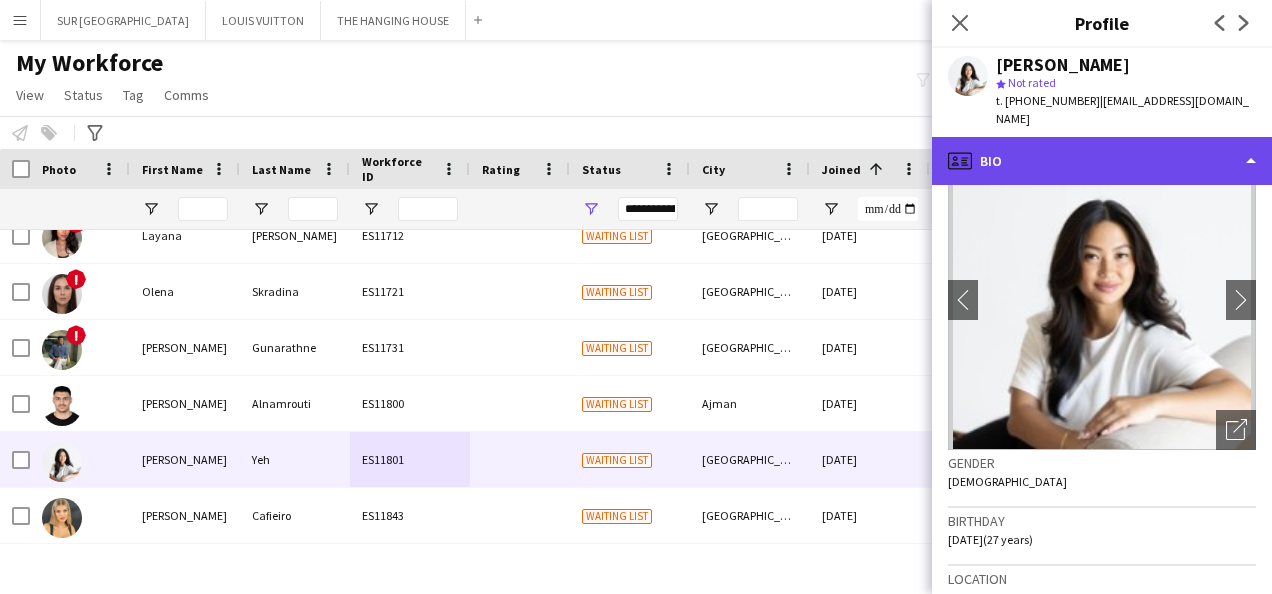 click on "profile
Bio" 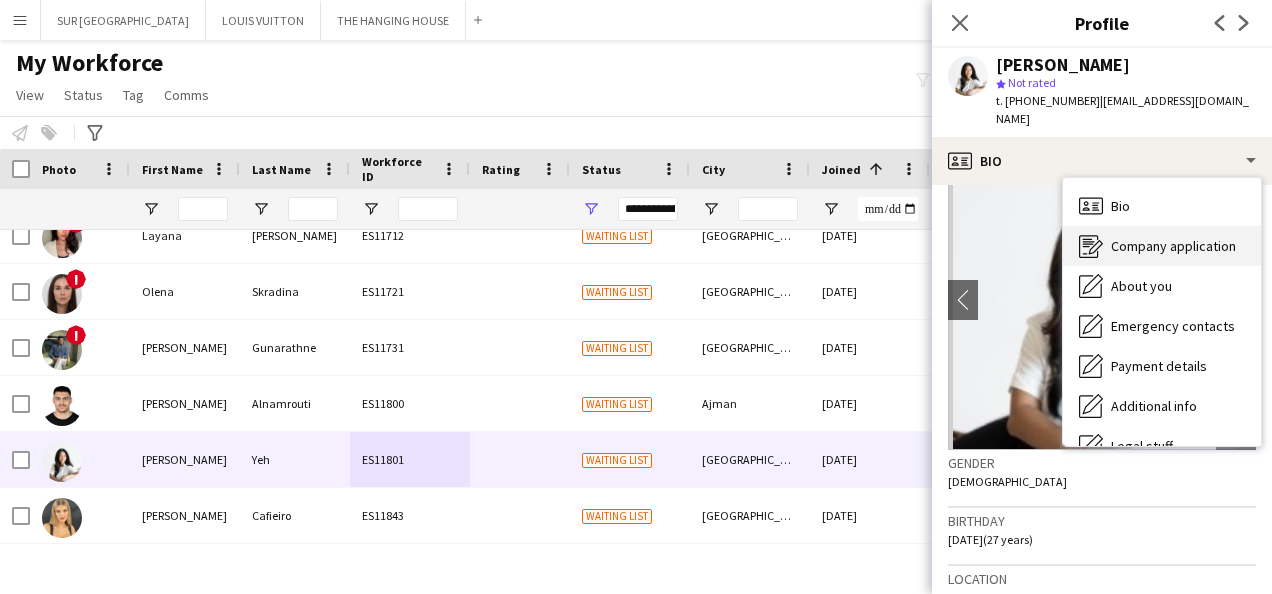 click on "Company application
Company application" at bounding box center (1162, 246) 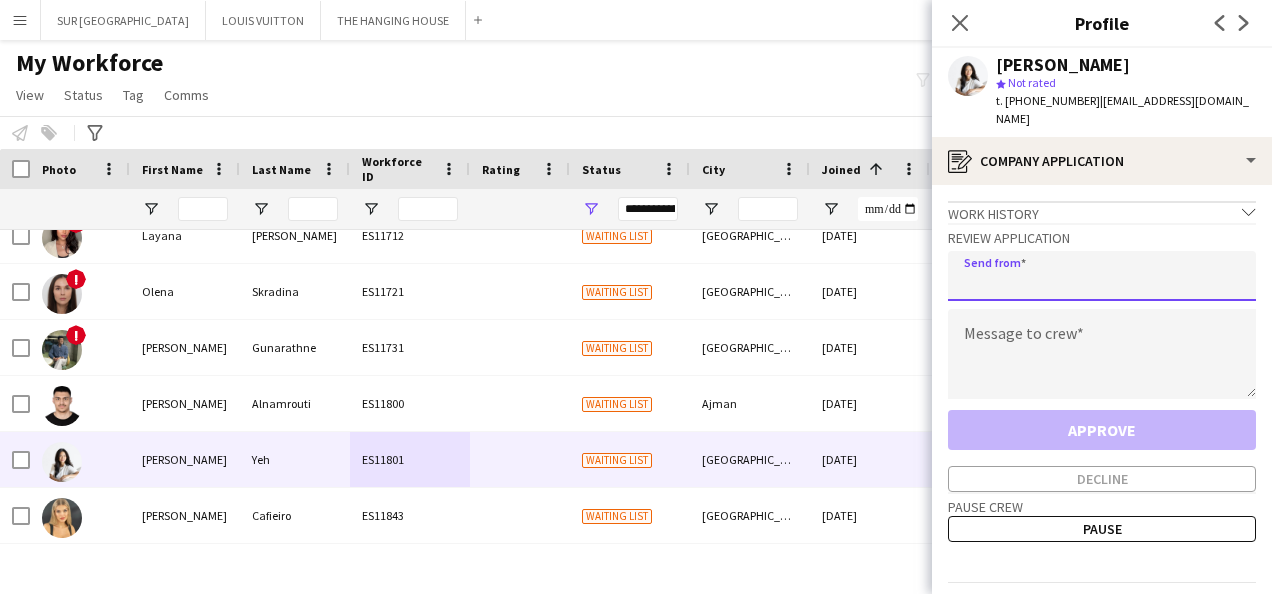 drag, startPoint x: 1103, startPoint y: 216, endPoint x: 1065, endPoint y: 258, distance: 56.63921 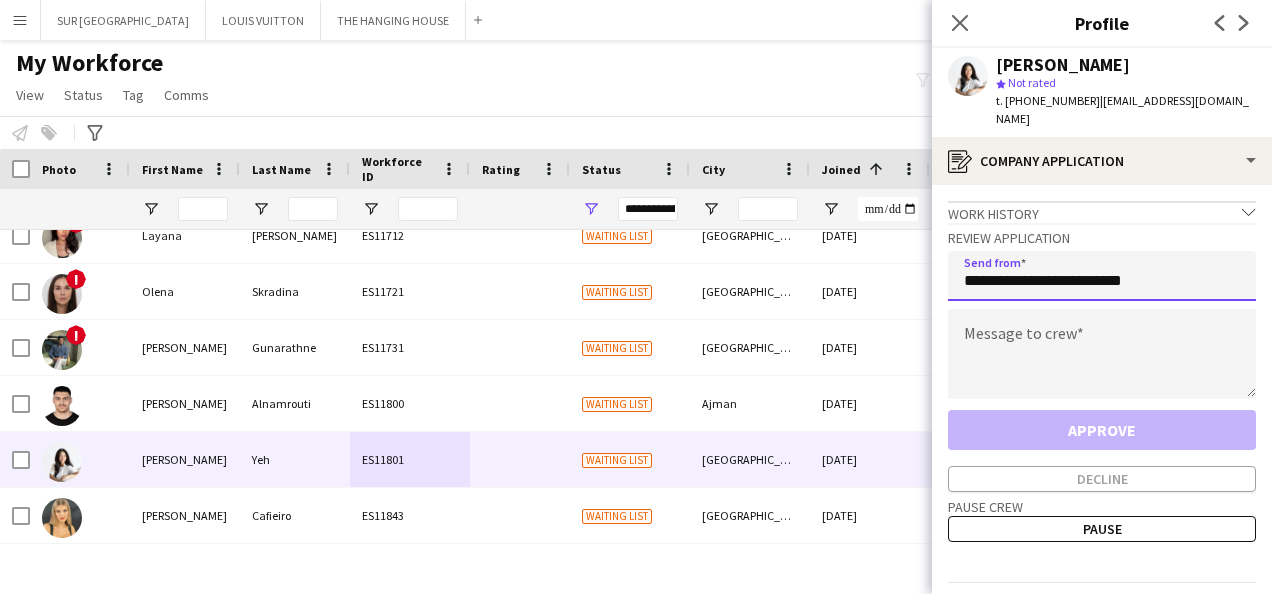 drag, startPoint x: 1144, startPoint y: 260, endPoint x: 930, endPoint y: 294, distance: 216.6841 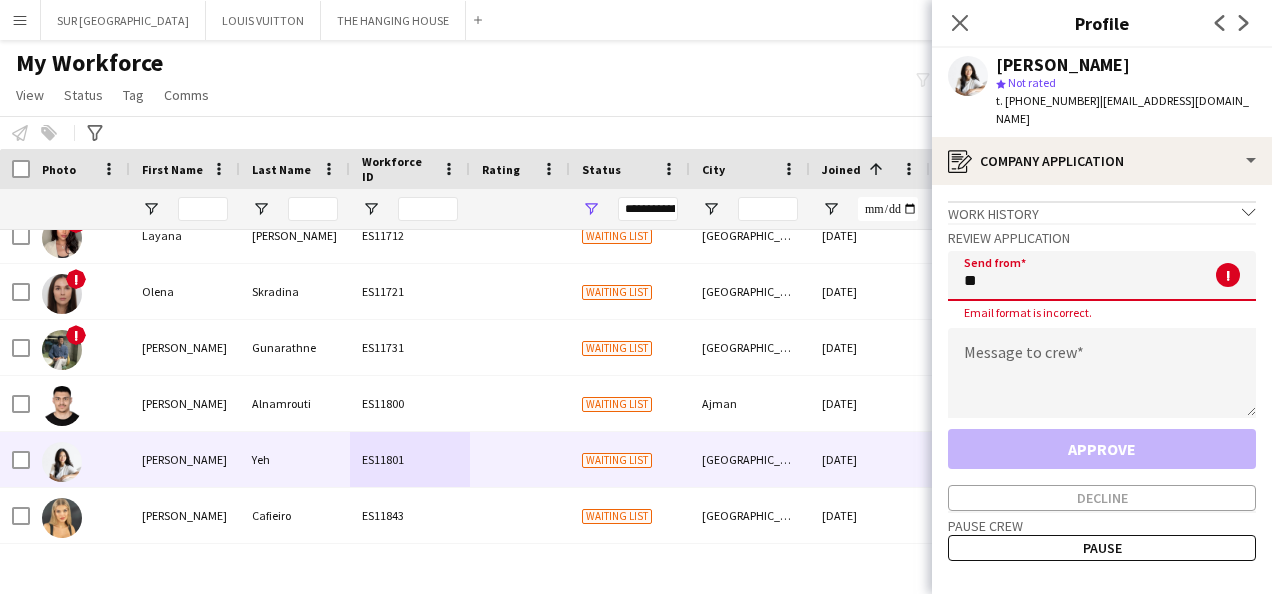 type on "**" 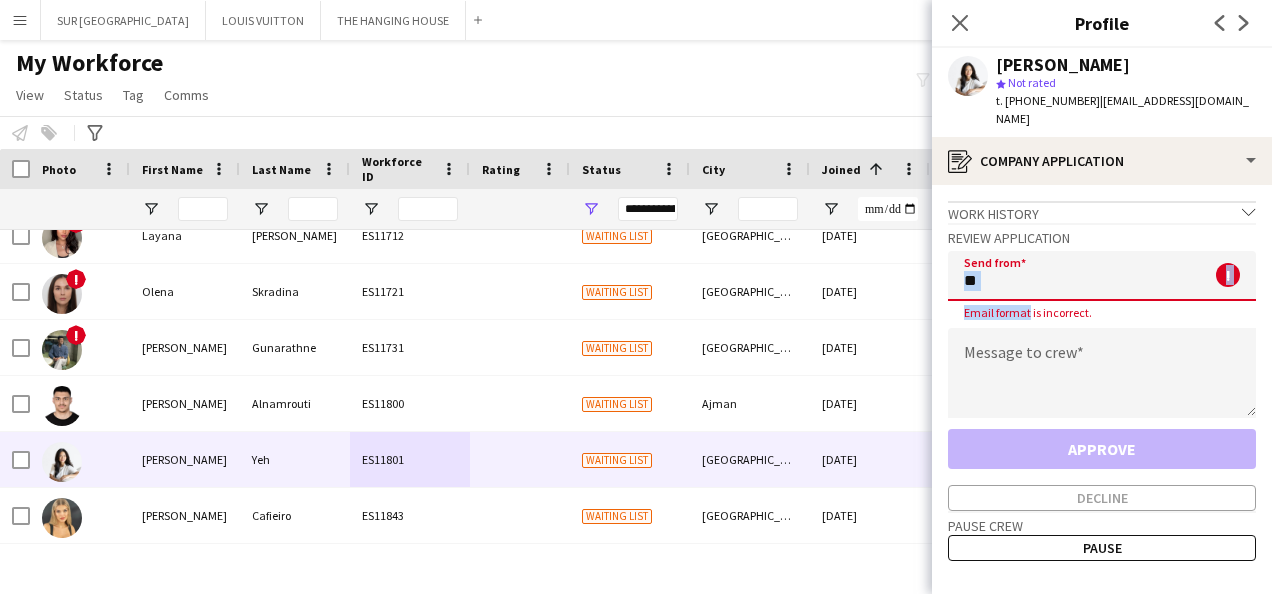 drag, startPoint x: 1024, startPoint y: 284, endPoint x: 983, endPoint y: 257, distance: 49.09175 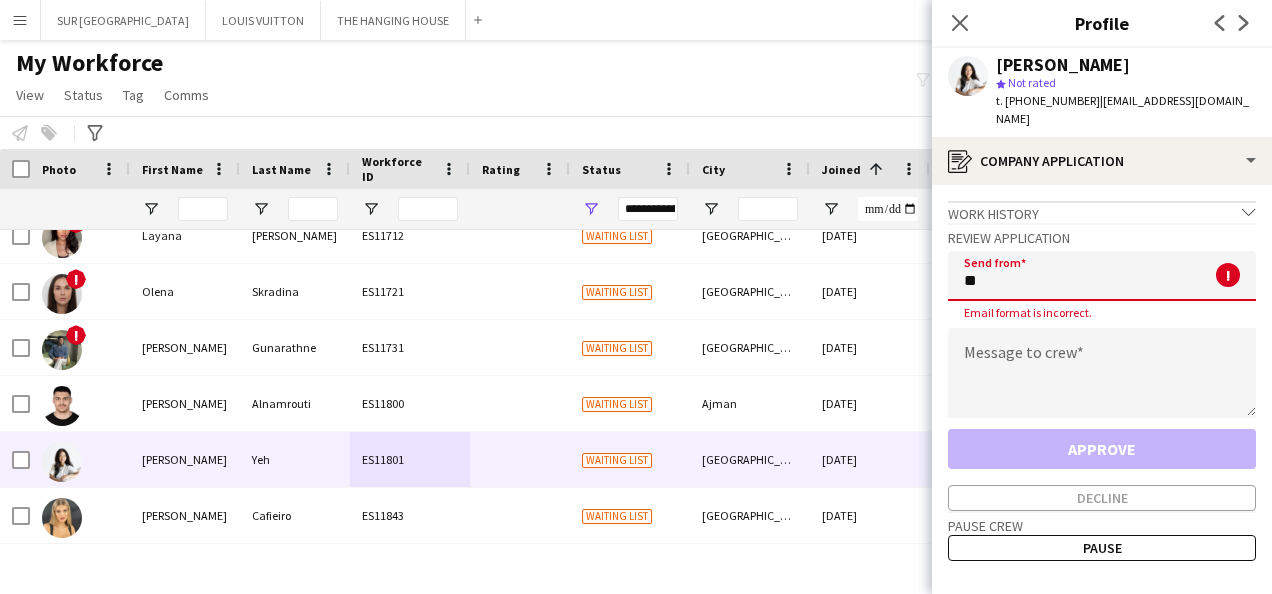 click on "**" 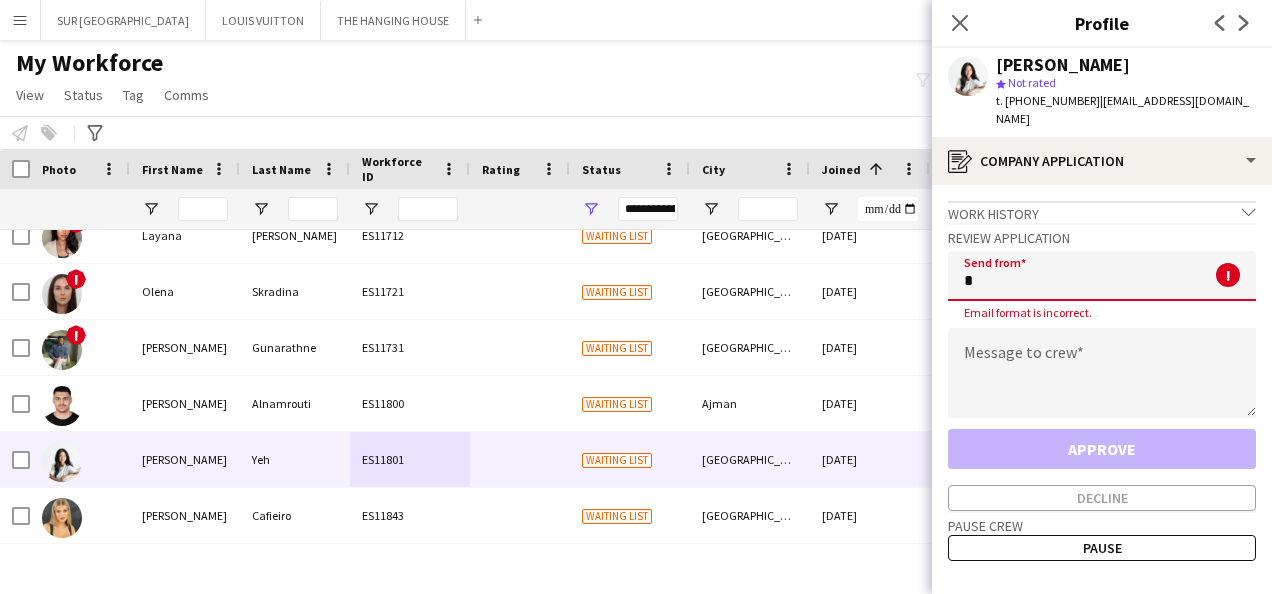 type on "**********" 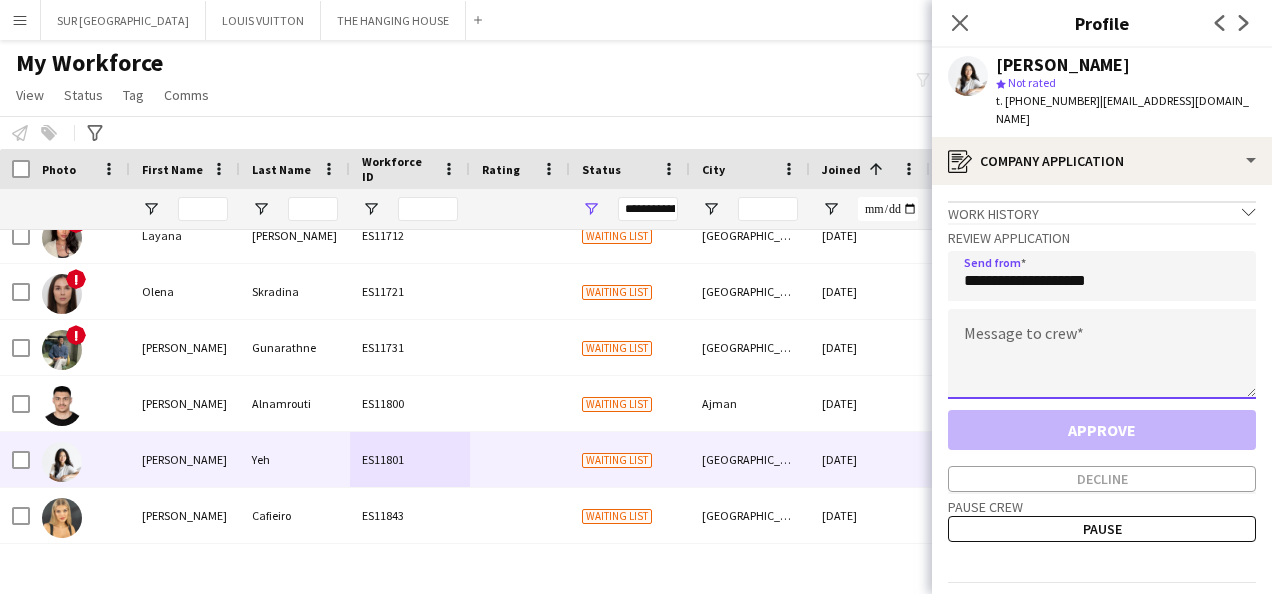click 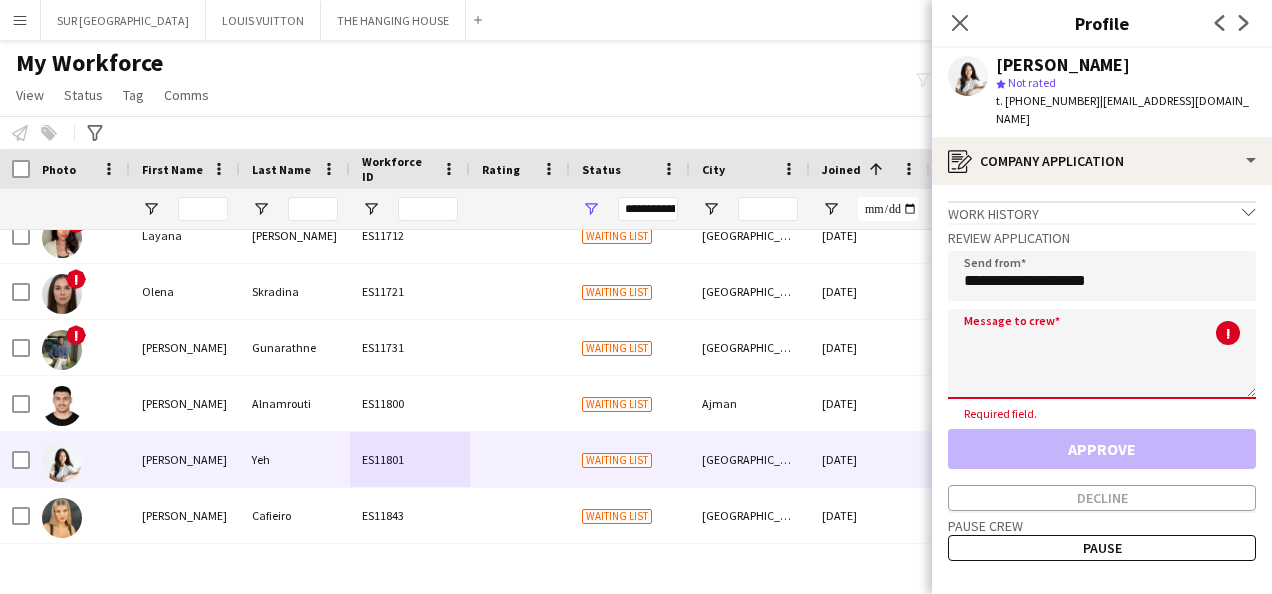 paste on "**********" 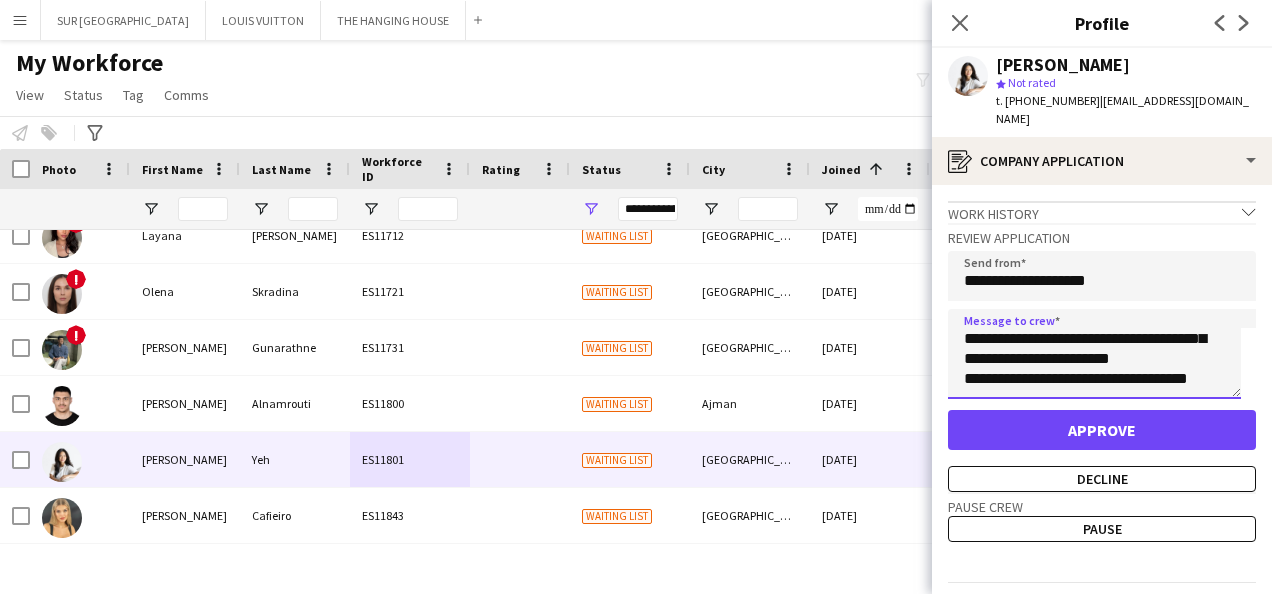 scroll, scrollTop: 0, scrollLeft: 0, axis: both 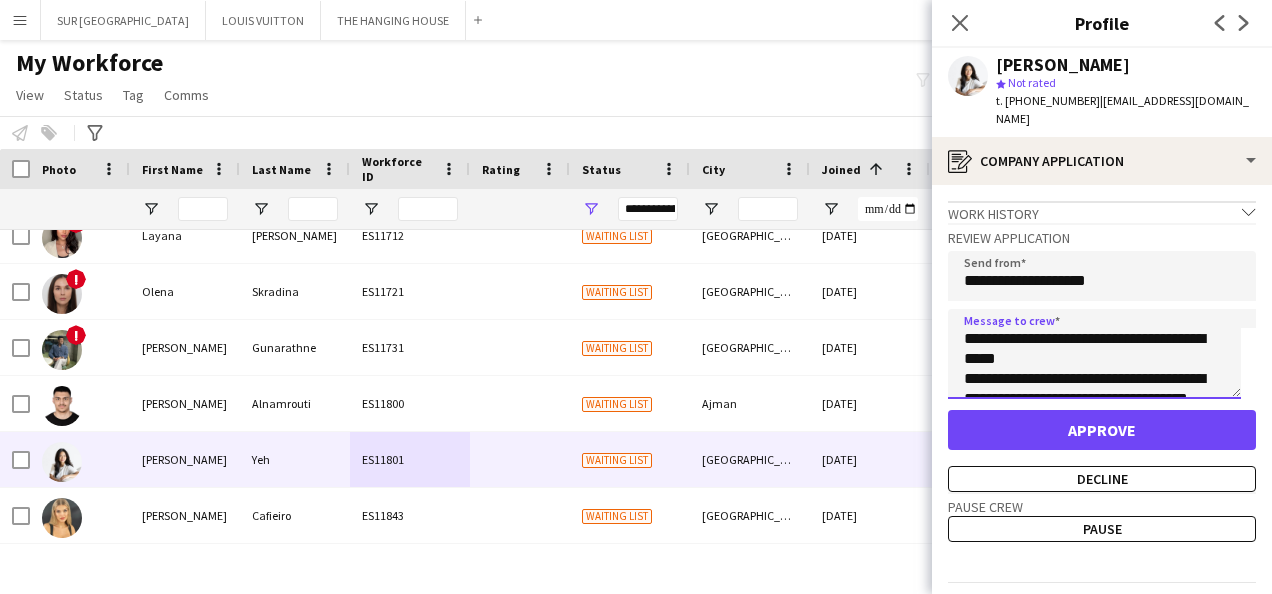 type on "**********" 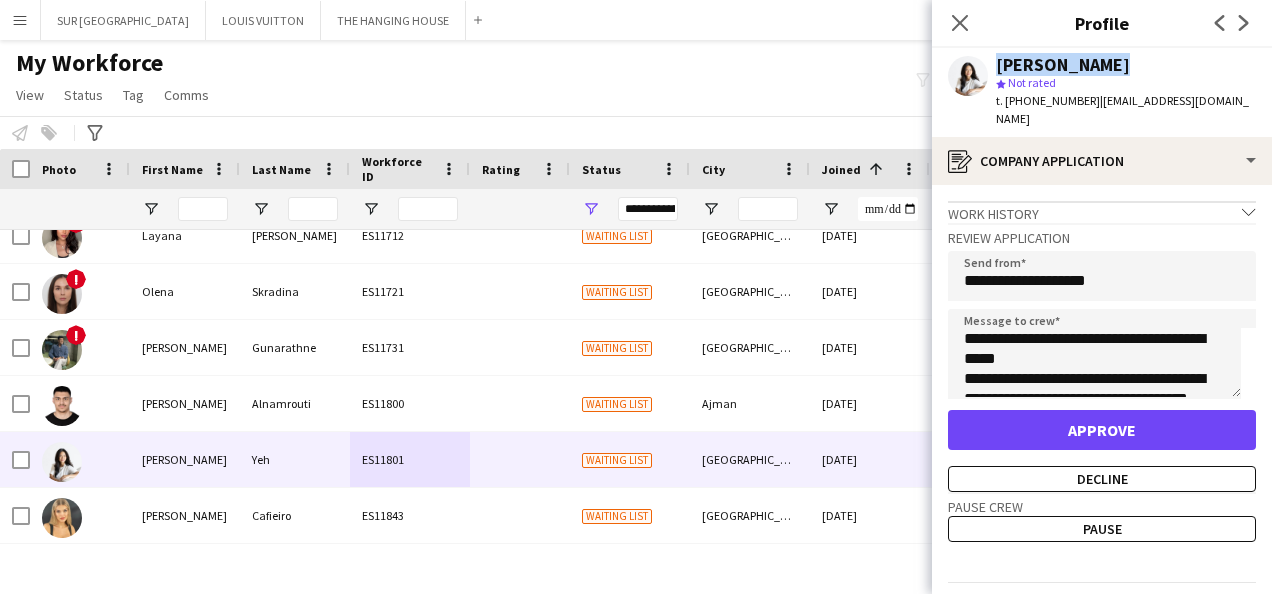drag, startPoint x: 1093, startPoint y: 50, endPoint x: 991, endPoint y: 70, distance: 103.94229 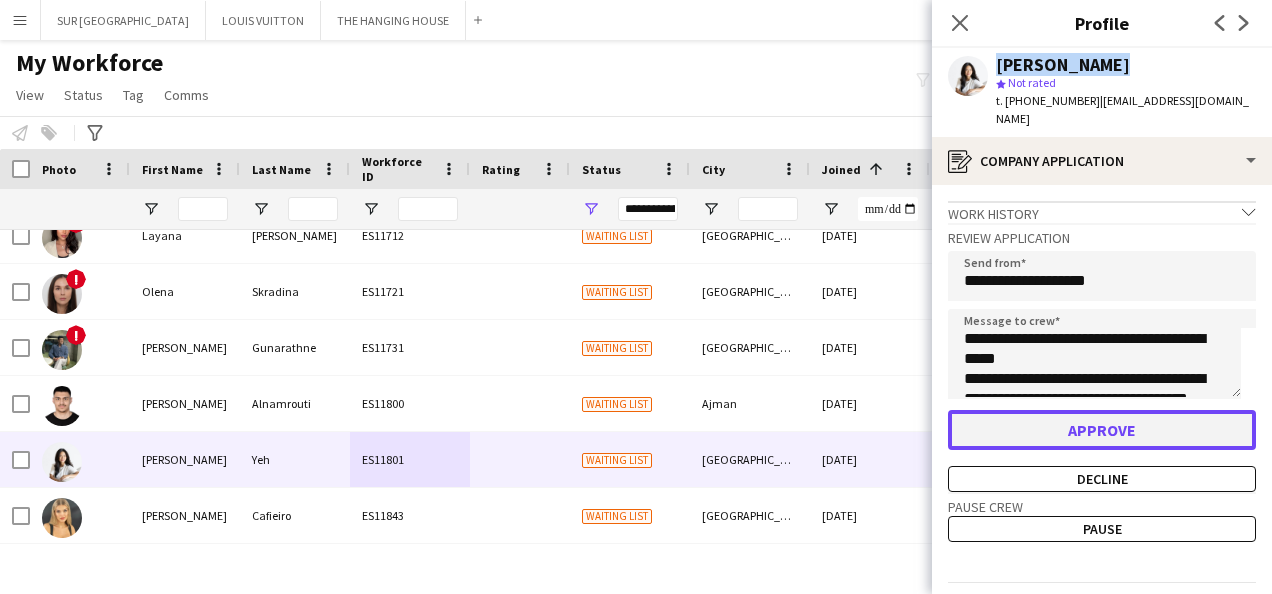 click on "Approve" 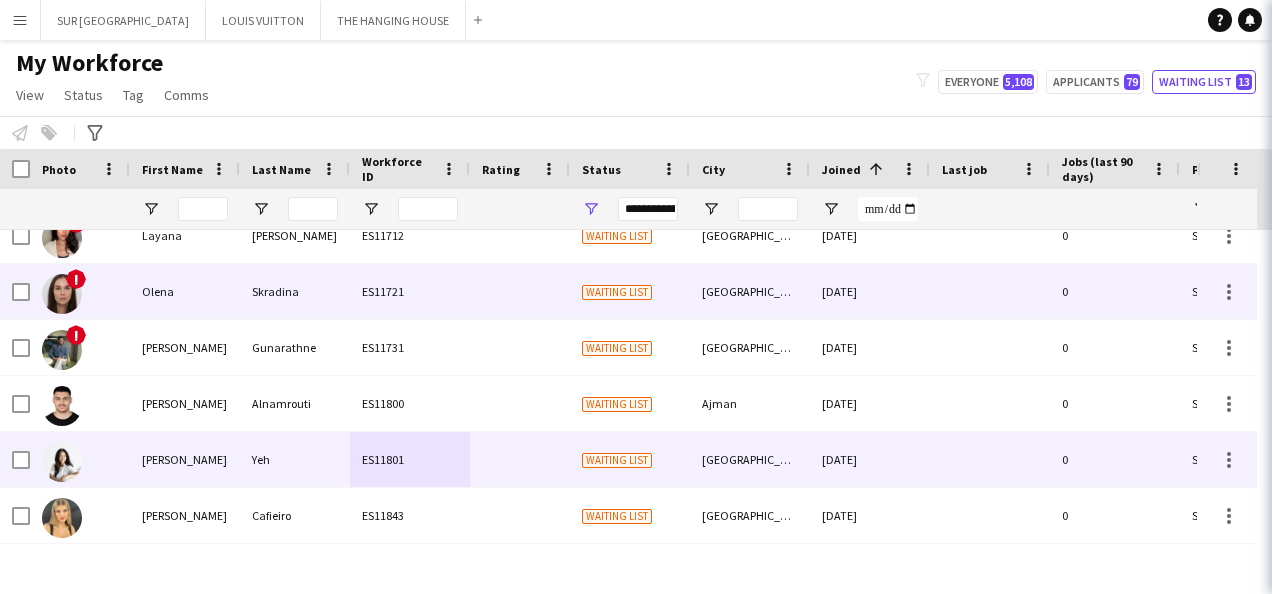 scroll, scrollTop: 358, scrollLeft: 0, axis: vertical 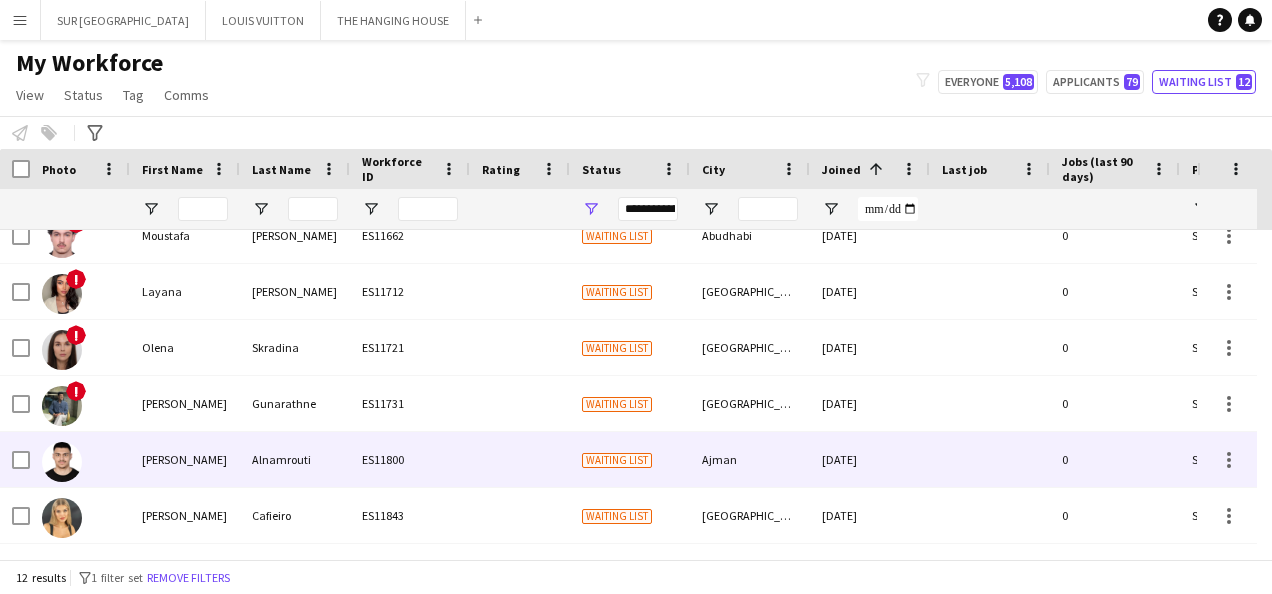 click on "[DATE]" at bounding box center [870, 459] 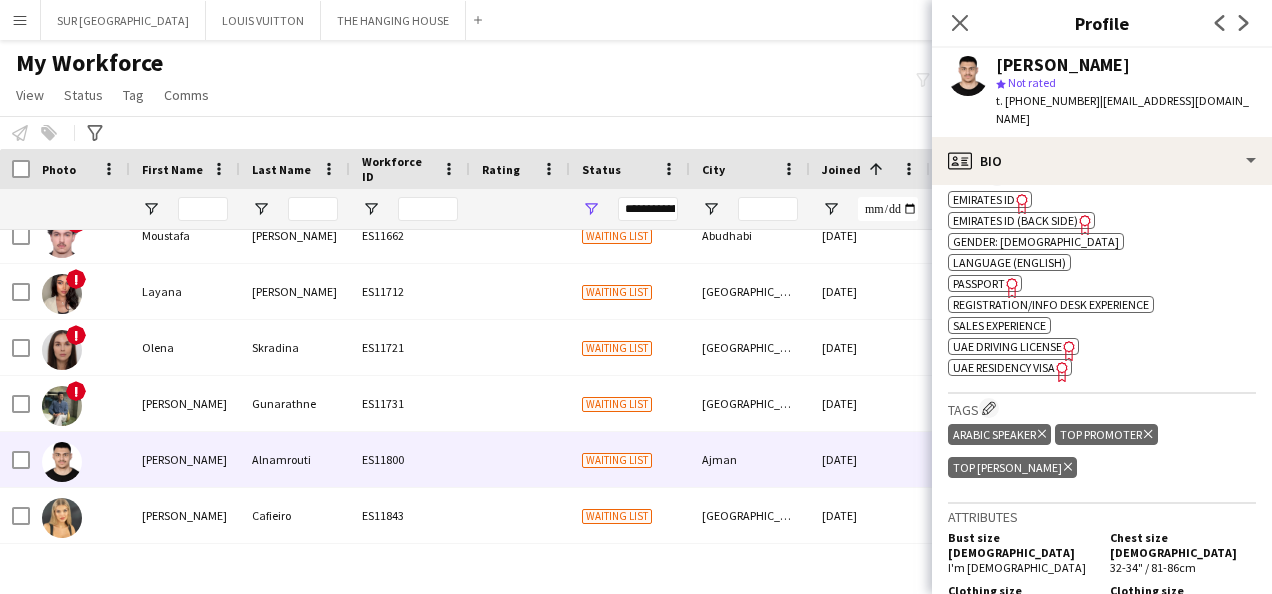 scroll, scrollTop: 740, scrollLeft: 0, axis: vertical 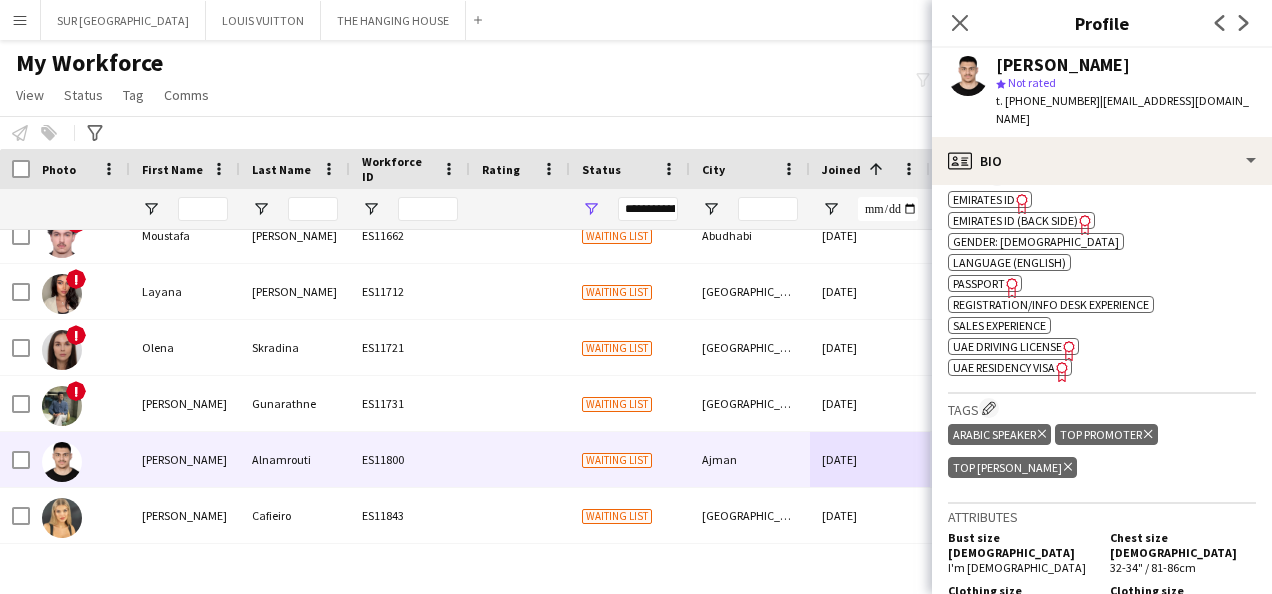 click on "UAE Residency Visa" 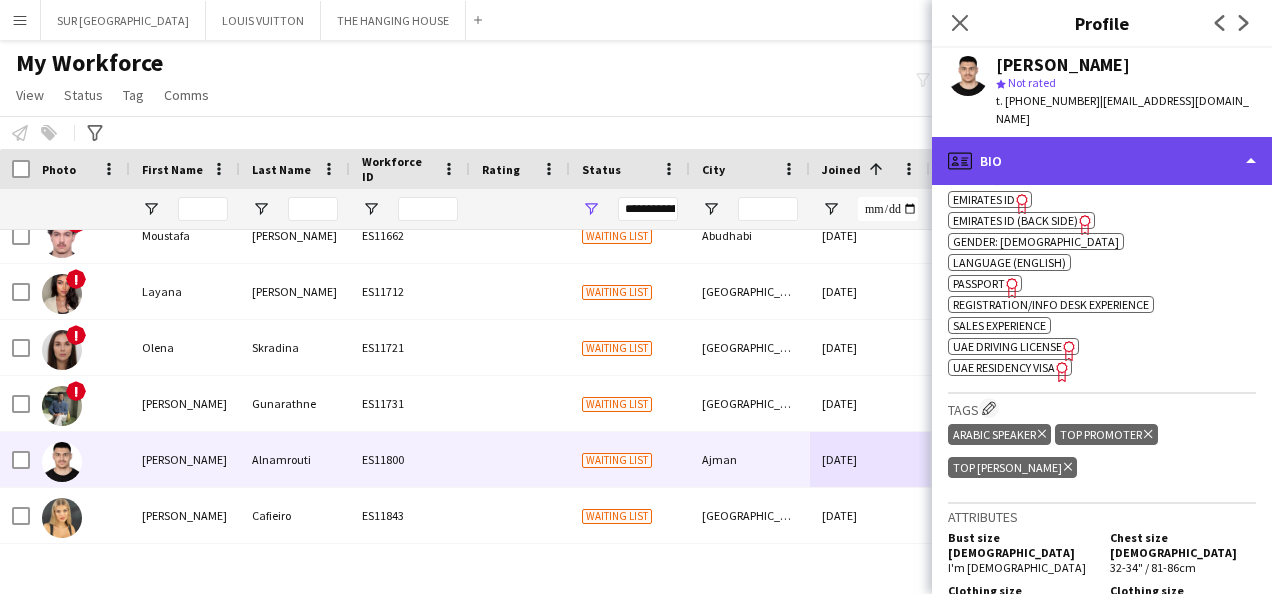click on "profile
Bio" 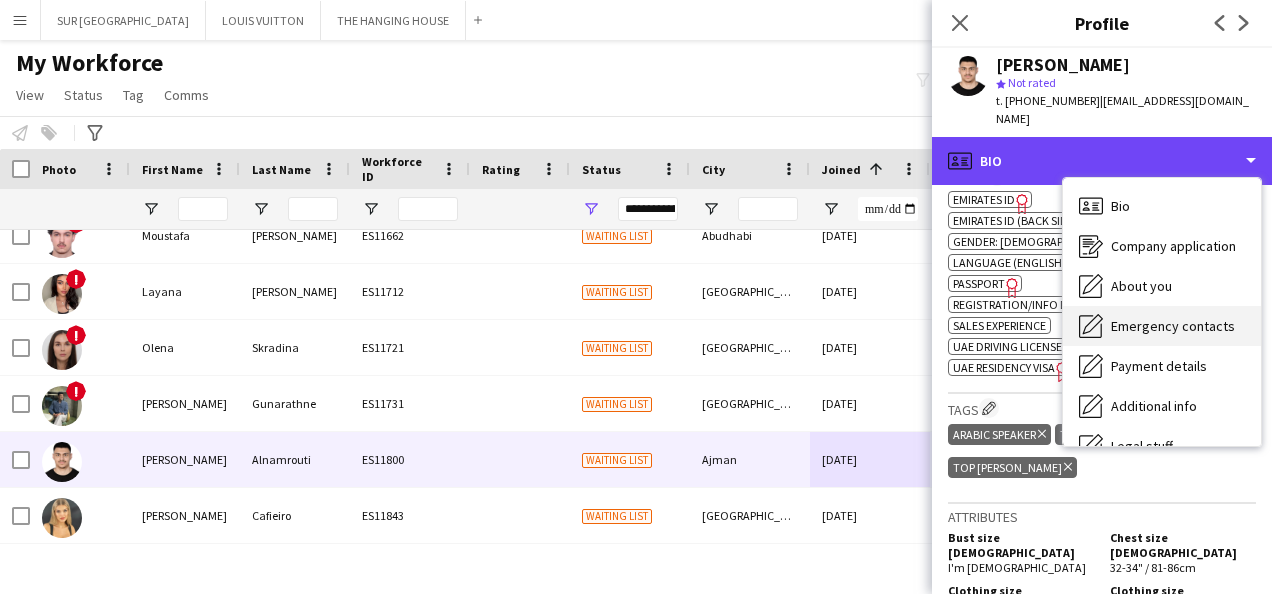 scroll, scrollTop: 108, scrollLeft: 0, axis: vertical 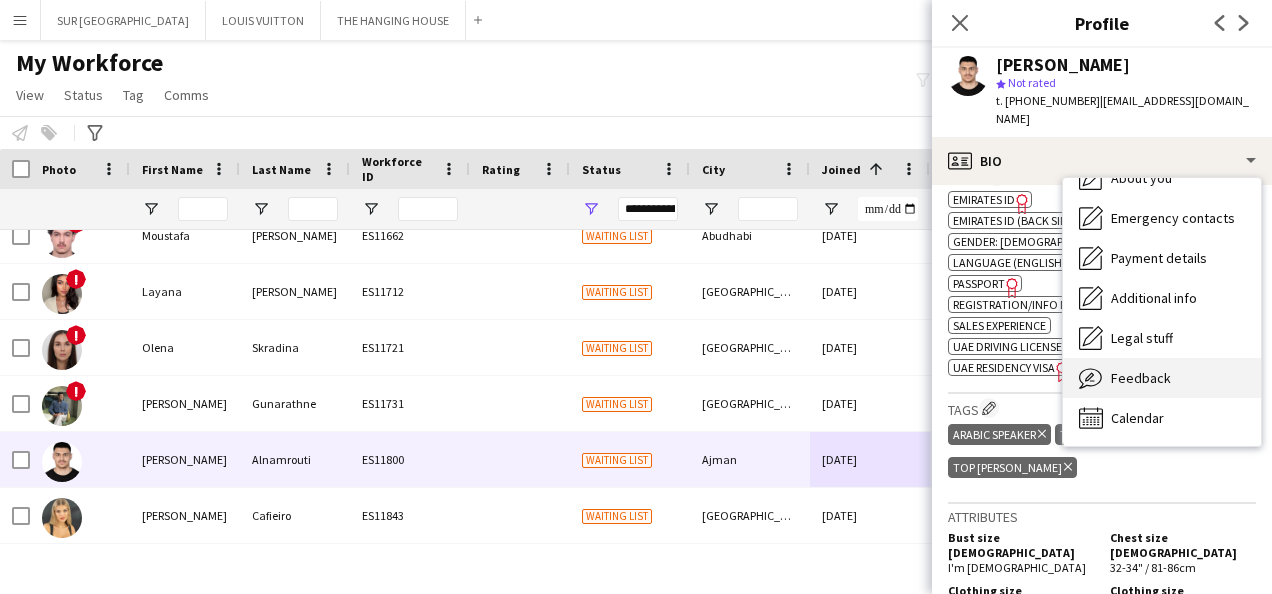 click on "Feedback" at bounding box center [1141, 378] 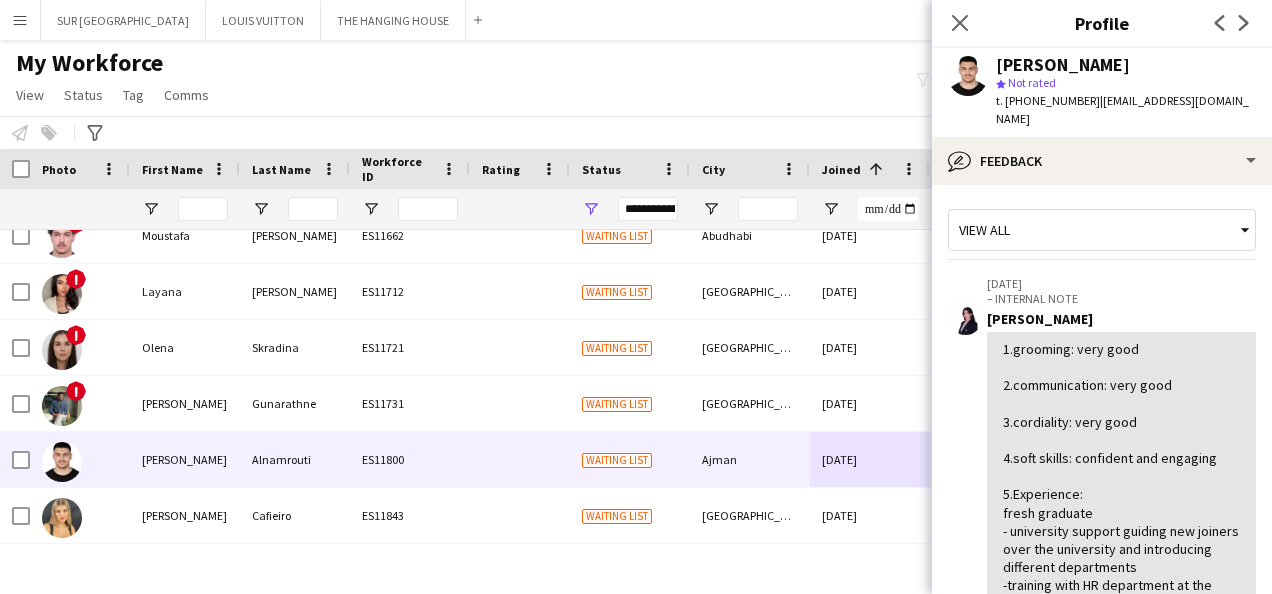 scroll, scrollTop: 156, scrollLeft: 0, axis: vertical 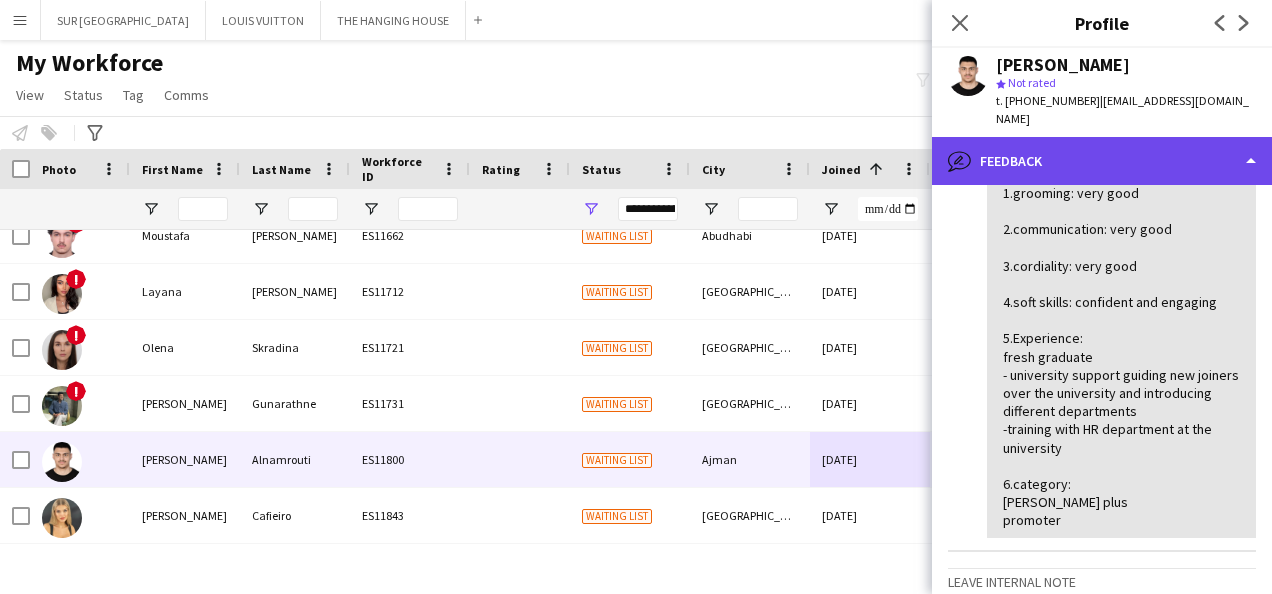 click on "bubble-pencil
Feedback" 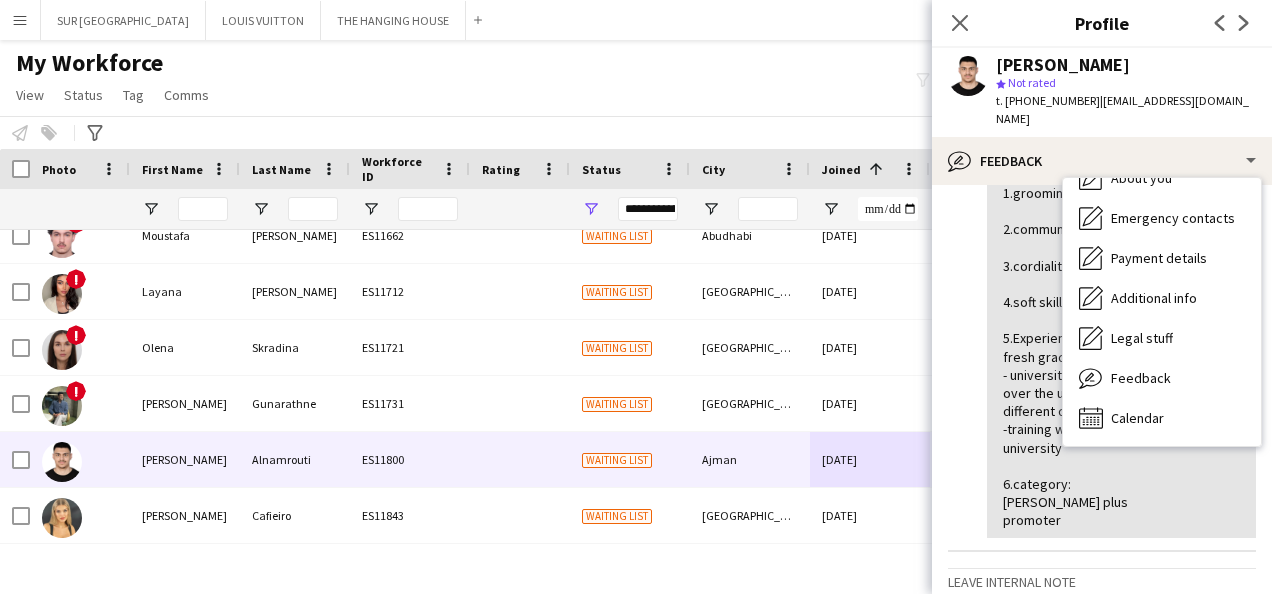 click on "[DATE]  – INTERNAL NOTE  [PERSON_NAME]   1.grooming: very good
2.communication: very good
3.cordiality: very good
4.soft skills: confident and engaging
5.Experience:
fresh graduate
- university support  guiding new joiners over the university and introducing different departments
-training with HR department at the university
6.category:
[PERSON_NAME] plus
promoter" 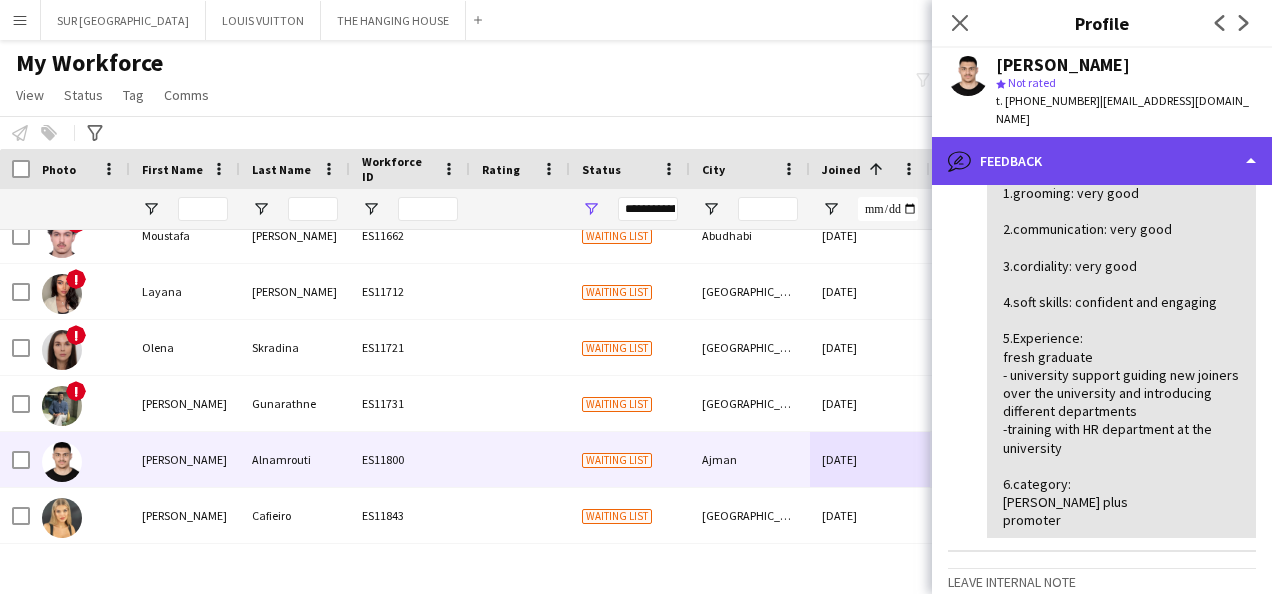 click on "bubble-pencil
Feedback" 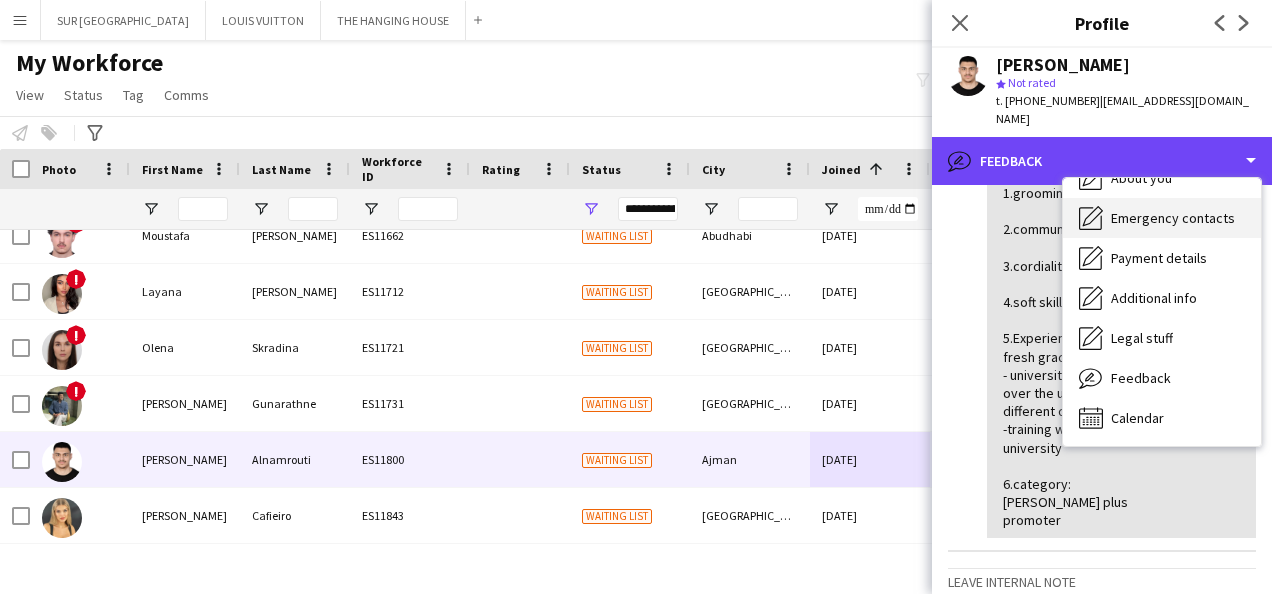 scroll, scrollTop: 0, scrollLeft: 0, axis: both 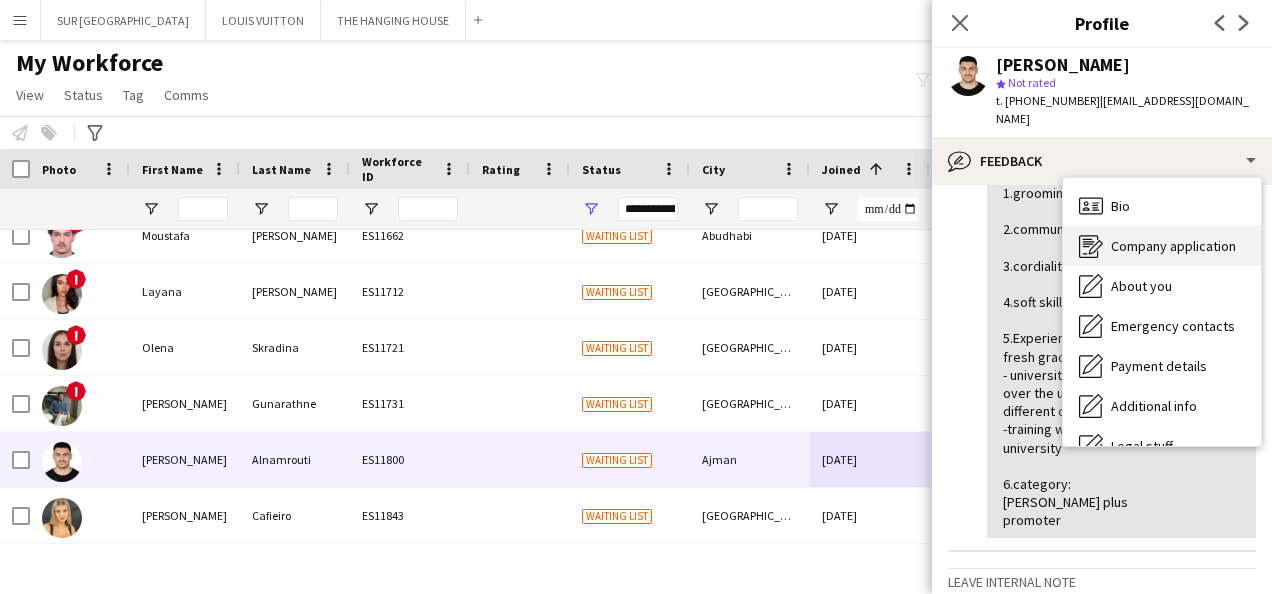 click on "Company application" at bounding box center [1173, 246] 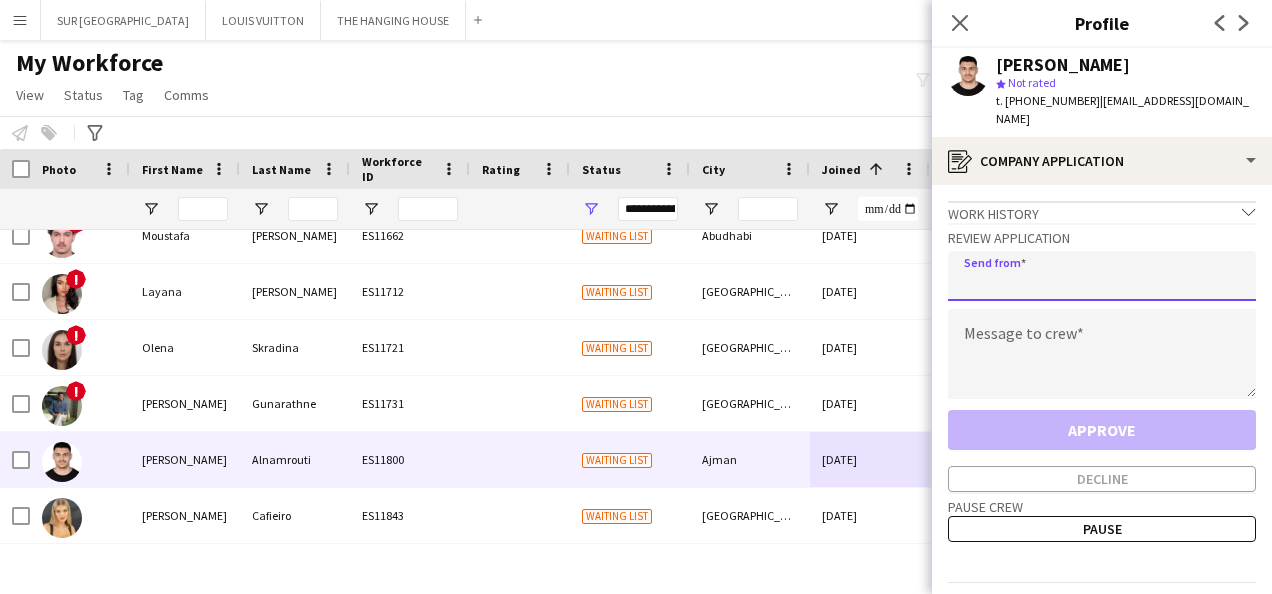 click 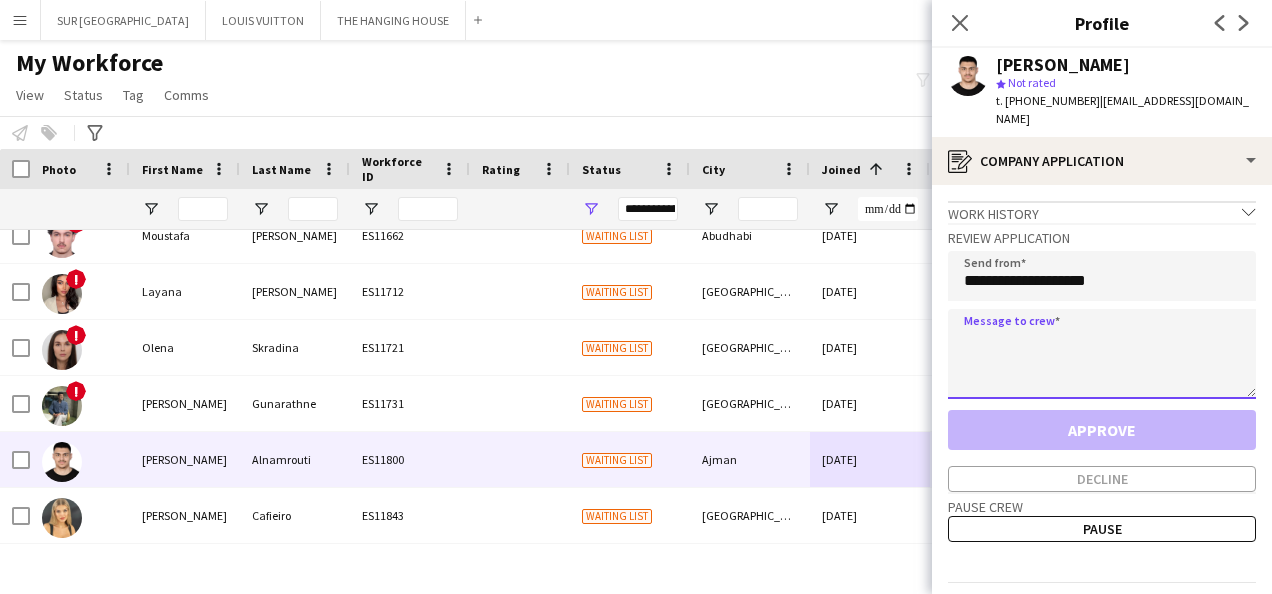 click 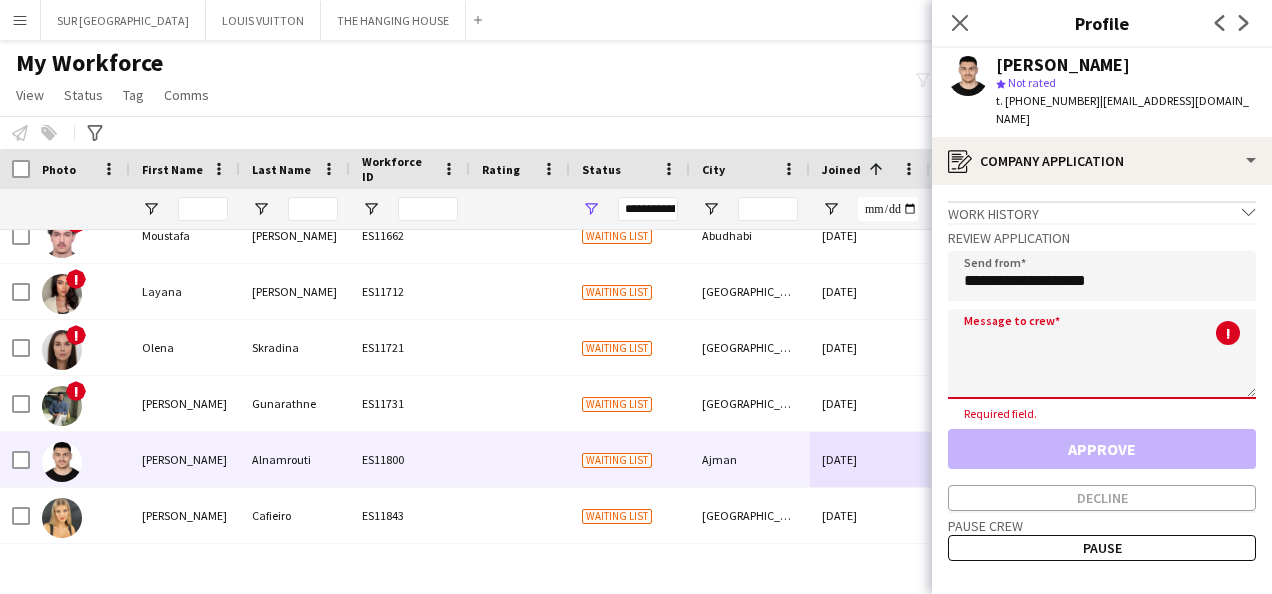 paste on "**********" 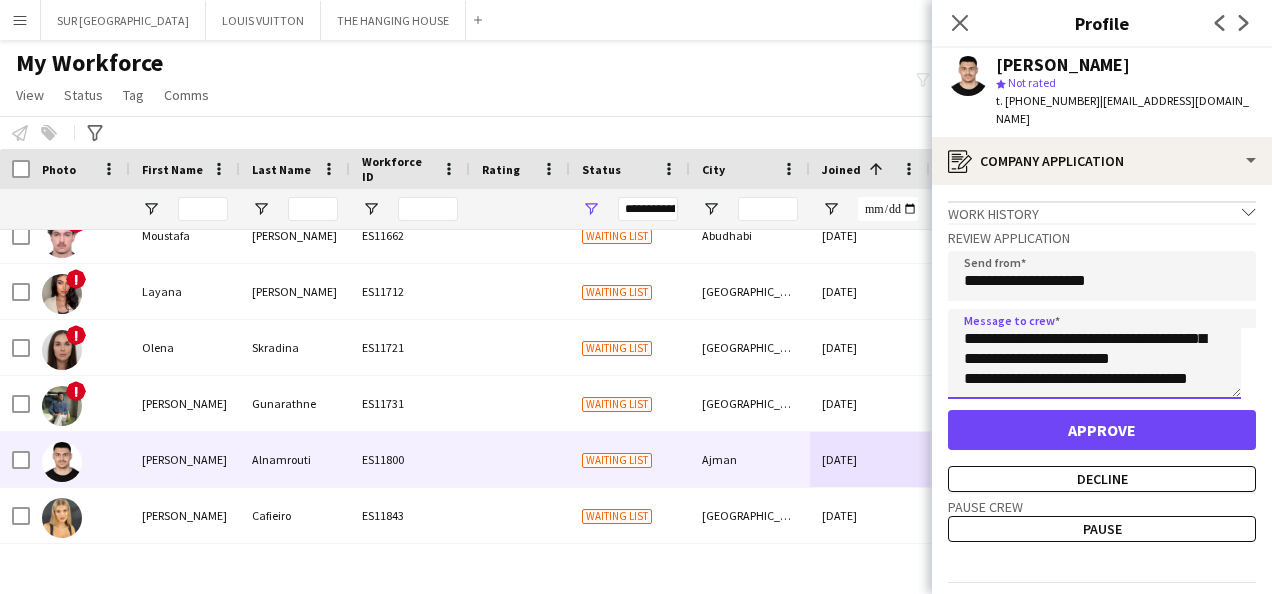 scroll, scrollTop: 0, scrollLeft: 0, axis: both 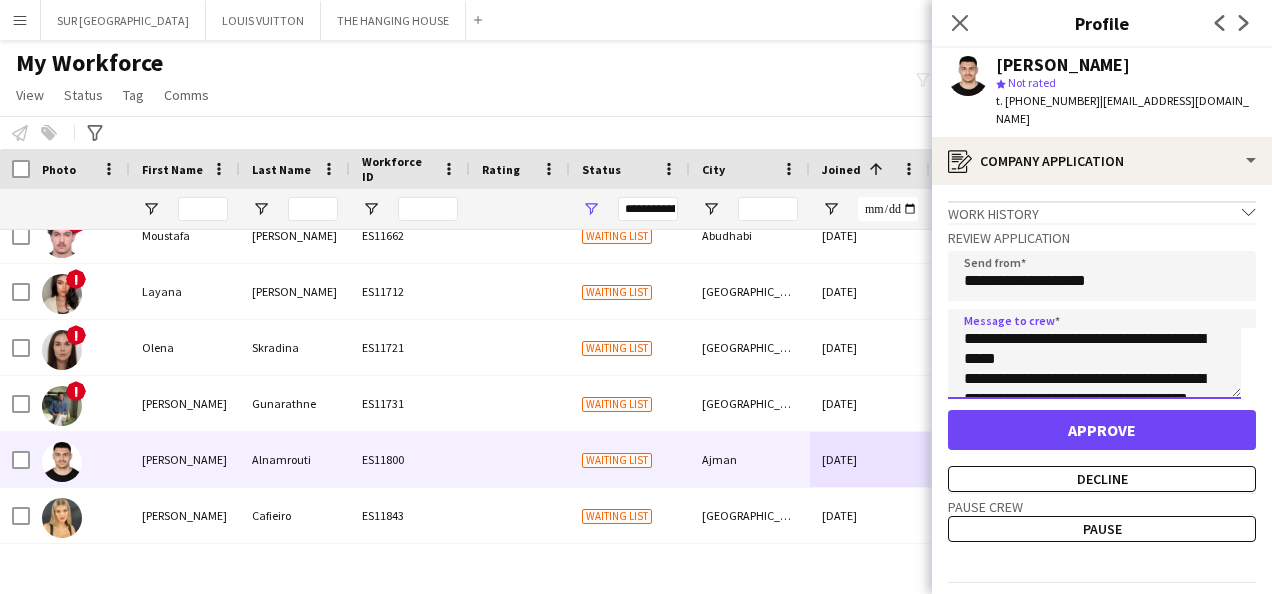 type on "**********" 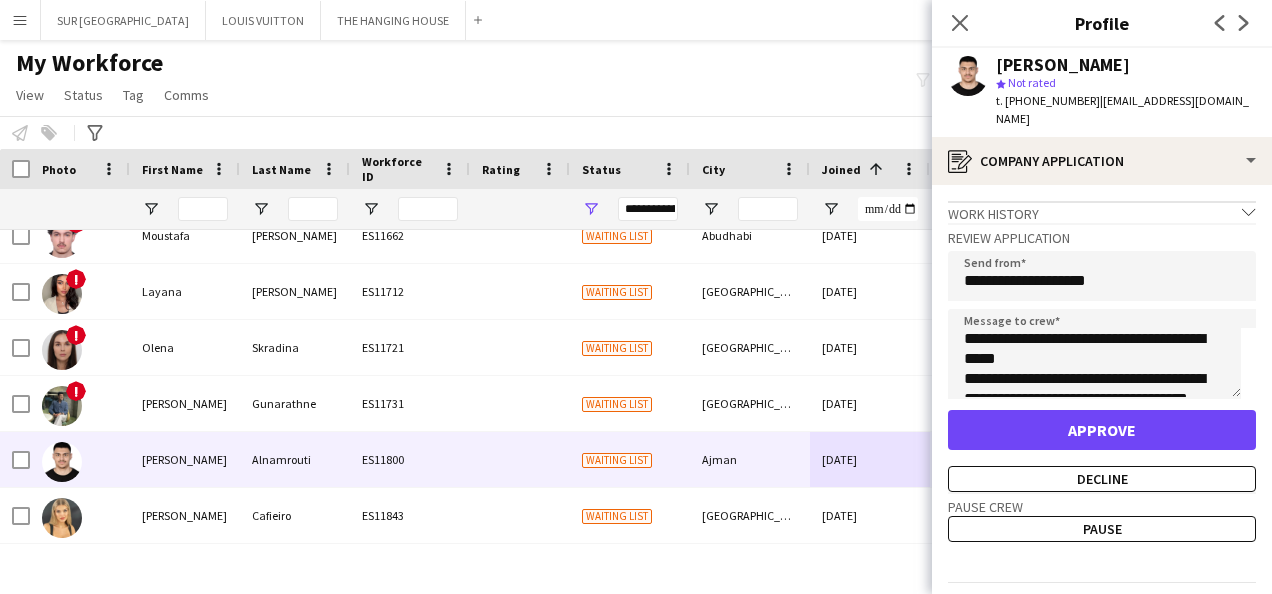 drag, startPoint x: 1170, startPoint y: 58, endPoint x: 975, endPoint y: 67, distance: 195.20758 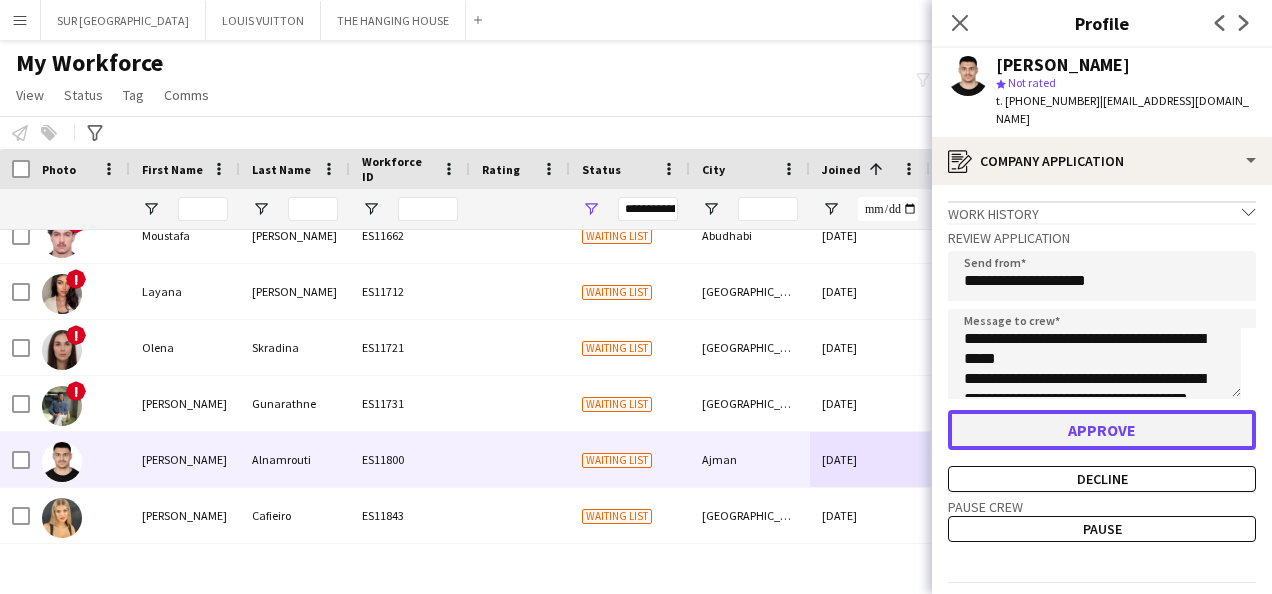 click on "Approve" 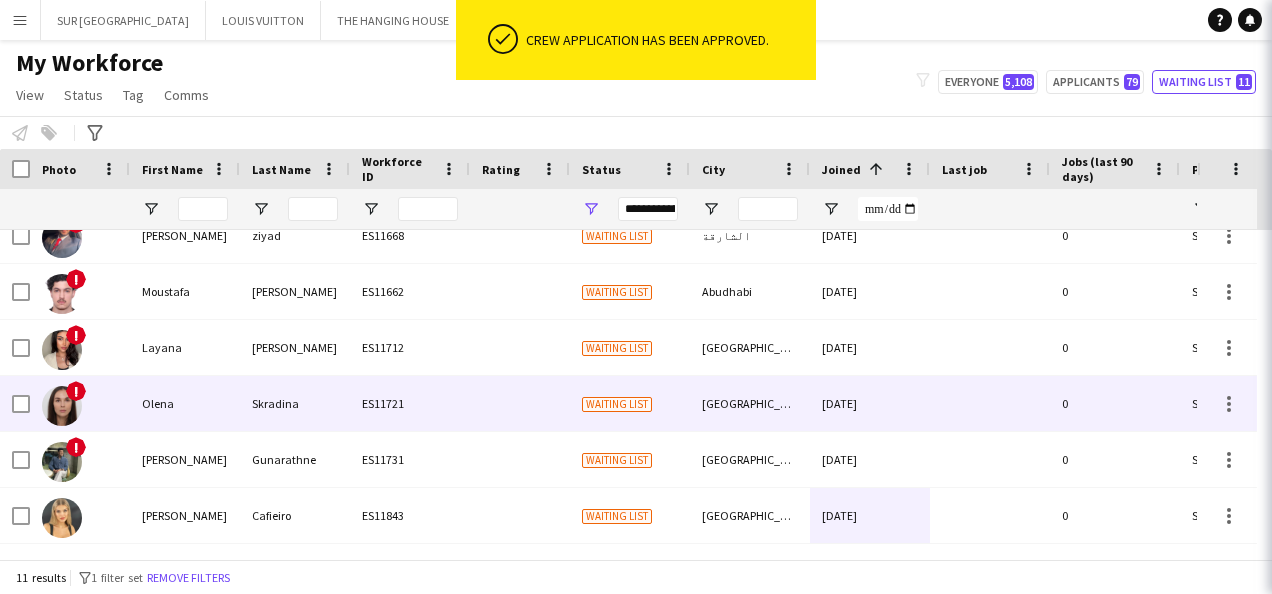 scroll, scrollTop: 302, scrollLeft: 0, axis: vertical 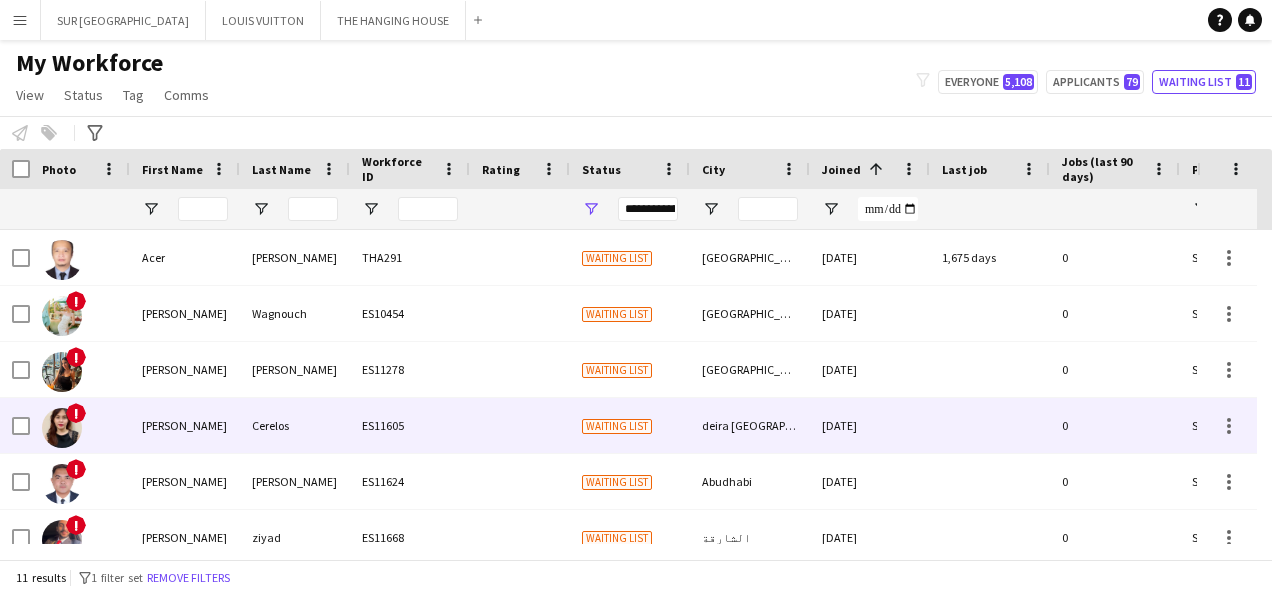 click on "deira [GEOGRAPHIC_DATA]" at bounding box center (750, 425) 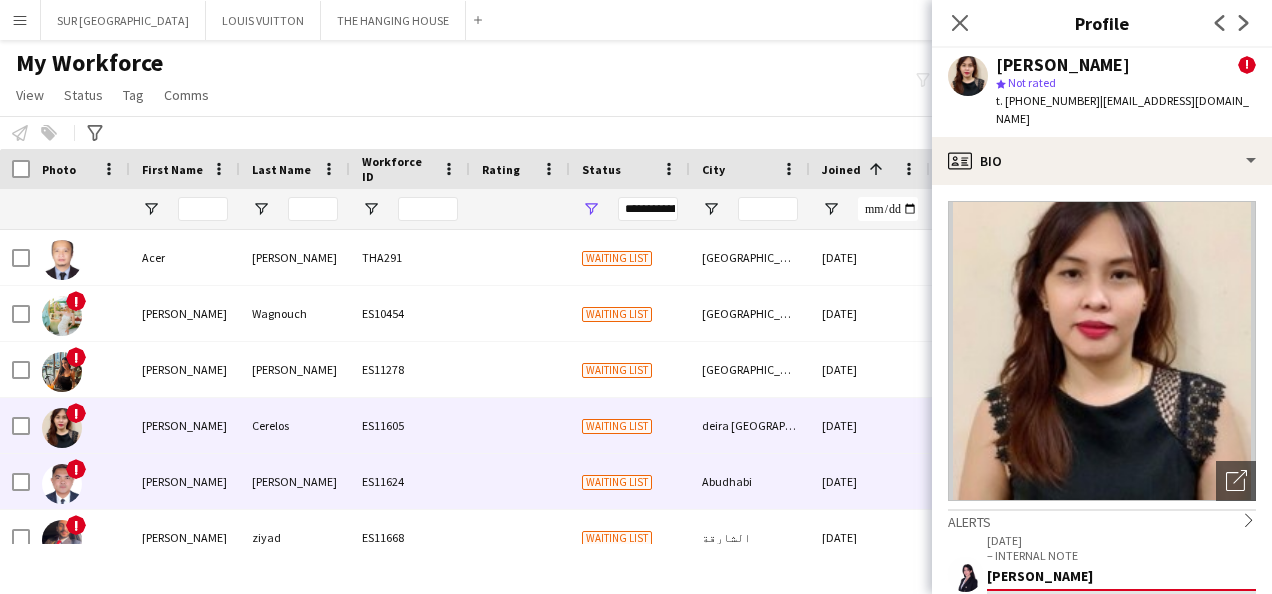 click on "Abudhabi" at bounding box center [750, 481] 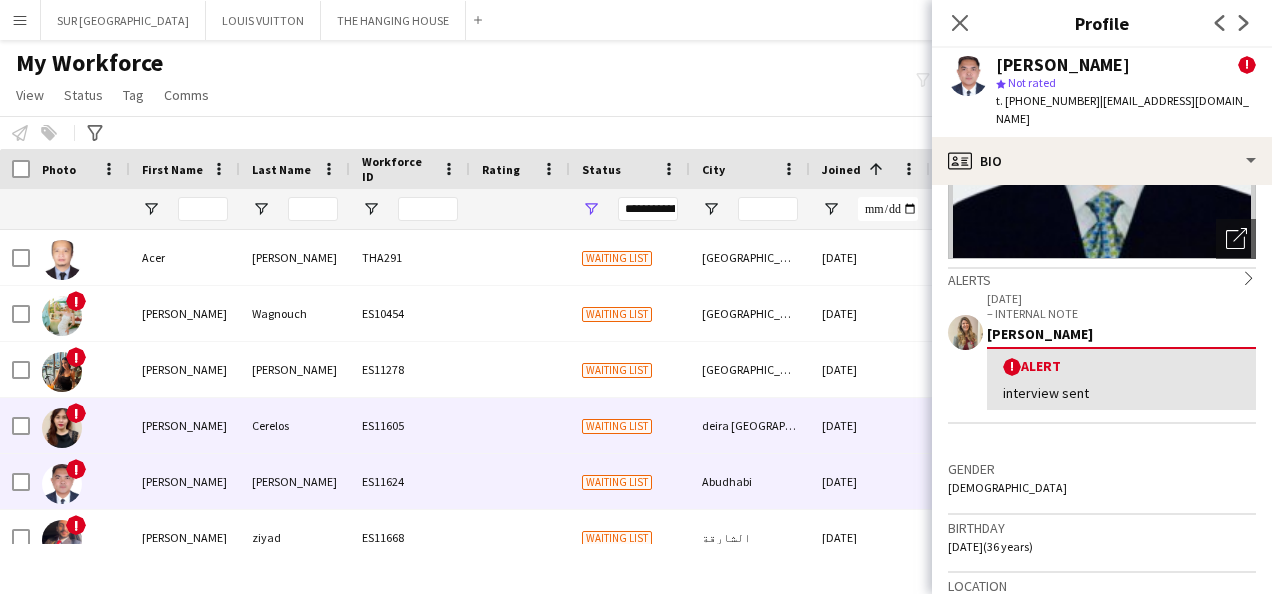 click on "deira [GEOGRAPHIC_DATA]" at bounding box center (750, 425) 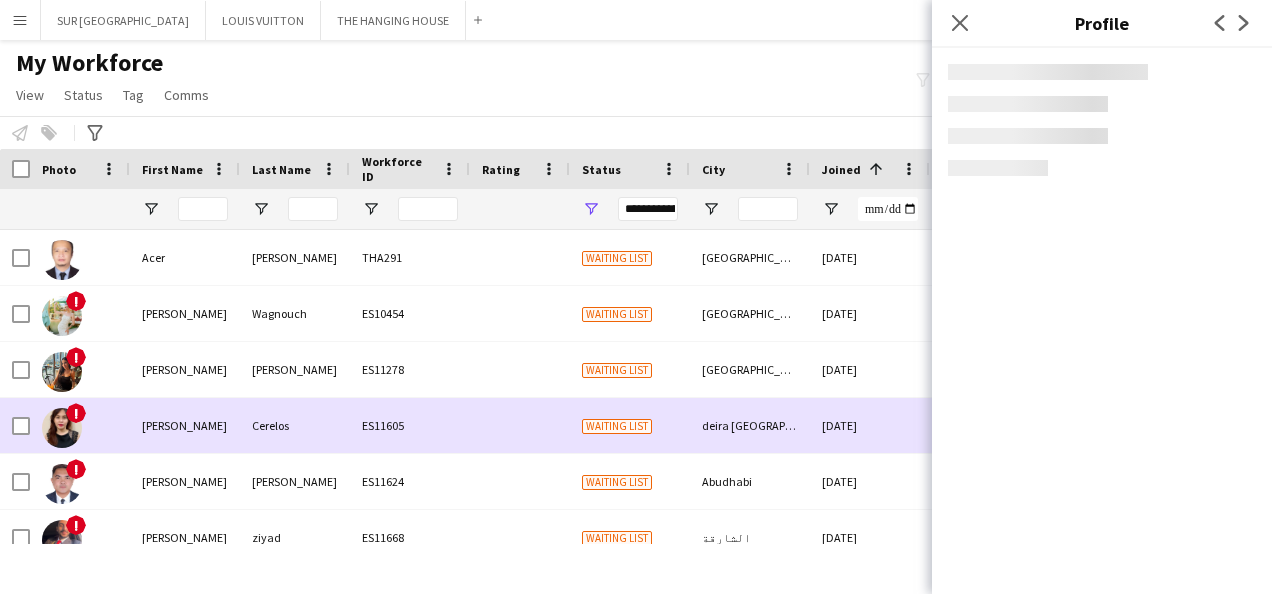 click on "deira [GEOGRAPHIC_DATA]" at bounding box center [750, 425] 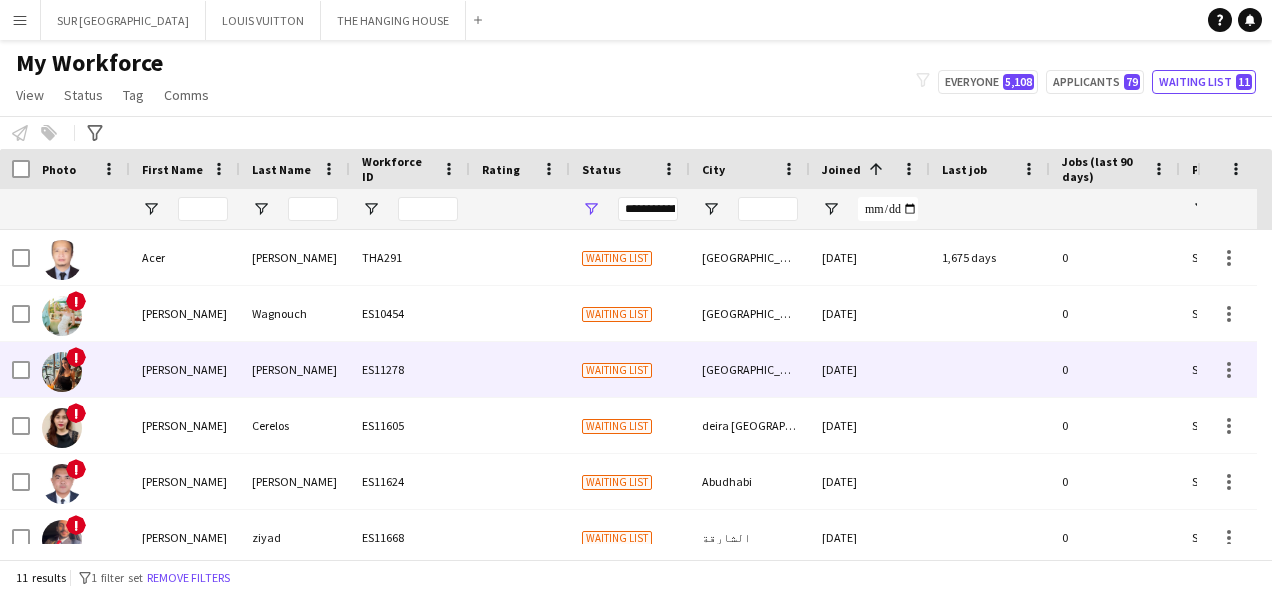 click on "[DATE]" at bounding box center [870, 369] 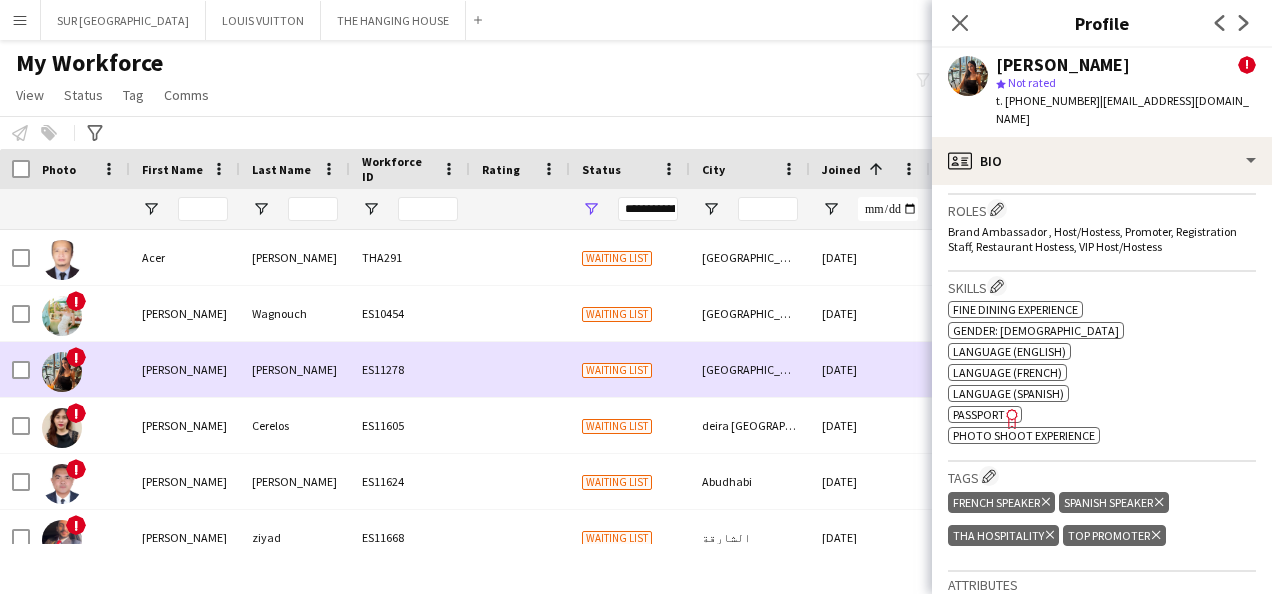 click on "[DATE]" at bounding box center (870, 369) 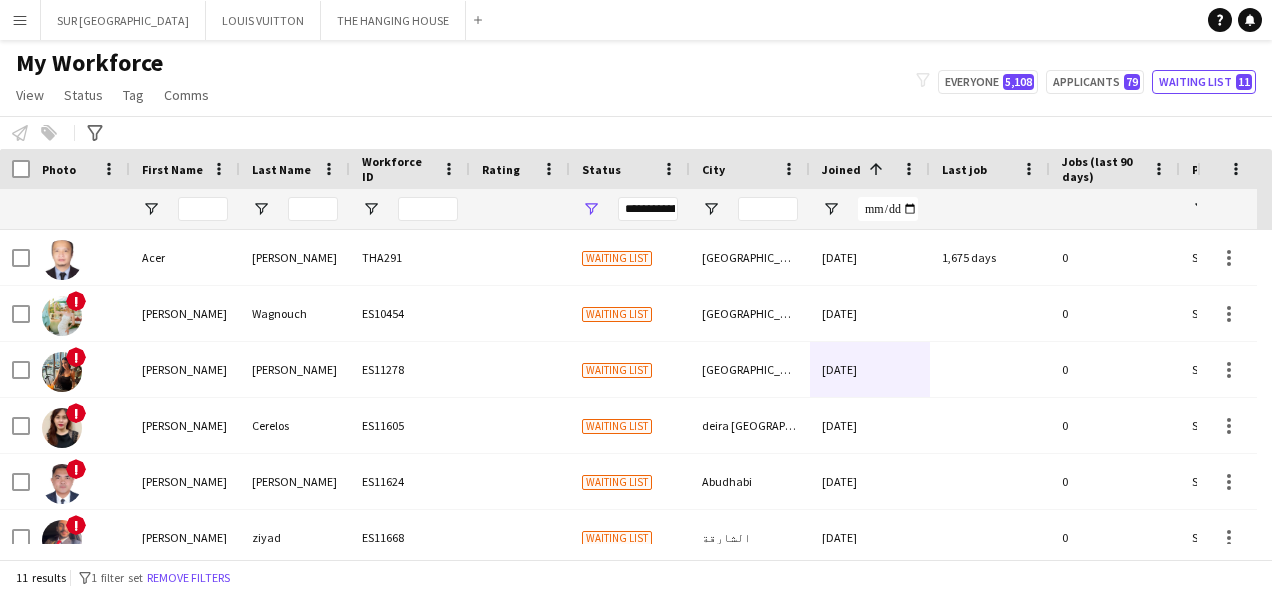 click on "**********" at bounding box center (648, 209) 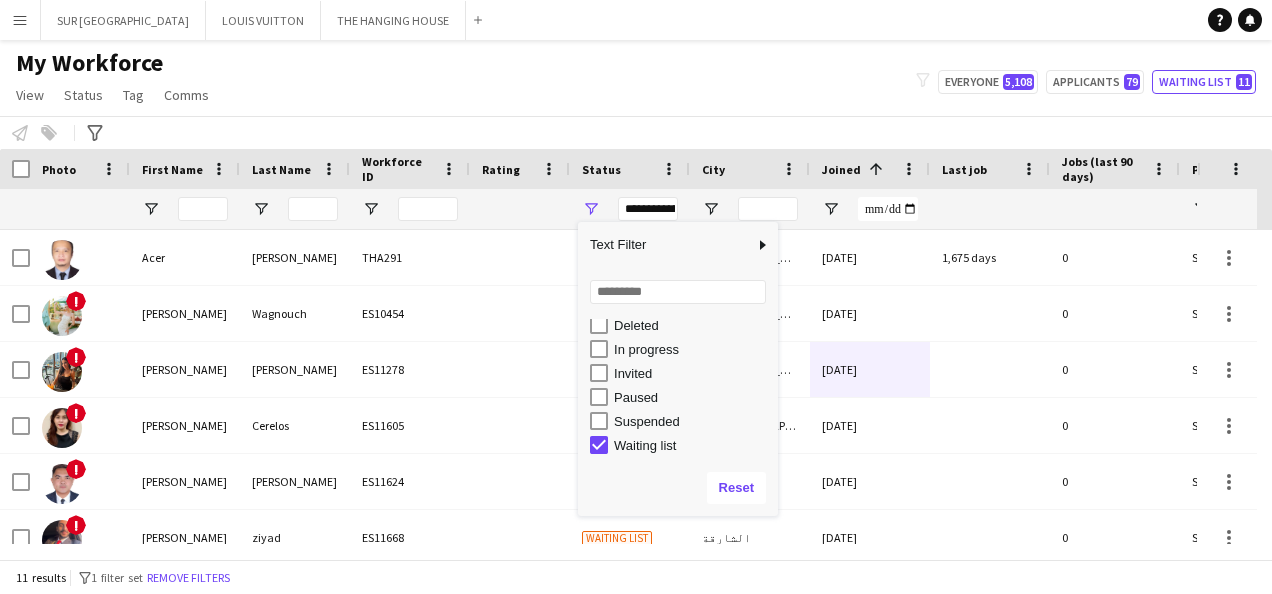 click on "Deleted
In progress
Invited
Paused
Suspended
Waiting list" at bounding box center [678, 325] 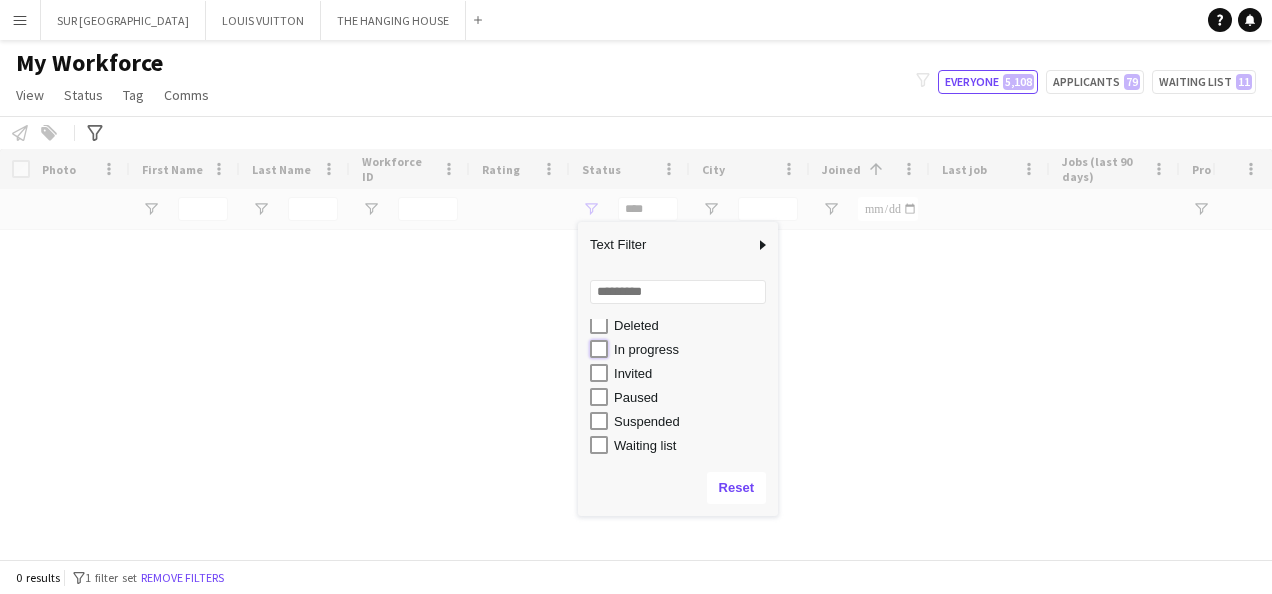 type on "**********" 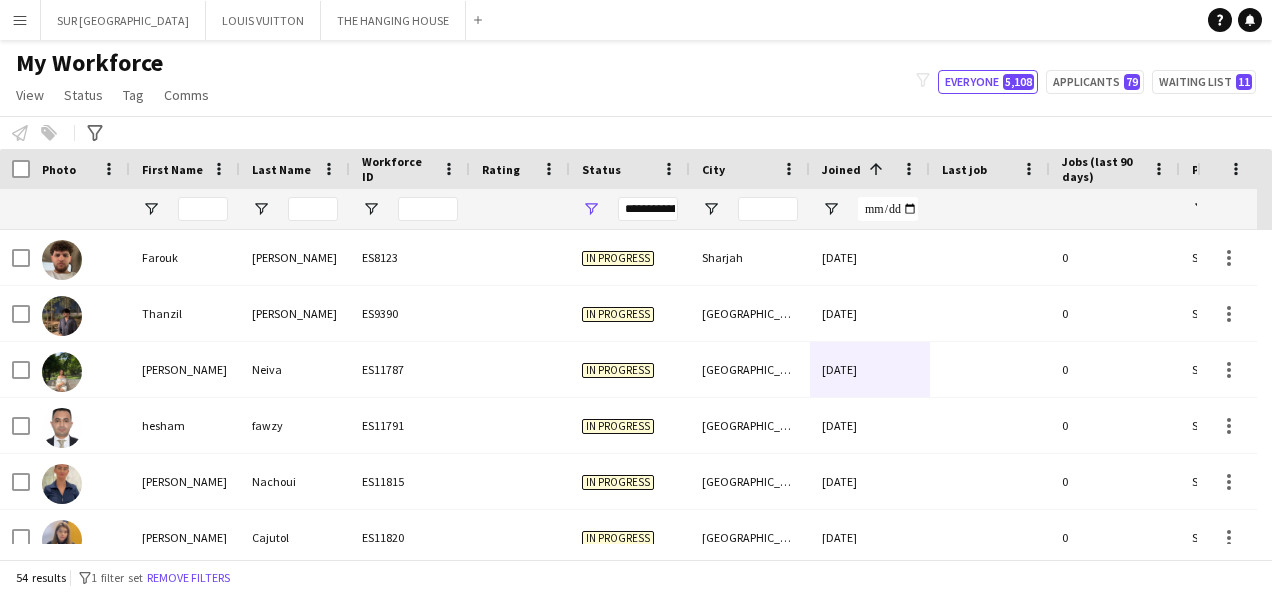 click on "My Workforce   View   Views  Default view New view Update view Delete view Edit name Customise view Customise filters Reset Filters Reset View Reset All  Status  Edit  Tag  New tag  Edit tag  ARABIC SPEAKER (2101) CABIN CREW (383) CHINESE SPEAKER (39) CONTACTED BY [PERSON_NAME] (7) CONTACTED BY [PERSON_NAME] (1) CONTACTED BY [PERSON_NAME] (17) CONTACTED BY [PERSON_NAME]  (96) DRESSER (7) FOH EXPO (31) FOLLOW UP  (41) FRENCH SPEAKER (526) Generic Portfolio - Arabic Speaker  (7) Generic Portfolio - Jewerlly  Model (5) Generic Portfolio - Luxury  (23) Generic Portfolio - Models (14) Generic Portfolio - Promoters (20) Generic Portfolio - Supervisors (11) Generic Portfolio - Tall Hostess (21) Generic Portfolio - Ushers (16) Generic portfolio -VIP Hostess (25) [DEMOGRAPHIC_DATA] SPEAKER (67) [DEMOGRAPHIC_DATA] SPEAKER (8) [DEMOGRAPHIC_DATA] SPEAKER (5) LUXURY RETAIL (456) MANAGER LEVEL (119) MC (21) MUA (17) OPERATION (30) PRODUCTION (8) PROJECT MANAGER  (52) [DEMOGRAPHIC_DATA] SPEAKER (206) STAGE MANAGER (81) SUPERVISOR (194) THA HOSPITALITY (910) TOP BARISTA (69)  Add to tag" 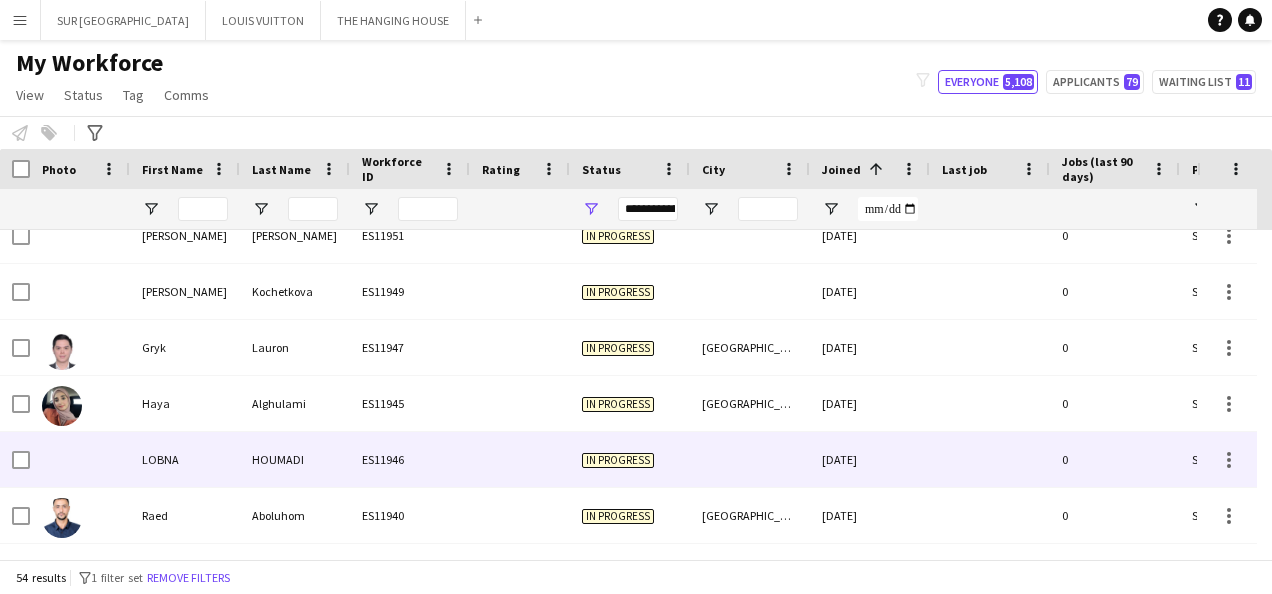 click on "In progress" at bounding box center [630, 459] 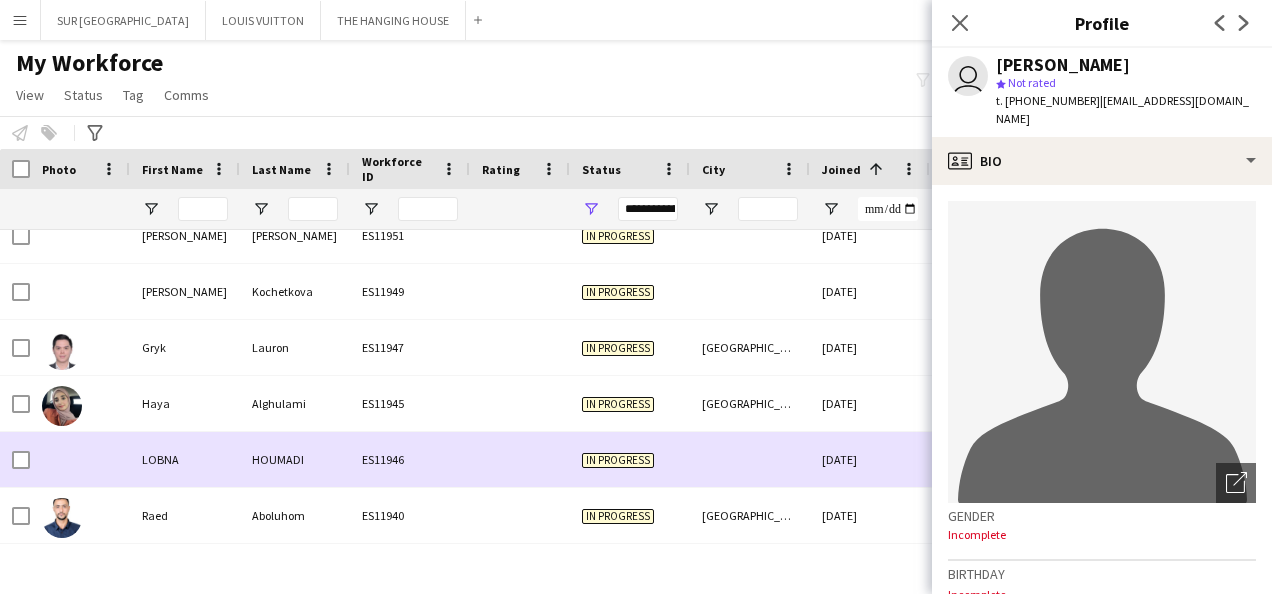 click on "In progress" at bounding box center [630, 459] 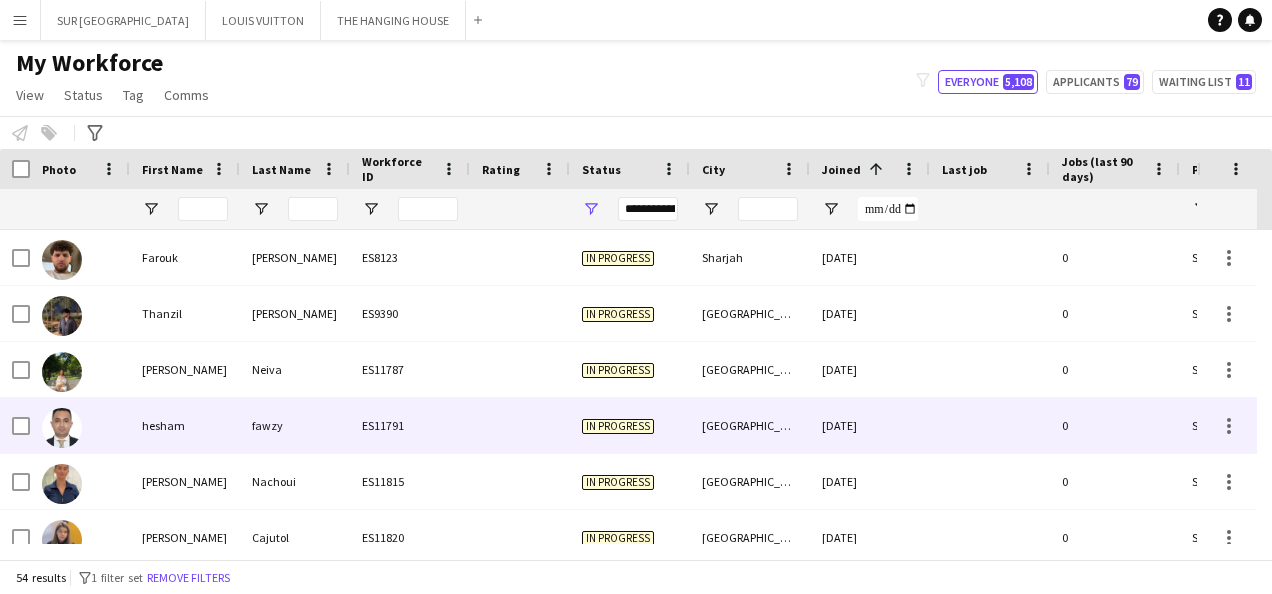 click on "In progress" at bounding box center (630, 425) 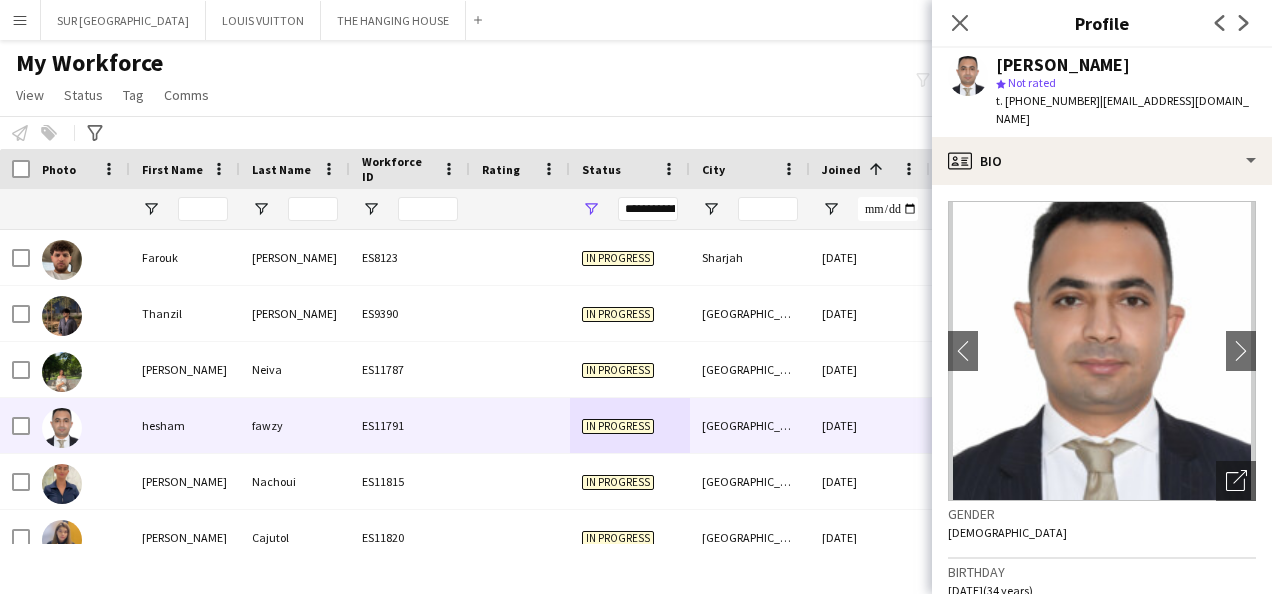 drag, startPoint x: 1047, startPoint y: 167, endPoint x: 1110, endPoint y: 110, distance: 84.95882 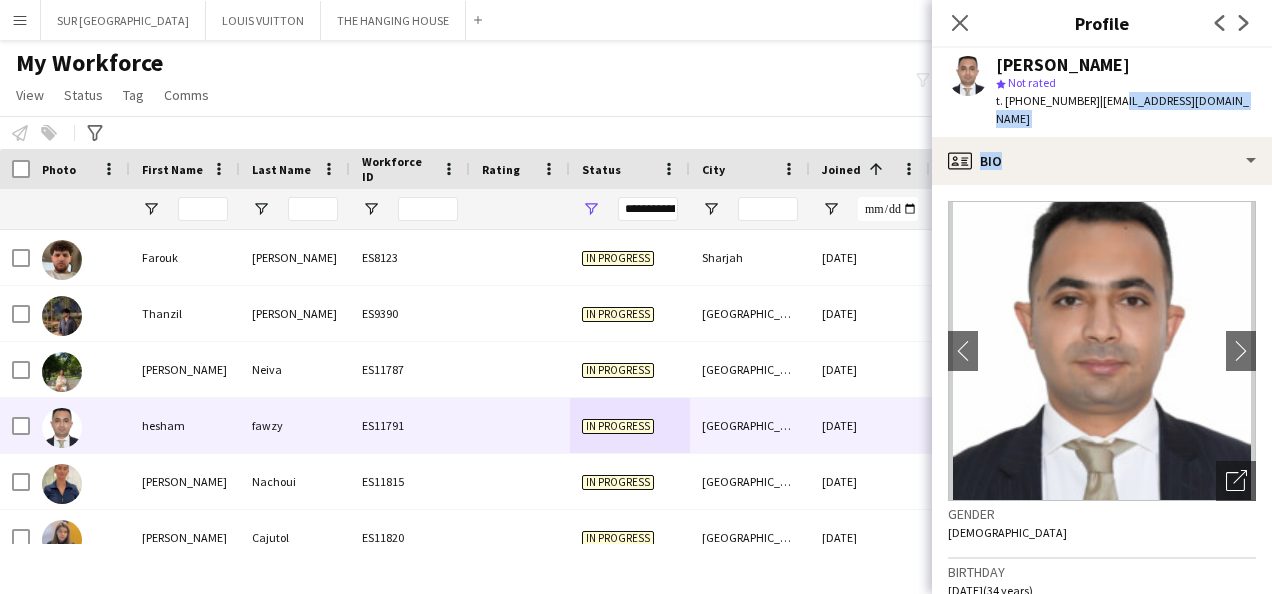 click on "[PERSON_NAME]
star
Not rated   t. [PHONE_NUMBER]   |   [EMAIL_ADDRESS][DOMAIN_NAME]" 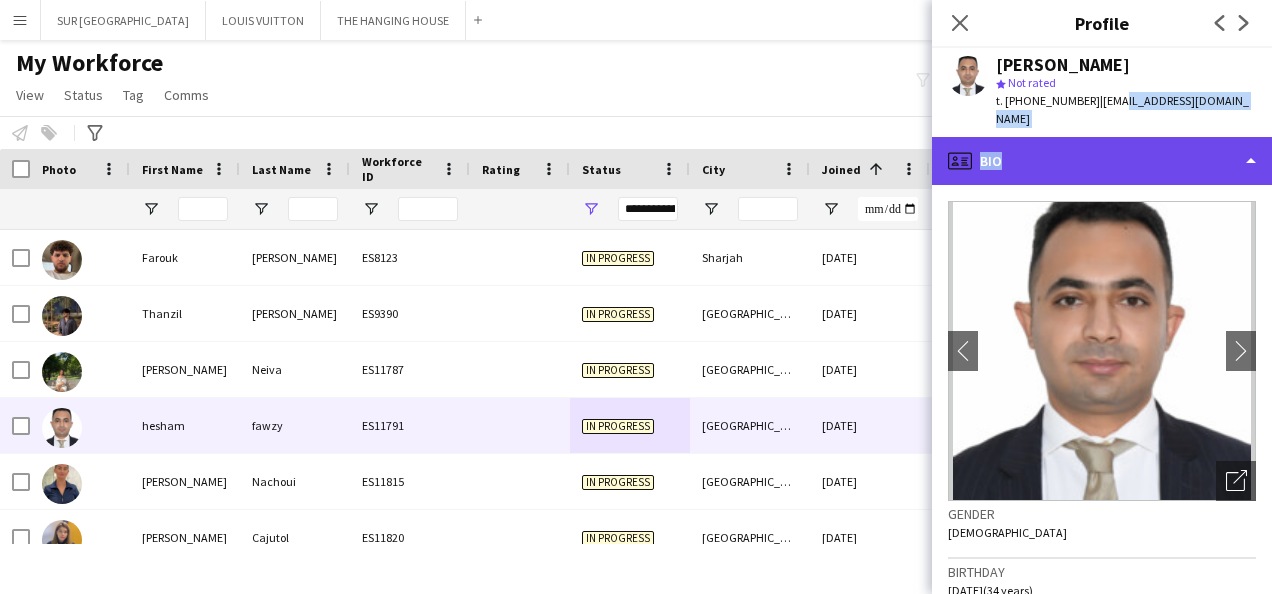 click on "profile
Bio" 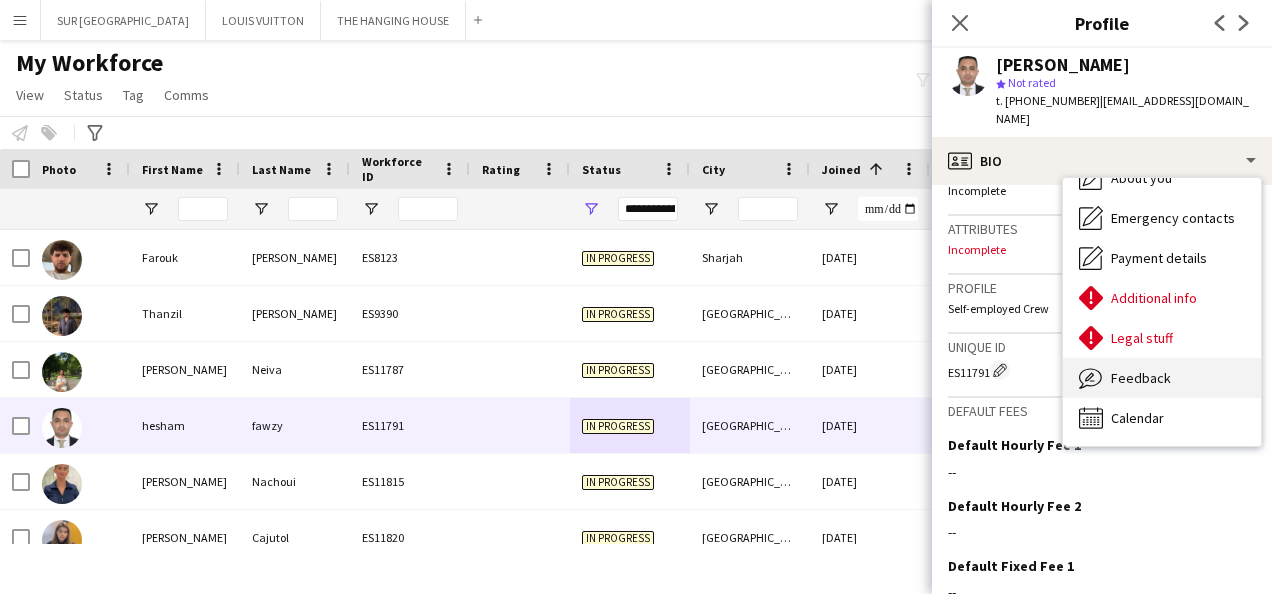 click on "Feedback" at bounding box center (1141, 378) 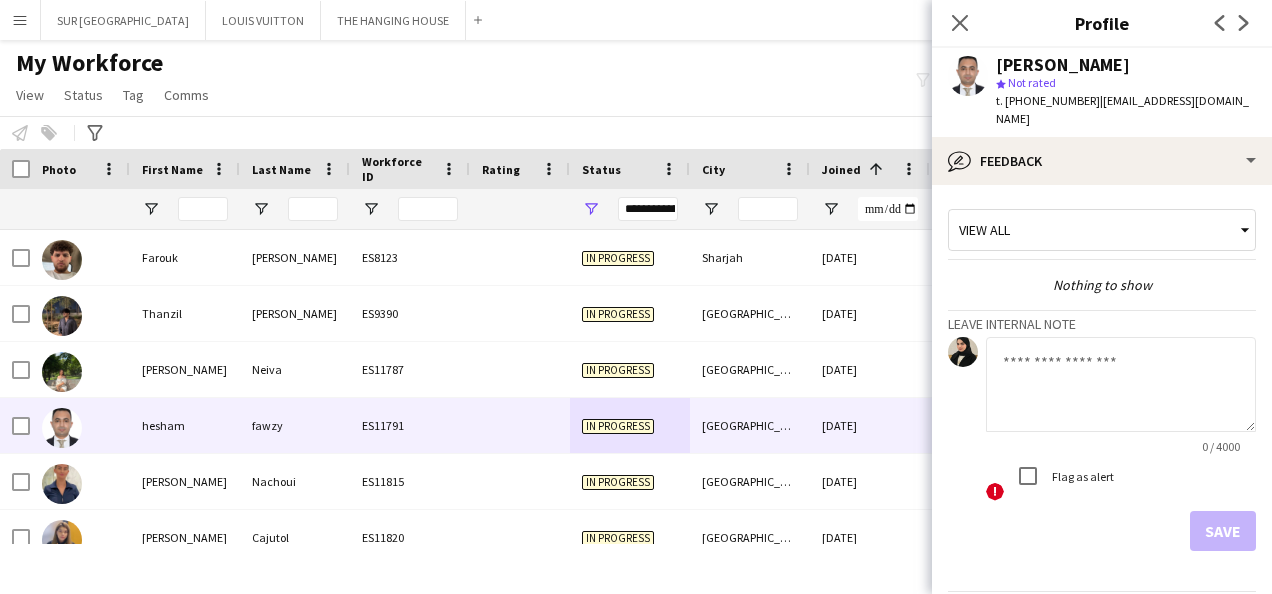 click 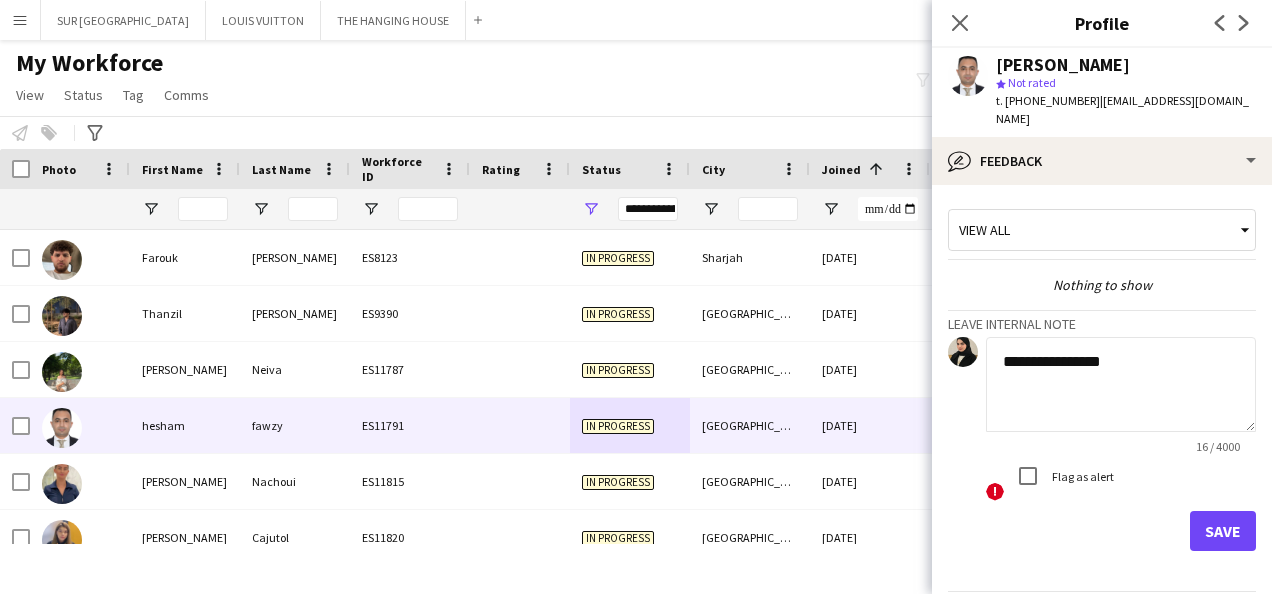 type on "**********" 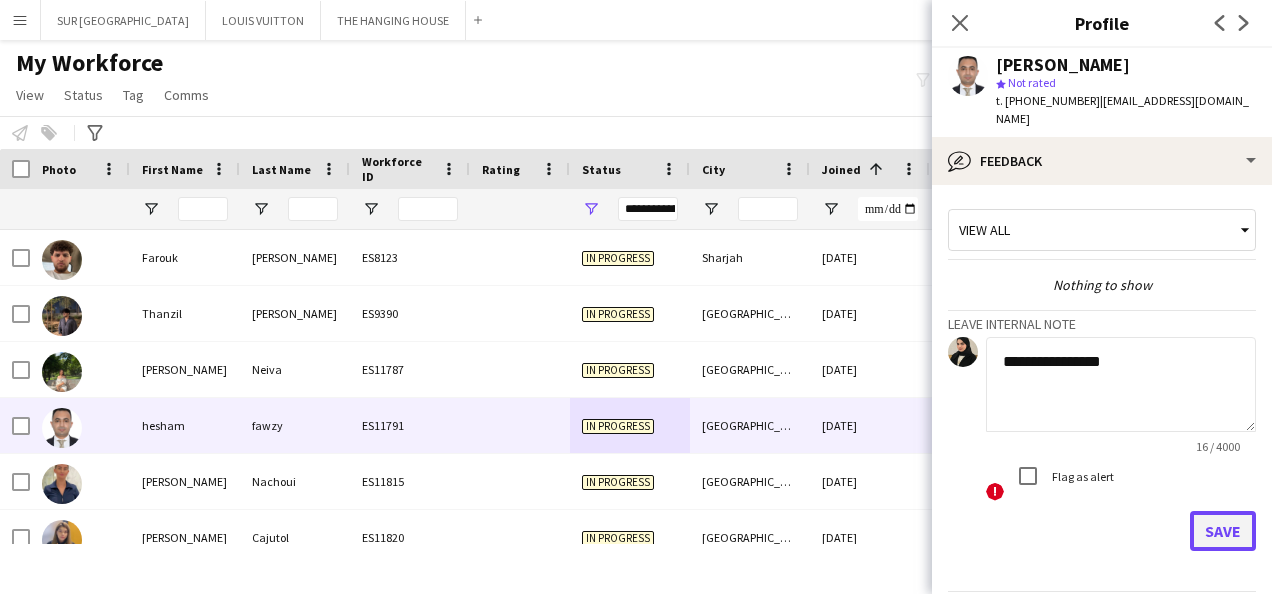 click on "Save" 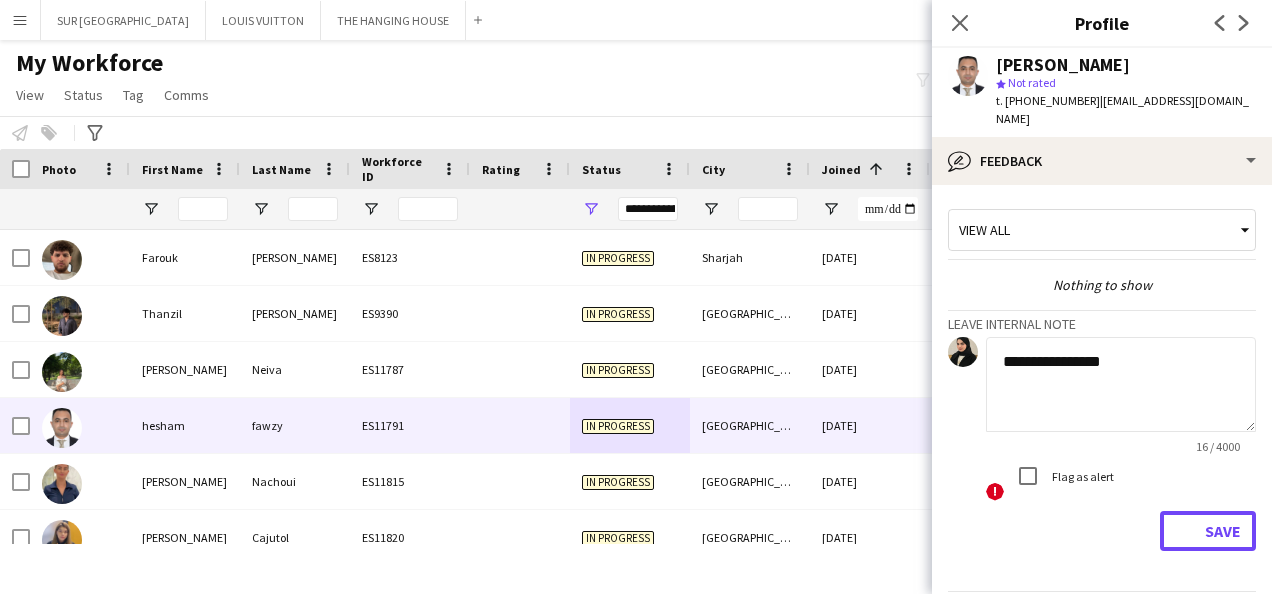 type 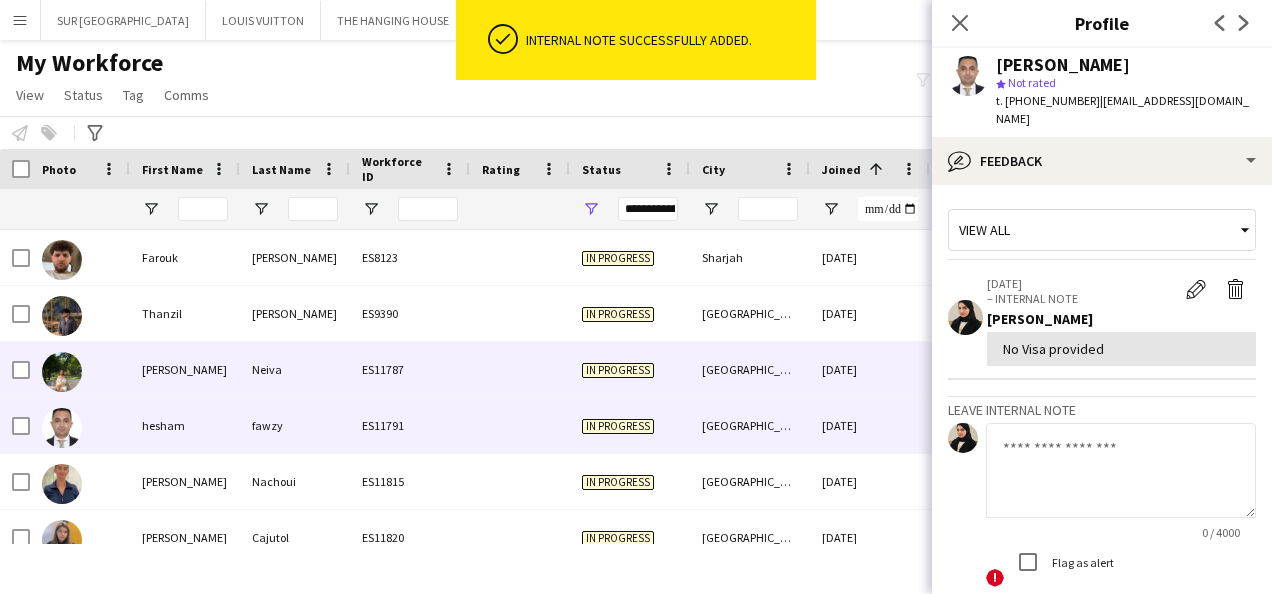 click on "In progress" at bounding box center [630, 369] 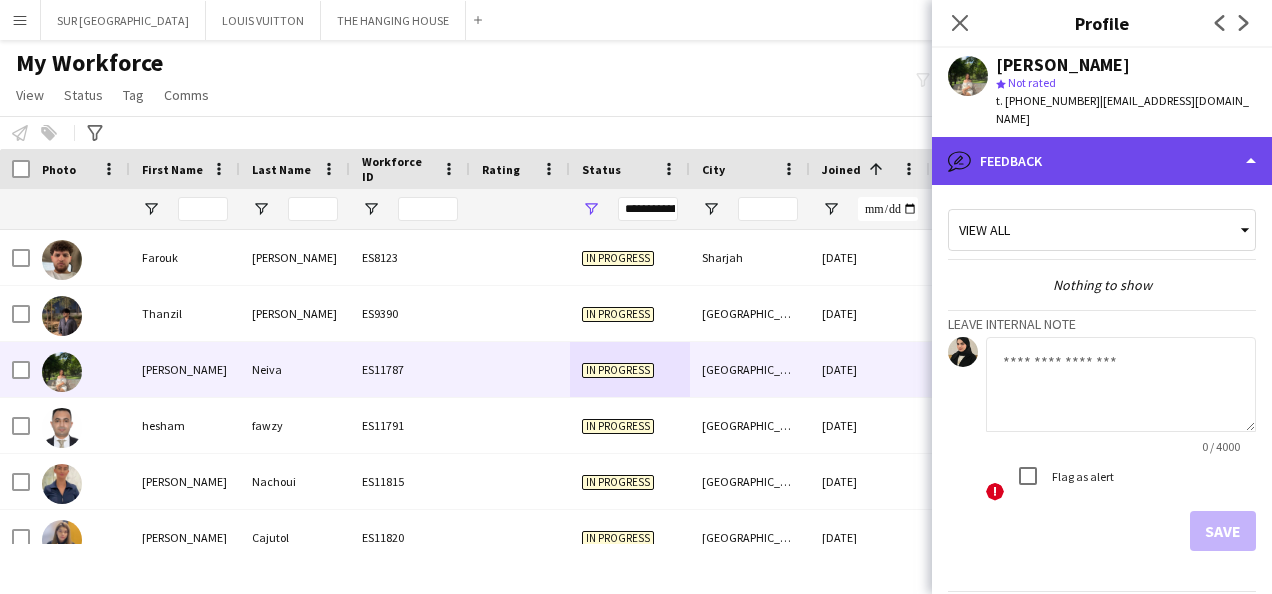 click on "bubble-pencil
Feedback" 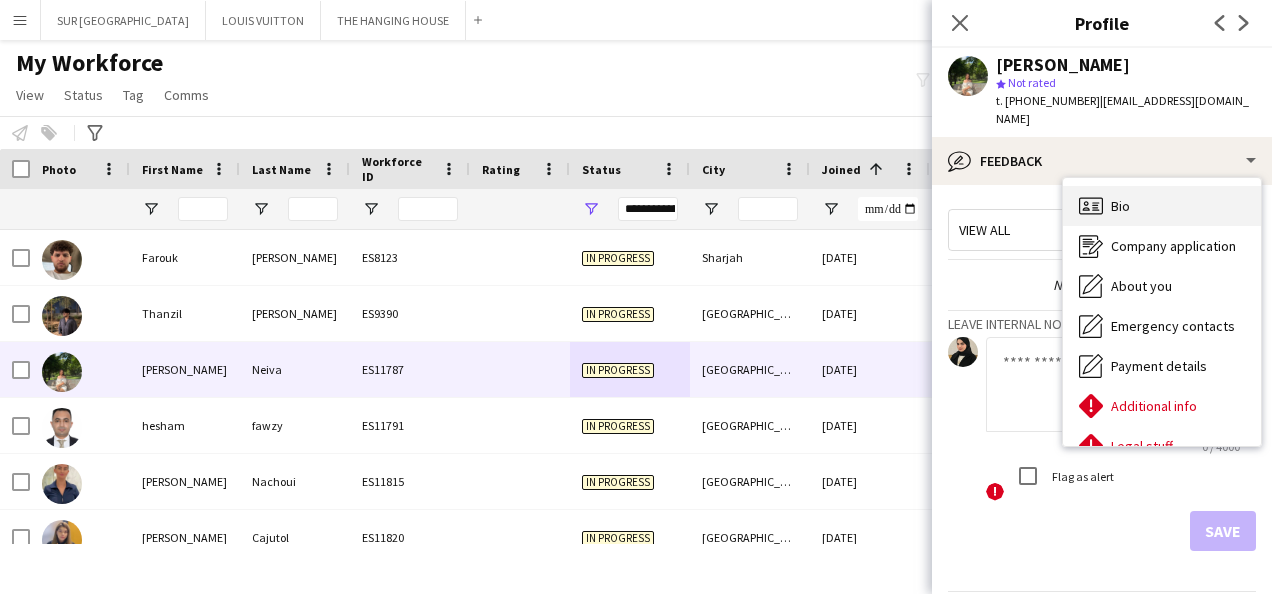click on "Bio
Bio" at bounding box center (1162, 206) 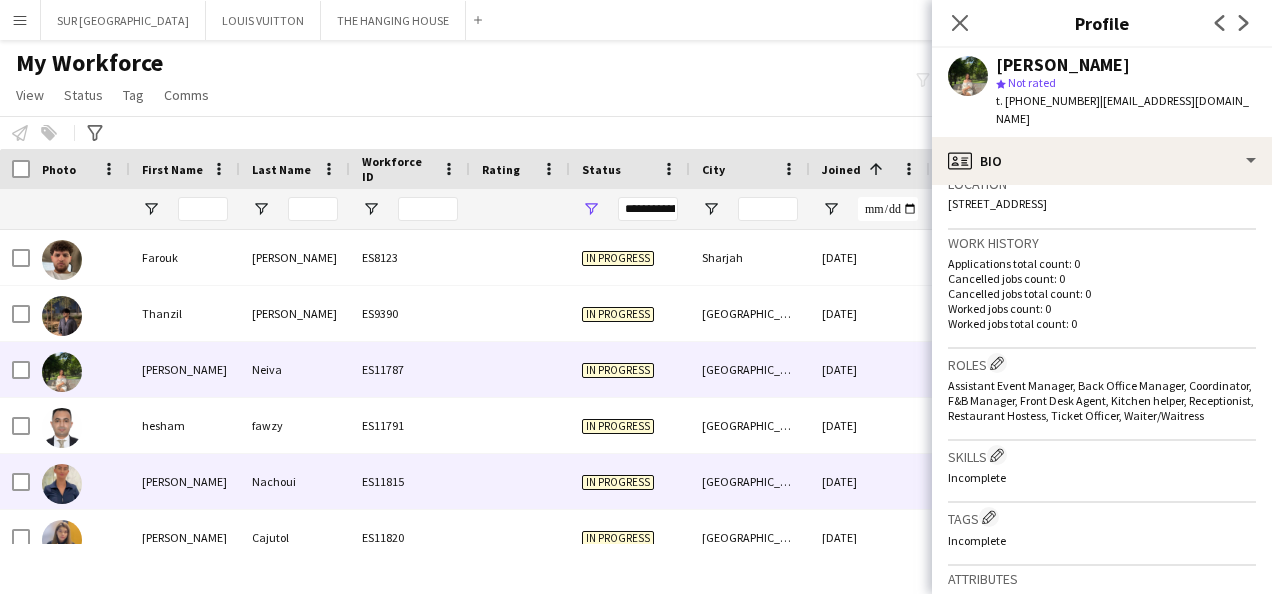 click on "[DATE]" at bounding box center (870, 481) 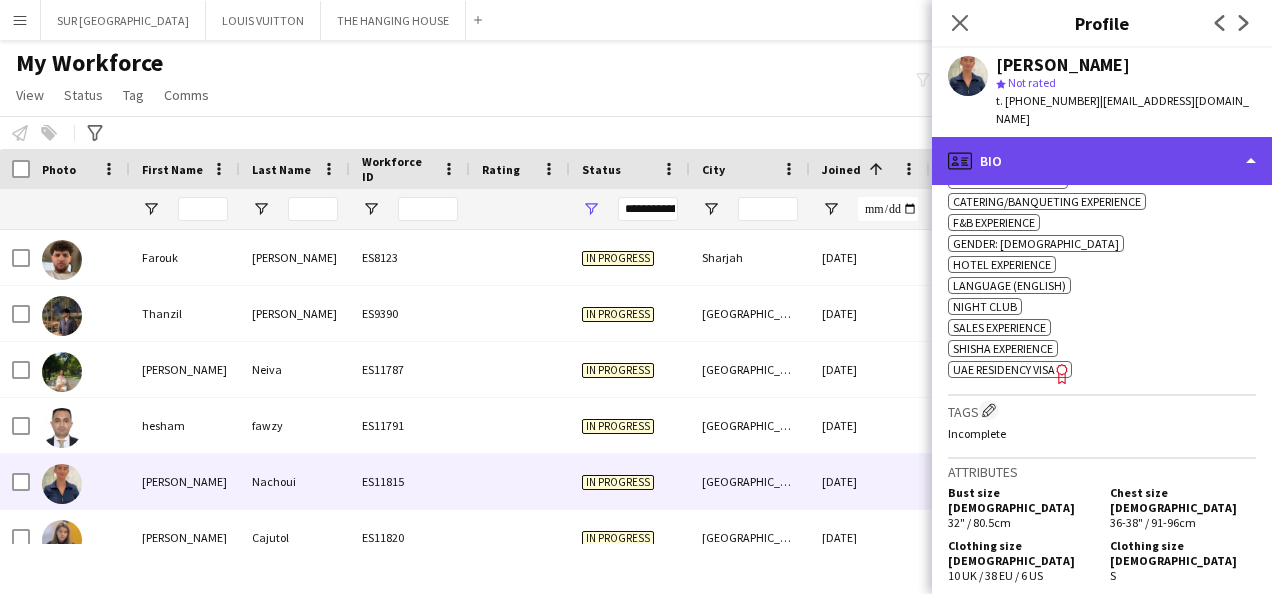 click on "profile
Bio" 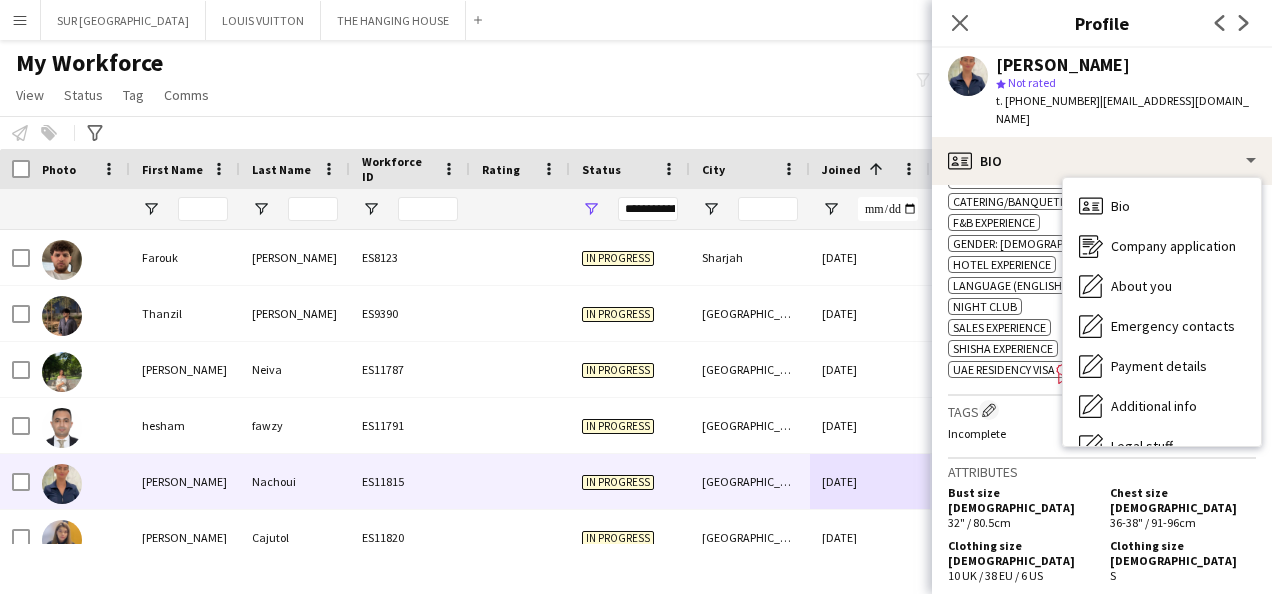 click on "UAE Residency Visa" 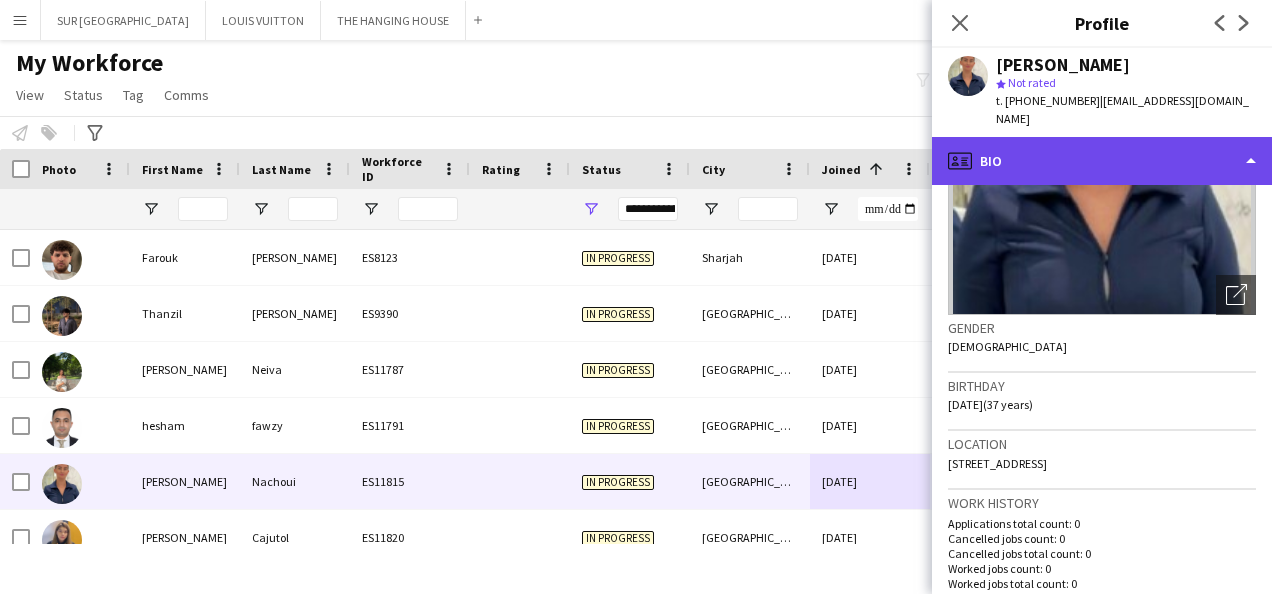 click on "profile
Bio" 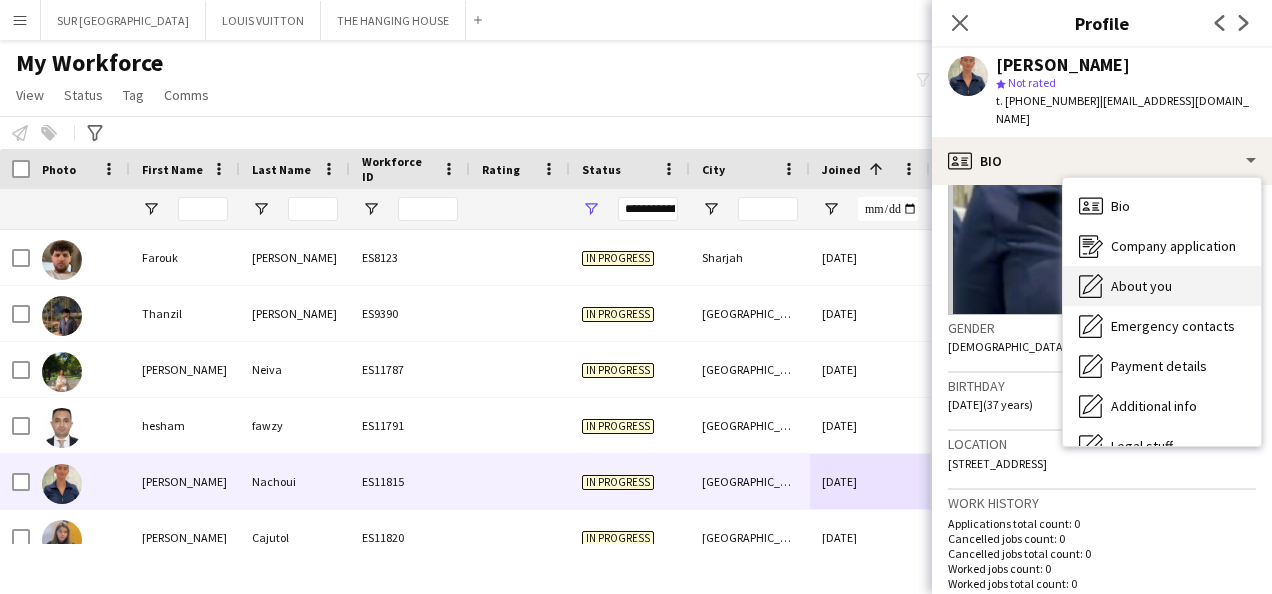 click on "About you
About you" at bounding box center [1162, 286] 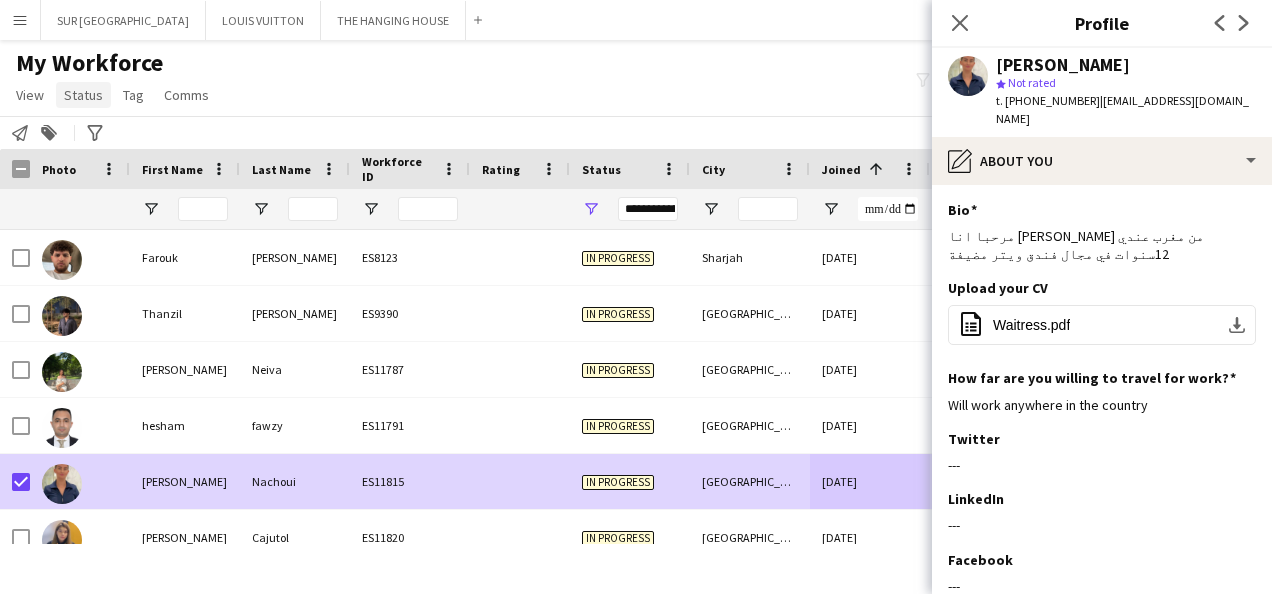 click on "Status" 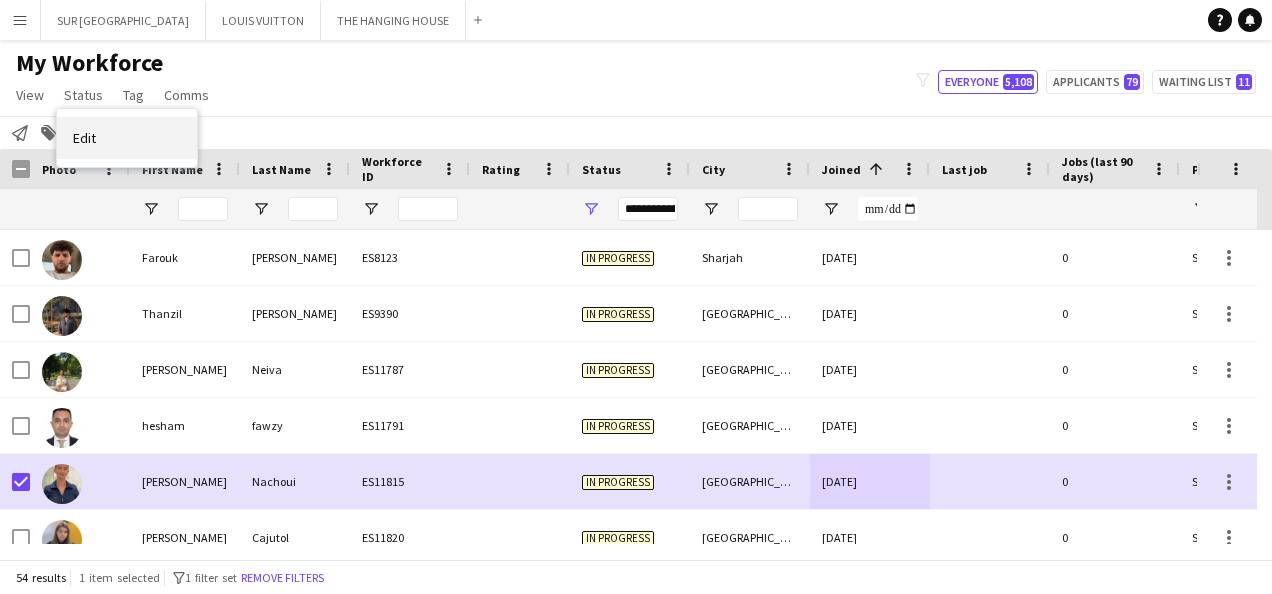 click on "Edit" at bounding box center (127, 138) 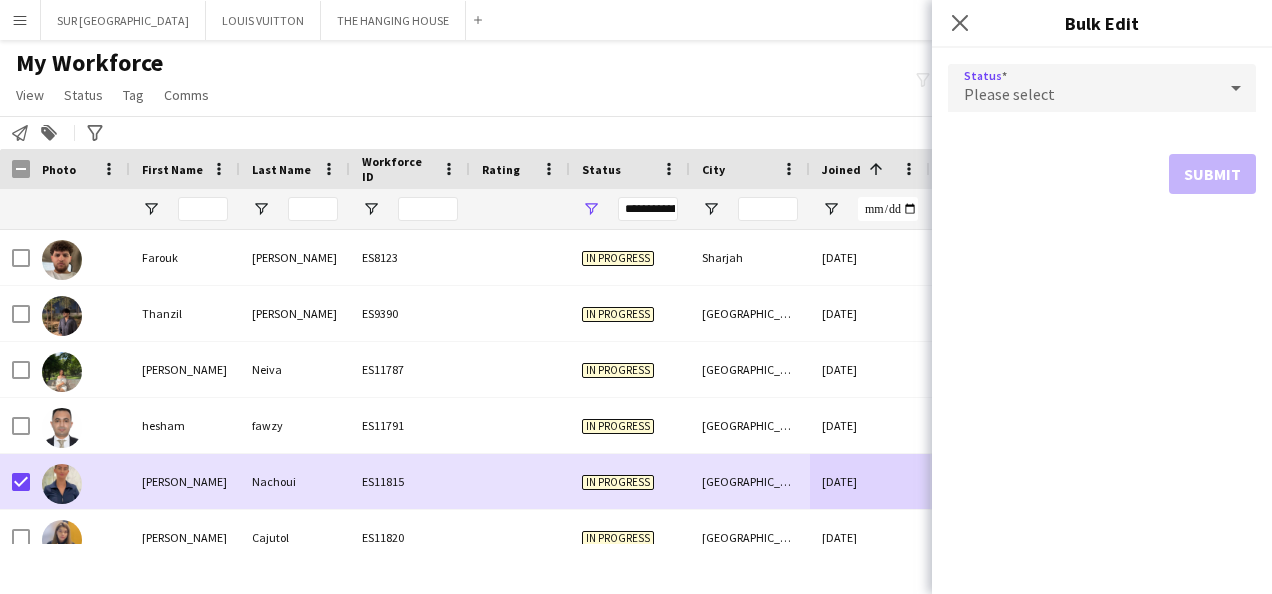 click on "Please select" at bounding box center (1082, 88) 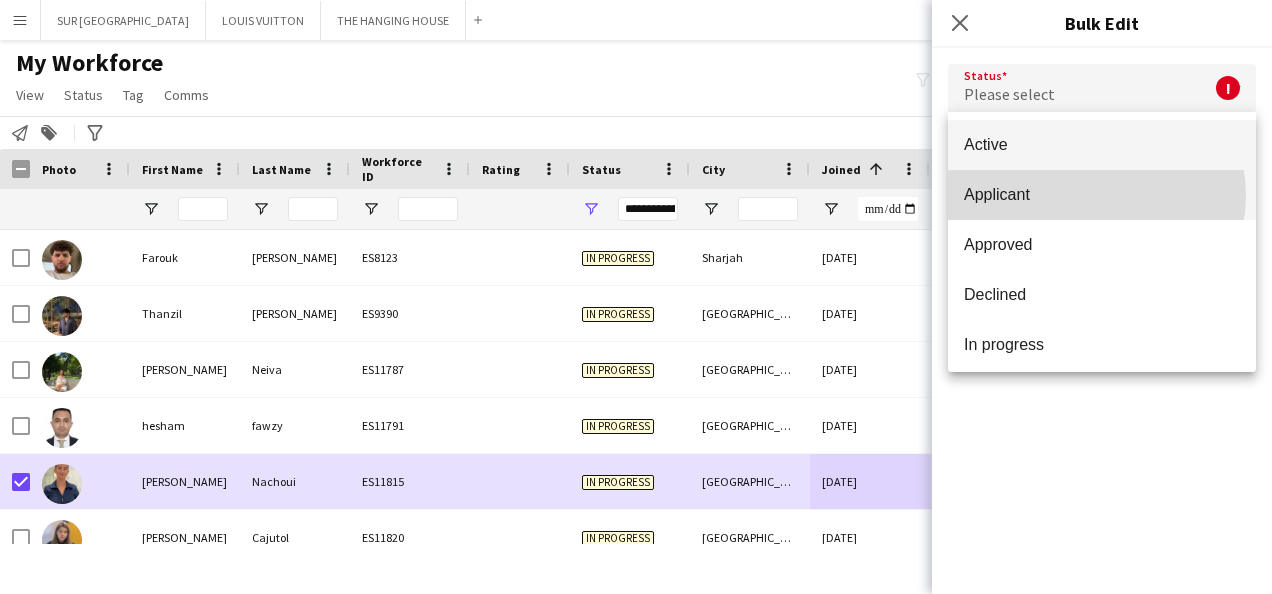 click on "Applicant" at bounding box center [1102, 194] 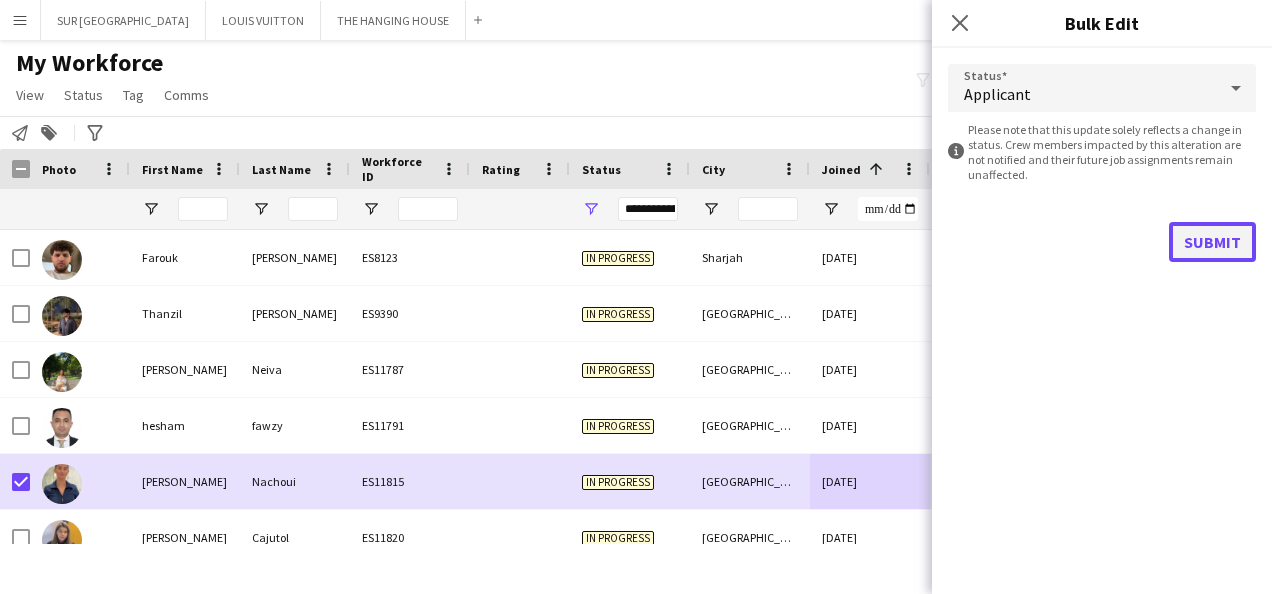 click on "Submit" 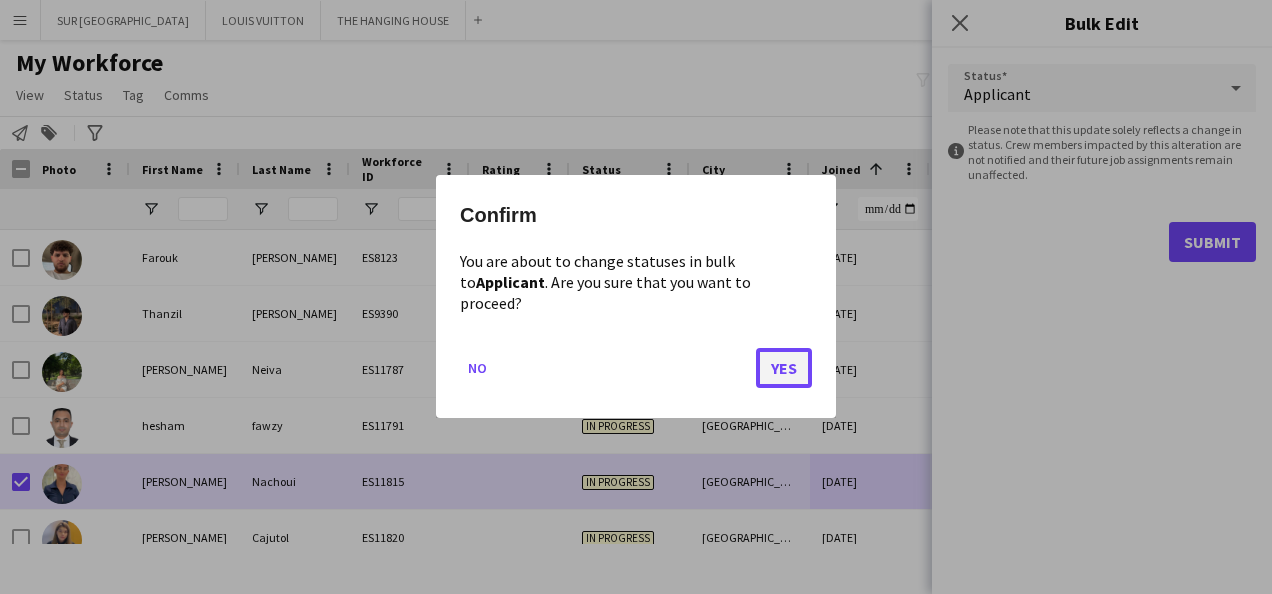 click on "Yes" 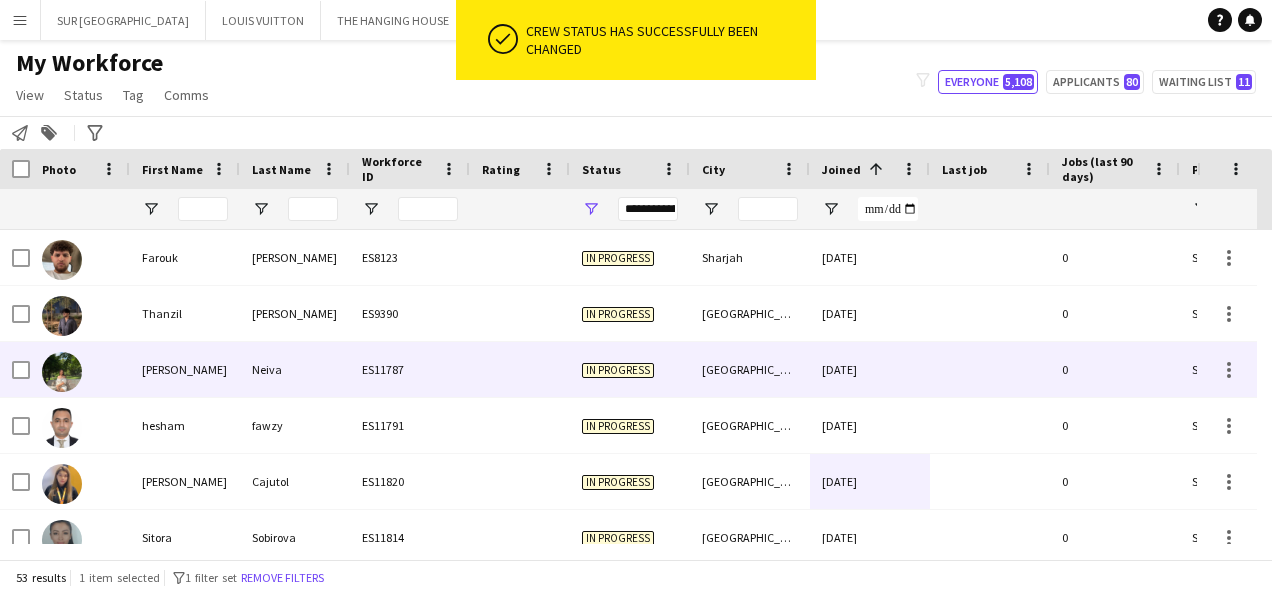 scroll, scrollTop: 140, scrollLeft: 0, axis: vertical 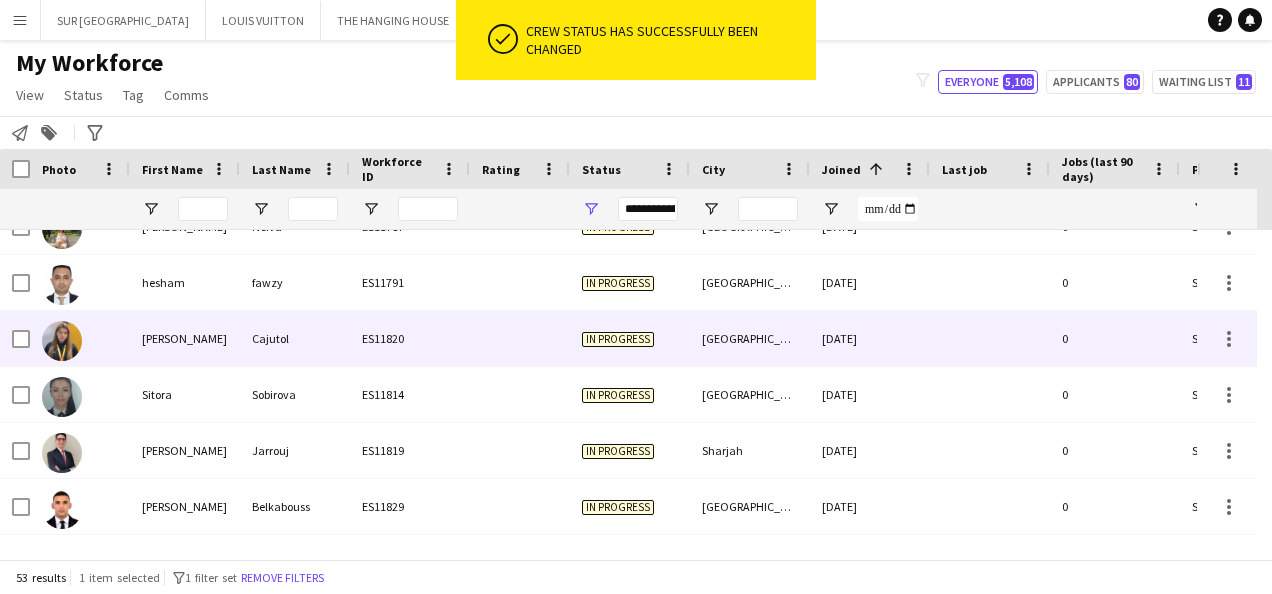 click on "[DATE]" at bounding box center (870, 338) 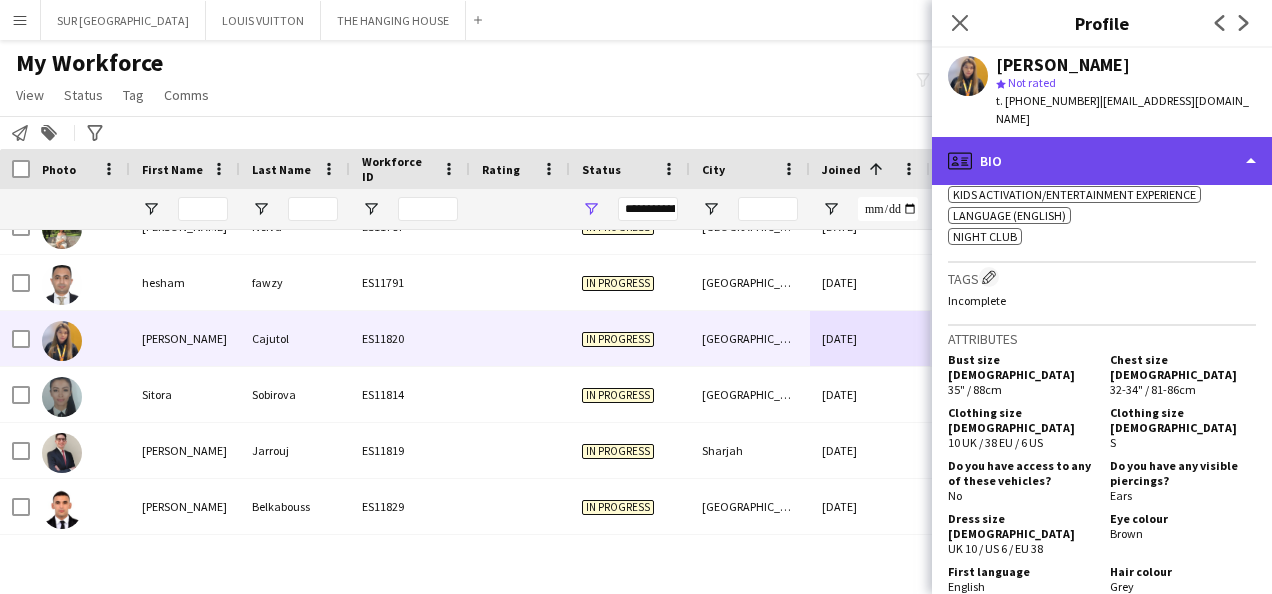 click on "profile
Bio" 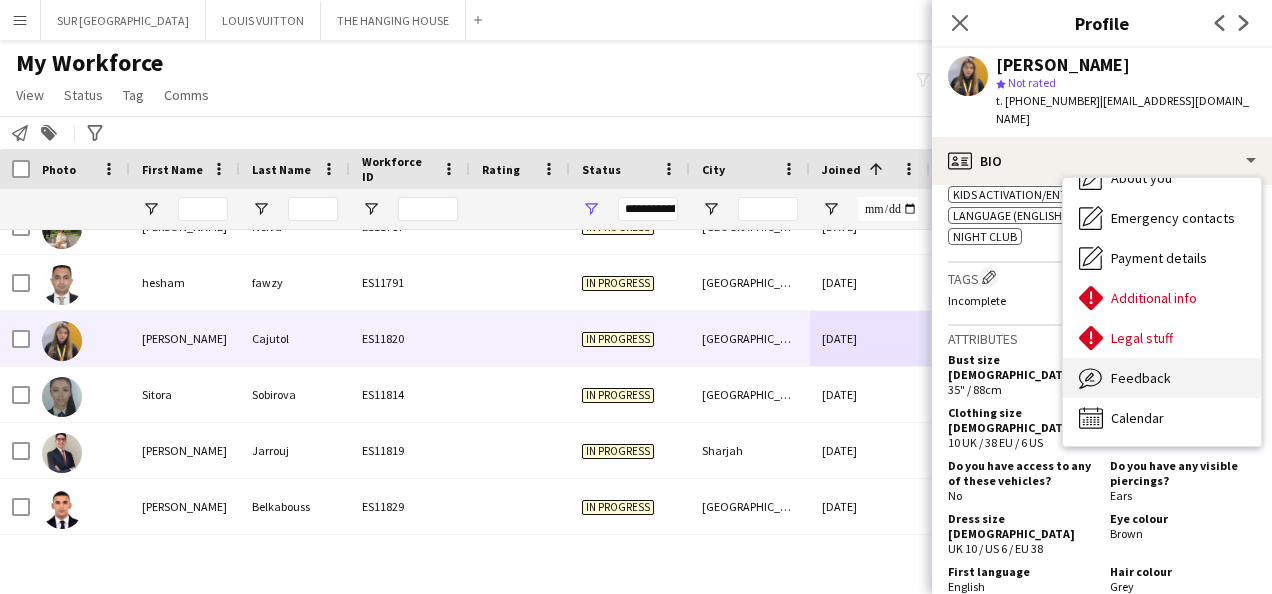 click on "Feedback
Feedback" at bounding box center (1162, 378) 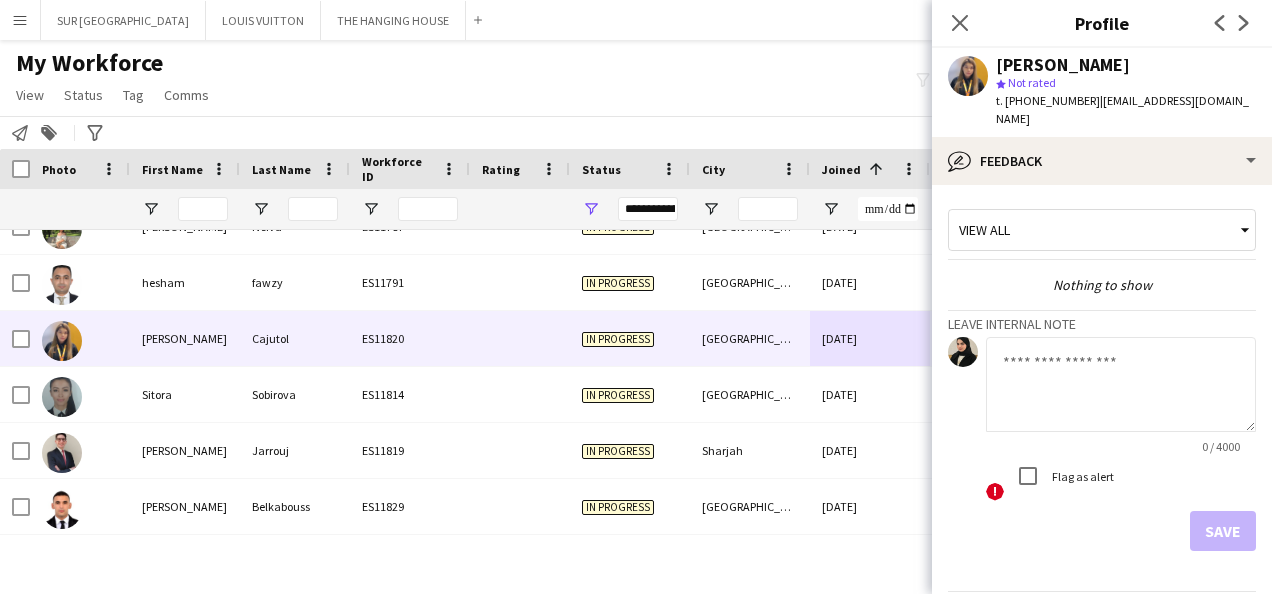 click on "0 / 4000  !  Flag as alert" 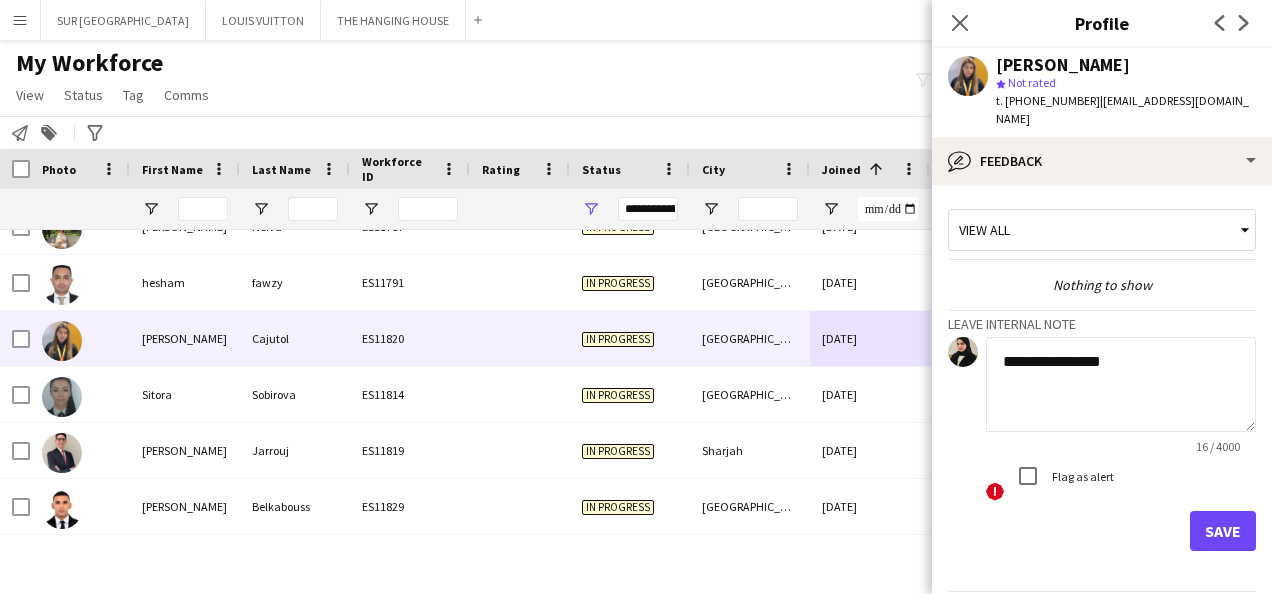 type on "**********" 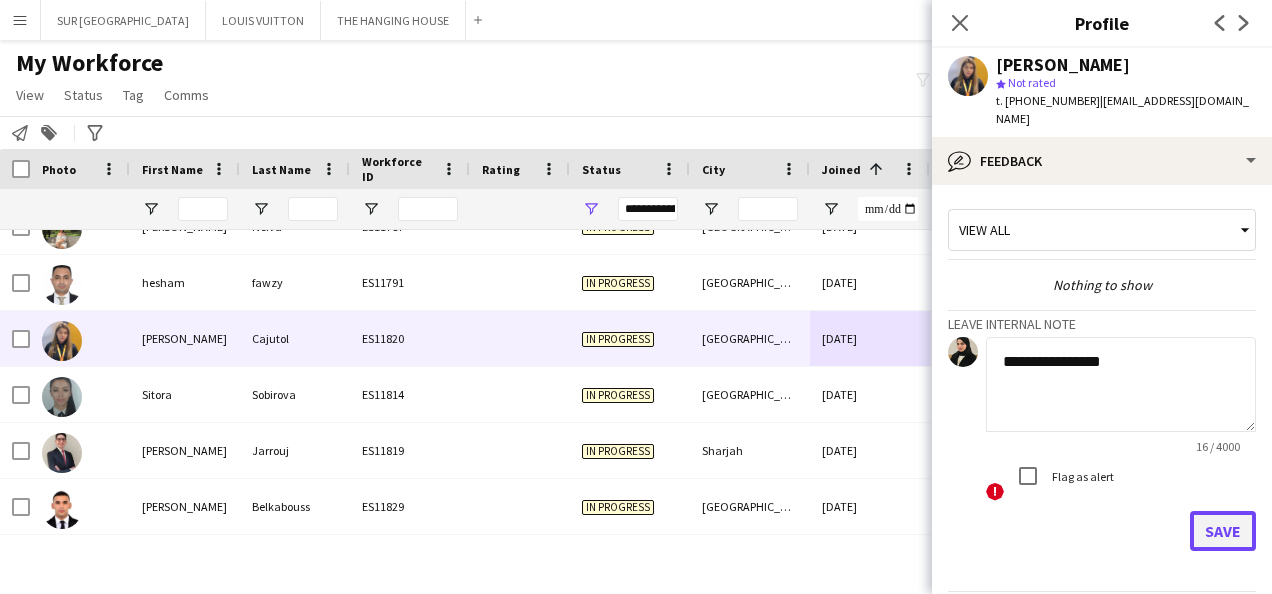 click on "Save" 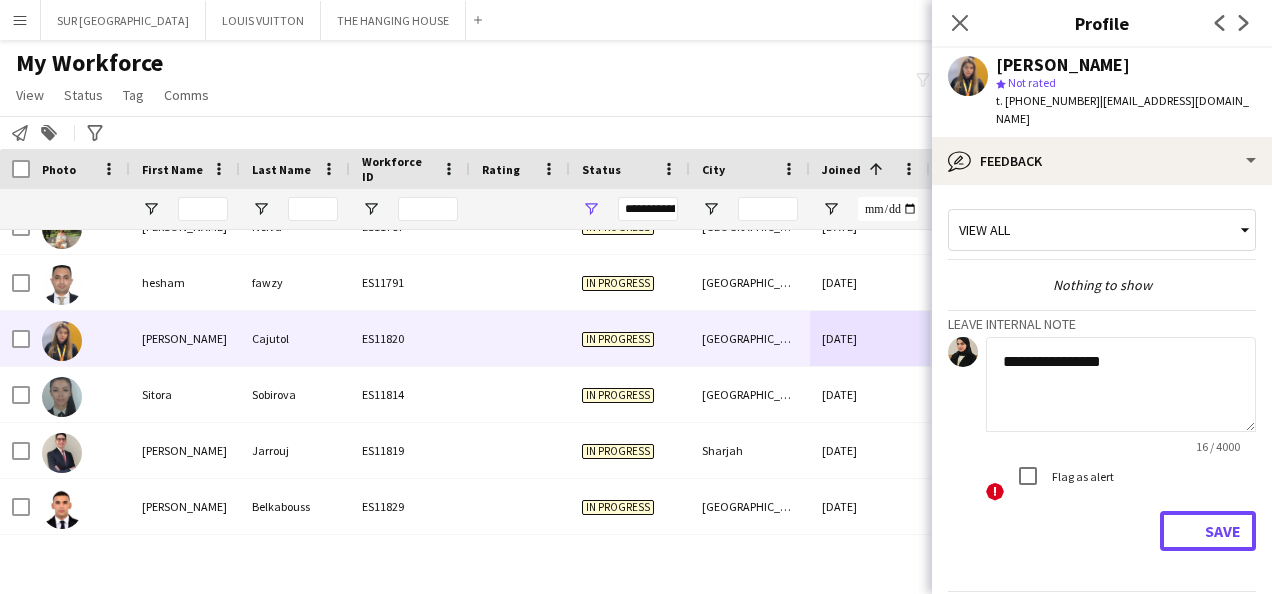 type 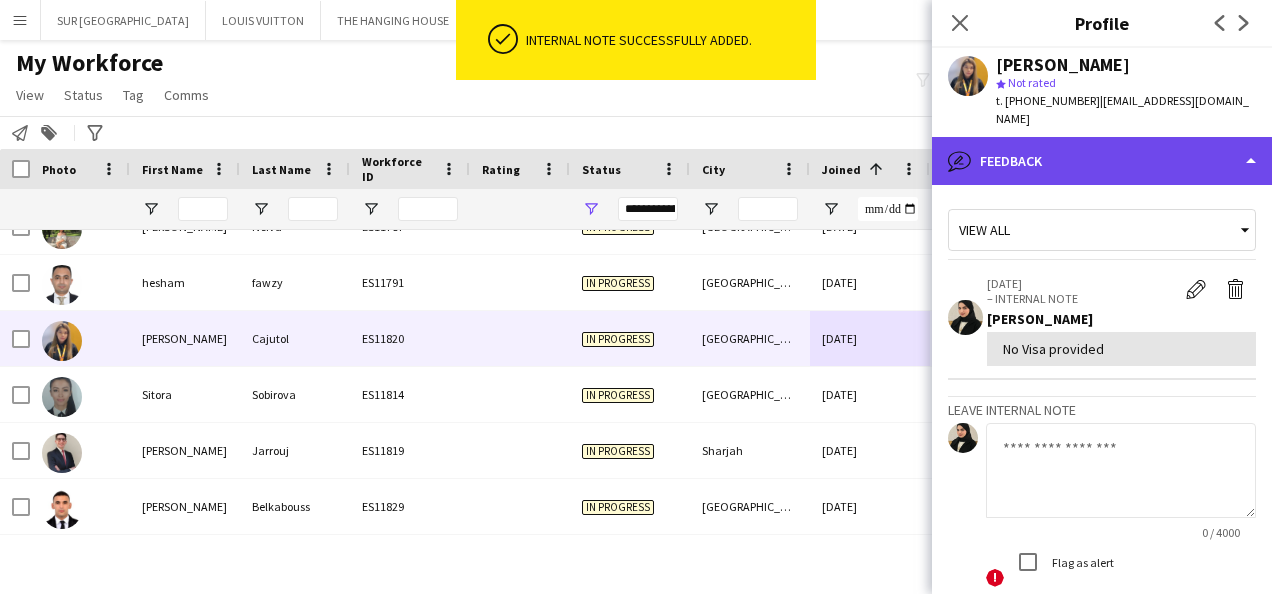 click on "bubble-pencil
Feedback" 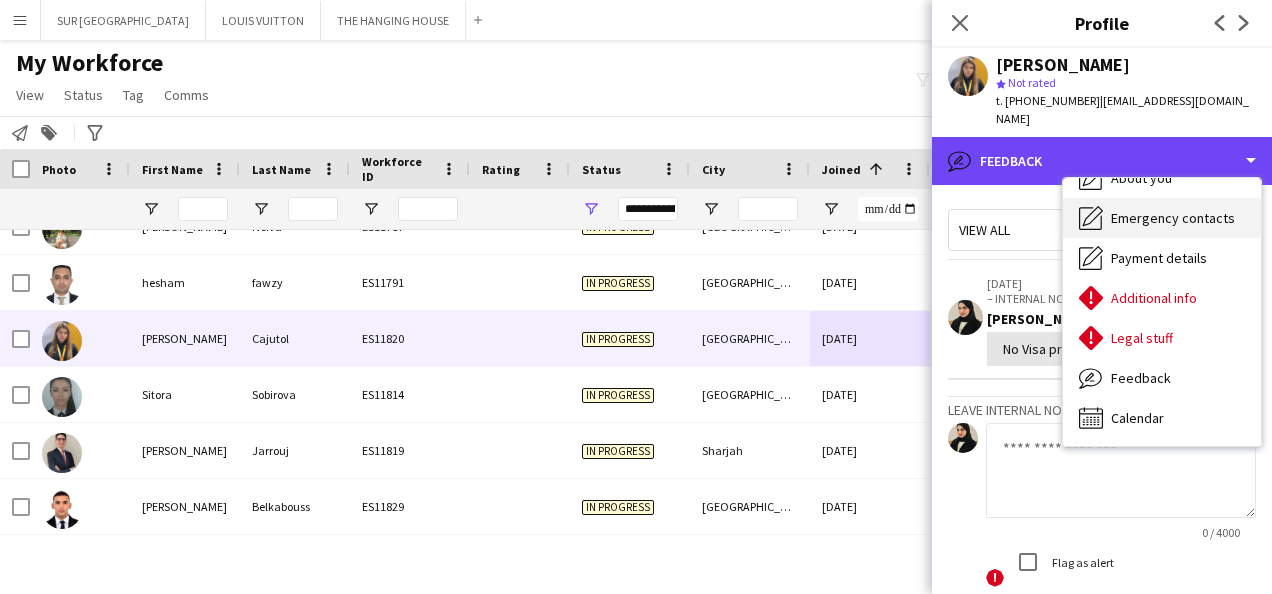 scroll, scrollTop: 0, scrollLeft: 0, axis: both 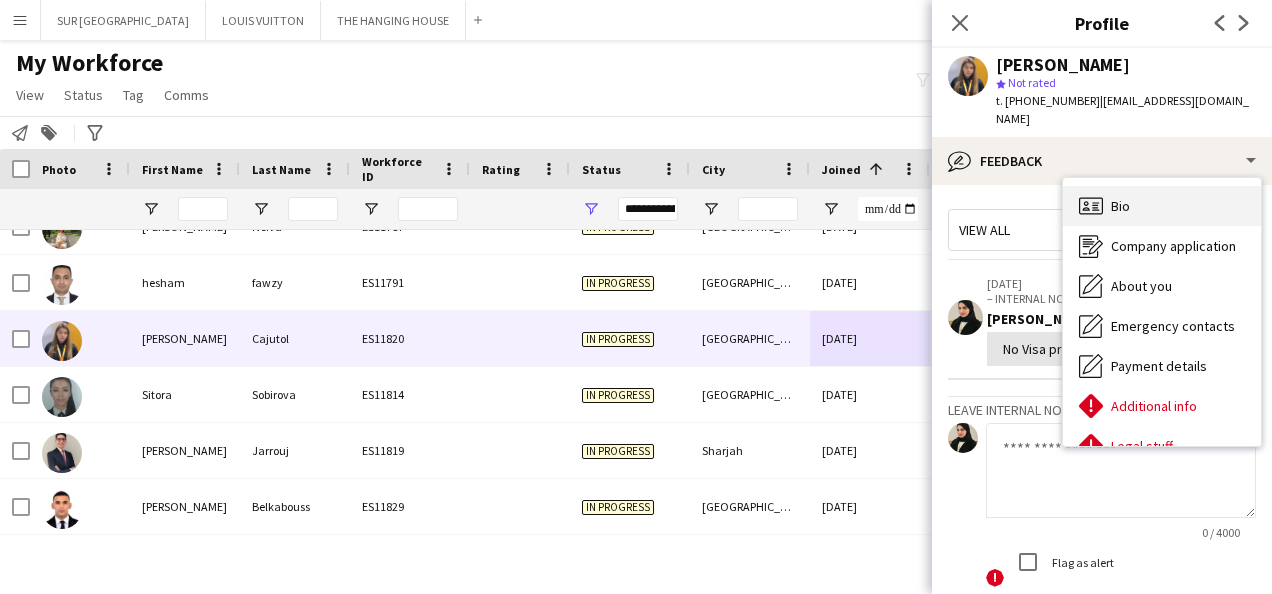 click on "Bio
Bio" at bounding box center (1162, 206) 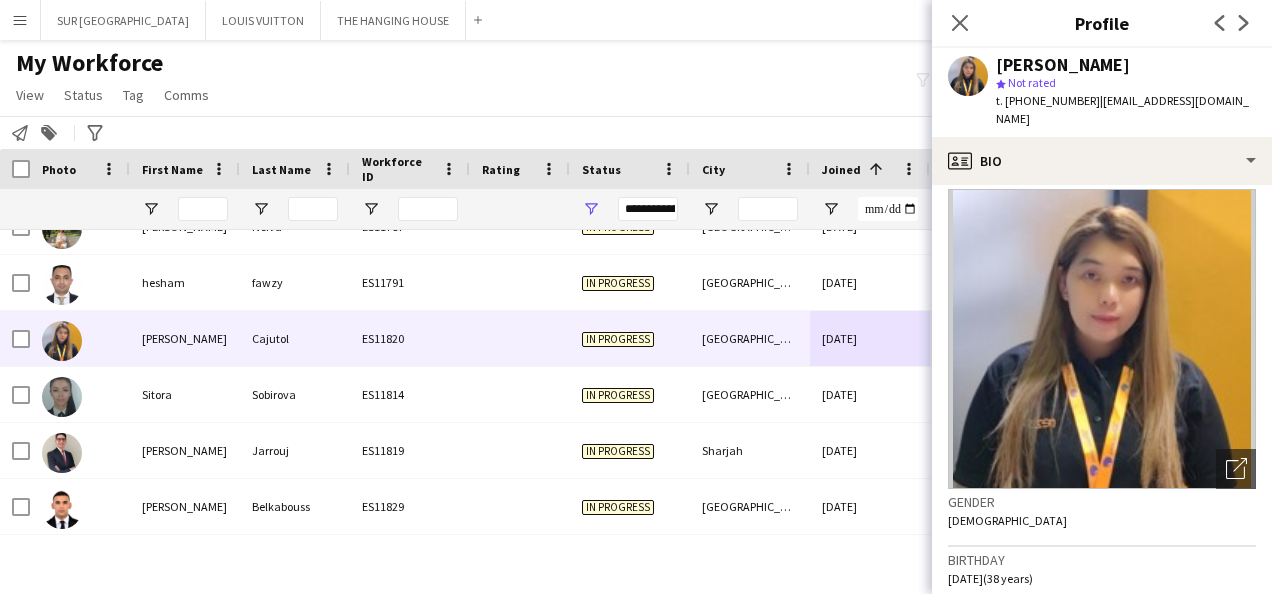 scroll, scrollTop: 2, scrollLeft: 0, axis: vertical 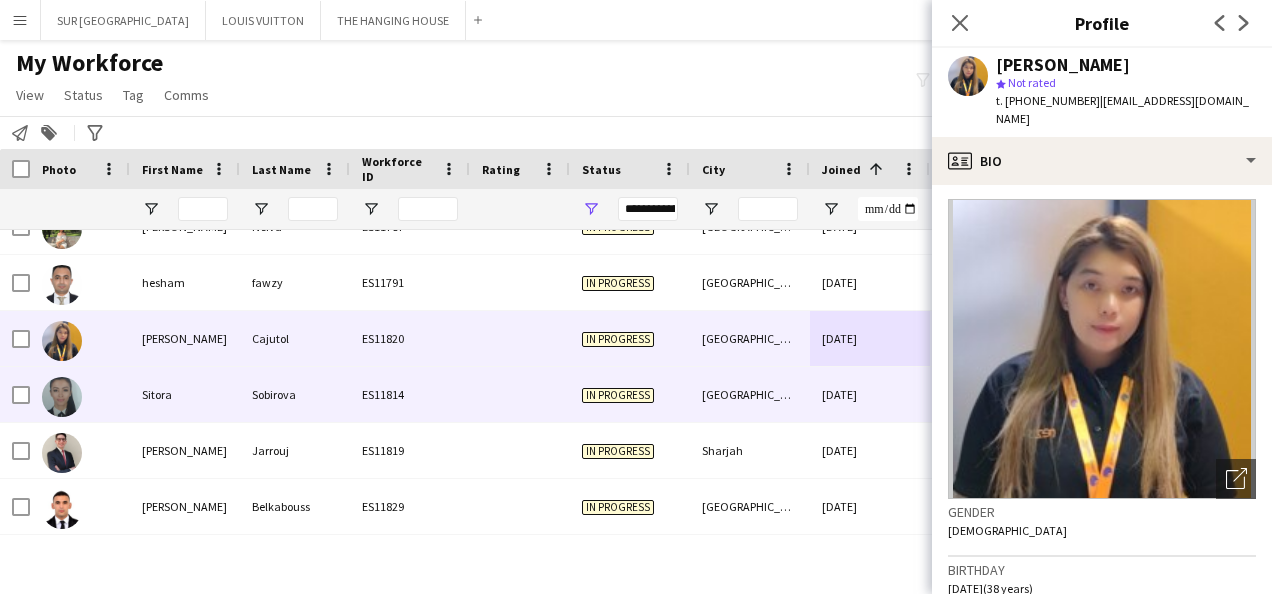 click on "[GEOGRAPHIC_DATA]" at bounding box center [750, 394] 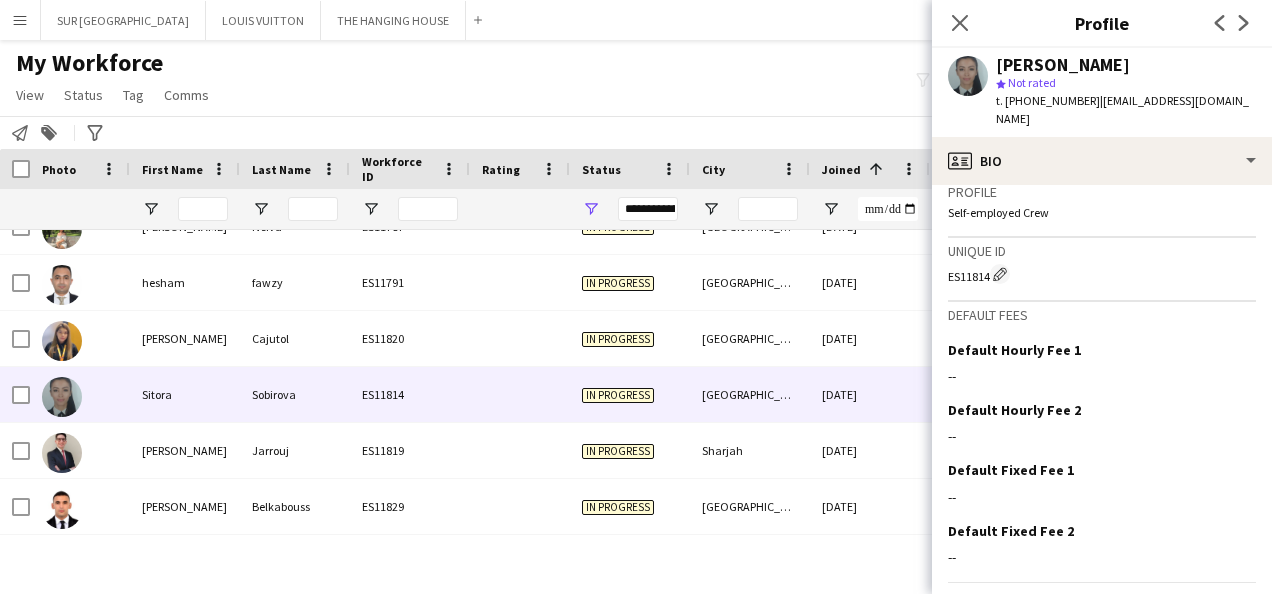 scroll, scrollTop: 881, scrollLeft: 0, axis: vertical 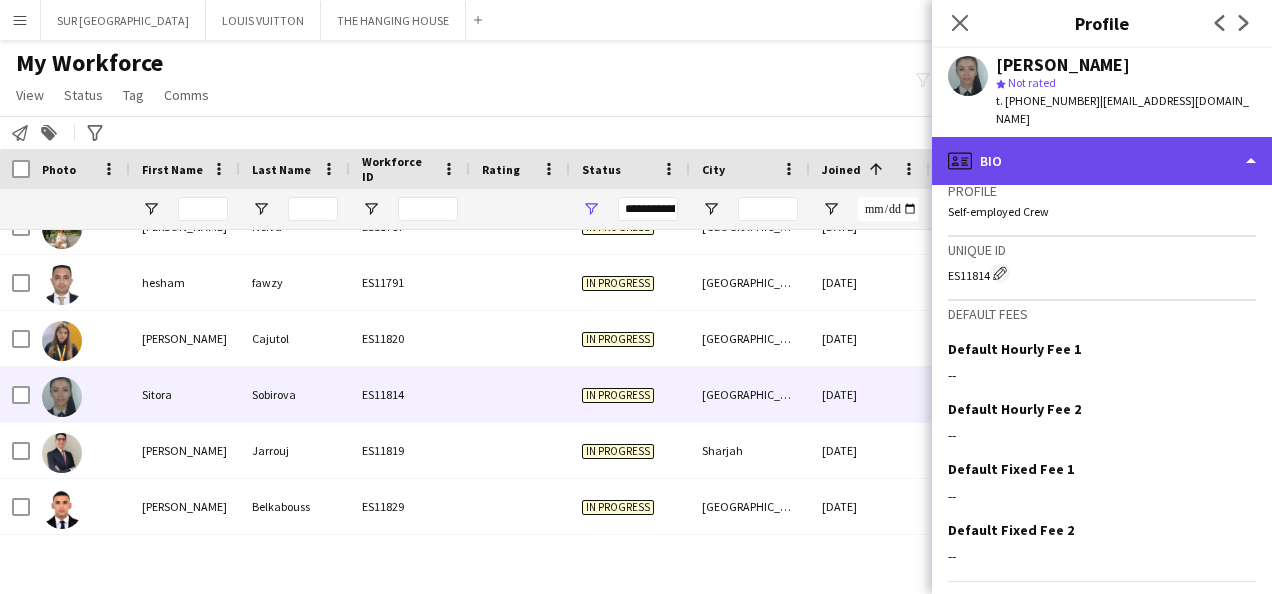 click on "profile
Bio" 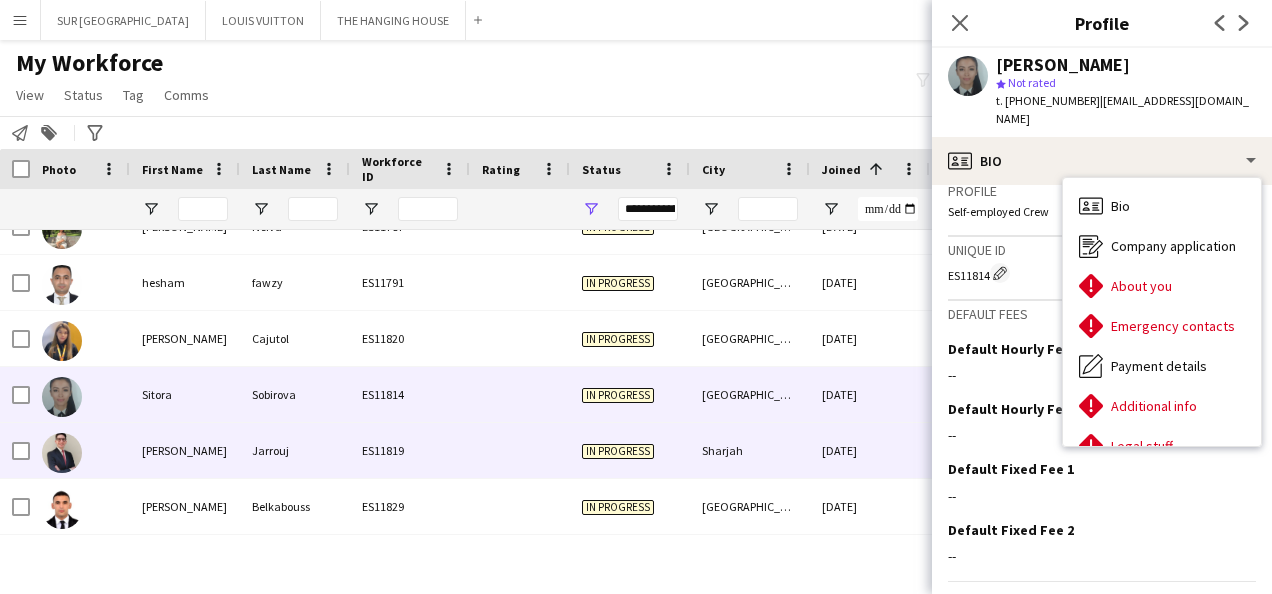 click on "[DATE]" at bounding box center (870, 450) 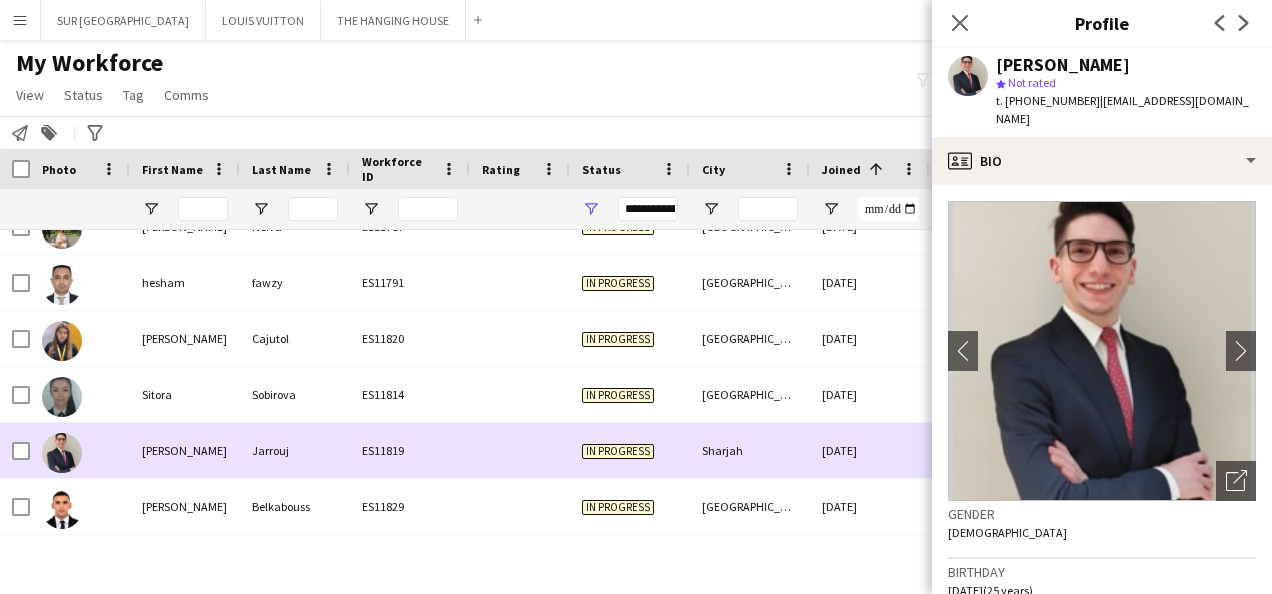 scroll, scrollTop: 238, scrollLeft: 0, axis: vertical 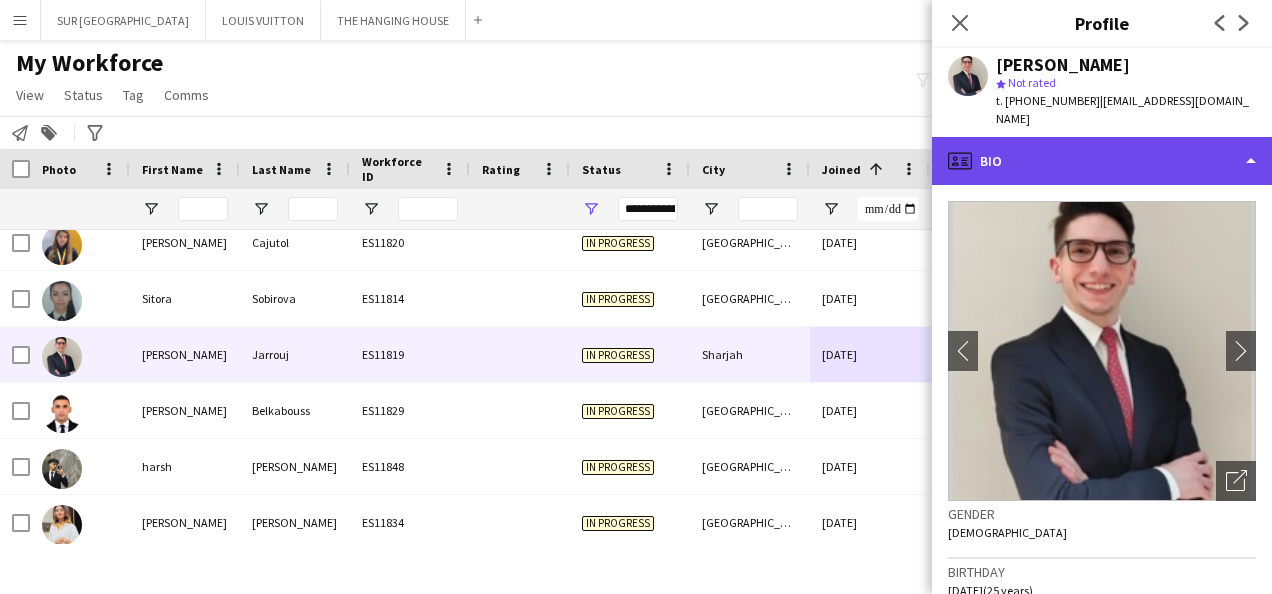 click on "profile
Bio" 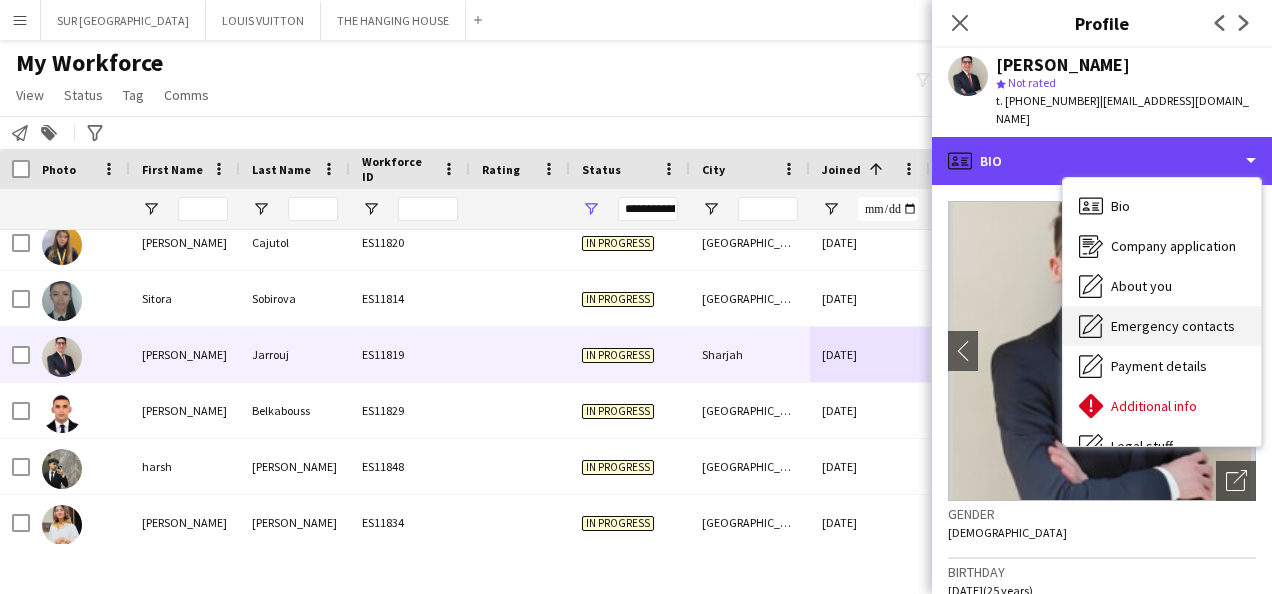 scroll, scrollTop: 108, scrollLeft: 0, axis: vertical 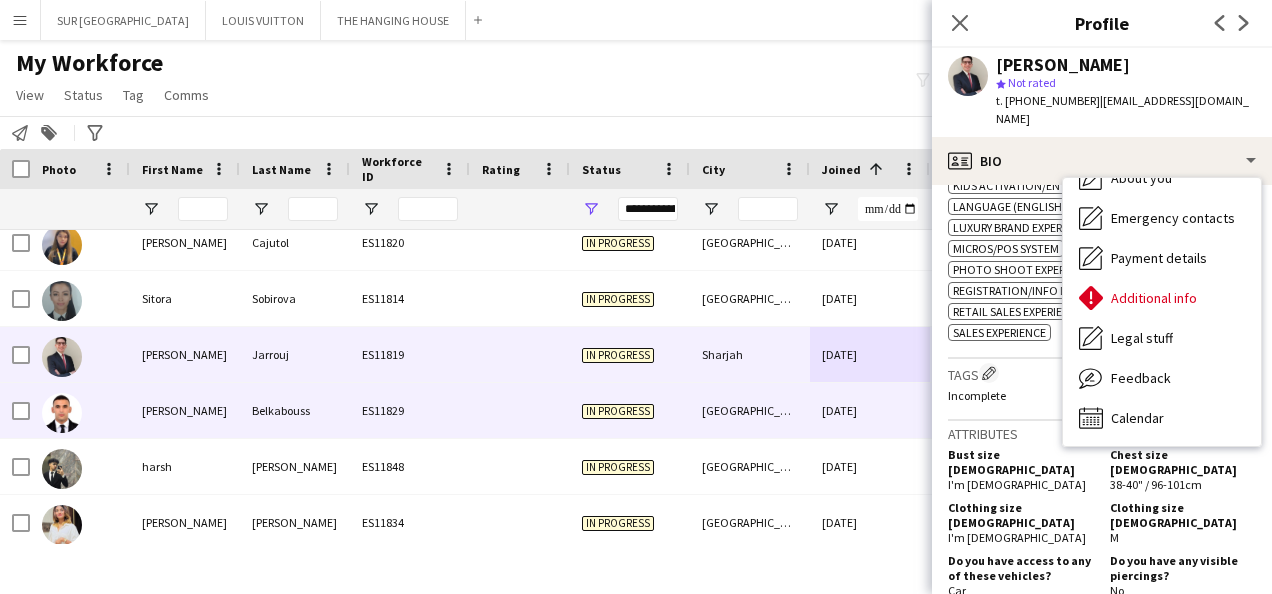 click on "[DATE]" at bounding box center [870, 410] 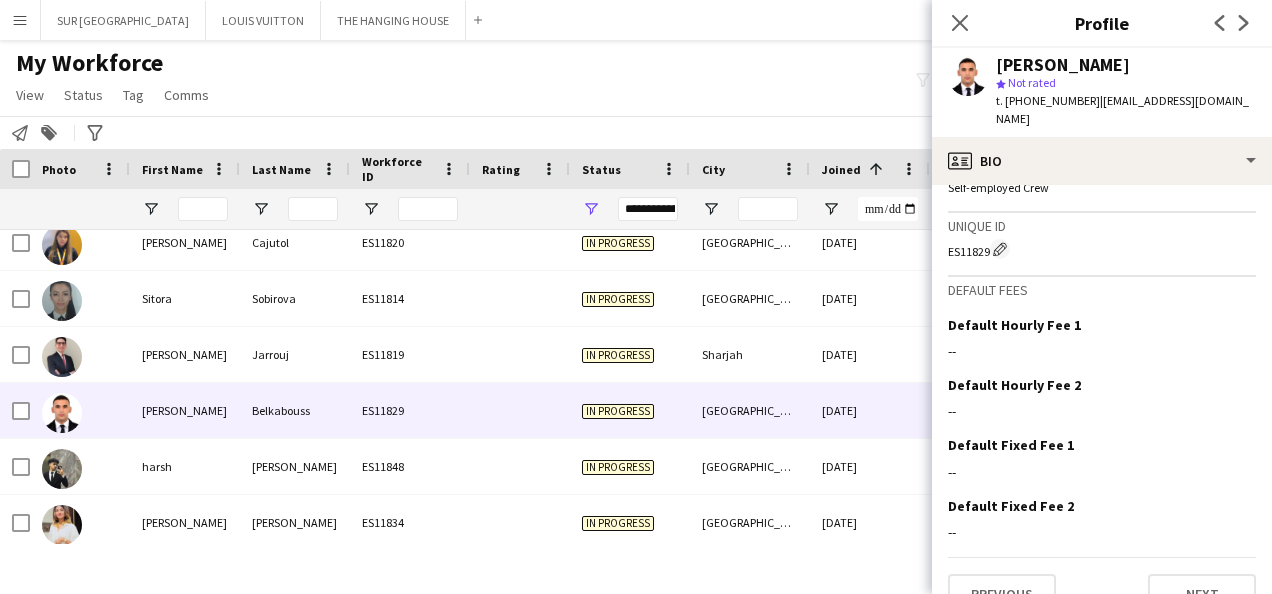 scroll, scrollTop: 905, scrollLeft: 0, axis: vertical 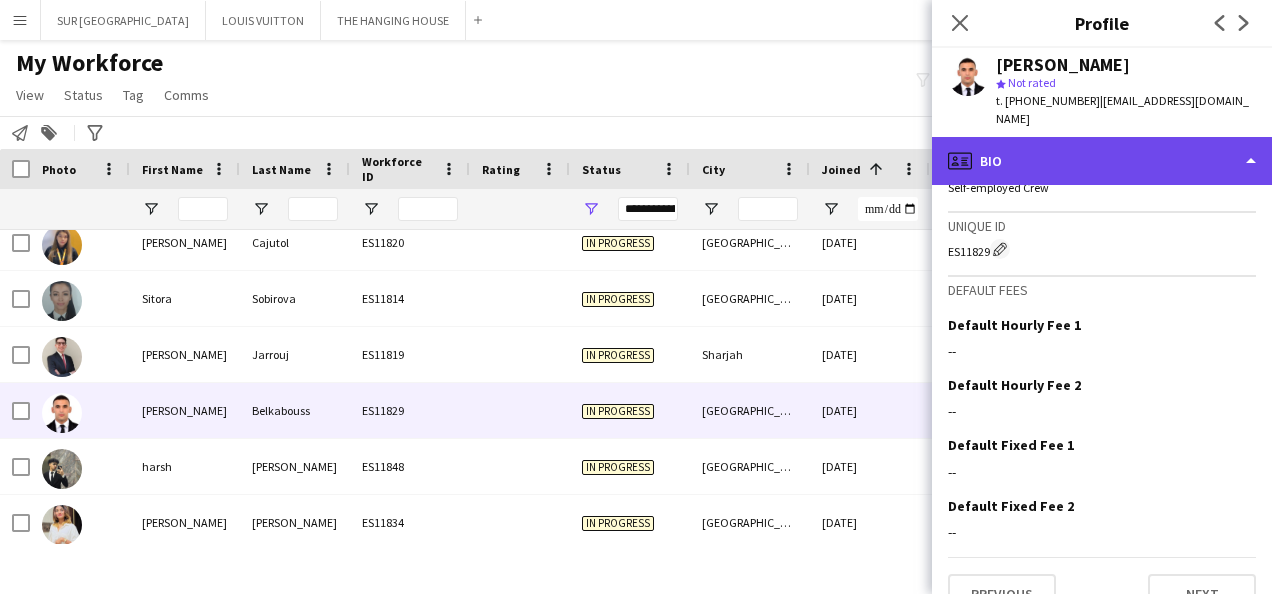 click on "profile
Bio" 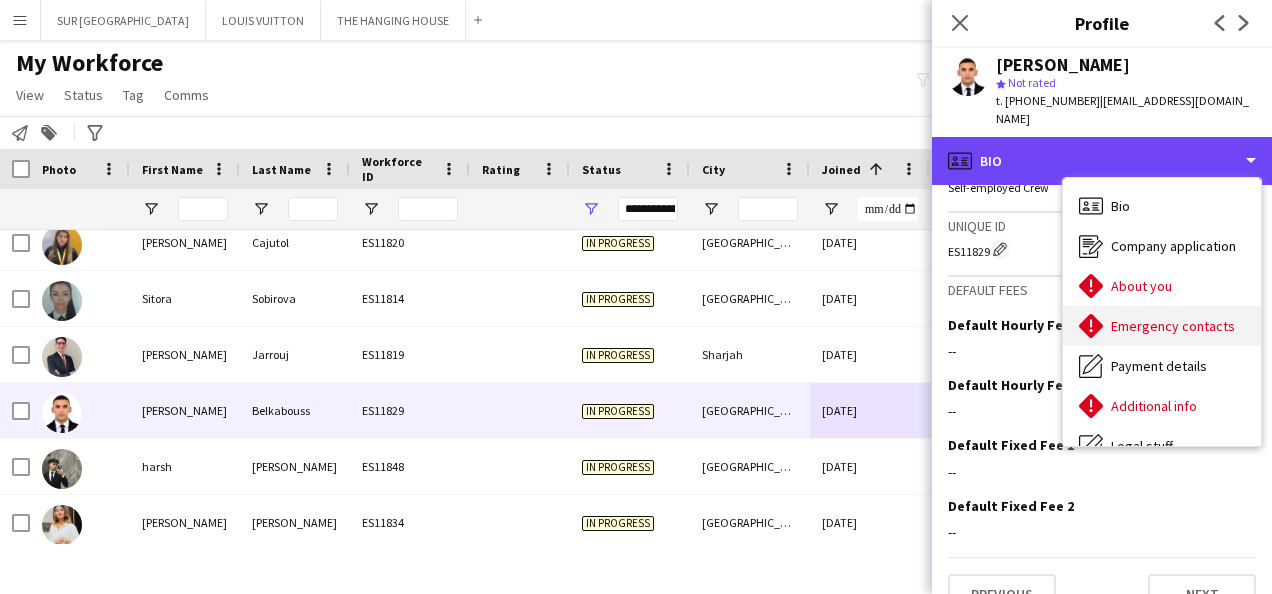 scroll, scrollTop: 108, scrollLeft: 0, axis: vertical 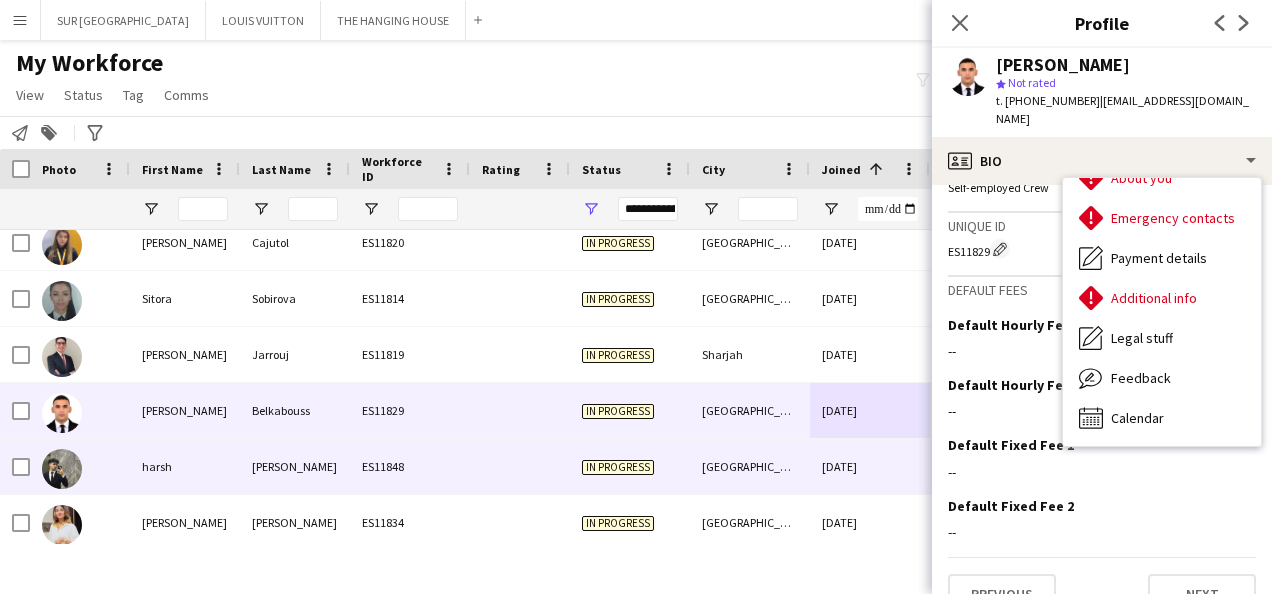click on "[DATE]" at bounding box center (870, 466) 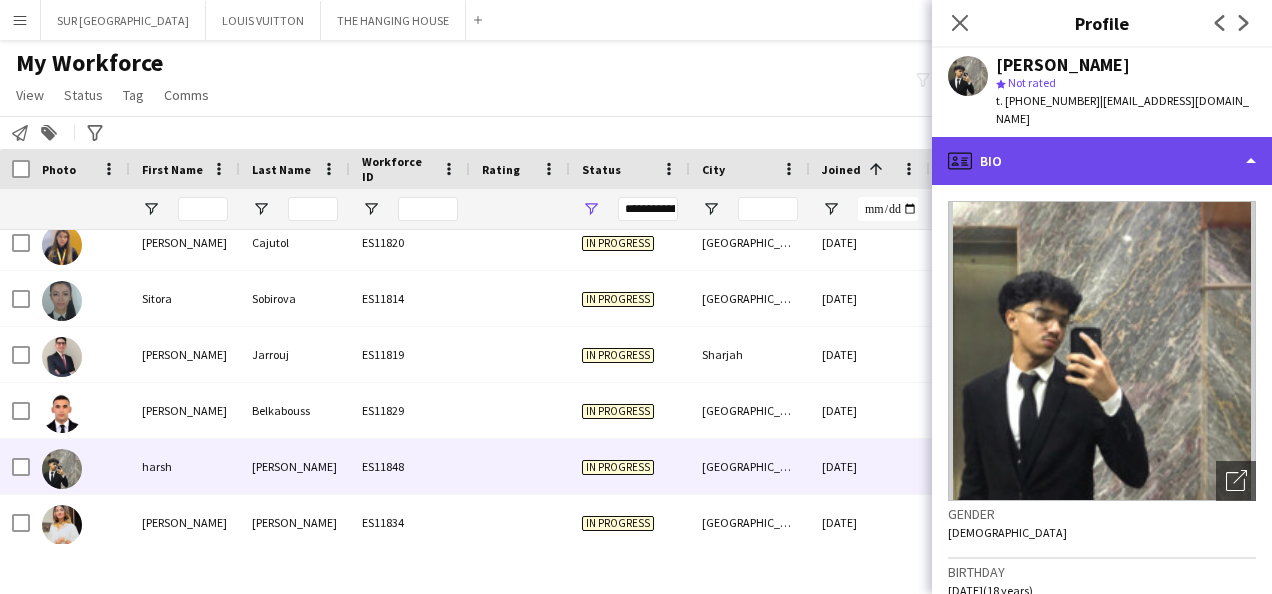 click on "profile
Bio" 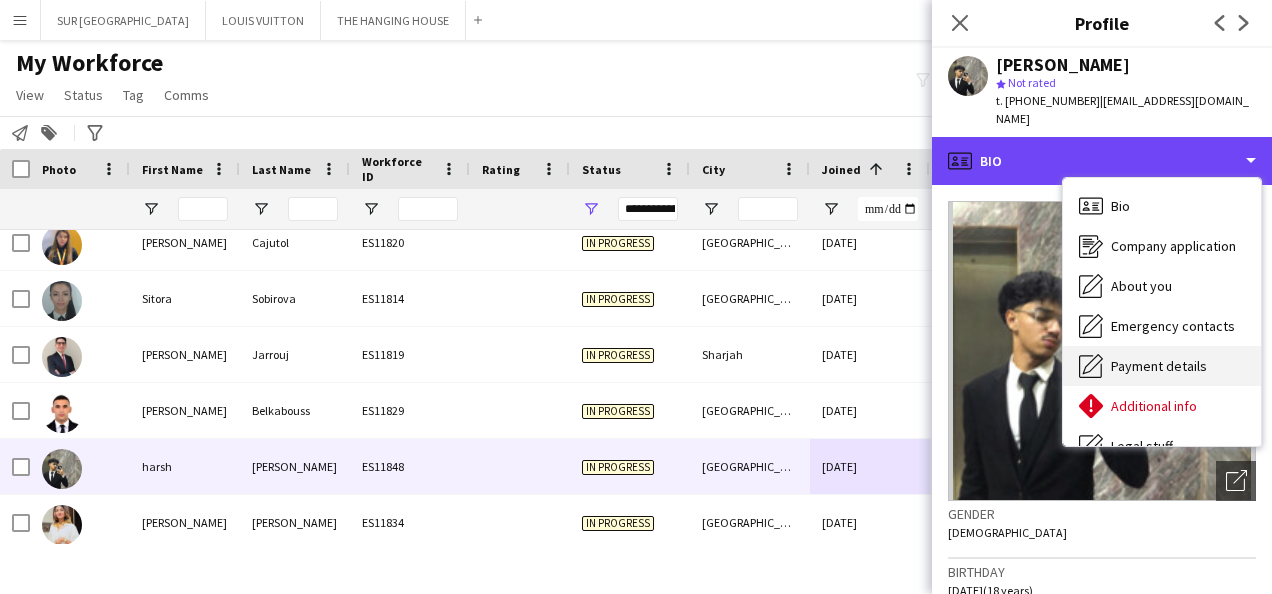 scroll, scrollTop: 108, scrollLeft: 0, axis: vertical 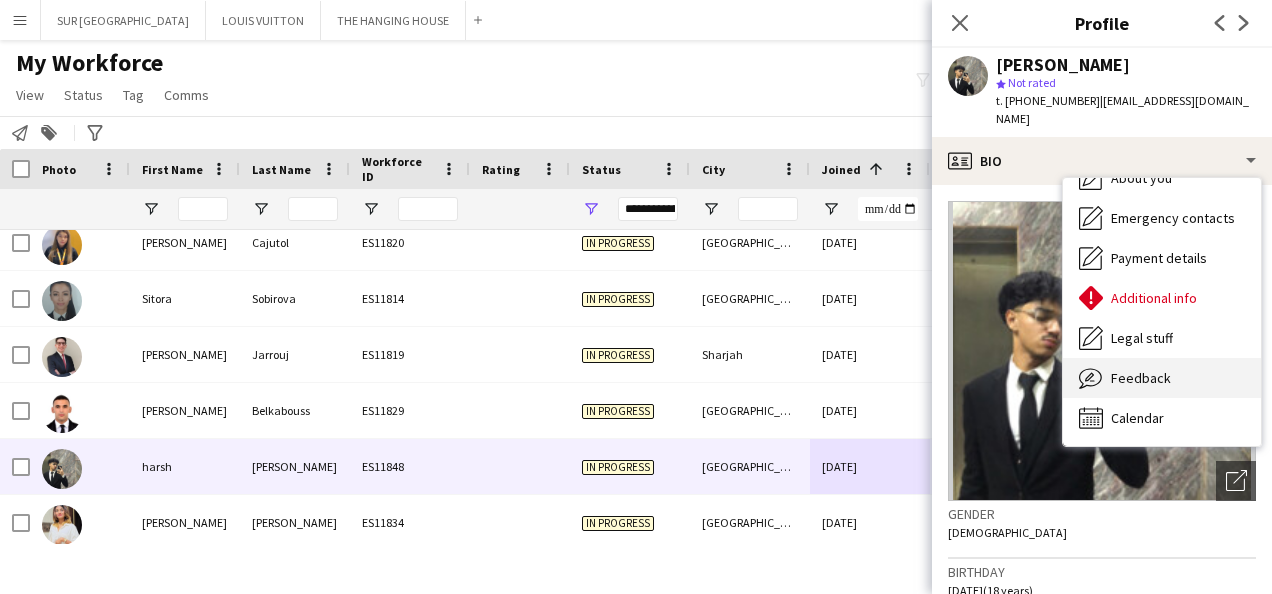 click on "Feedback
Feedback" at bounding box center [1162, 378] 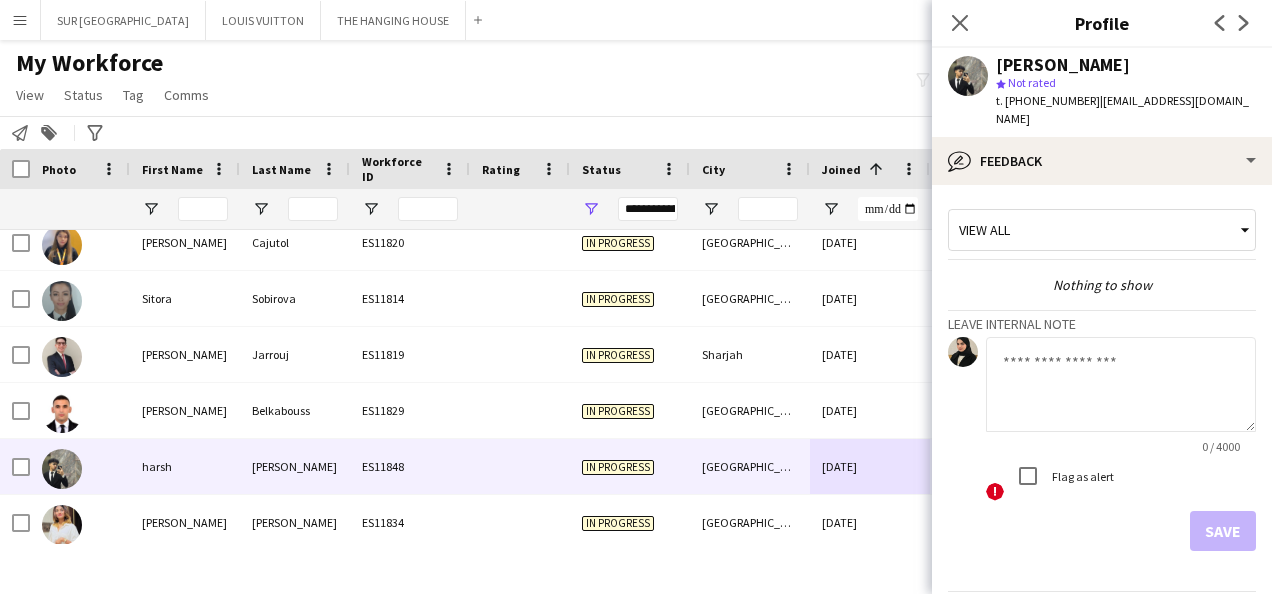 click 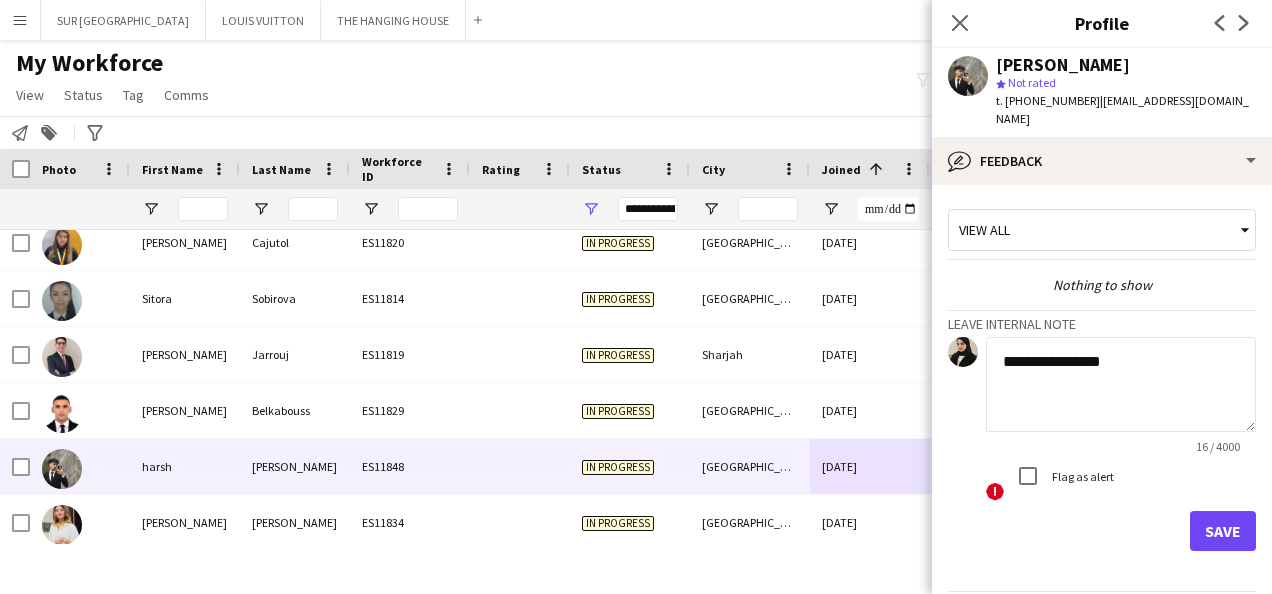 type on "**********" 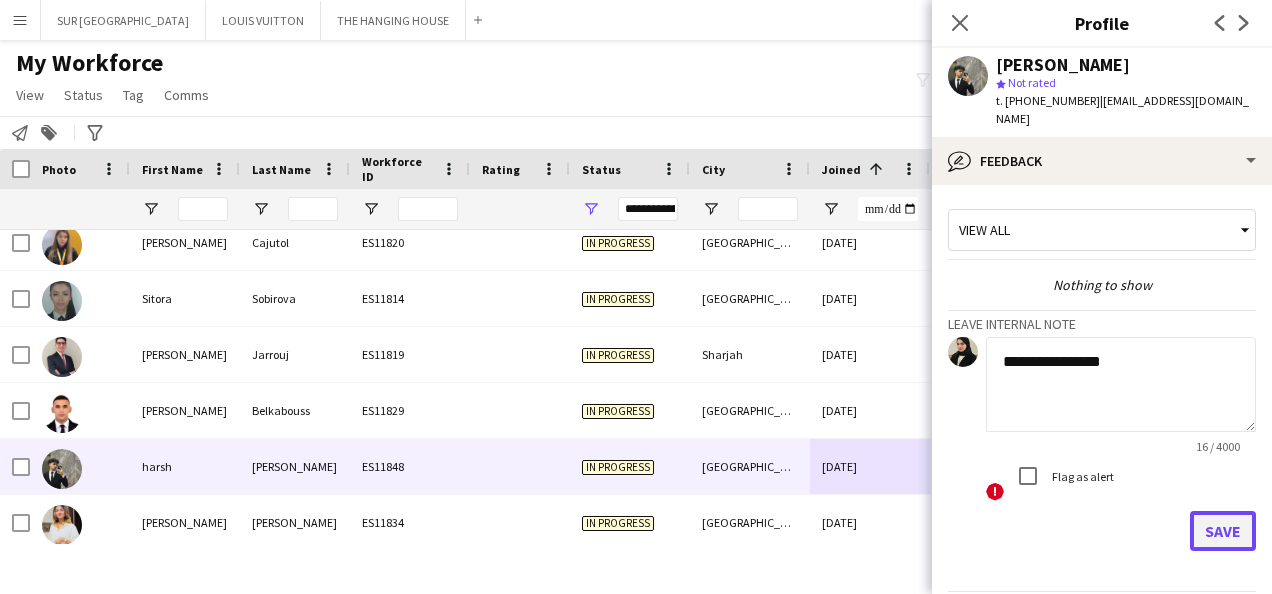 click on "Save" 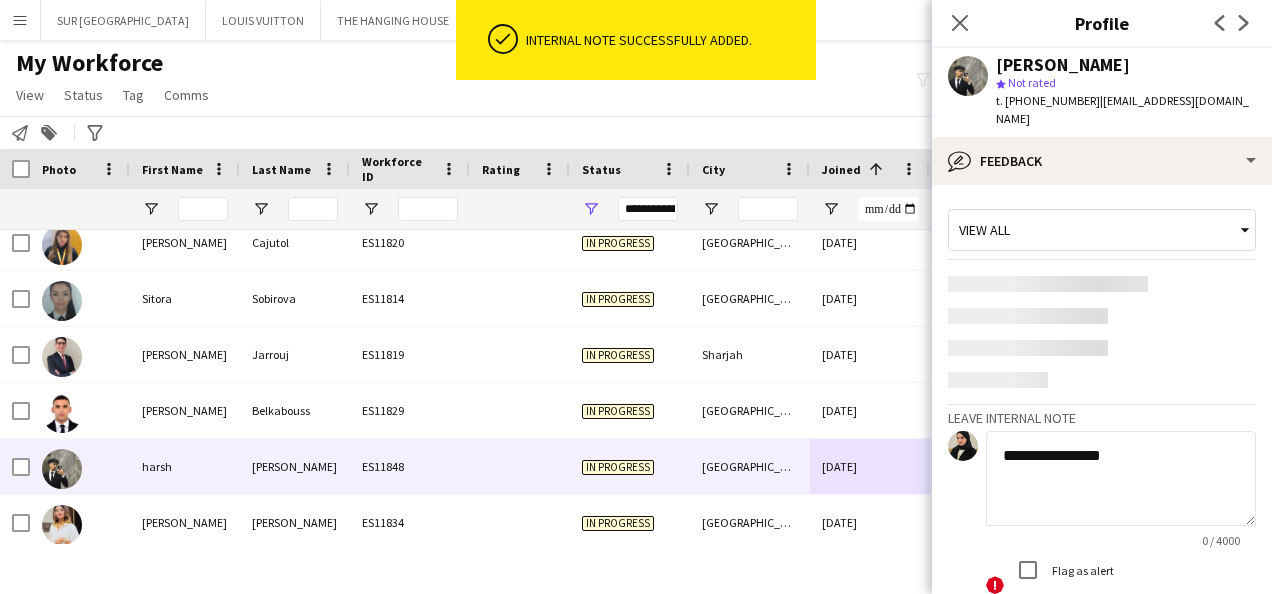 type 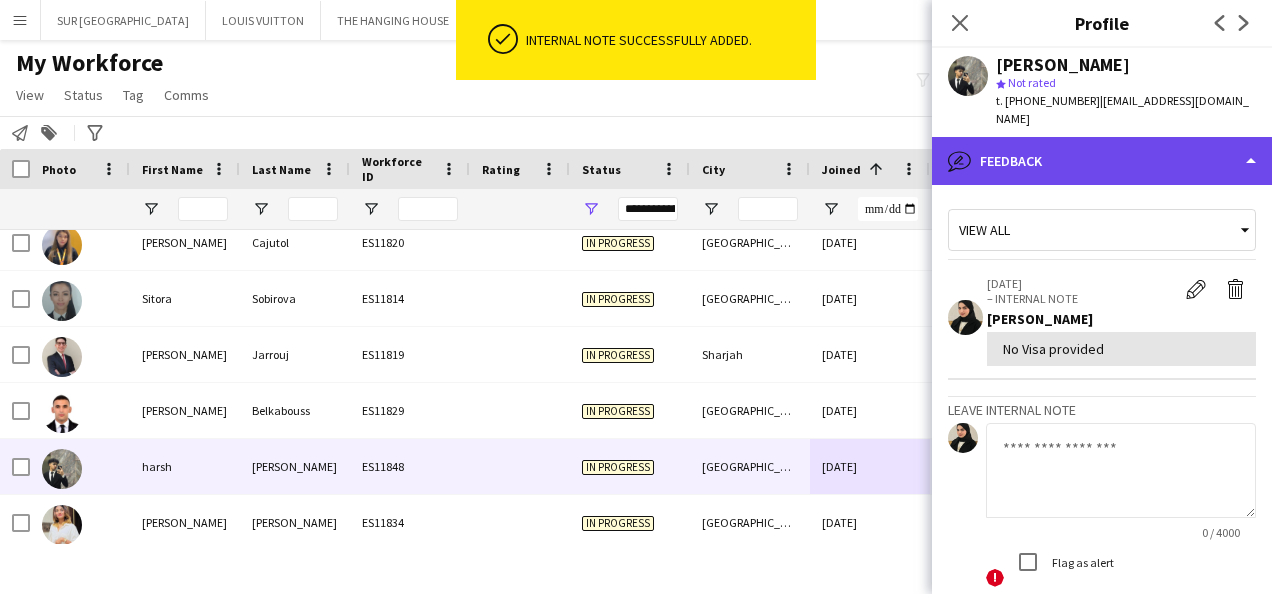 click on "bubble-pencil
Feedback" 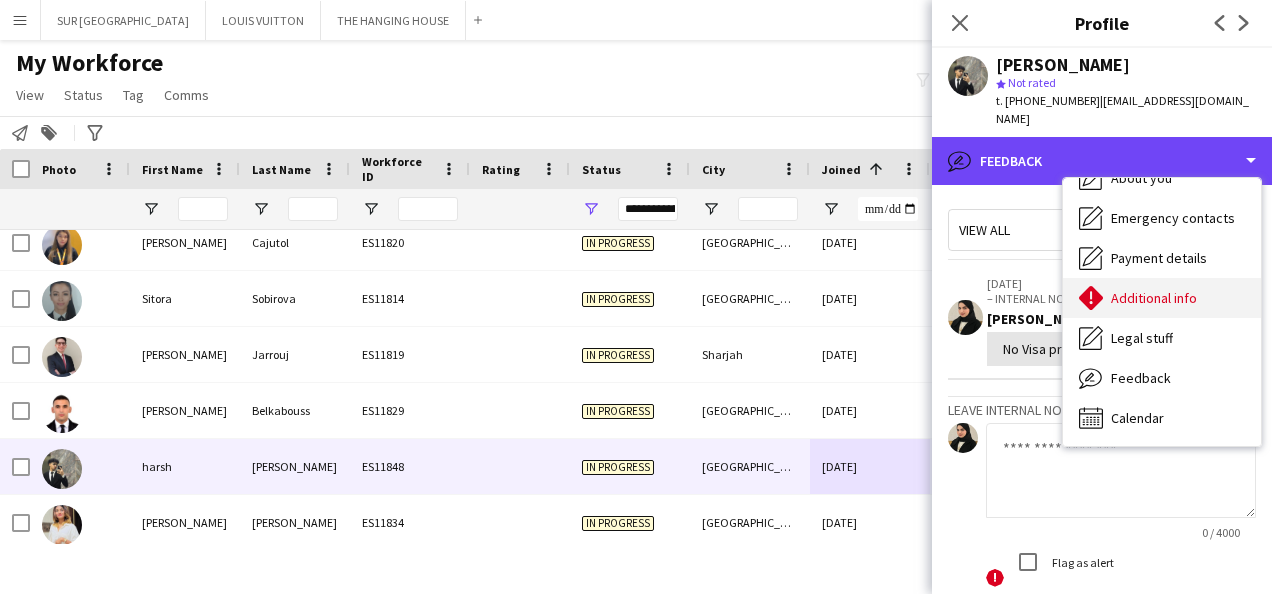 scroll, scrollTop: 0, scrollLeft: 0, axis: both 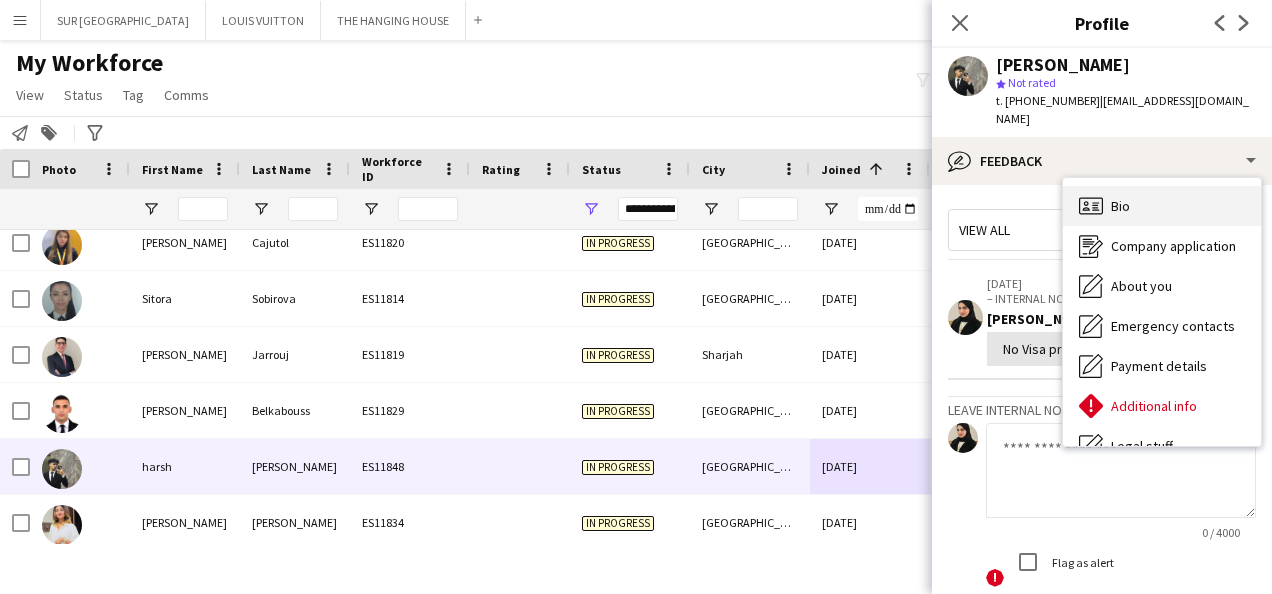 click on "Bio
Bio" at bounding box center [1162, 206] 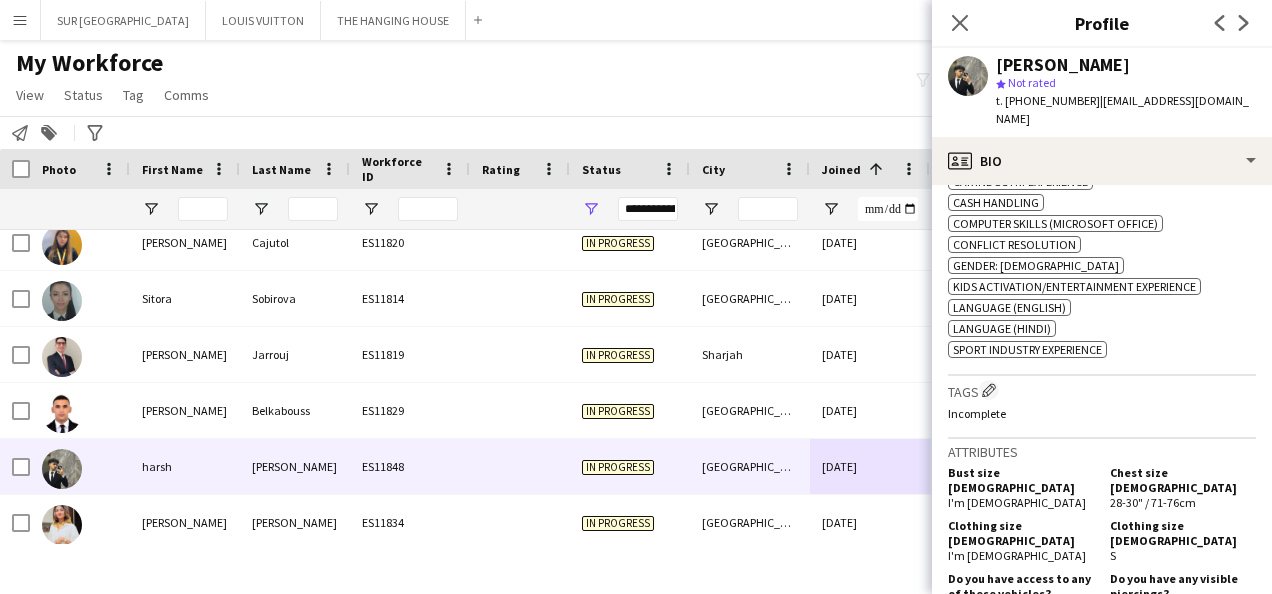 scroll, scrollTop: 778, scrollLeft: 0, axis: vertical 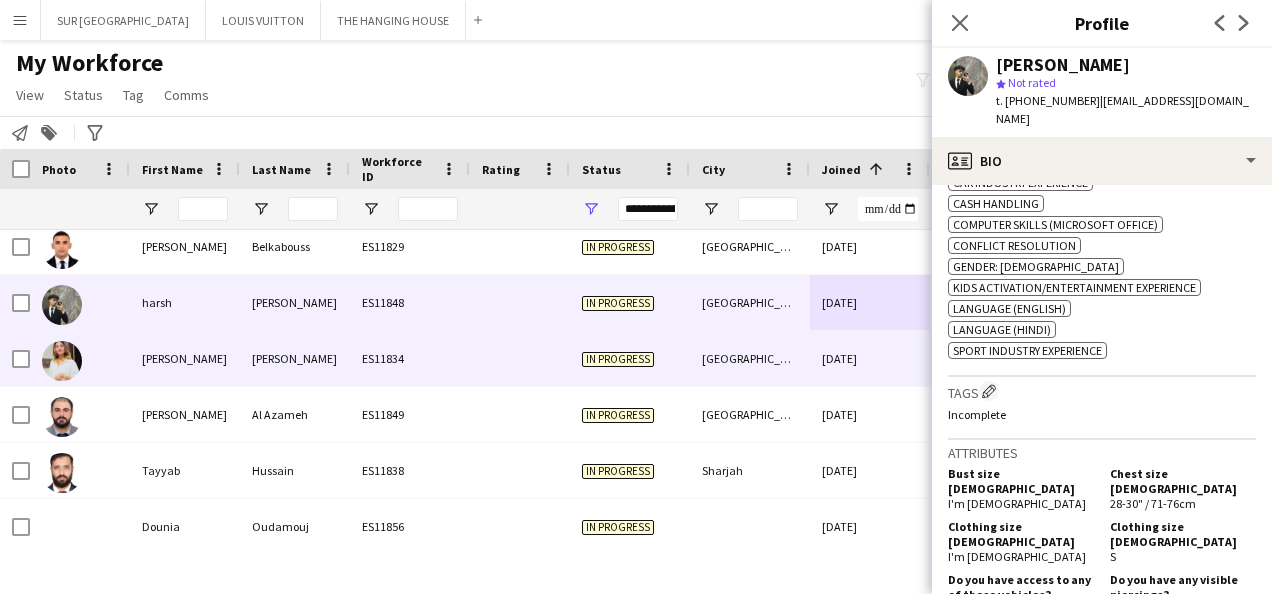 click on "[GEOGRAPHIC_DATA]" at bounding box center (750, 358) 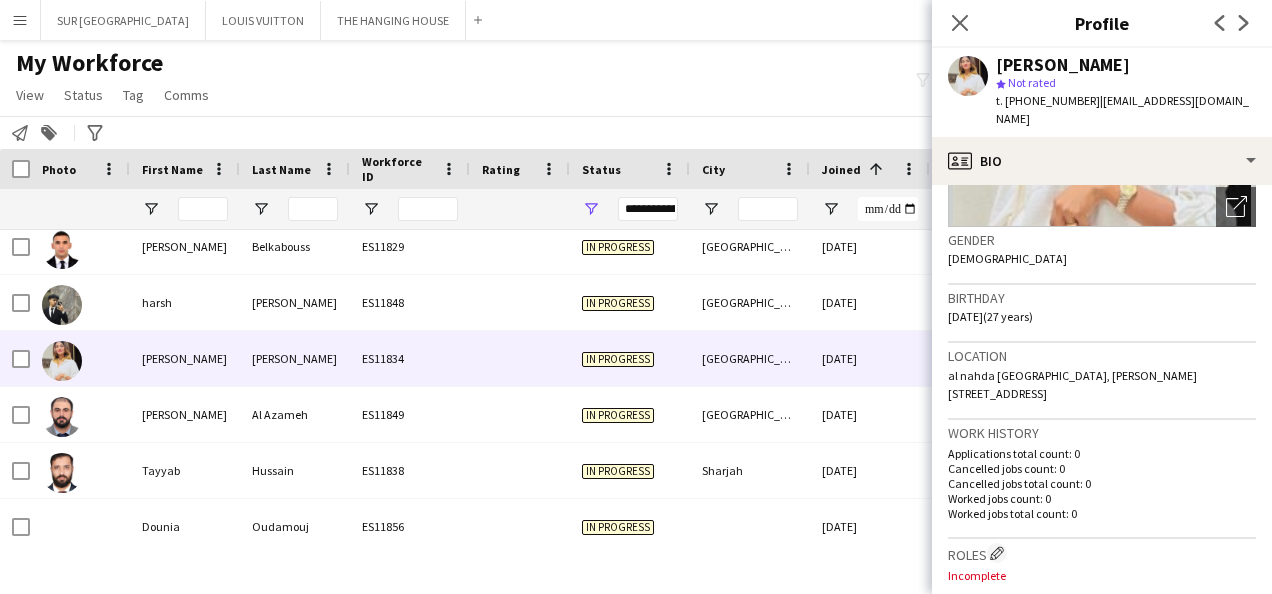 scroll, scrollTop: 620, scrollLeft: 0, axis: vertical 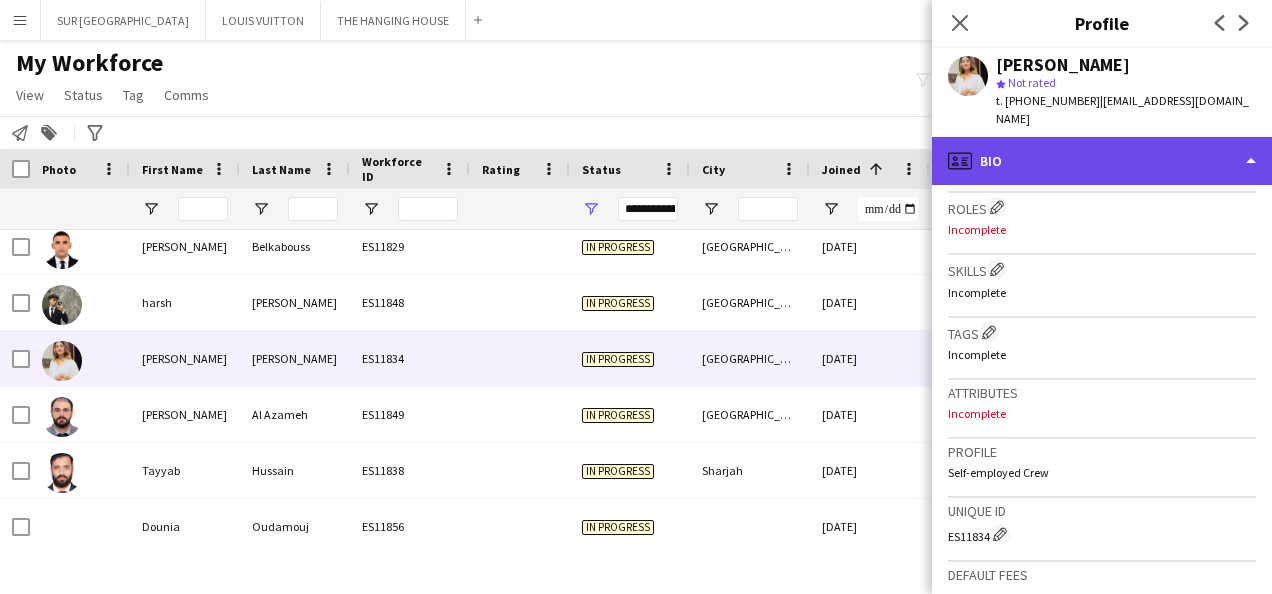 click on "profile
Bio" 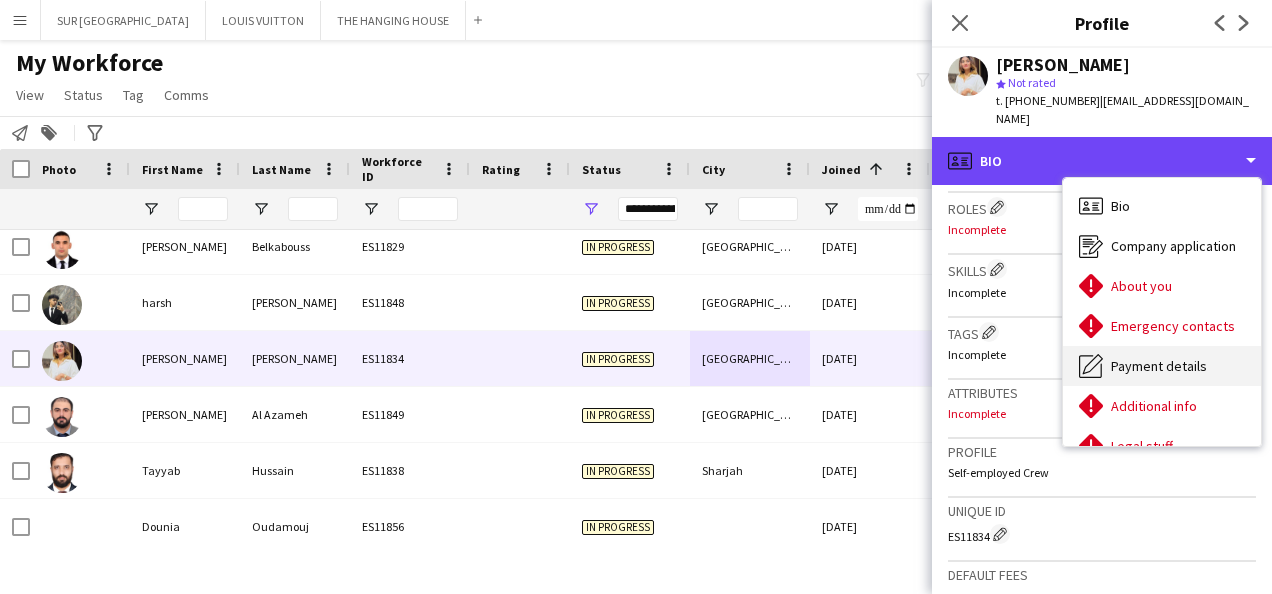scroll, scrollTop: 108, scrollLeft: 0, axis: vertical 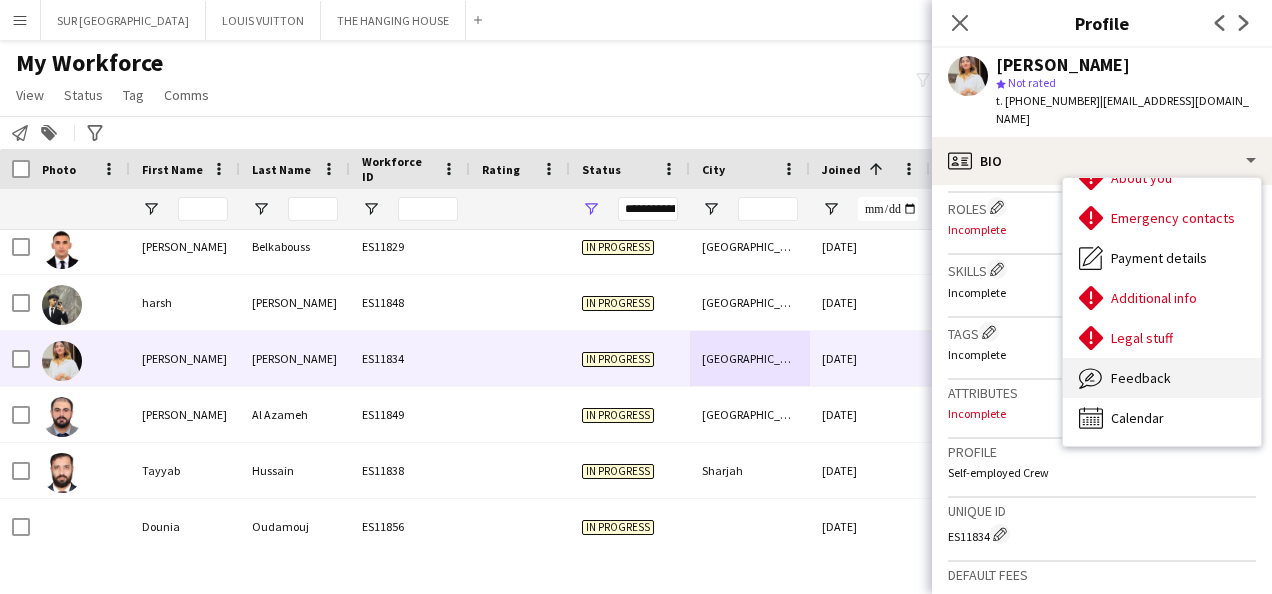 click on "Feedback
Feedback" at bounding box center [1162, 378] 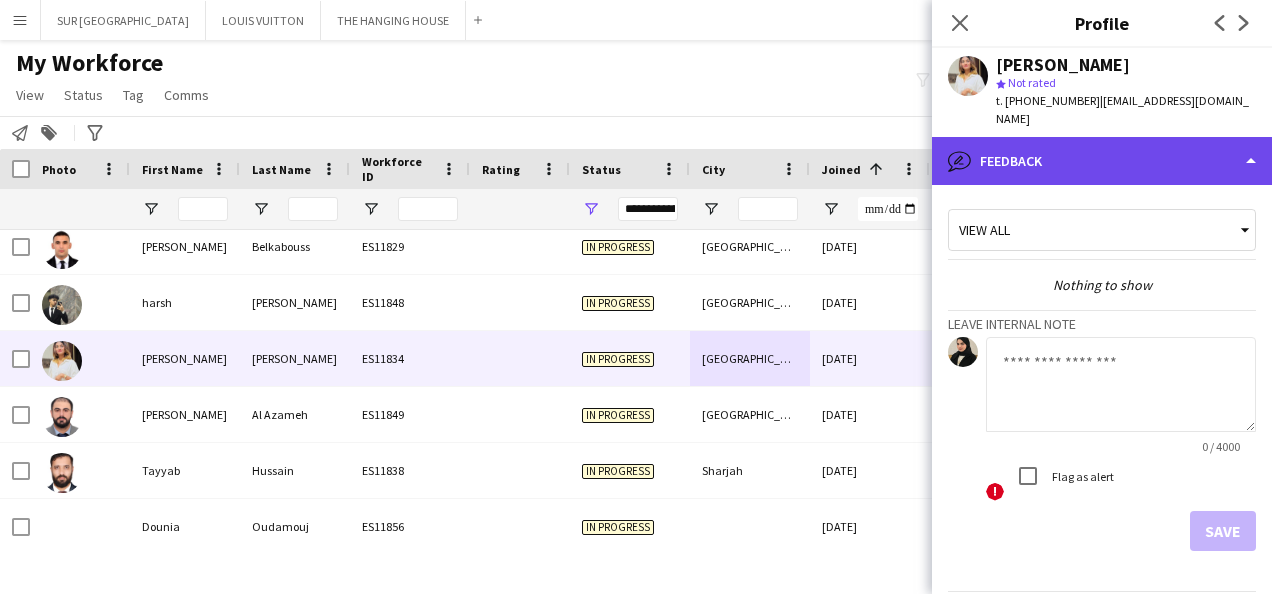 click on "bubble-pencil
Feedback" 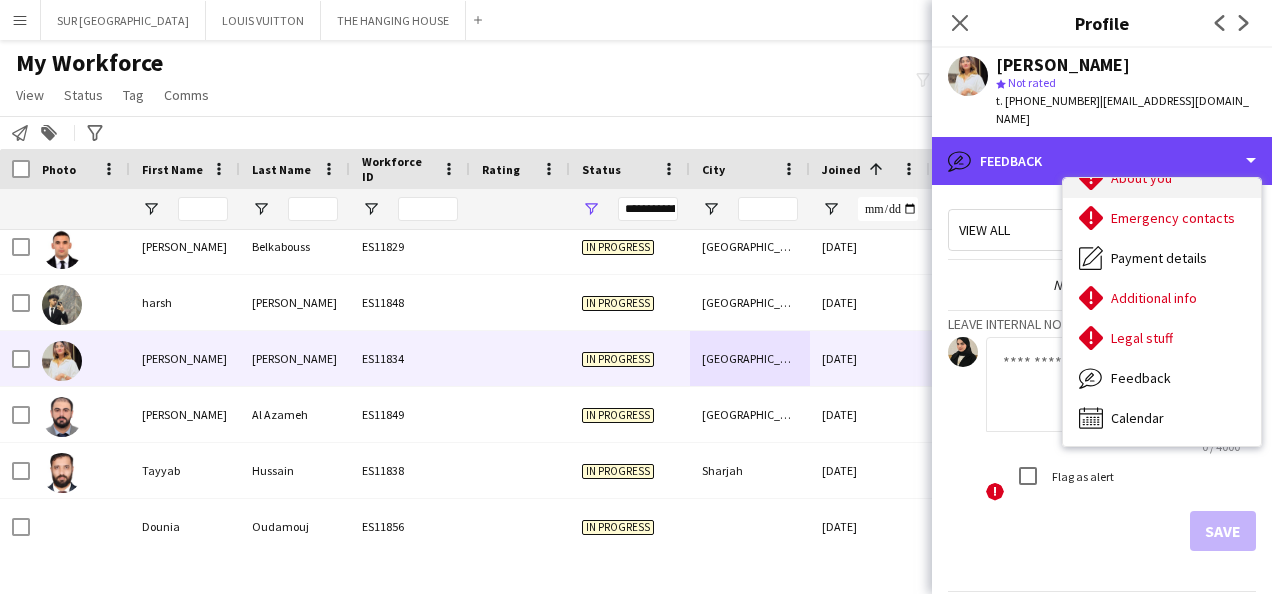 scroll, scrollTop: 0, scrollLeft: 0, axis: both 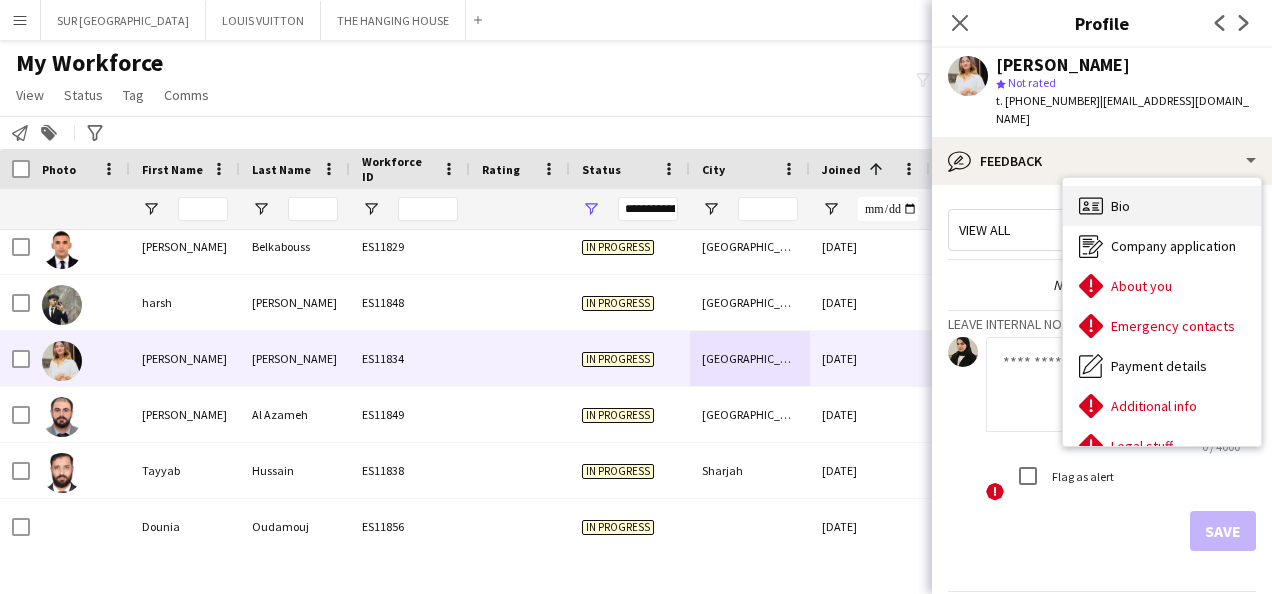 click on "Bio
Bio" at bounding box center (1162, 206) 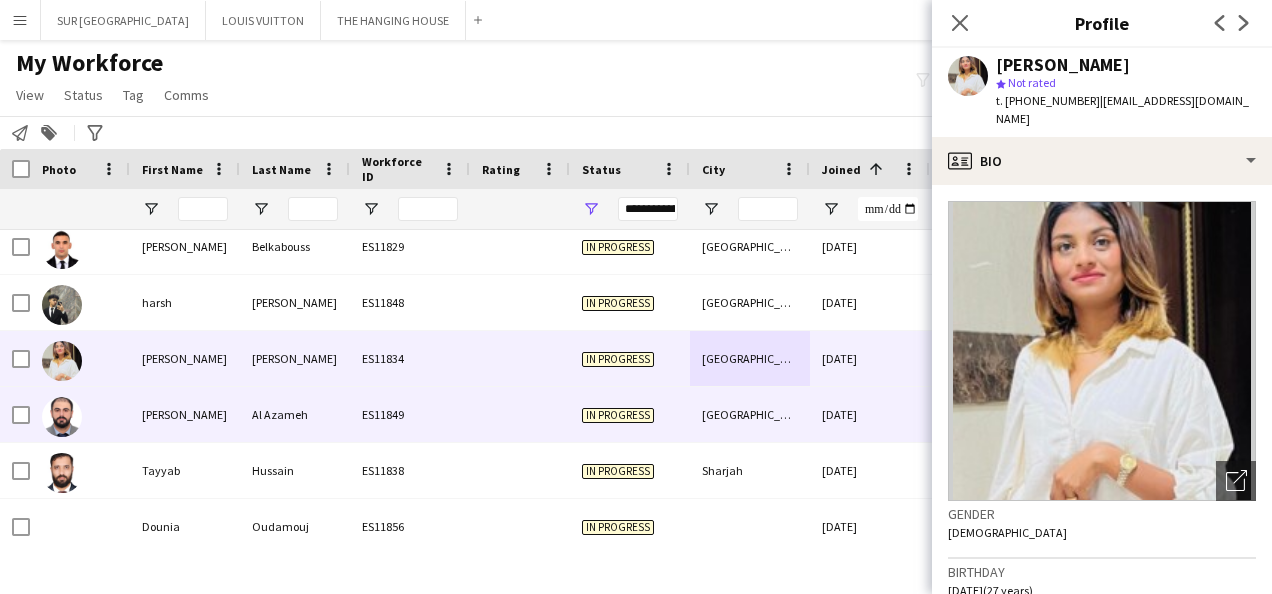 click on "[DATE]" at bounding box center [870, 414] 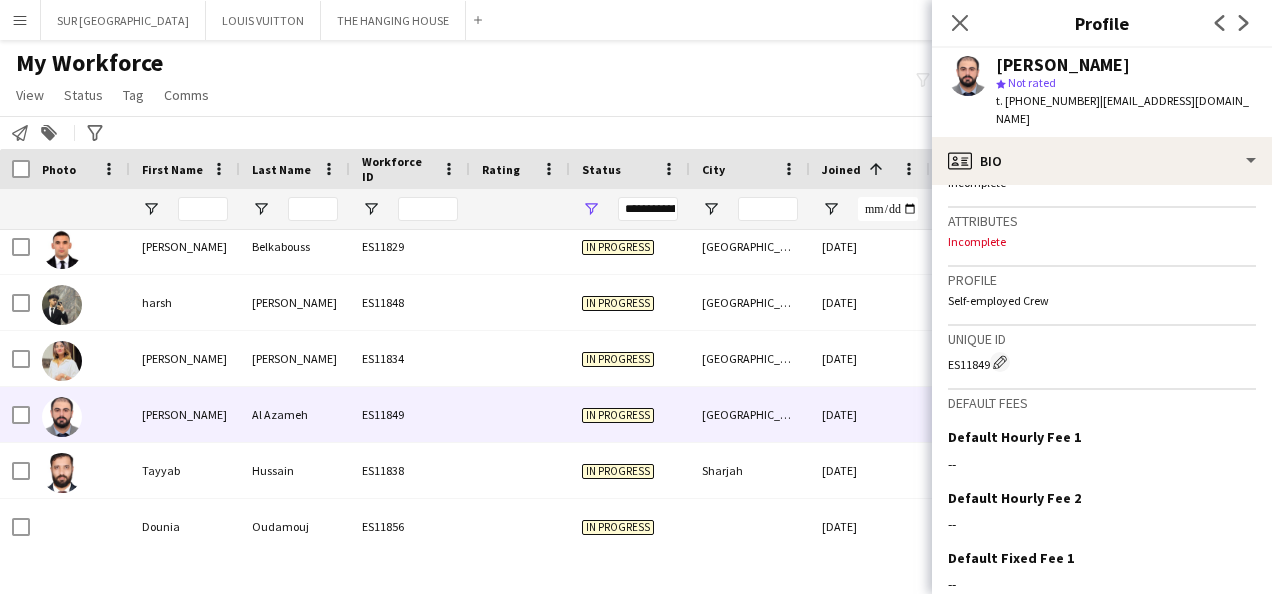 scroll, scrollTop: 905, scrollLeft: 0, axis: vertical 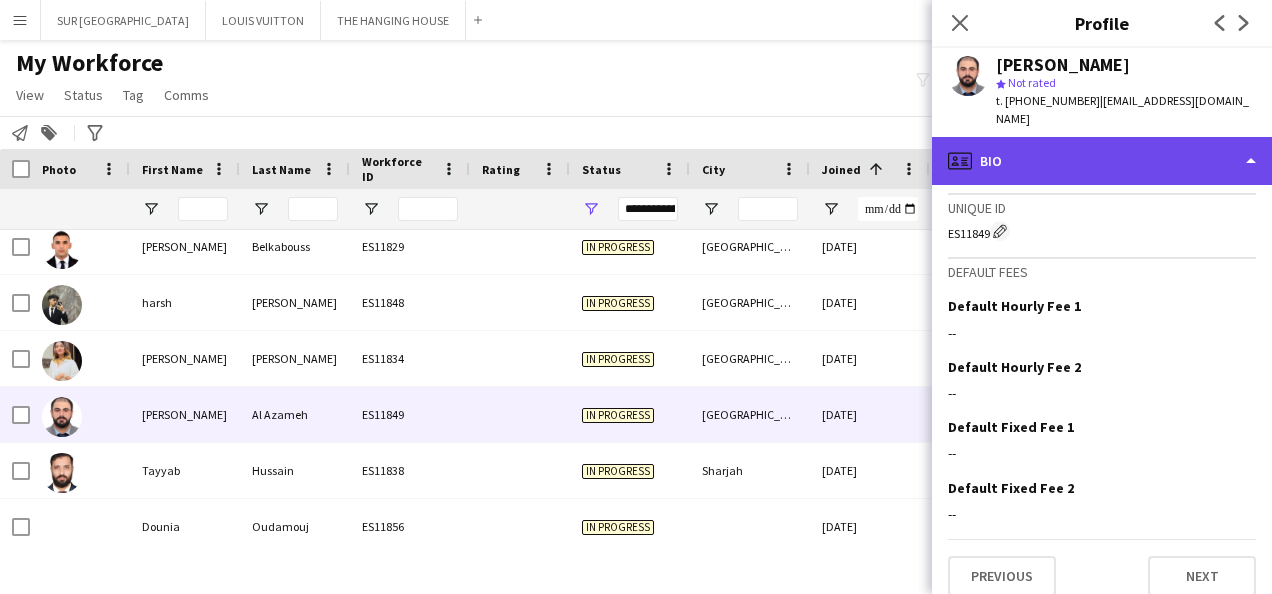 click on "profile
Bio" 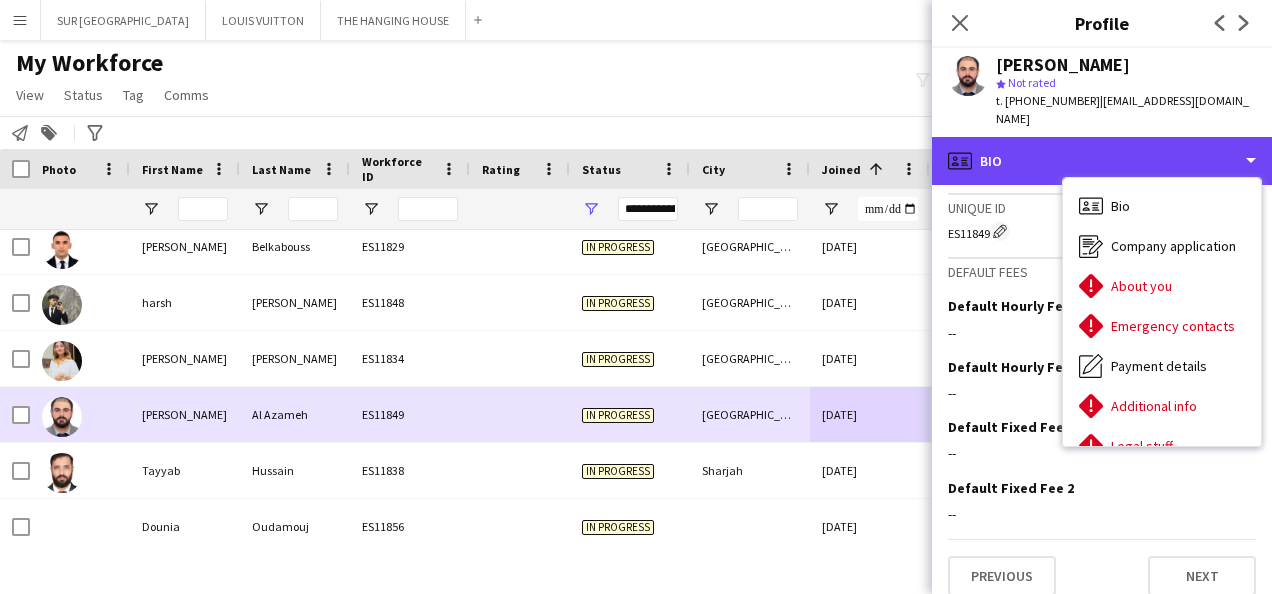 scroll, scrollTop: 544, scrollLeft: 0, axis: vertical 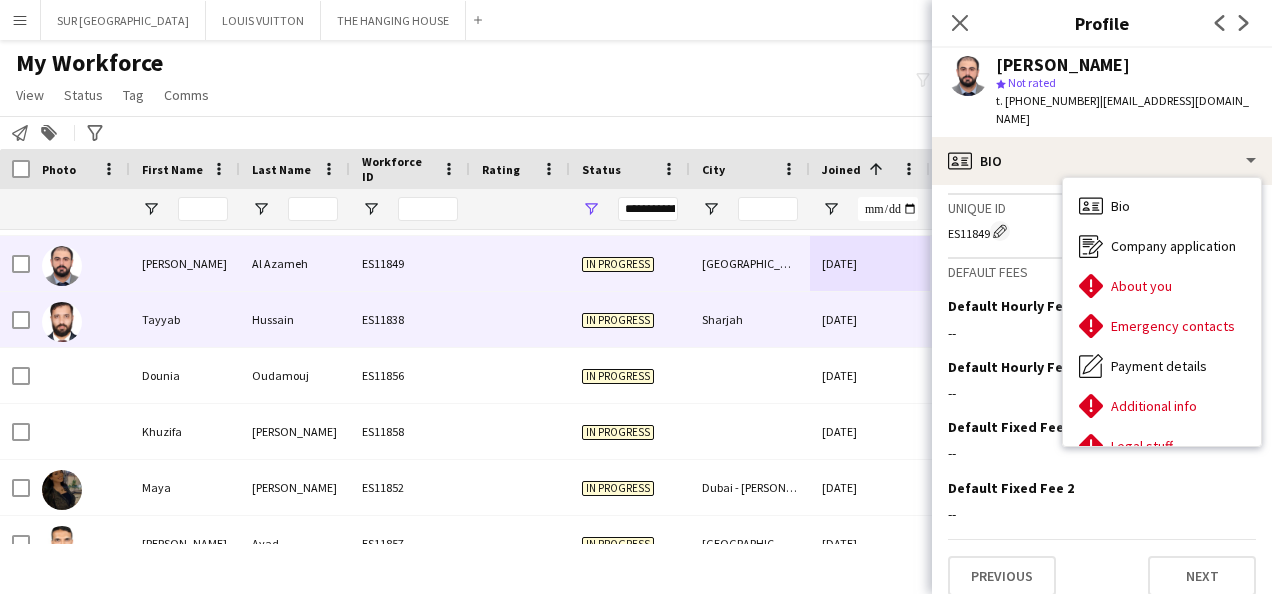click on "[DATE]" at bounding box center (870, 319) 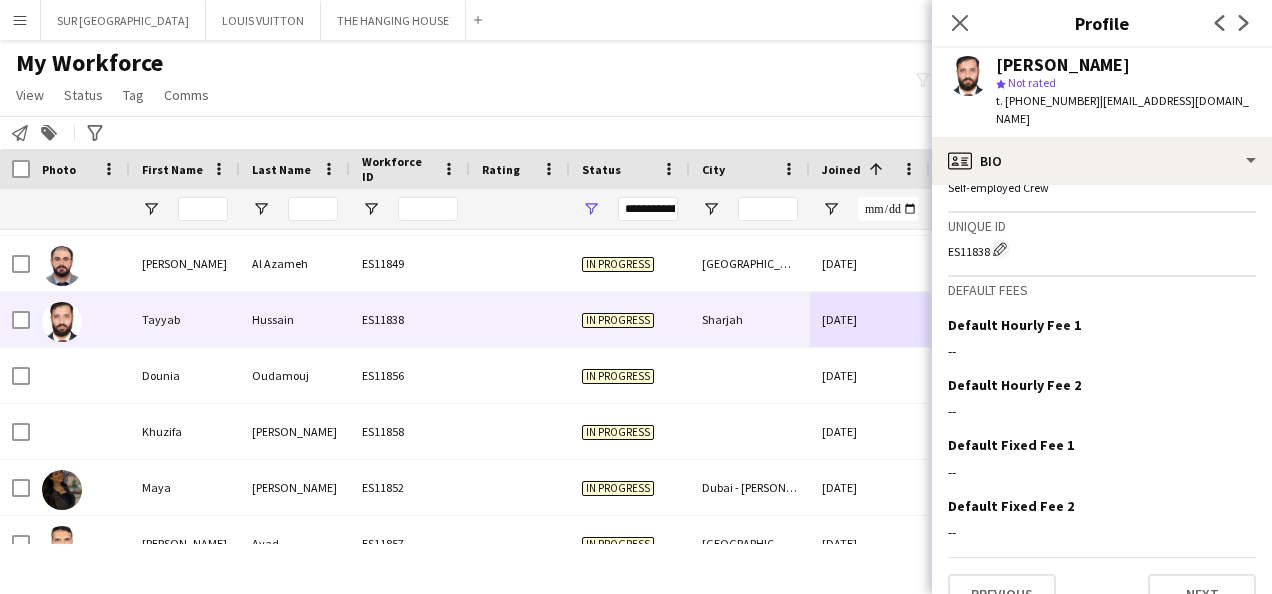 click on "[PERSON_NAME]
star
Not rated   t. [PHONE_NUMBER]   |   [EMAIL_ADDRESS][DOMAIN_NAME]" 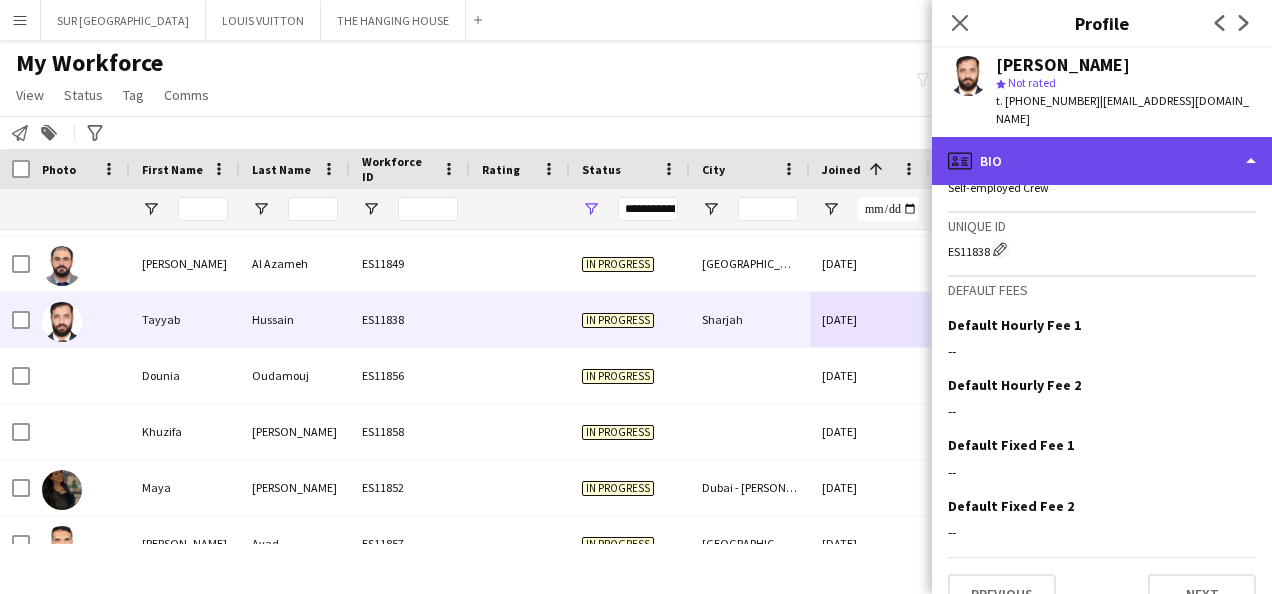 click on "profile
Bio" 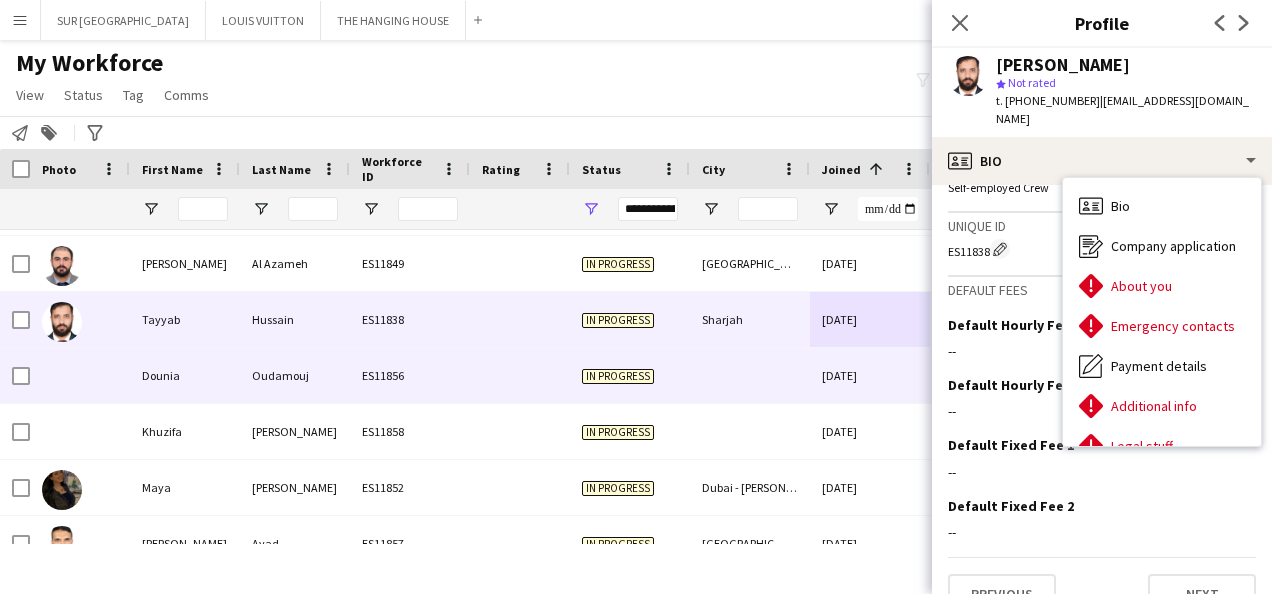 click on "[DATE]" at bounding box center [870, 375] 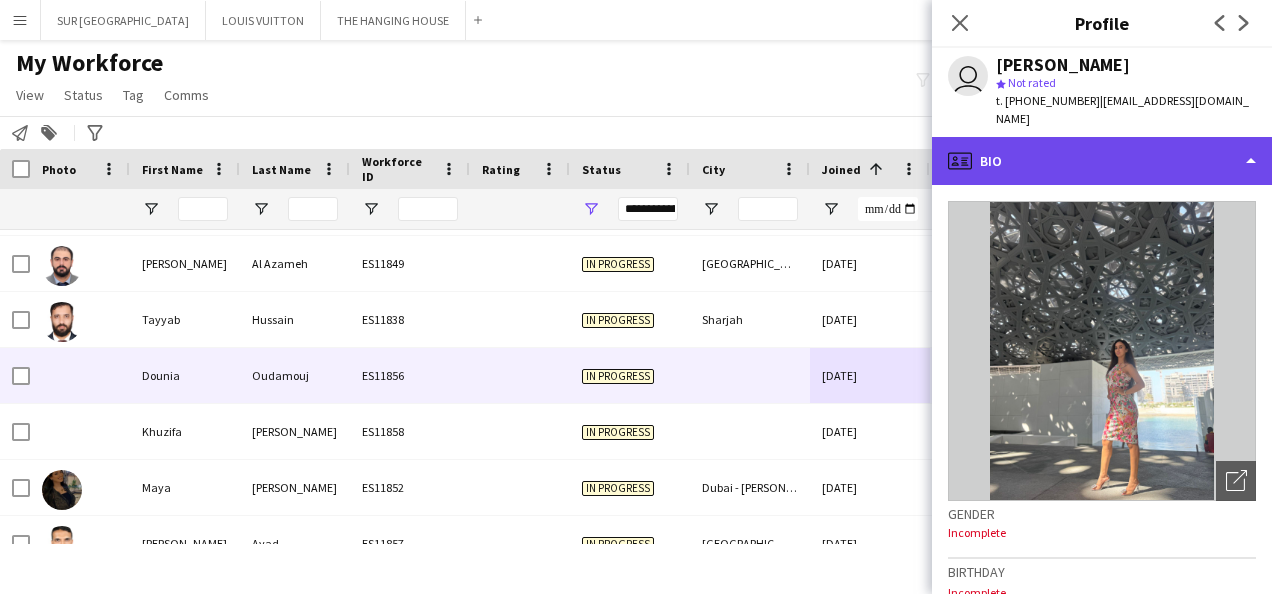 click on "profile
Bio" 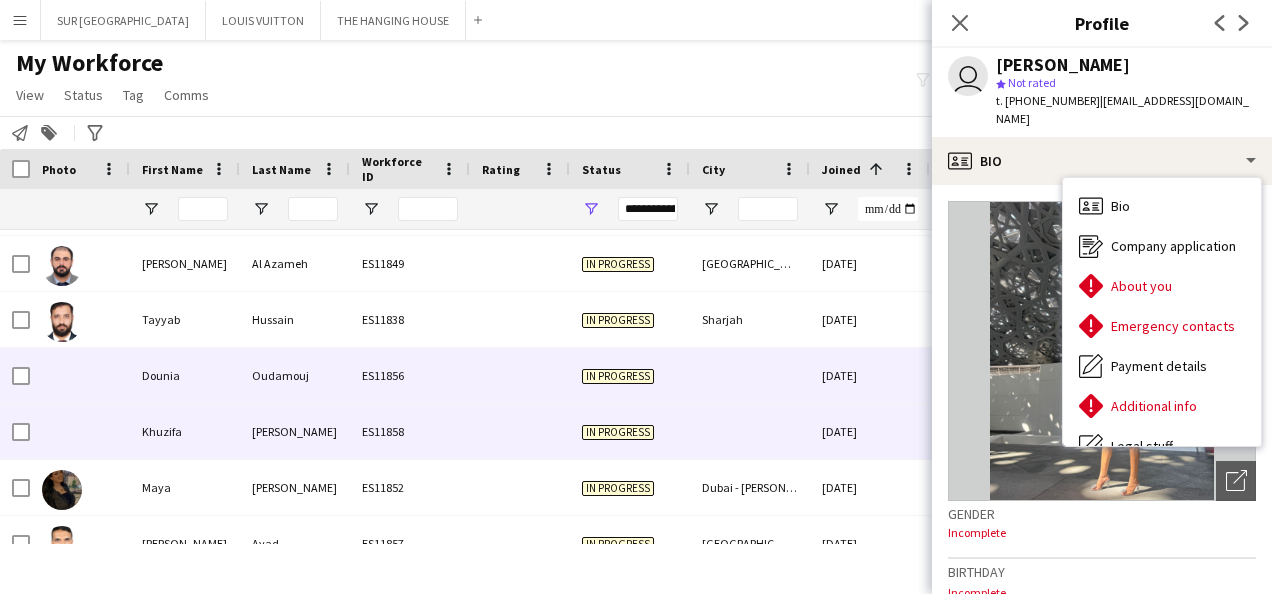 click on "[DATE]" at bounding box center [870, 431] 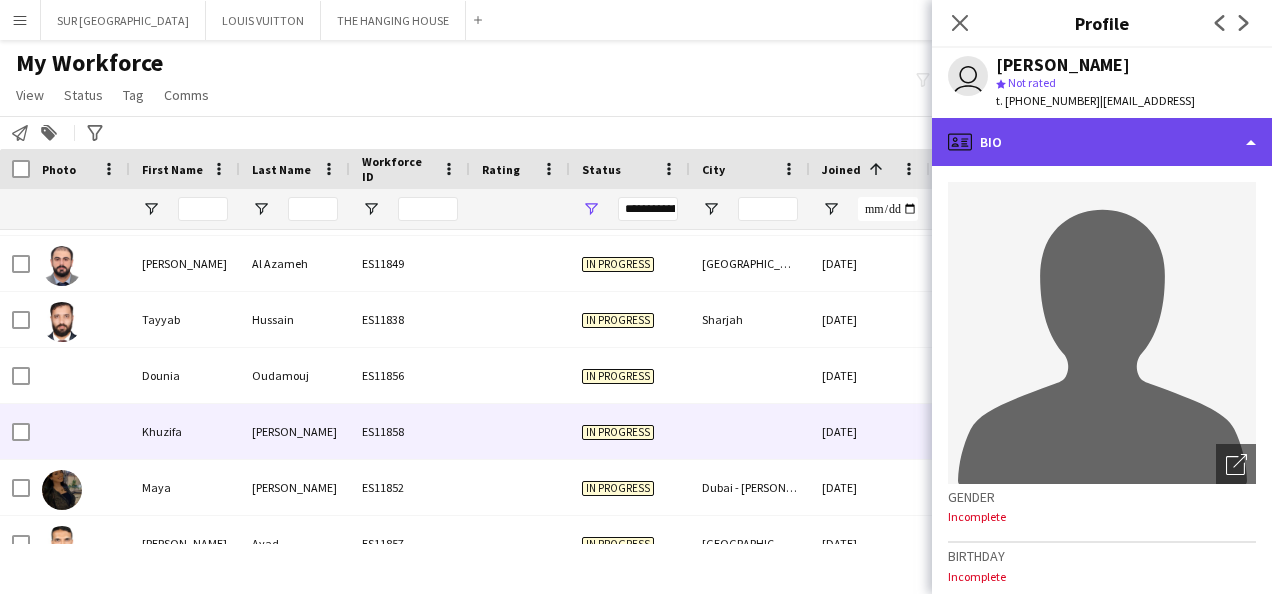 click on "profile
Bio" 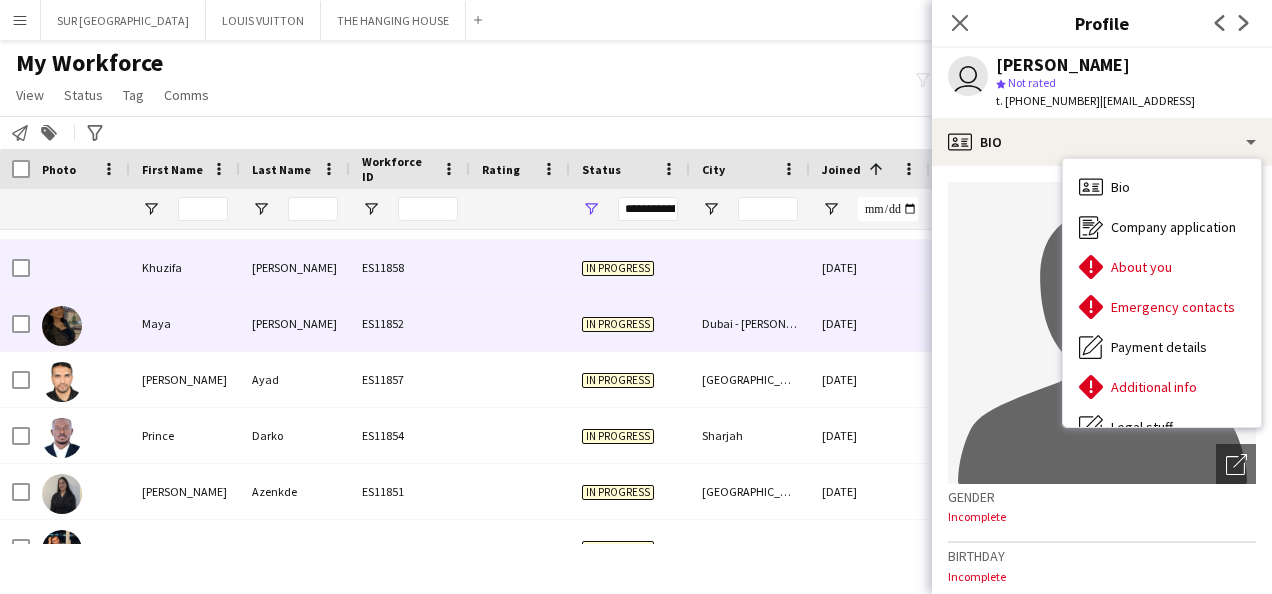 click on "[DATE]" at bounding box center [870, 323] 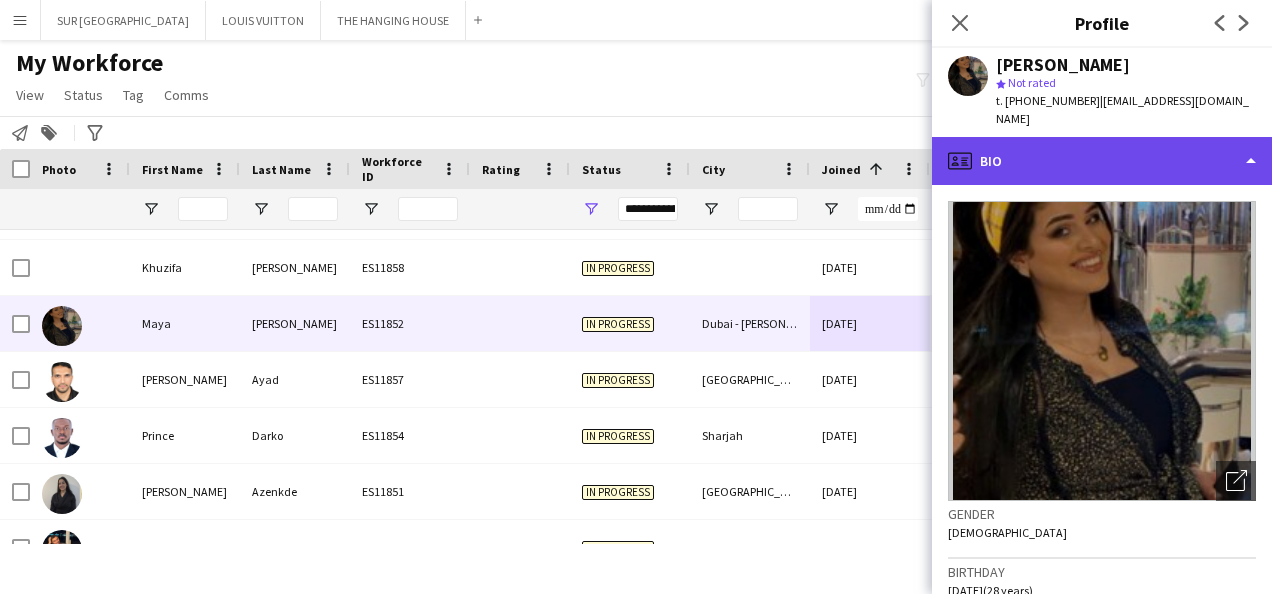 click on "profile
Bio" 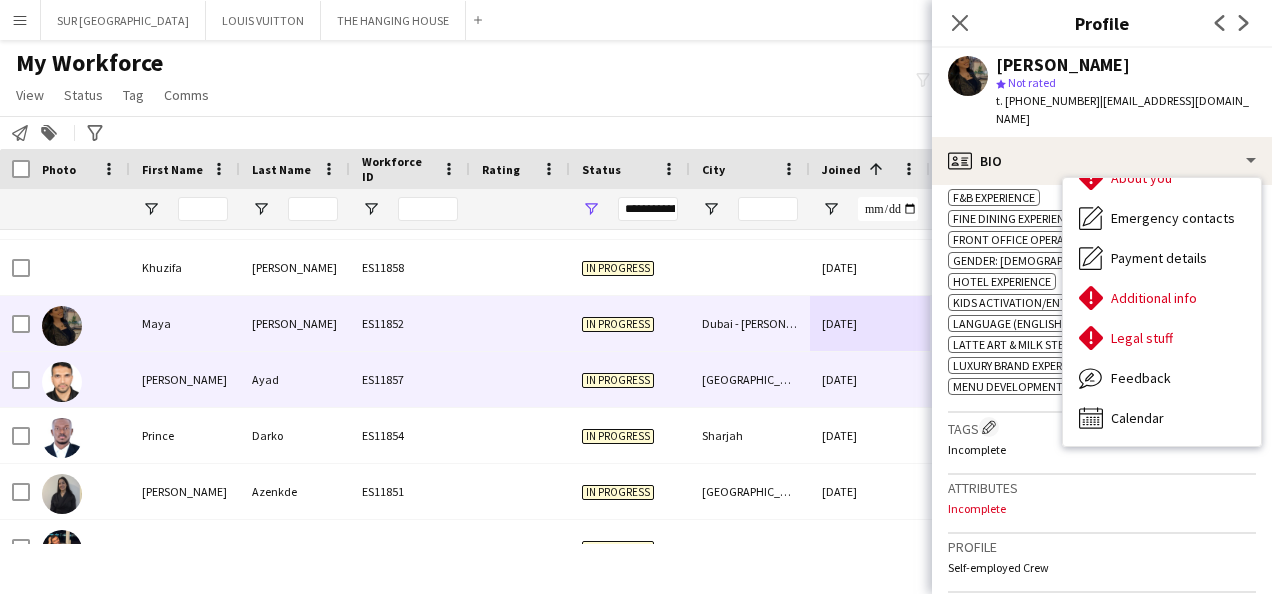 click on "[DATE]" at bounding box center [870, 379] 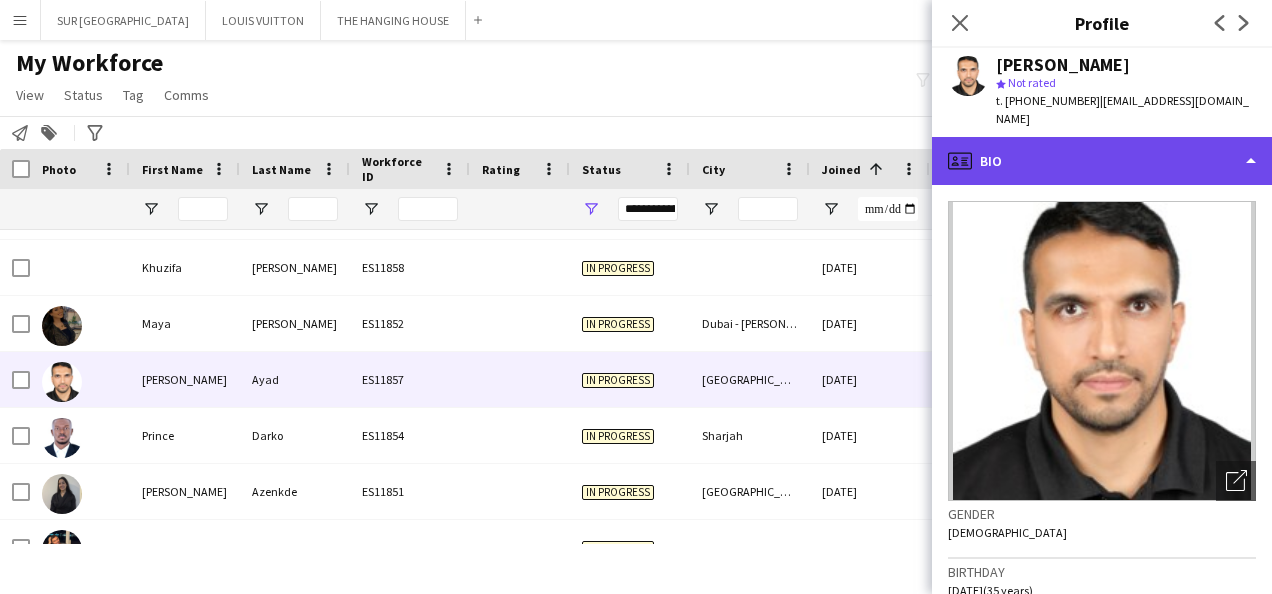click on "profile
Bio" 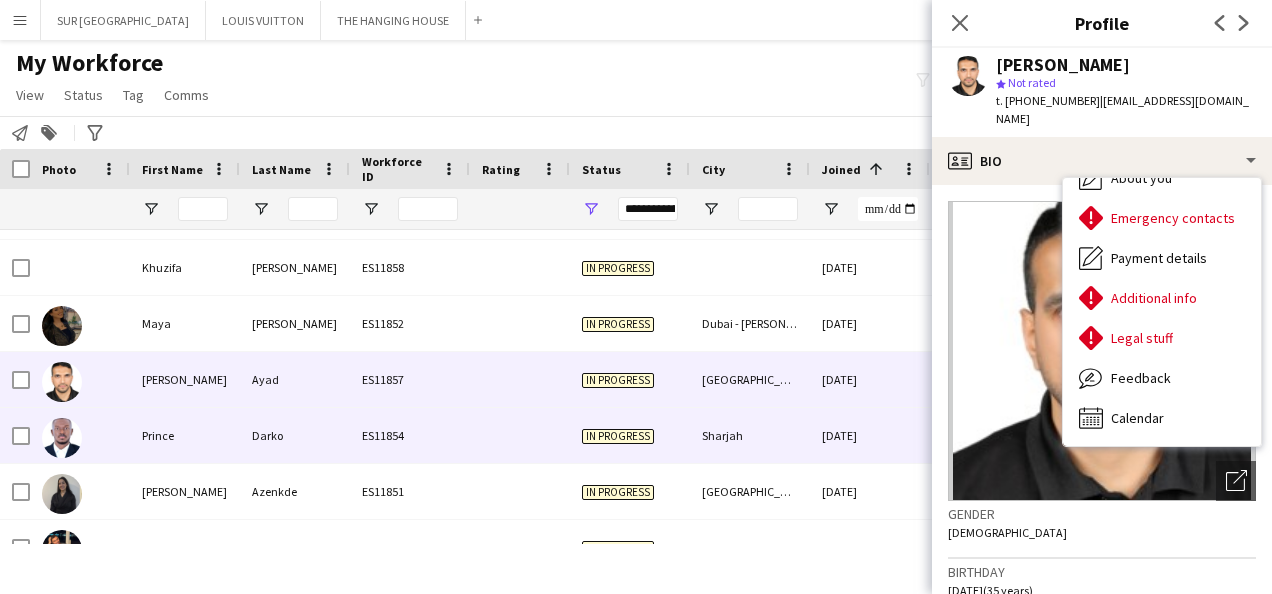 click on "[DATE]" at bounding box center (870, 435) 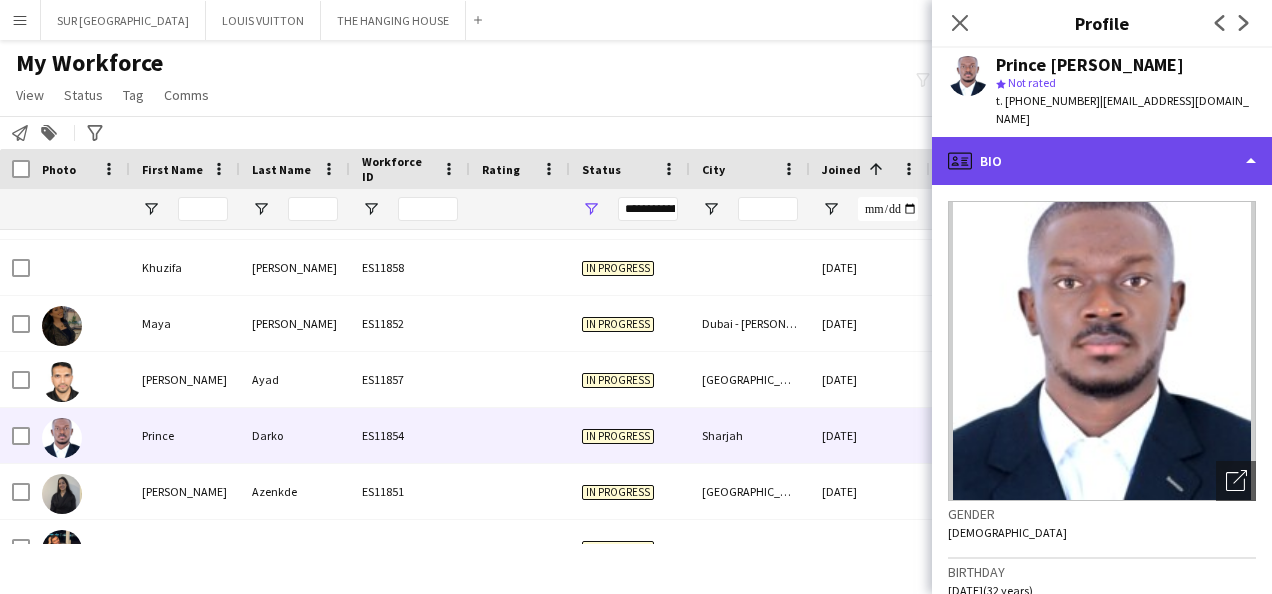 click on "profile
Bio" 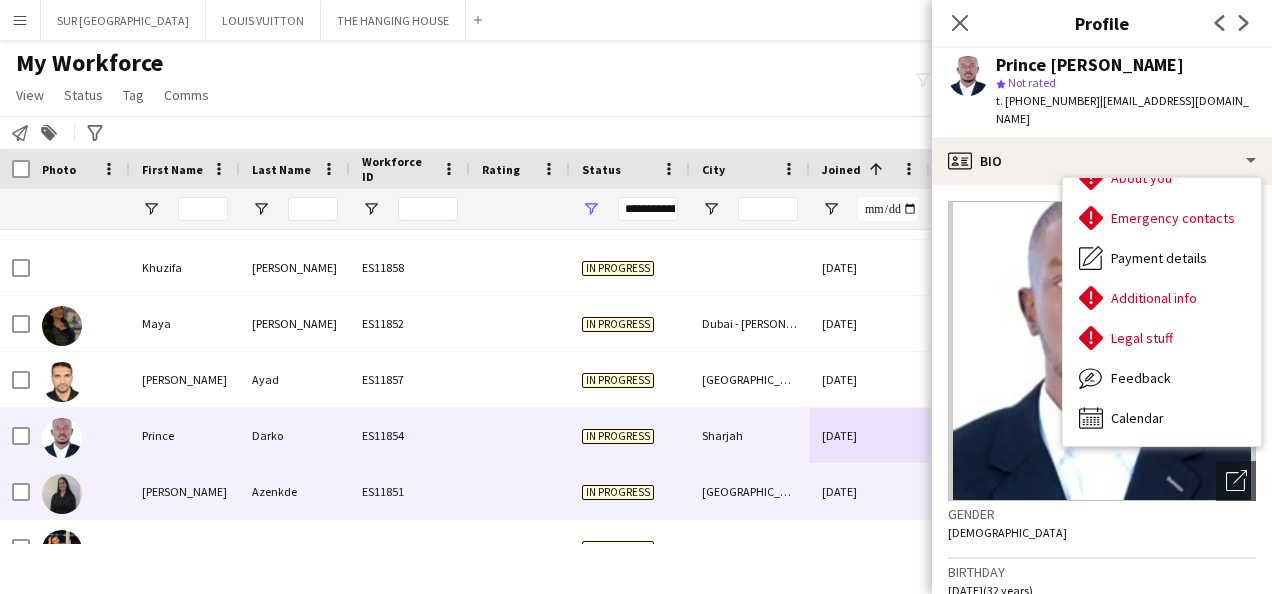 click on "[DATE]" at bounding box center [870, 491] 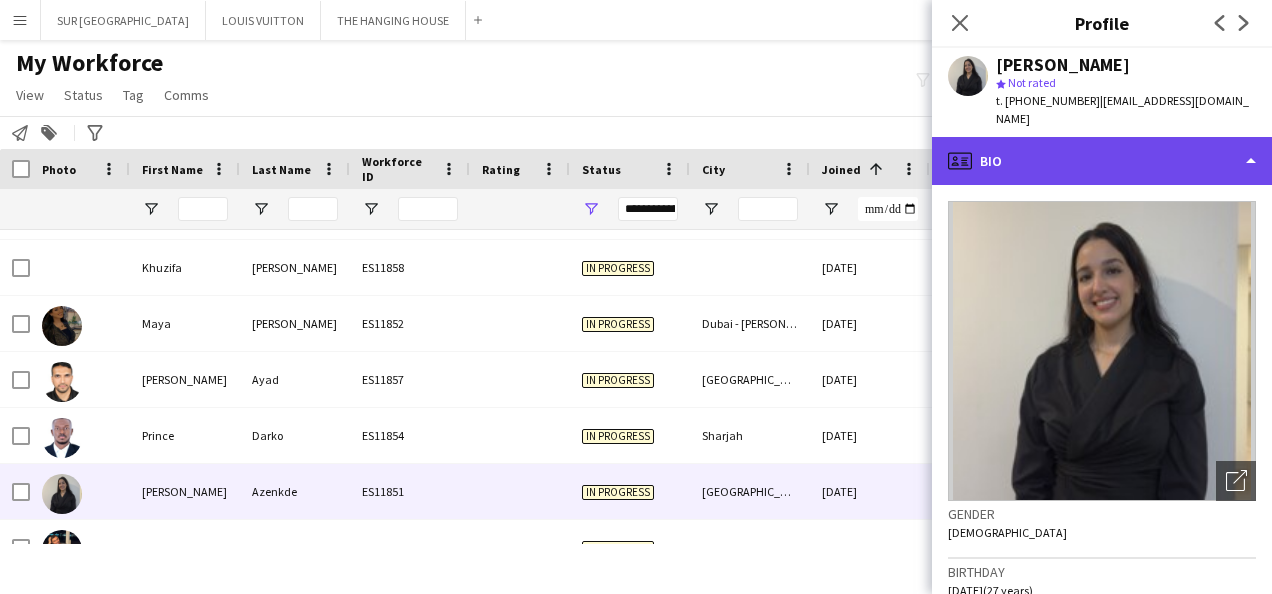 click on "profile
Bio" 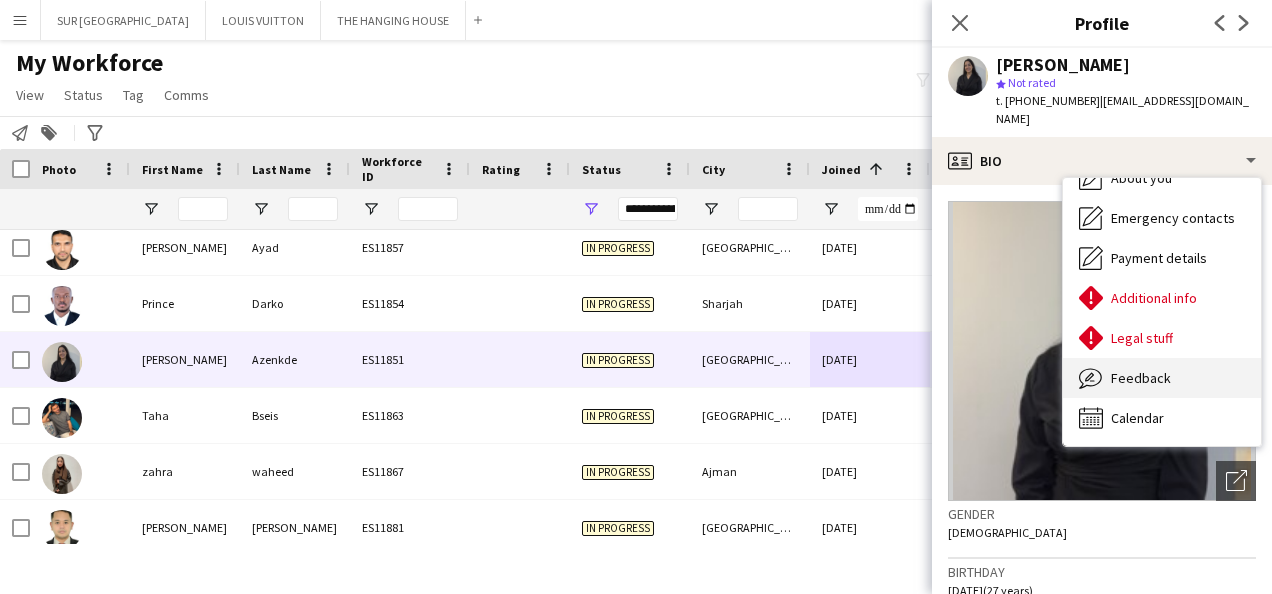 click on "Feedback" at bounding box center (1141, 378) 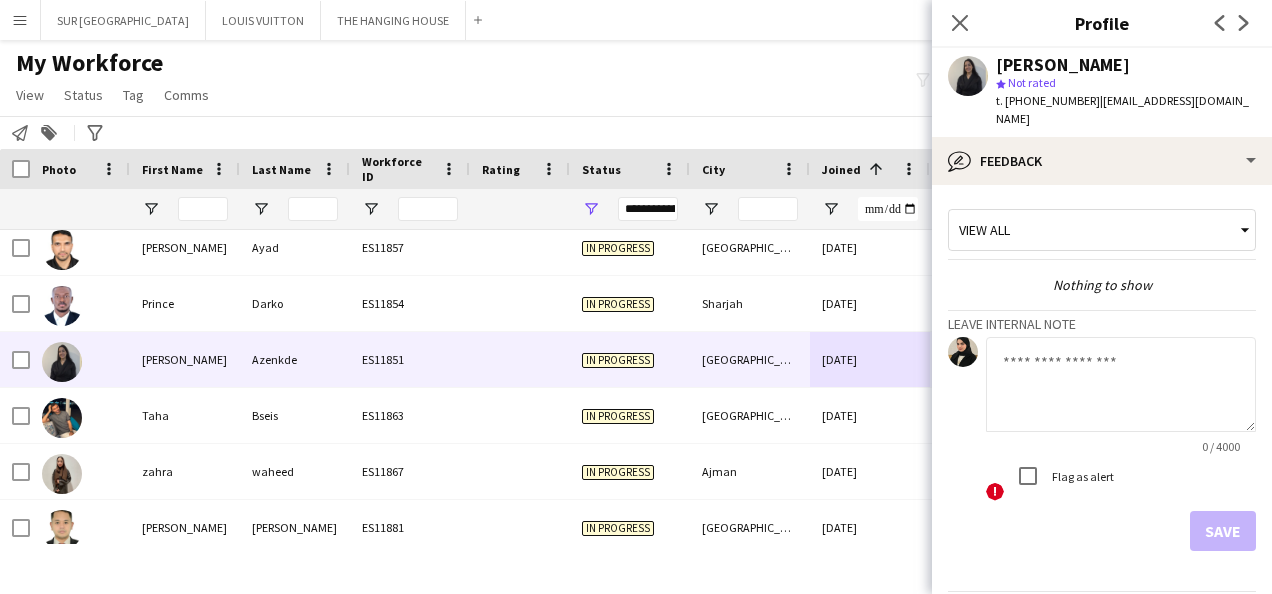 click 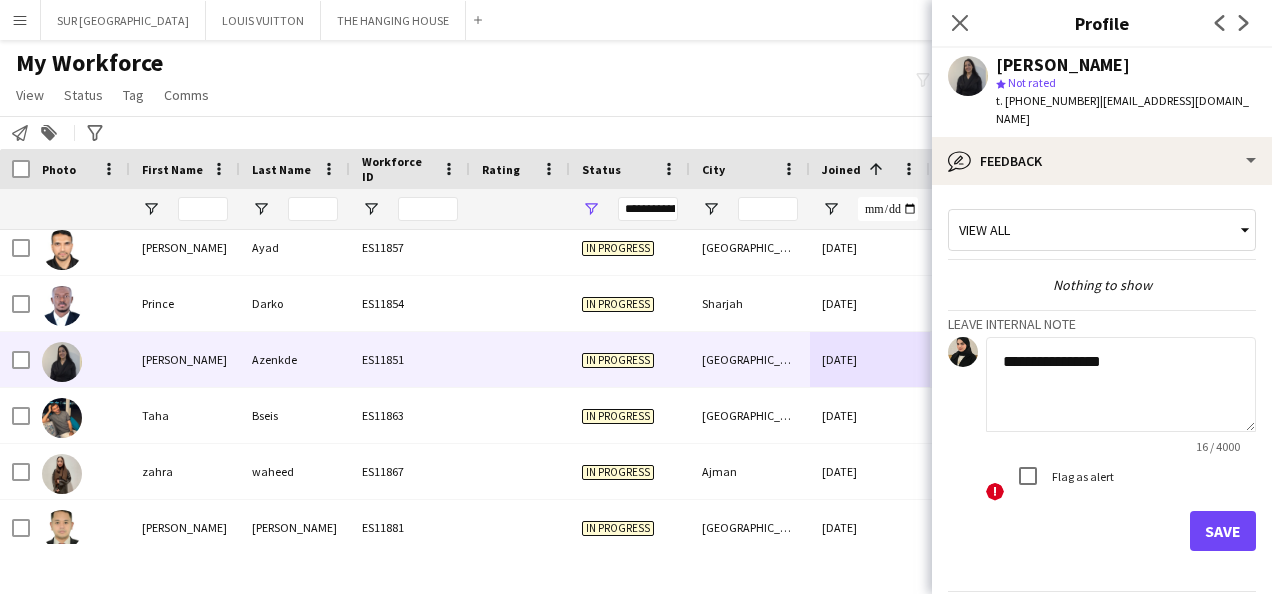 type on "**********" 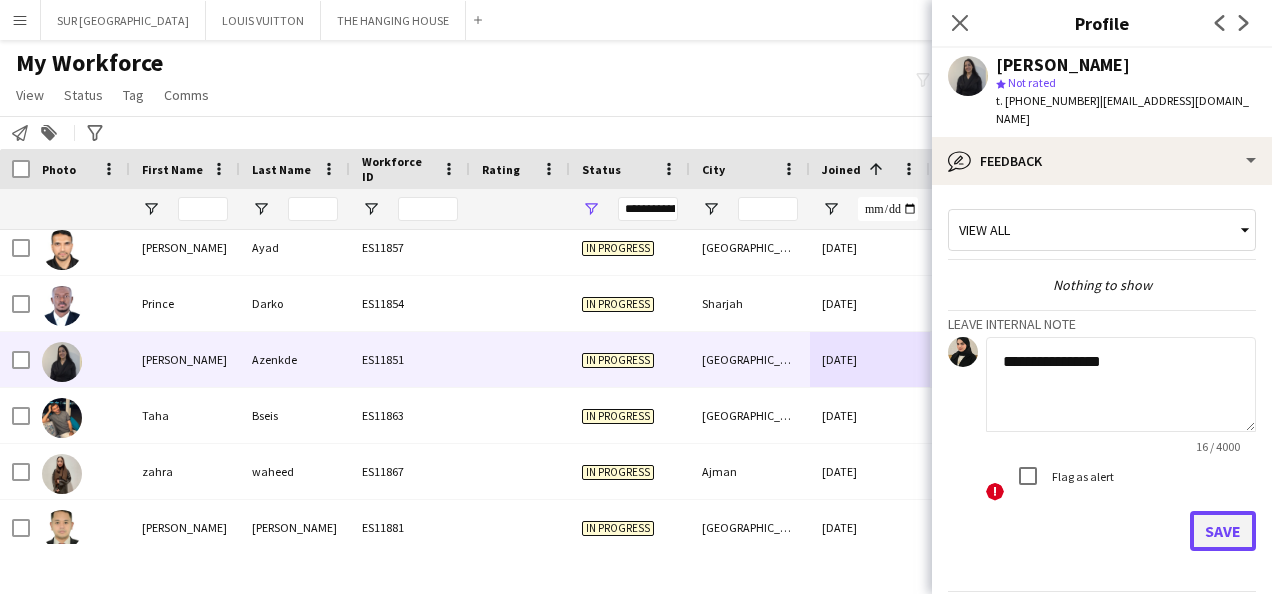 click on "Save" 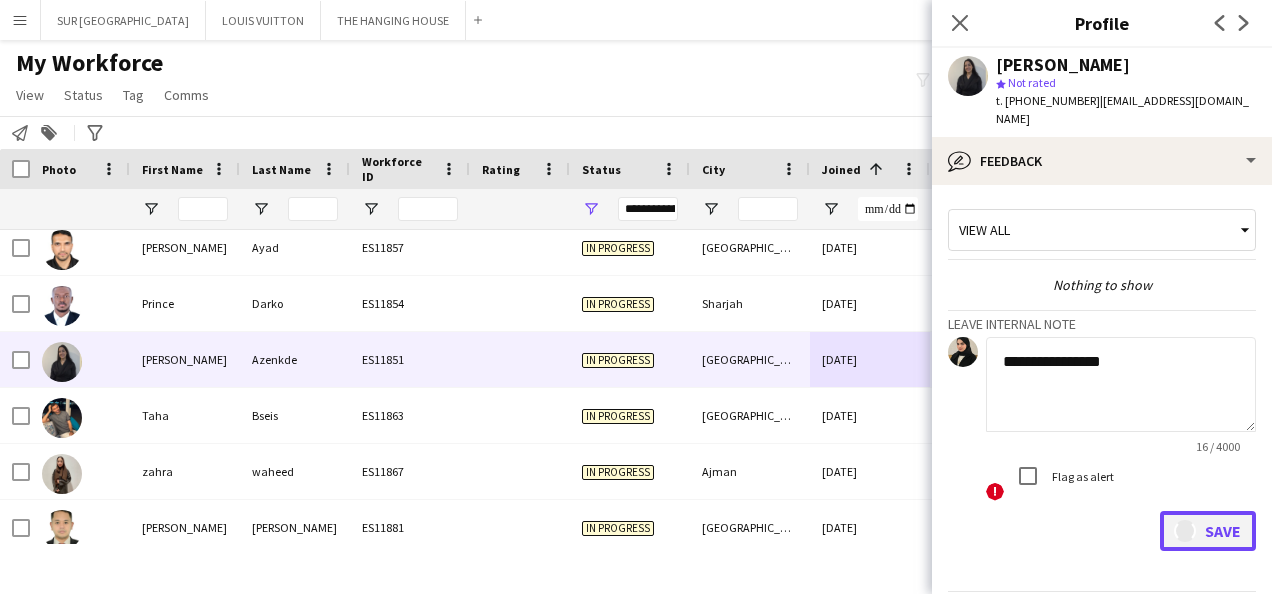 type 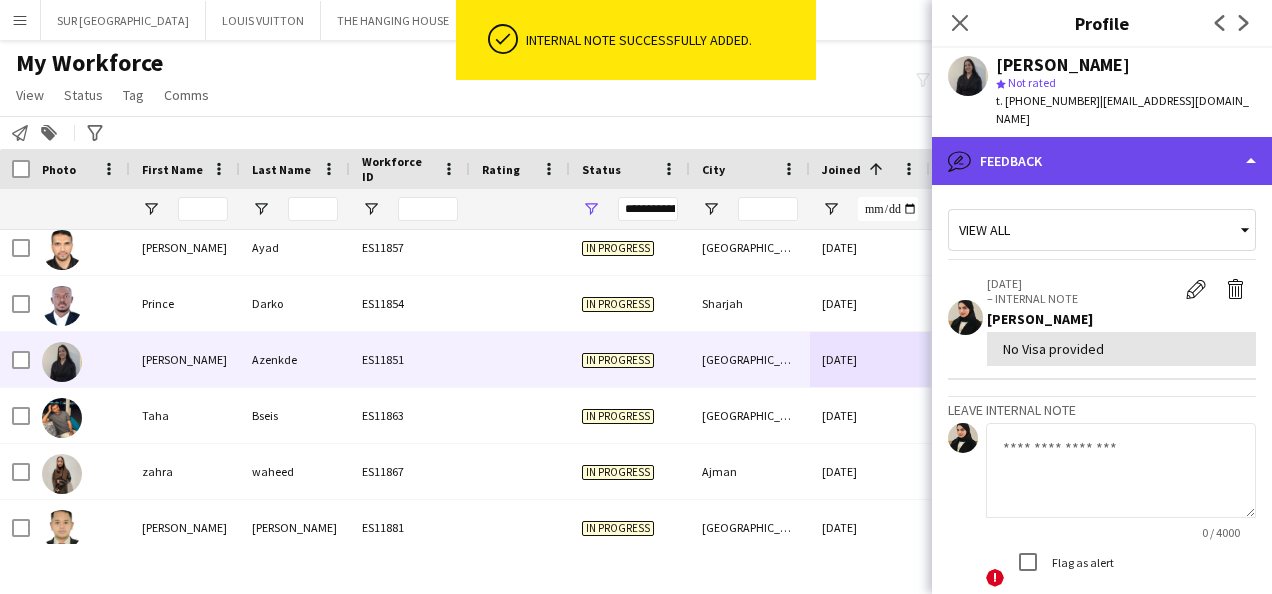 click on "bubble-pencil
Feedback" 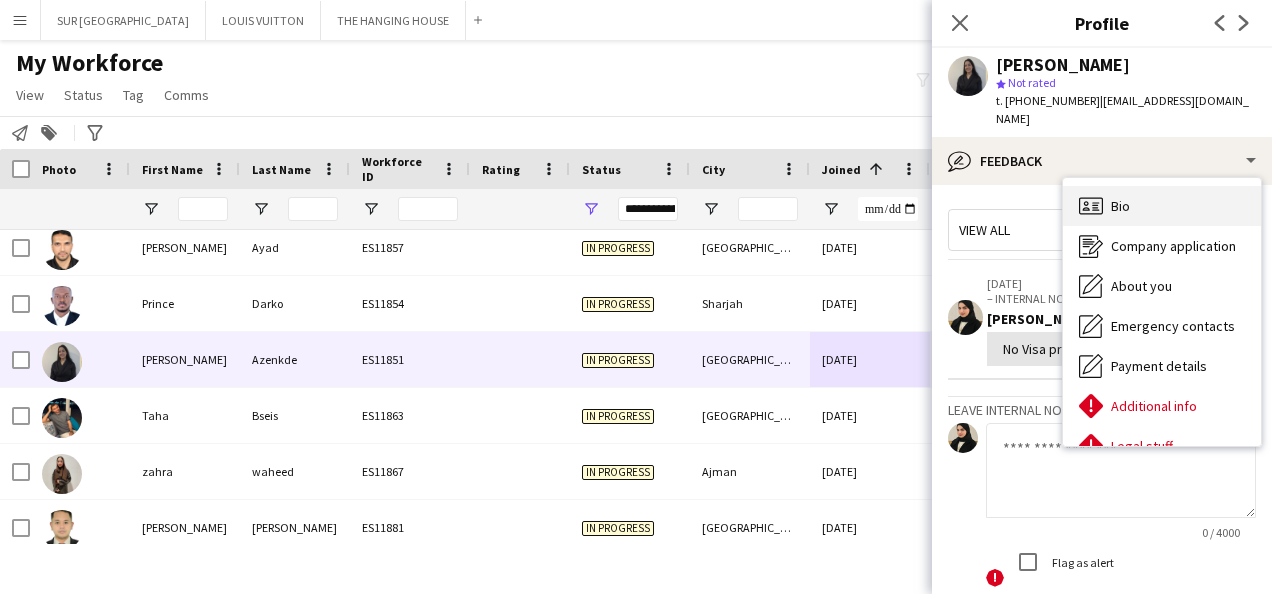 click on "Bio" at bounding box center (1120, 206) 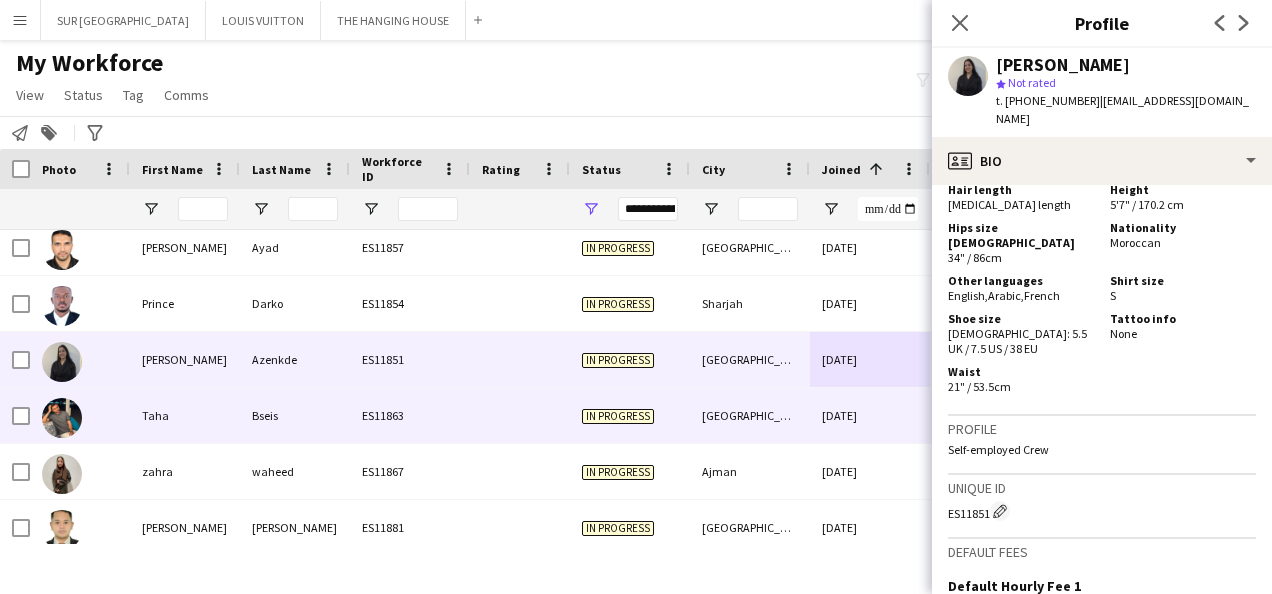 click on "[DATE]" at bounding box center (870, 415) 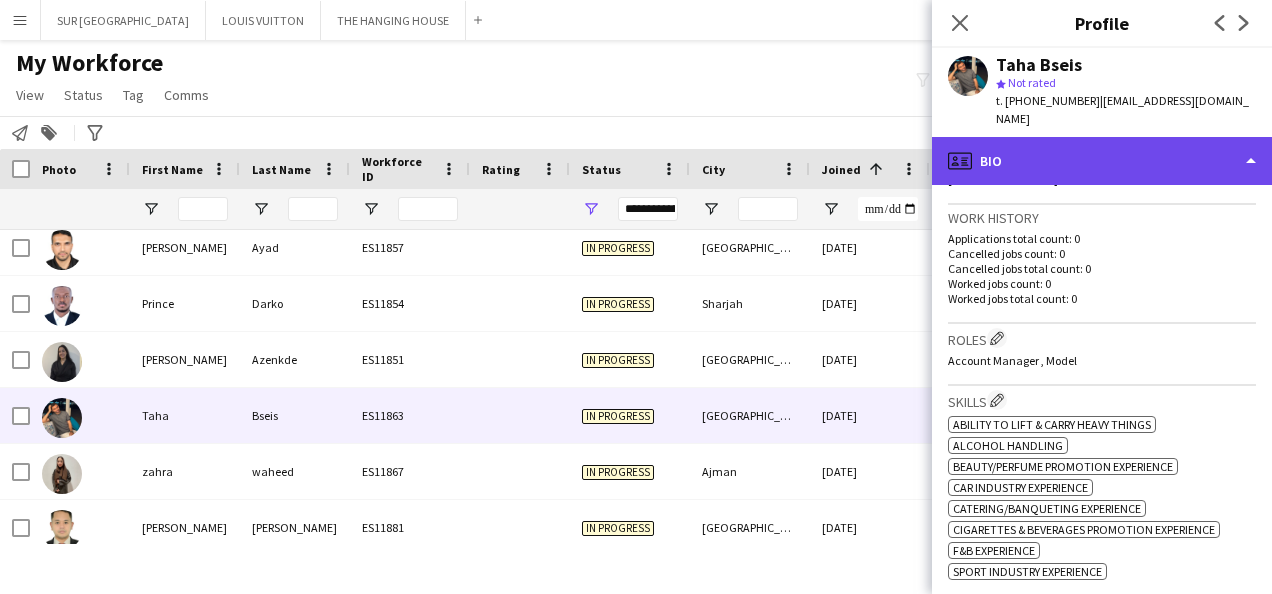 click on "profile
Bio" 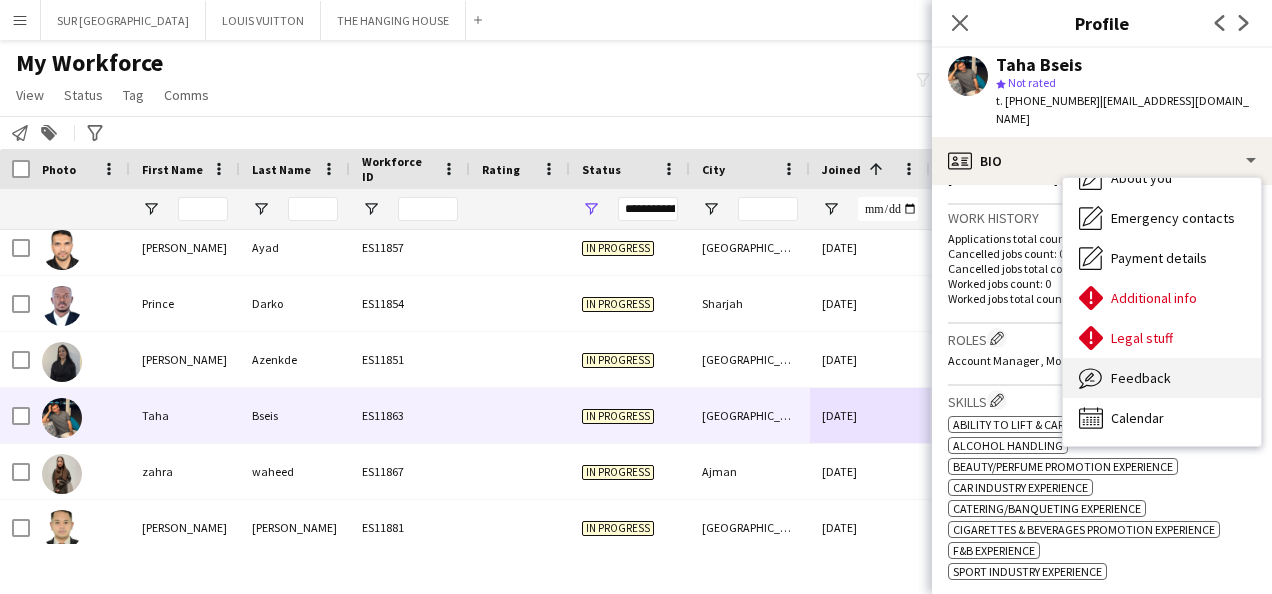 click on "Feedback" at bounding box center [1141, 378] 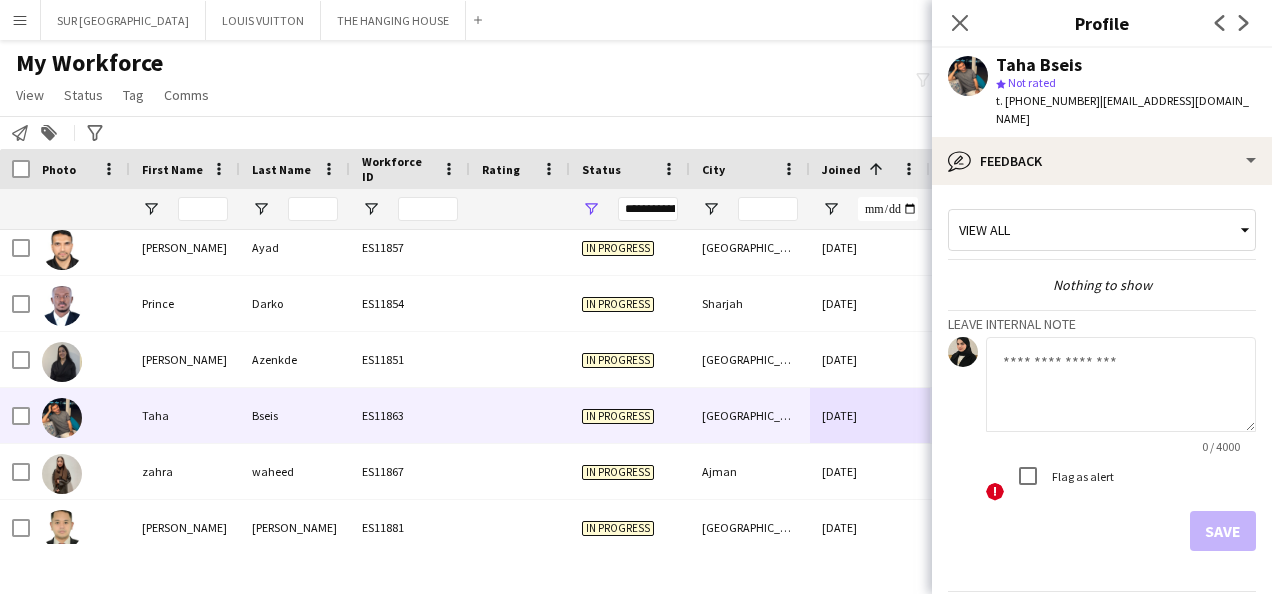 click 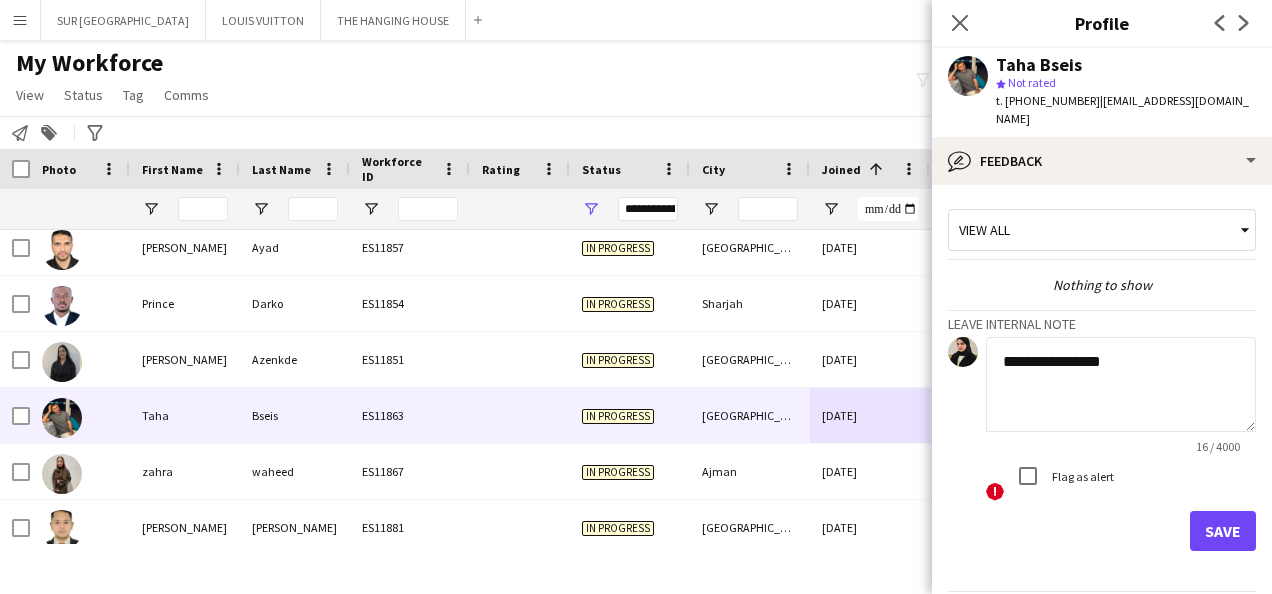 type on "**********" 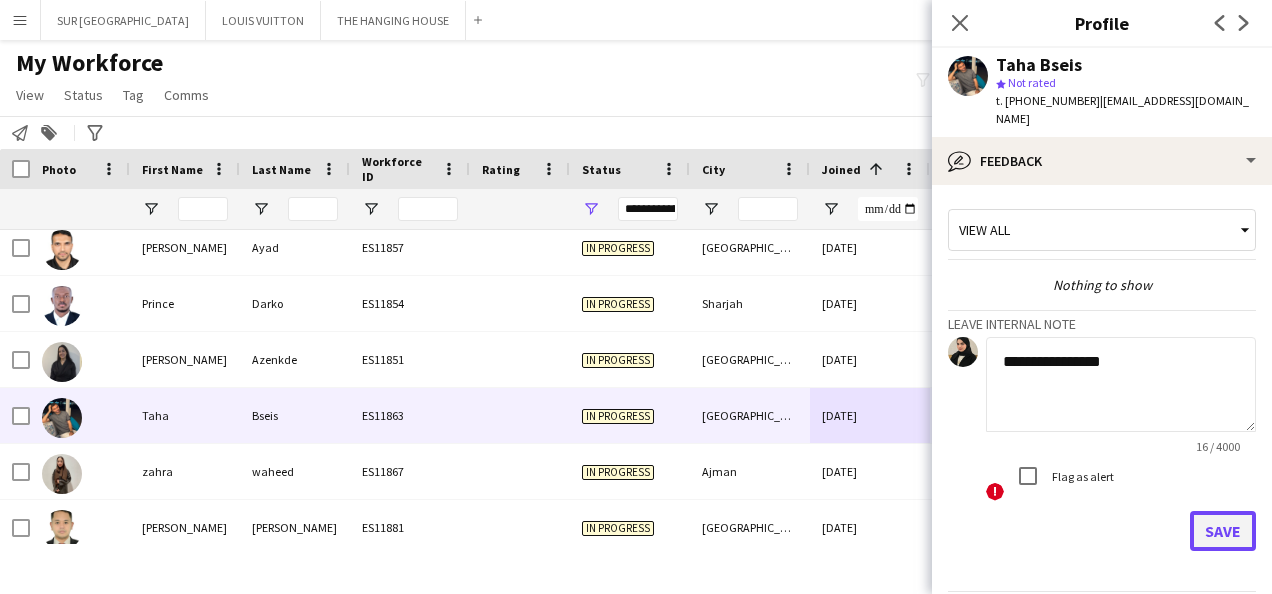 click on "Save" 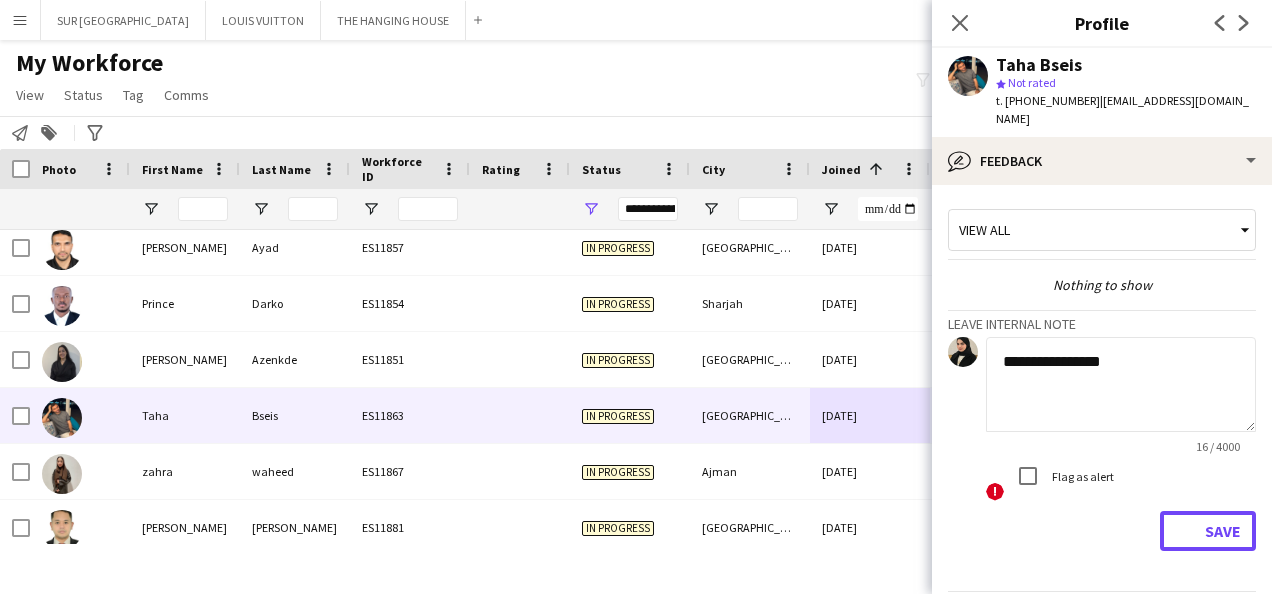 type 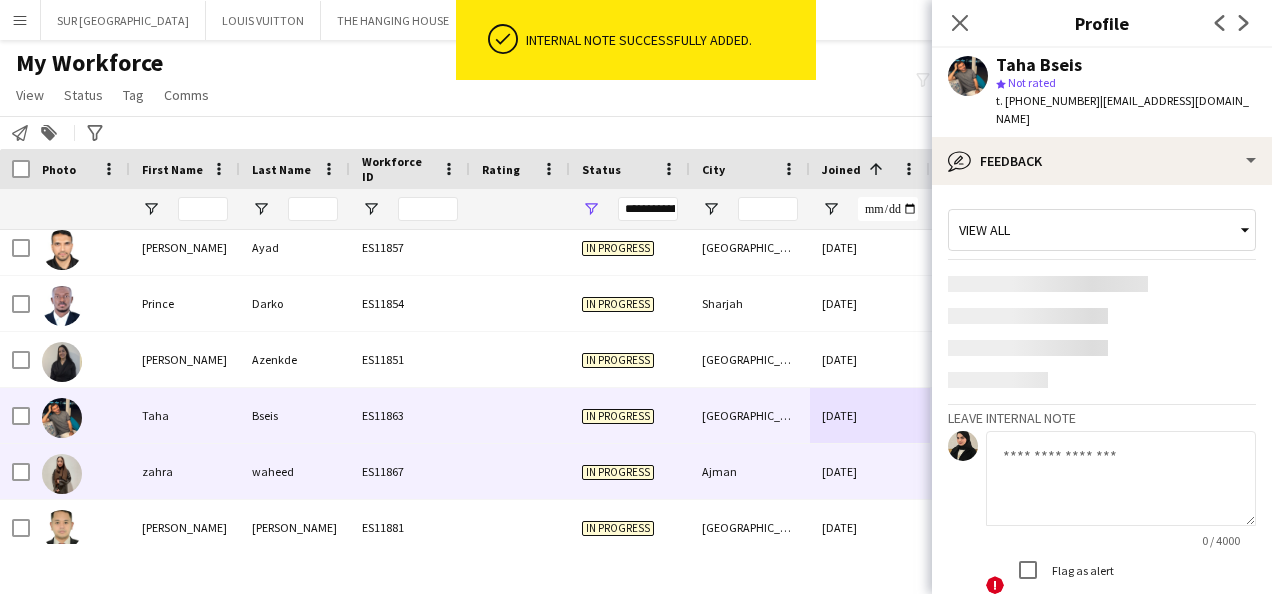 click on "Ajman" at bounding box center (750, 471) 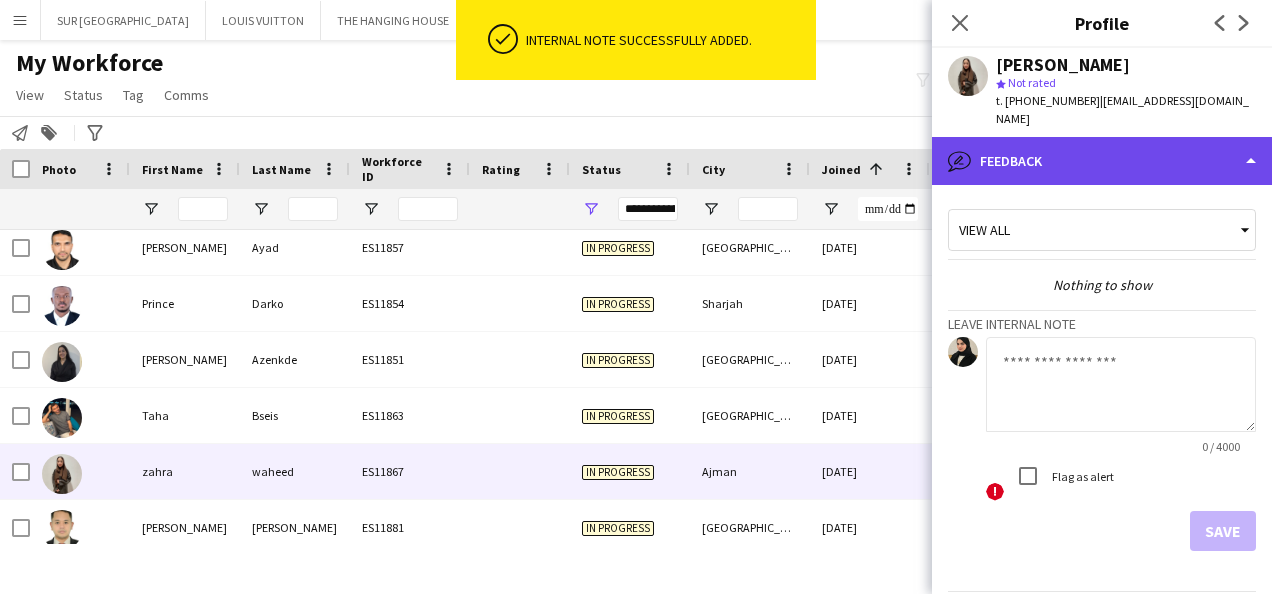 click on "bubble-pencil
Feedback" 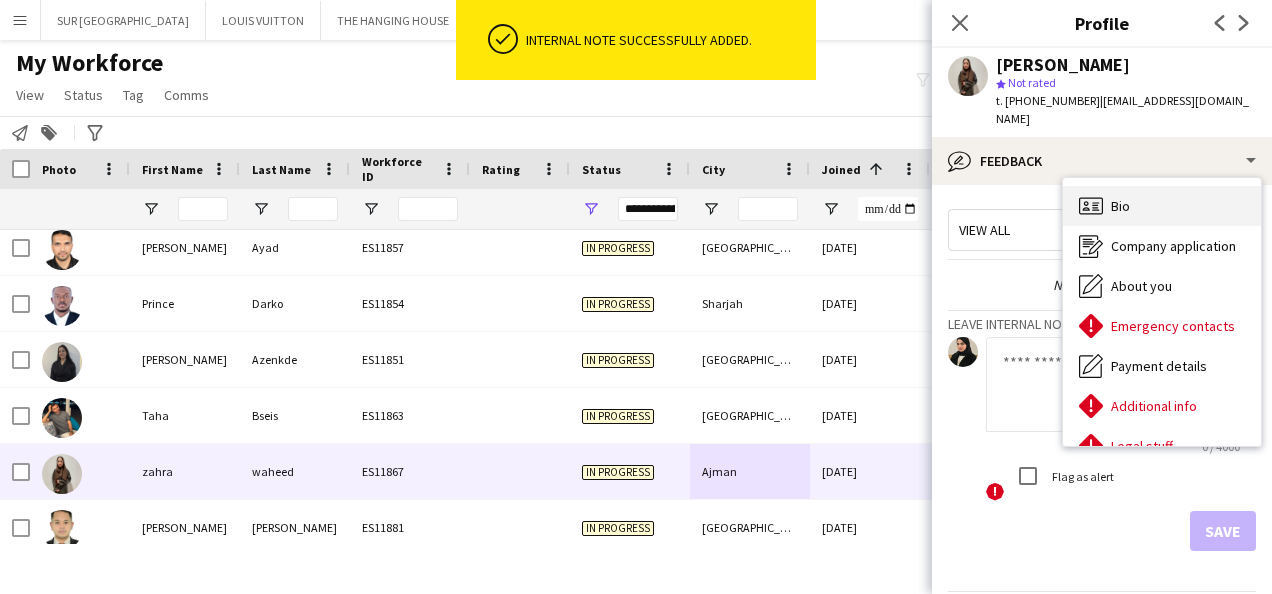 click on "Bio
Bio" at bounding box center (1162, 206) 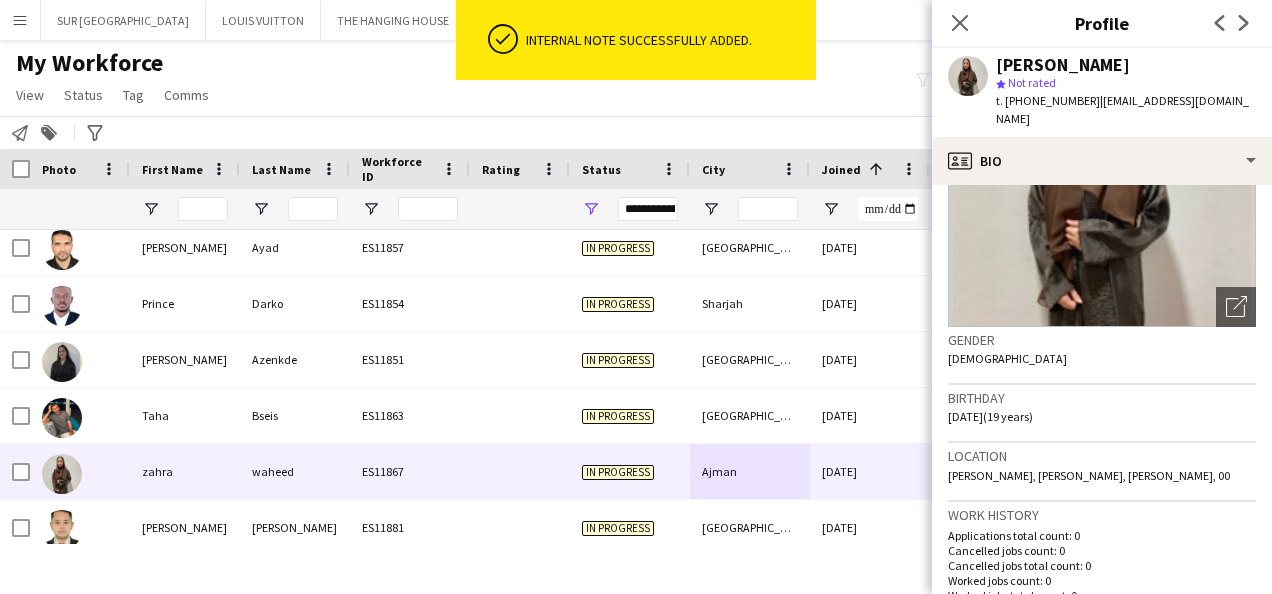 click on "star
Not rated" 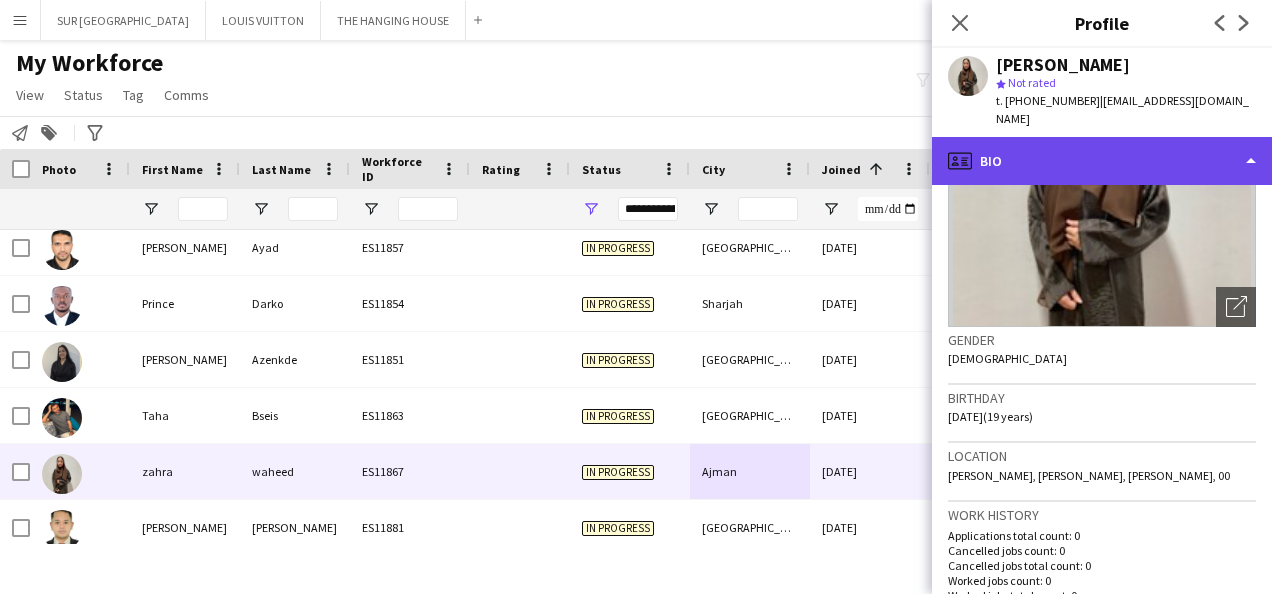 click on "profile
Bio" 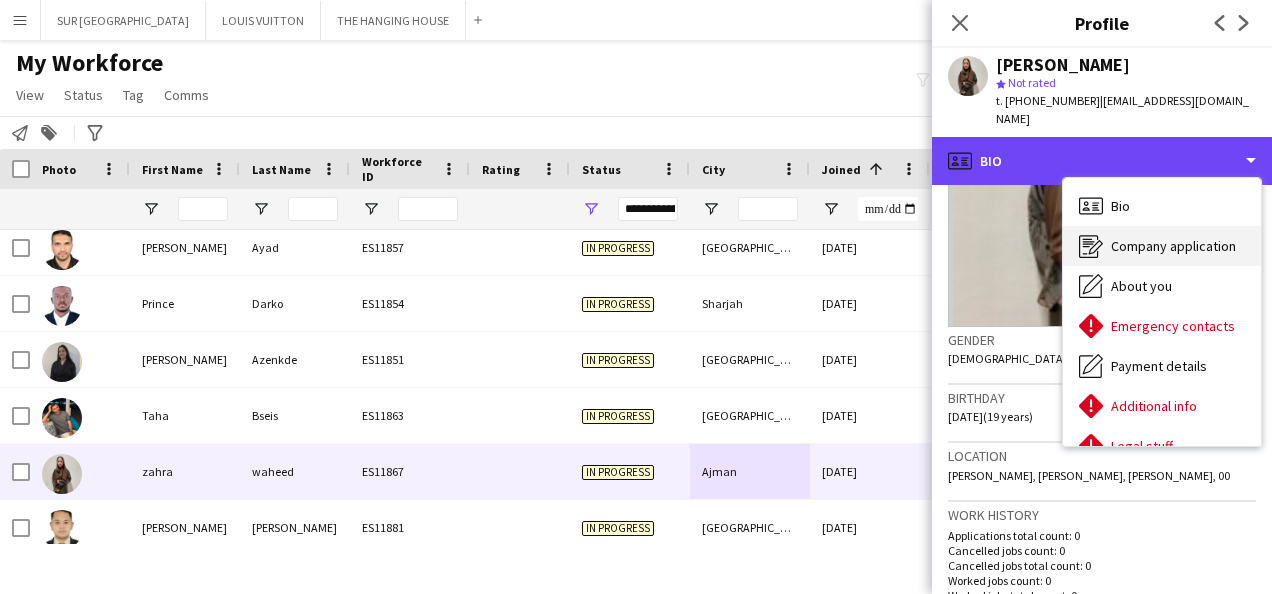 scroll, scrollTop: 108, scrollLeft: 0, axis: vertical 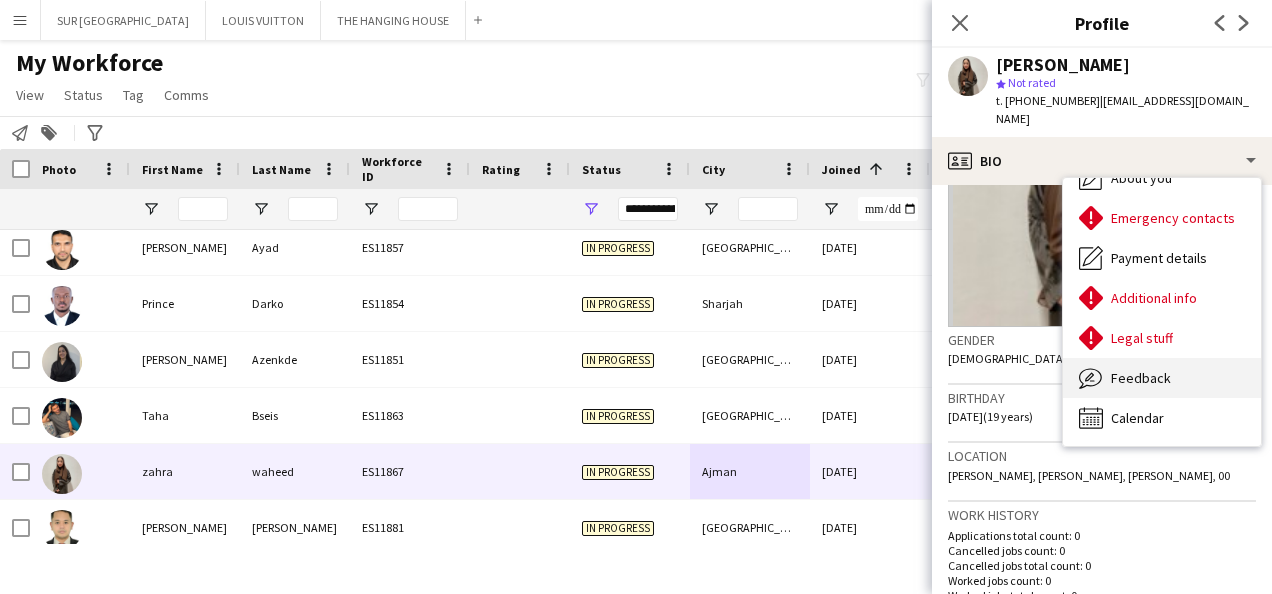 click on "Feedback" at bounding box center (1141, 378) 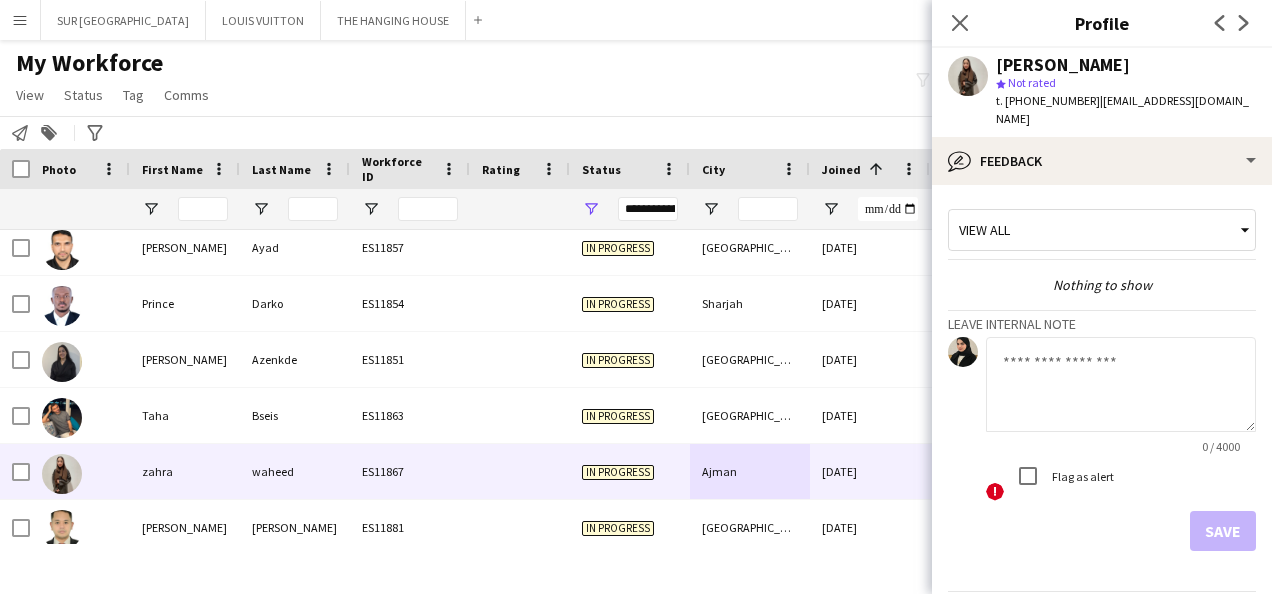 click 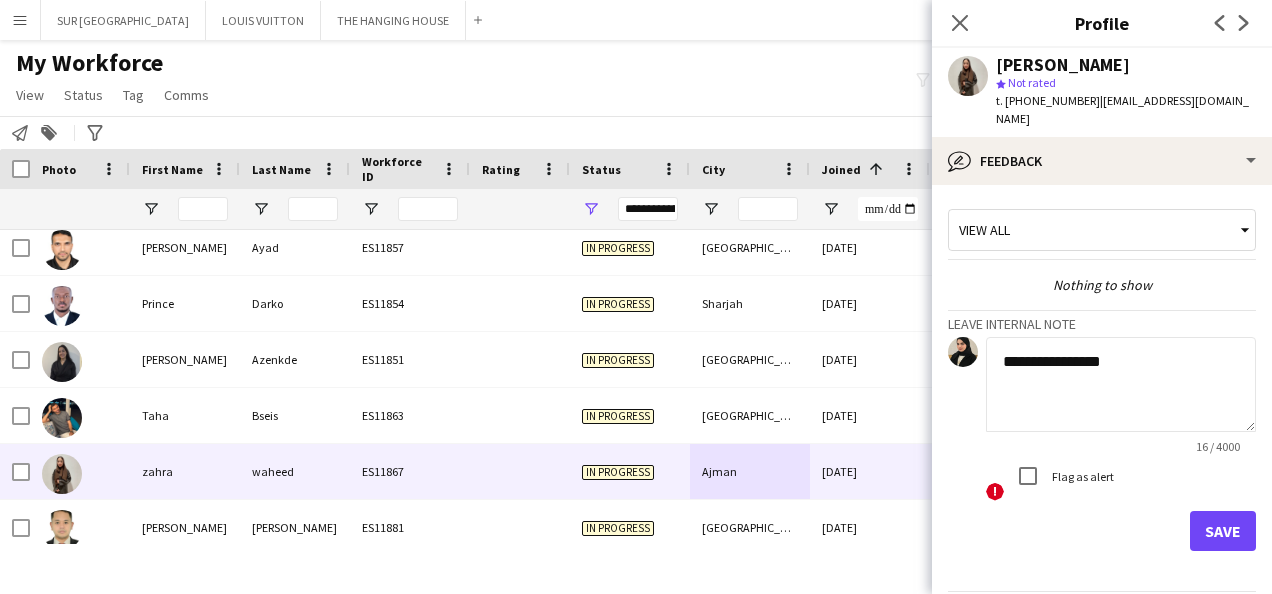 type on "**********" 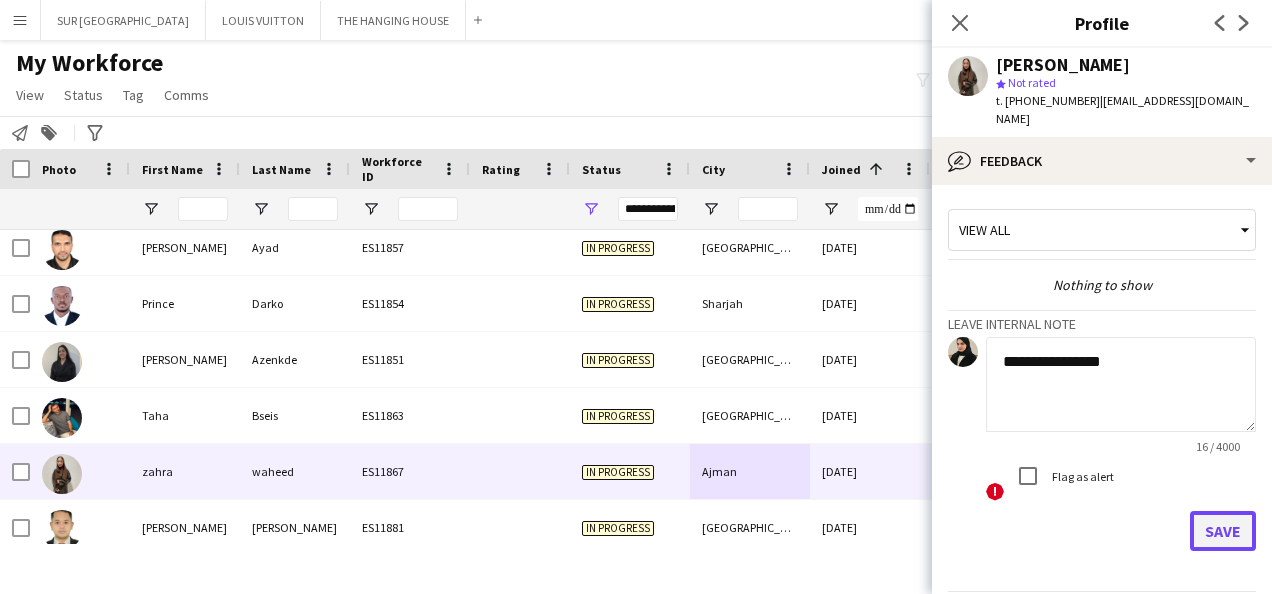 click on "Save" 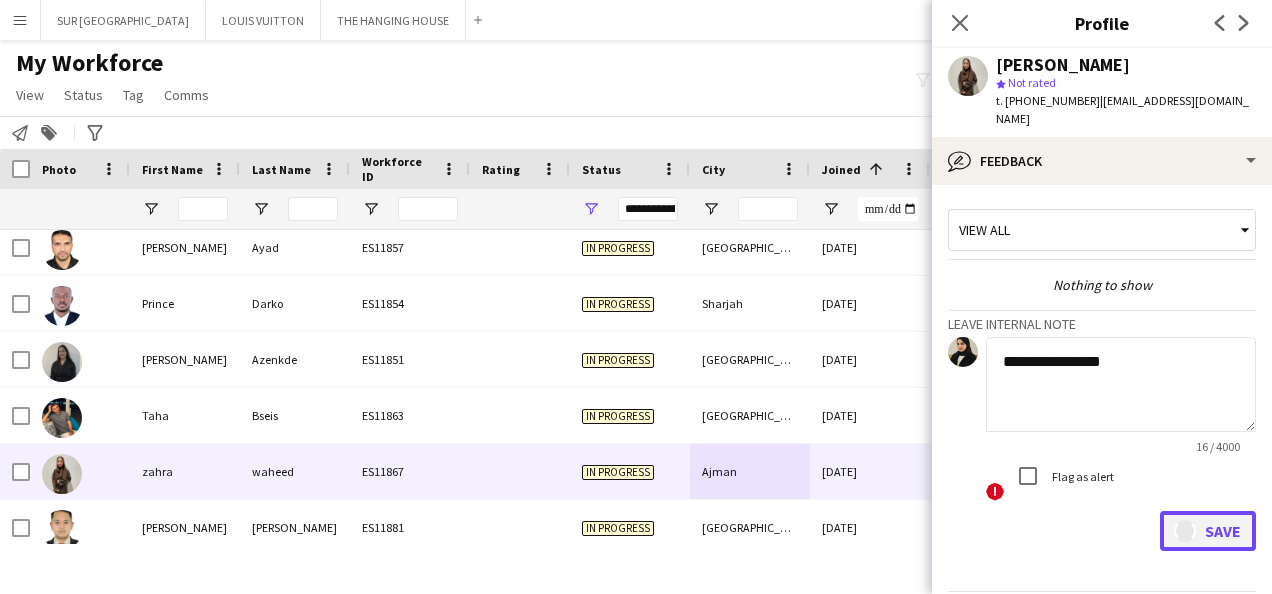 type 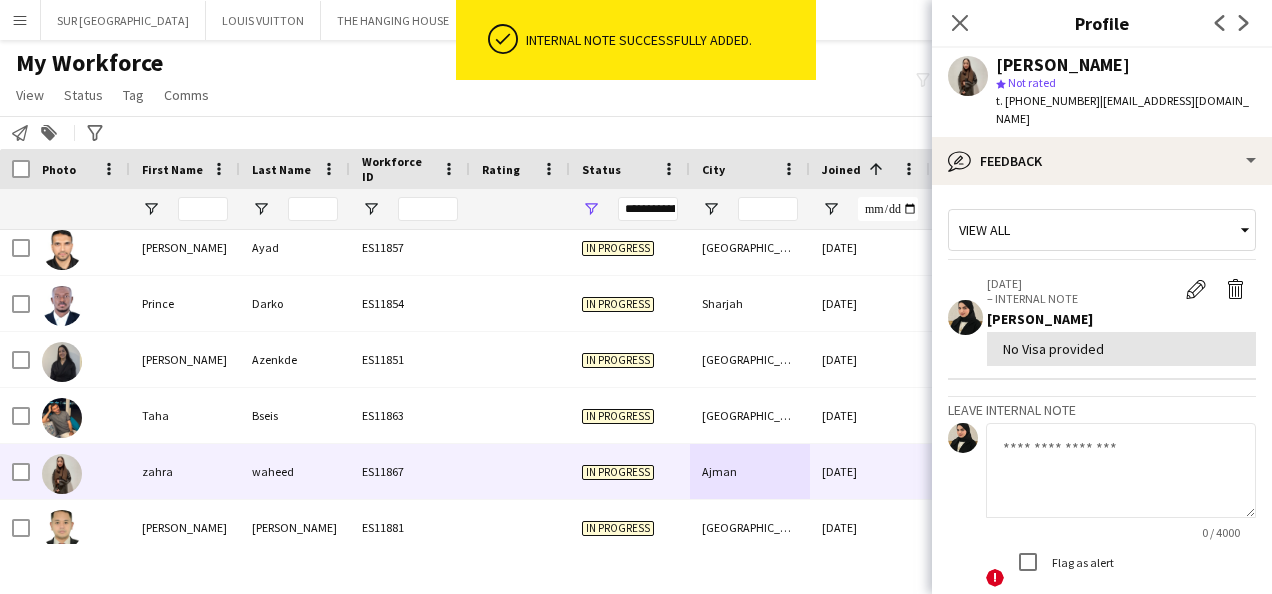 scroll, scrollTop: 1008, scrollLeft: 0, axis: vertical 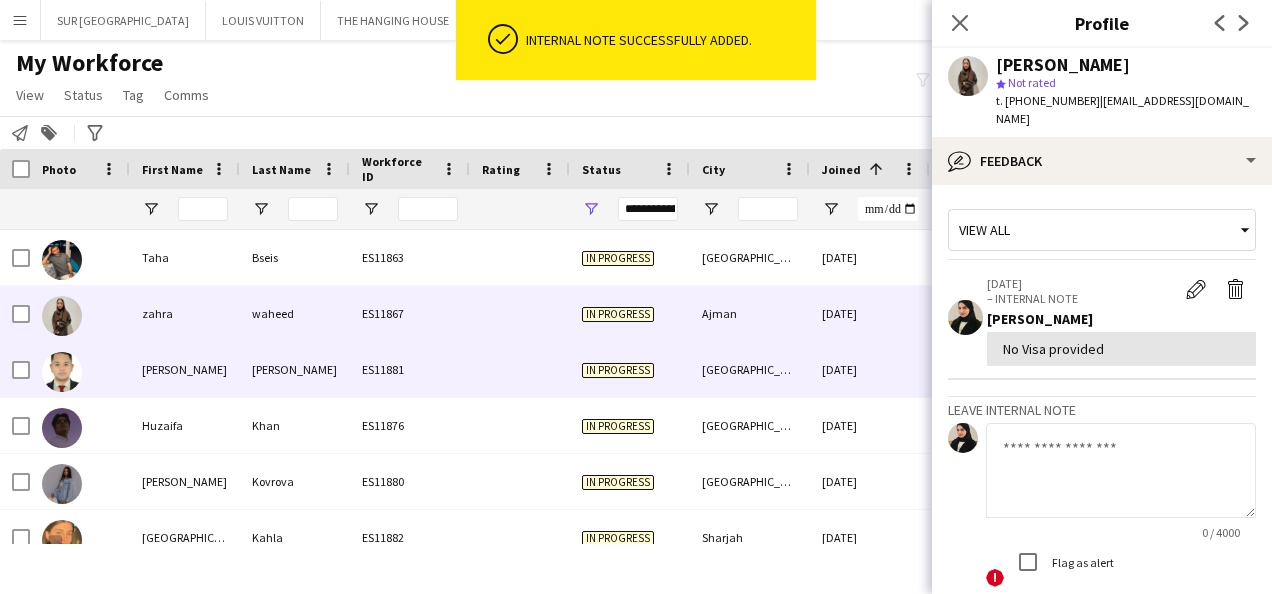 click on "[GEOGRAPHIC_DATA]" at bounding box center (750, 369) 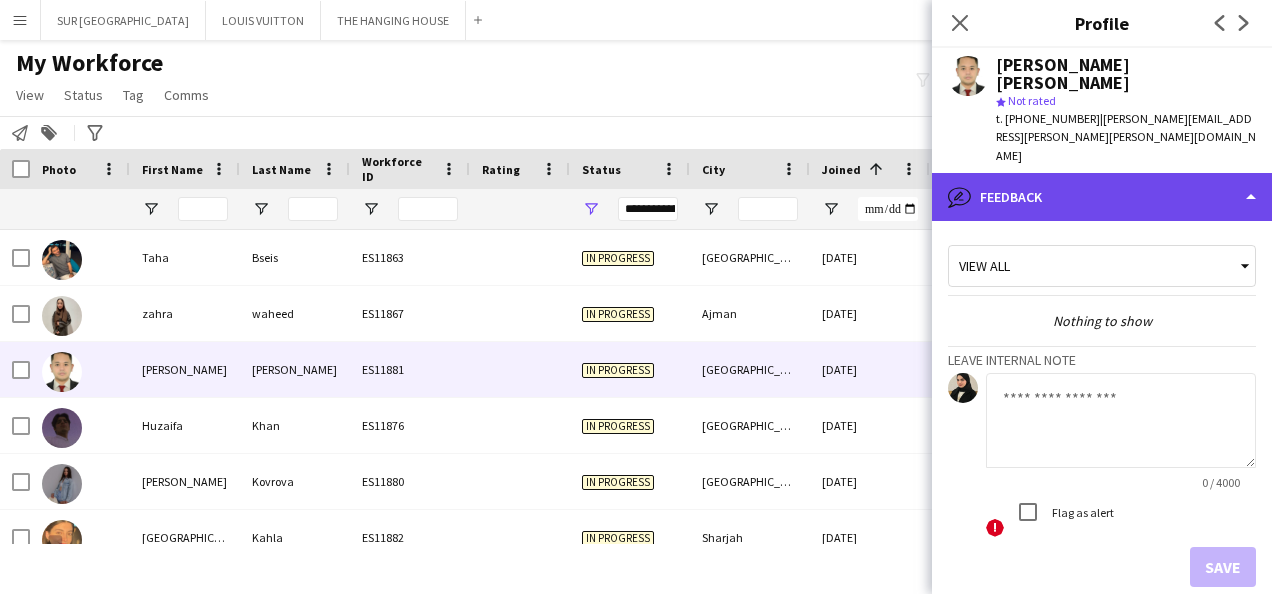 click on "bubble-pencil
Feedback" 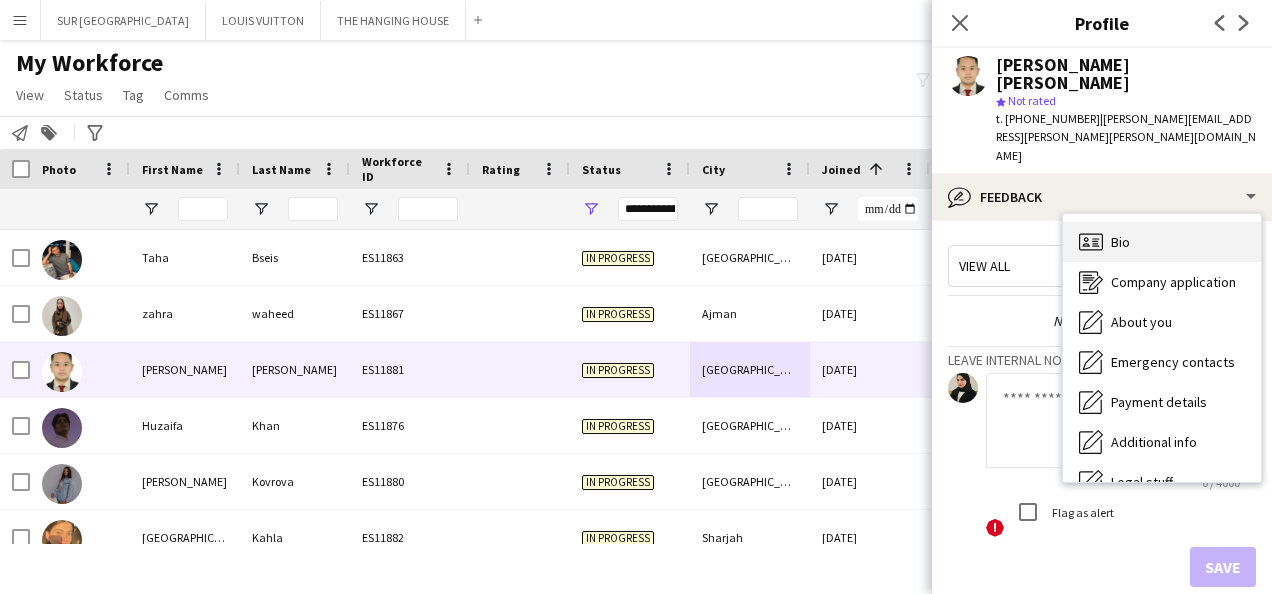 click on "Bio
Bio" at bounding box center (1162, 242) 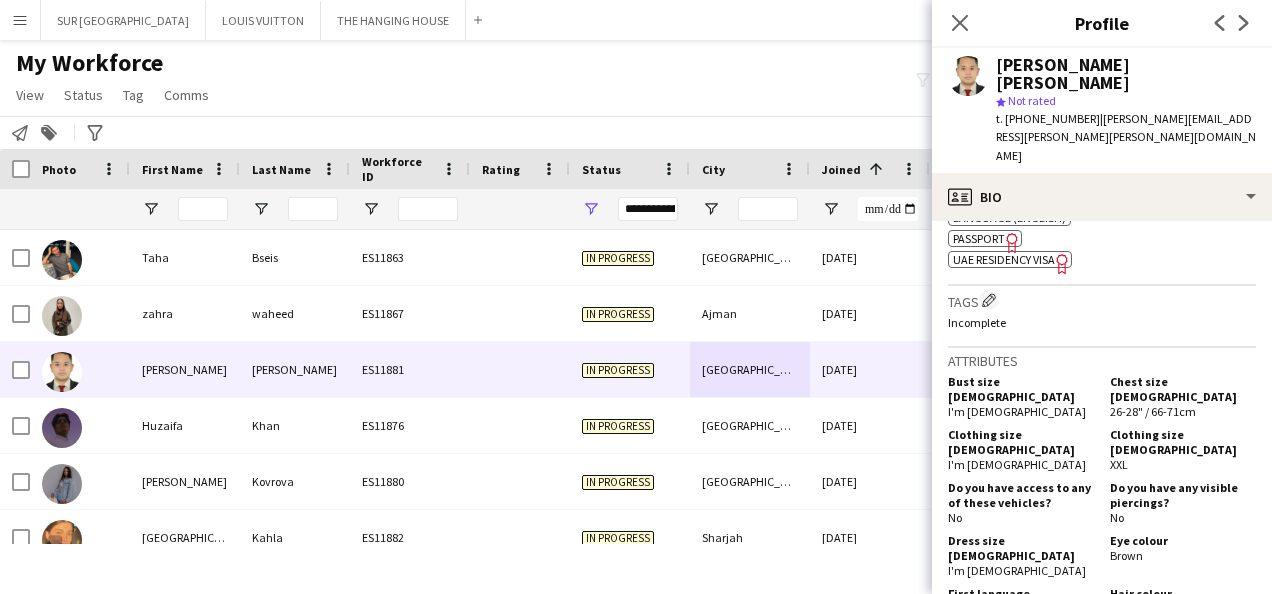 scroll, scrollTop: 824, scrollLeft: 0, axis: vertical 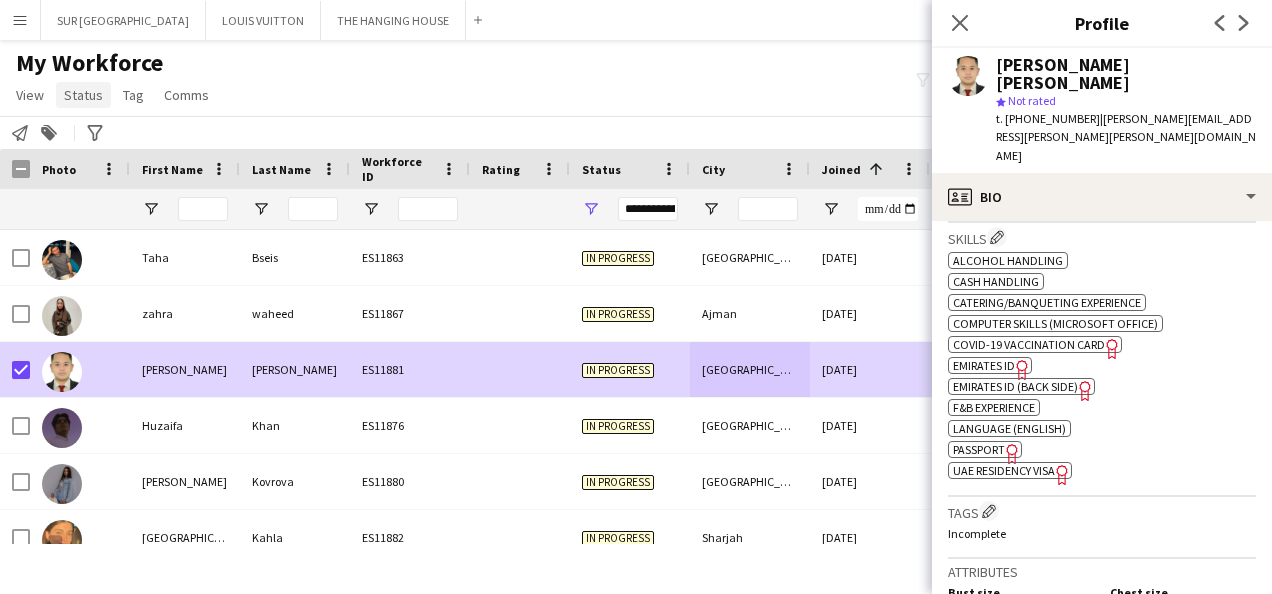 click on "Status" 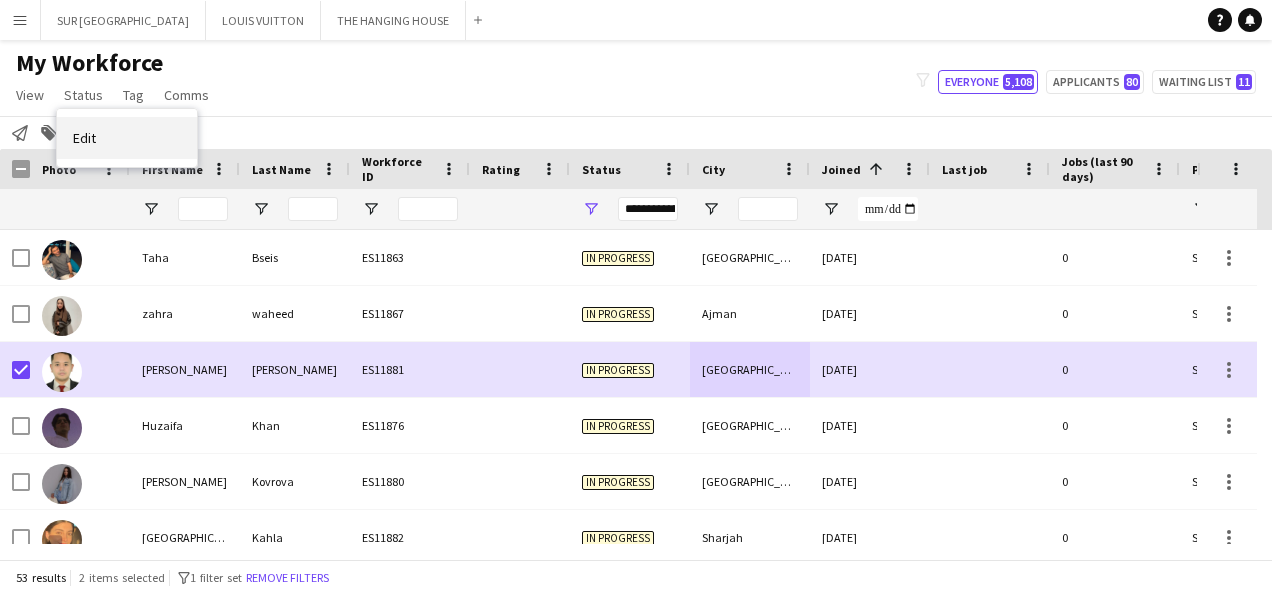 click on "Edit" at bounding box center (127, 138) 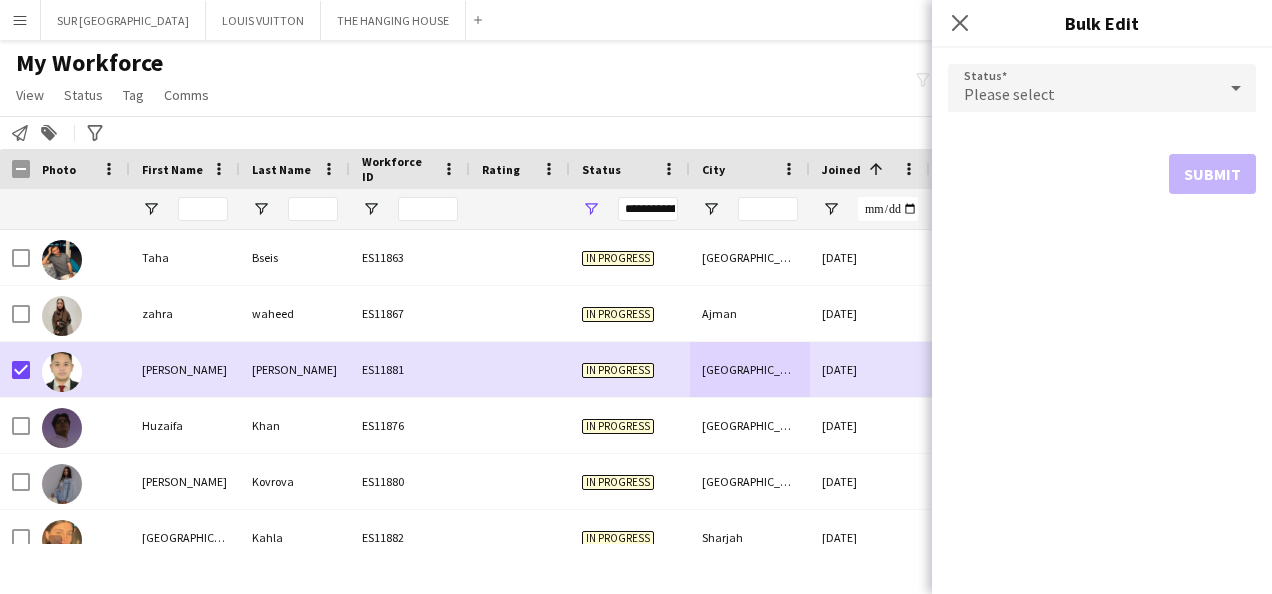 click on "Please select" at bounding box center [1082, 88] 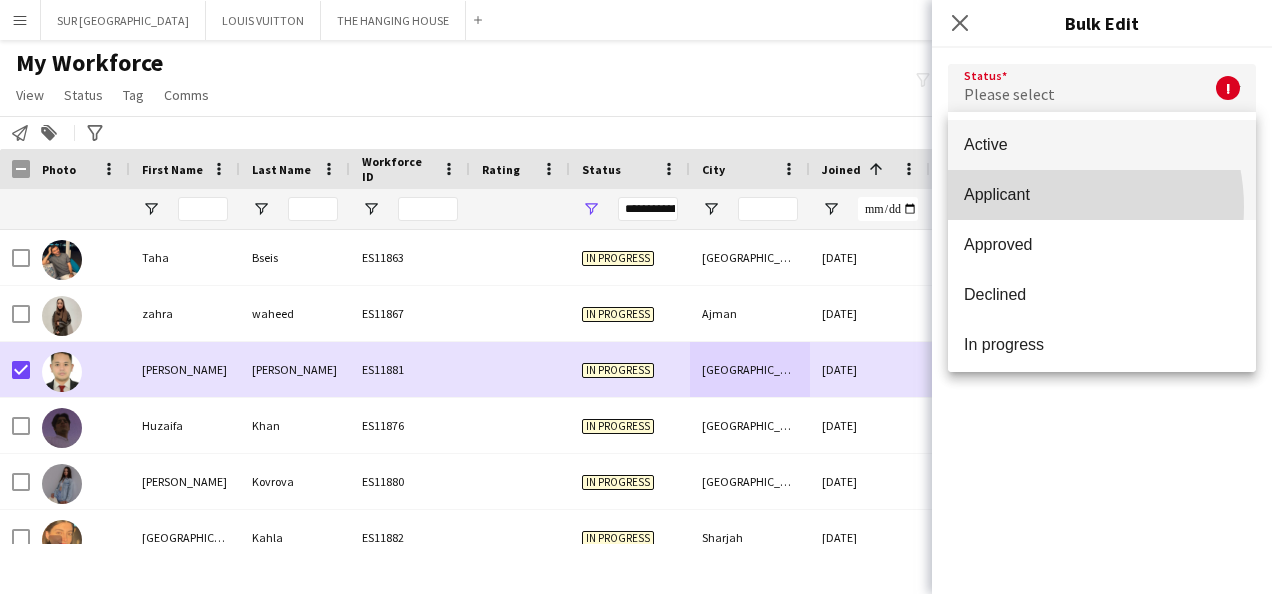 click on "Applicant" at bounding box center (1102, 195) 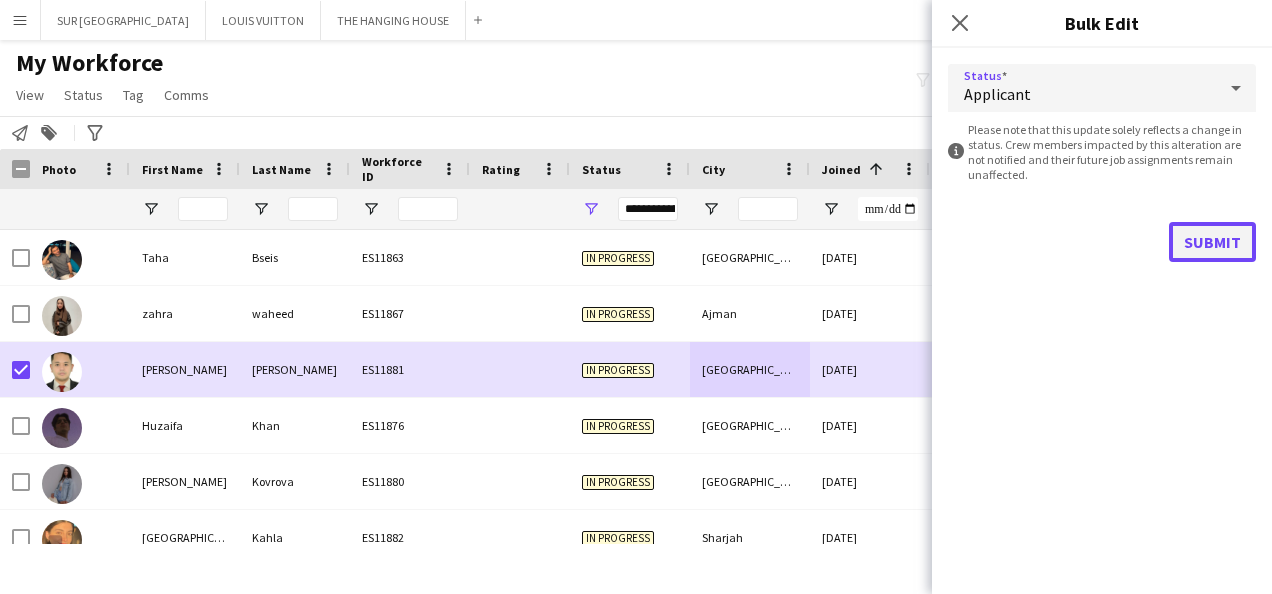 click on "Submit" 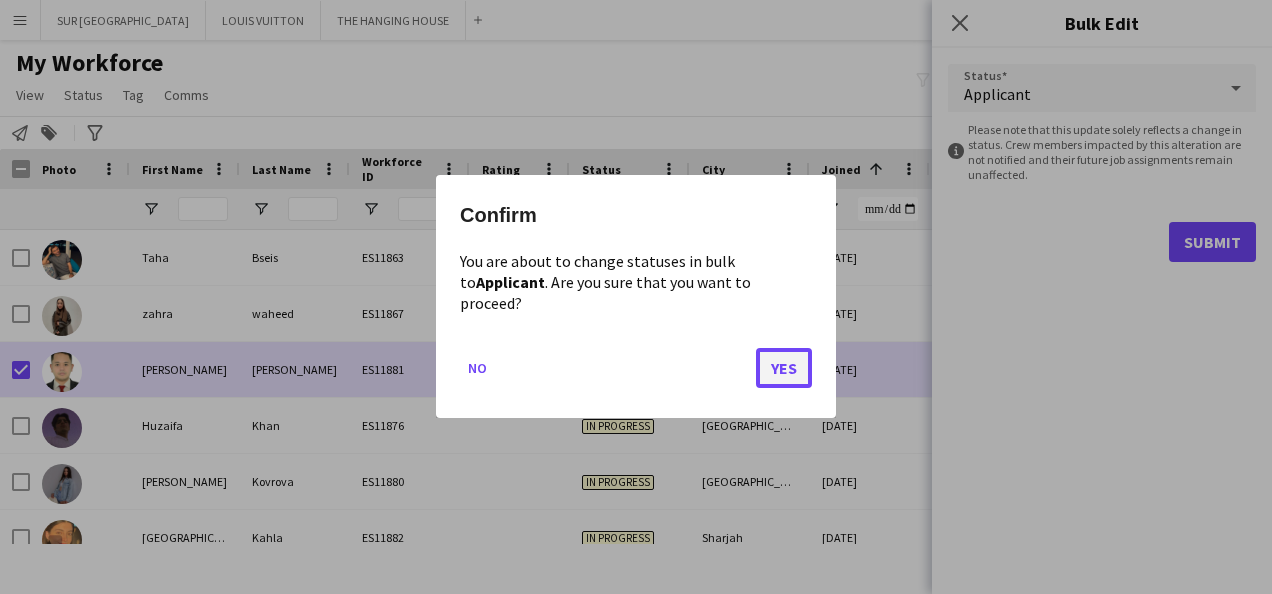 click on "Yes" 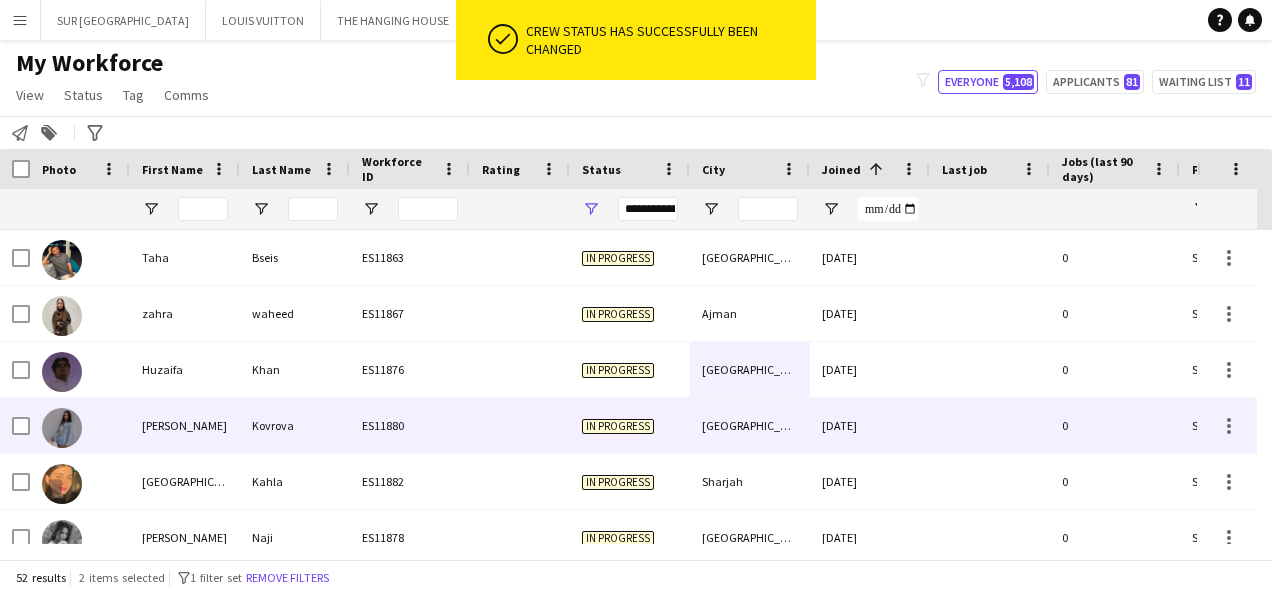 scroll, scrollTop: 1063, scrollLeft: 0, axis: vertical 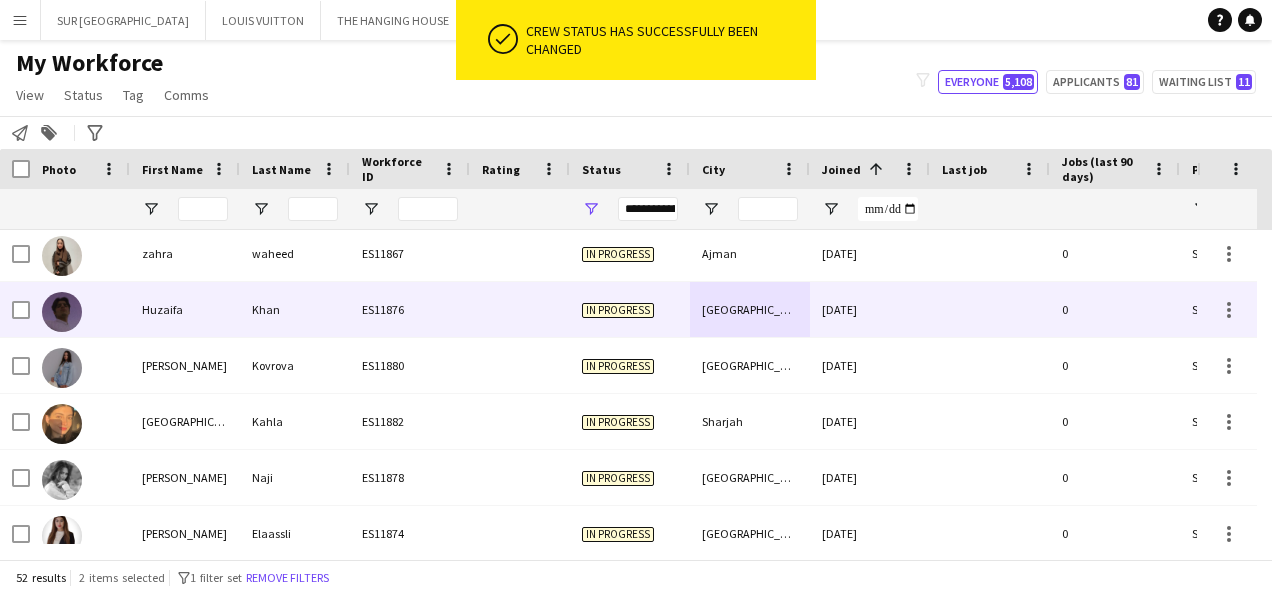 click on "[DATE]" at bounding box center (870, 309) 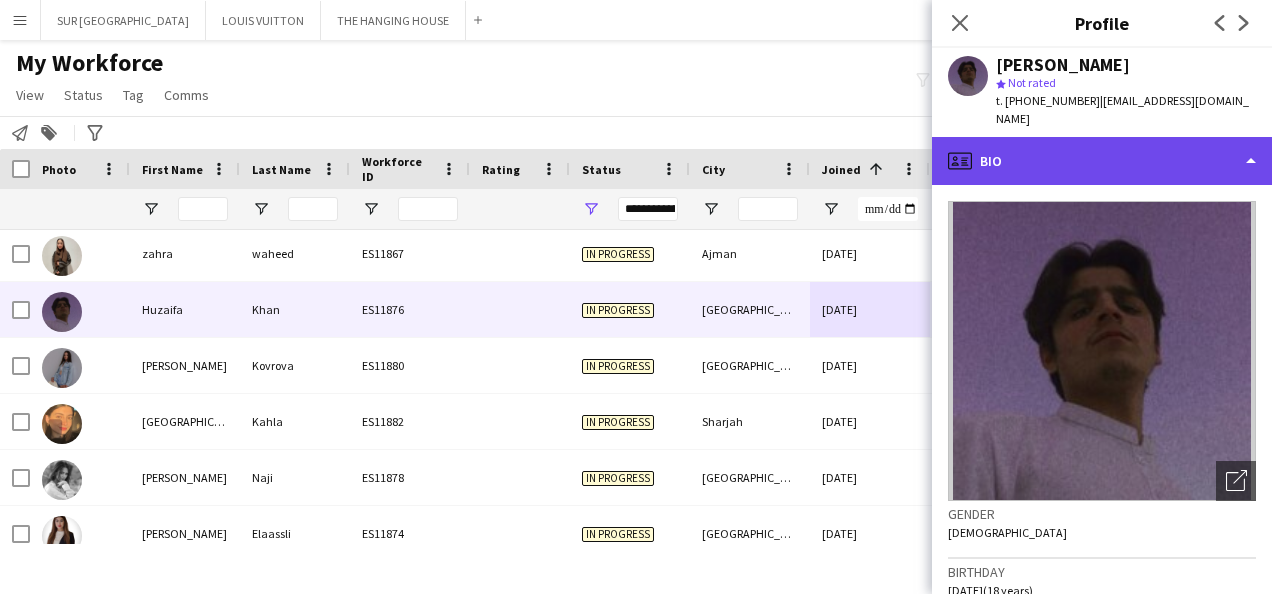 click on "profile
Bio" 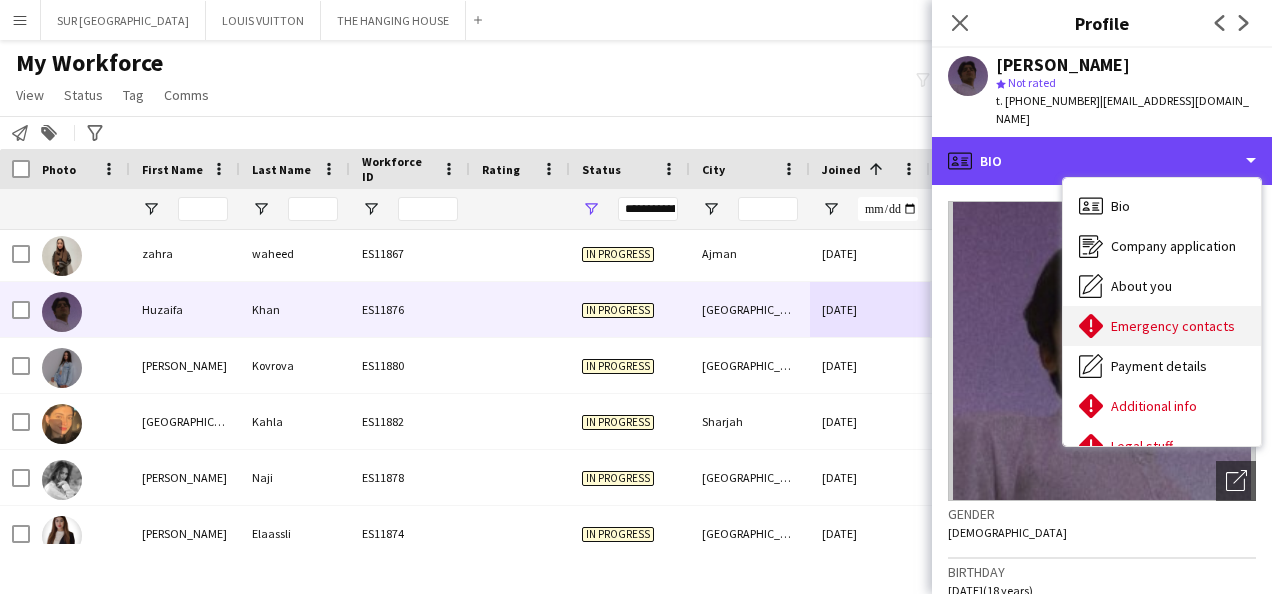 scroll, scrollTop: 108, scrollLeft: 0, axis: vertical 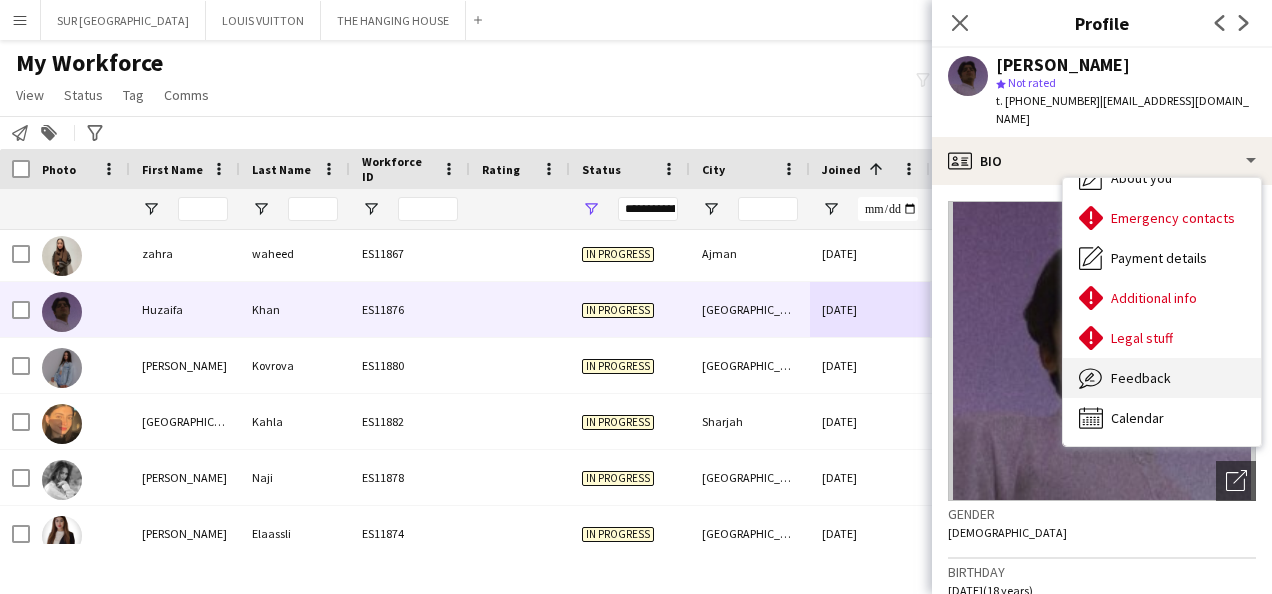 click on "Feedback
Feedback" at bounding box center [1162, 378] 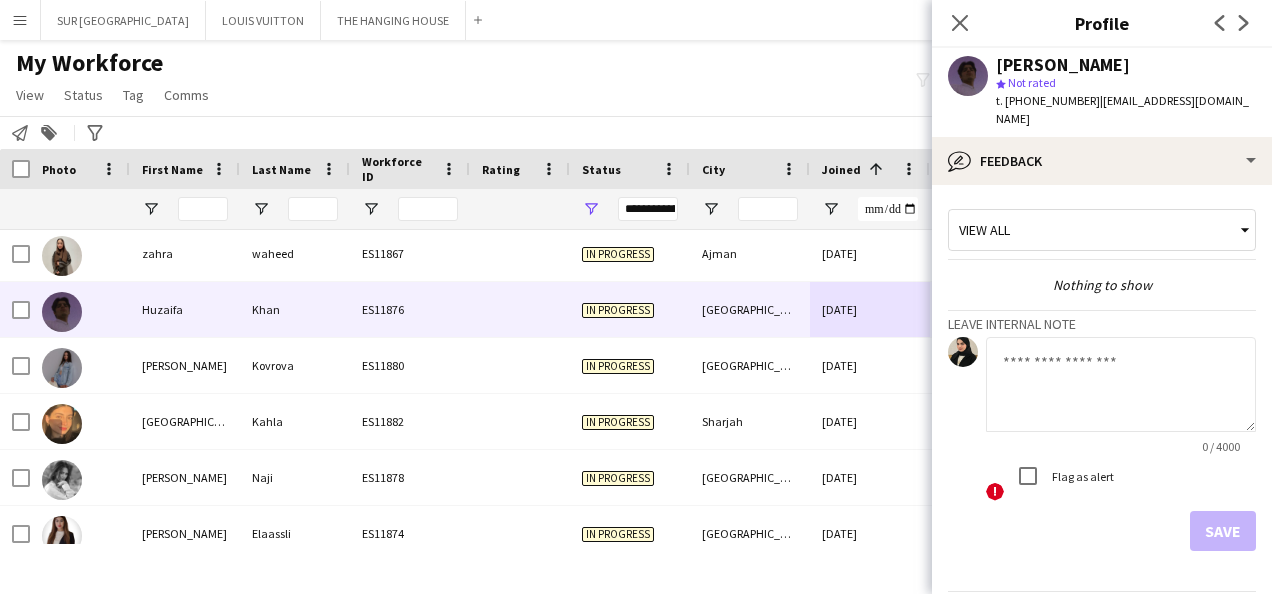 click 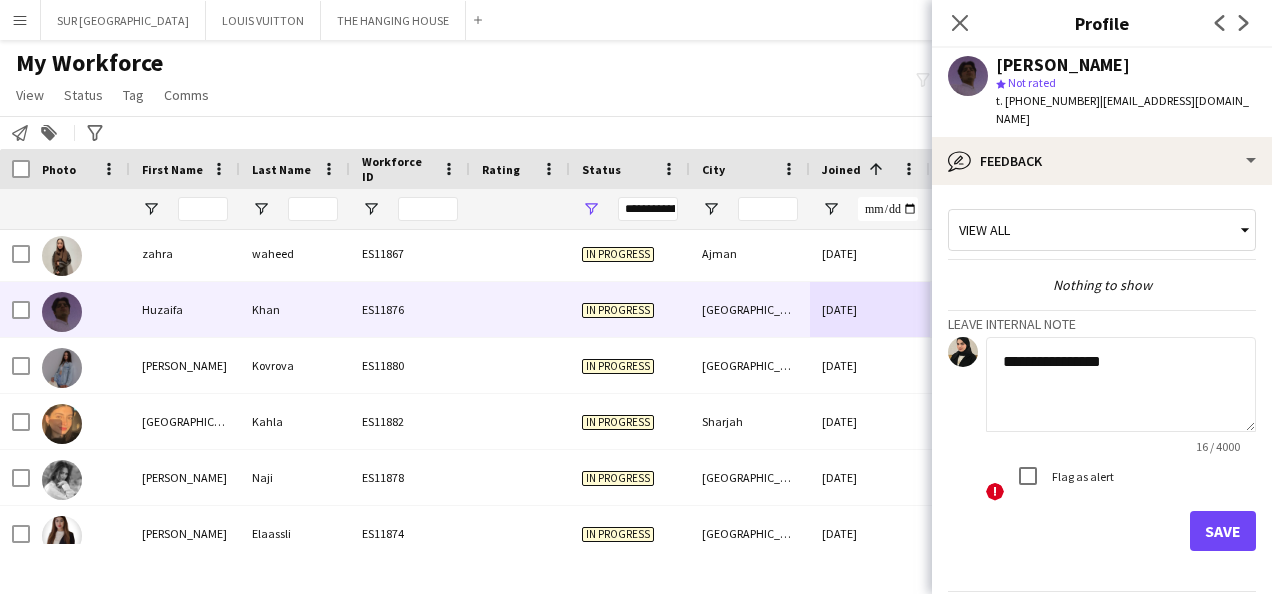 type on "**********" 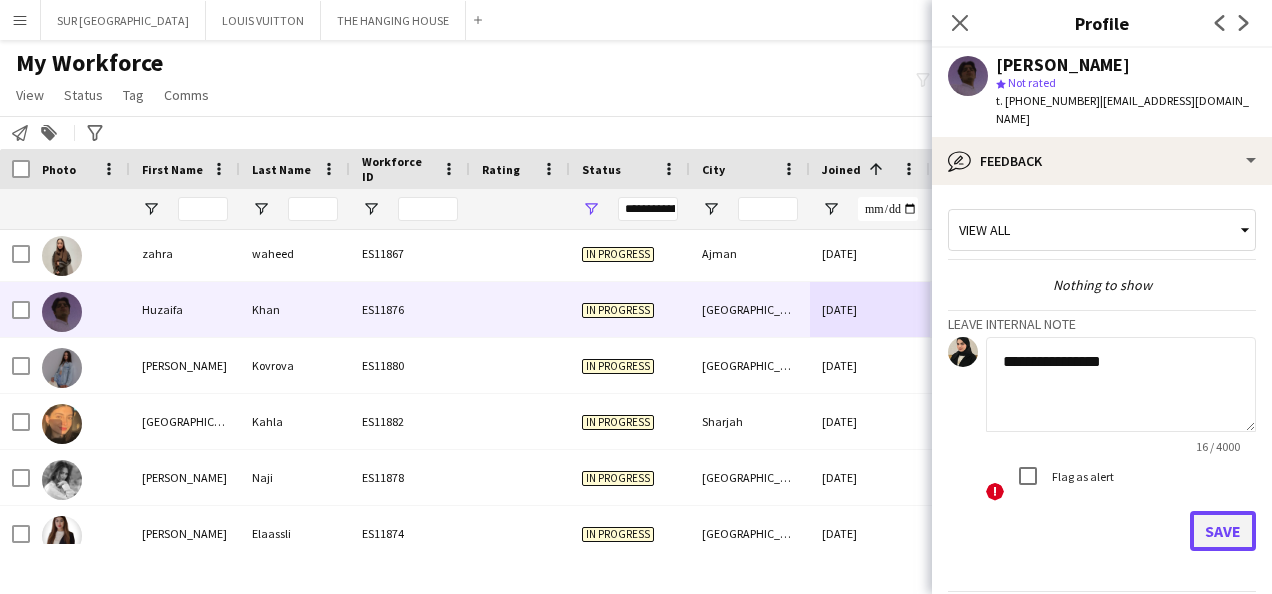 click on "Save" 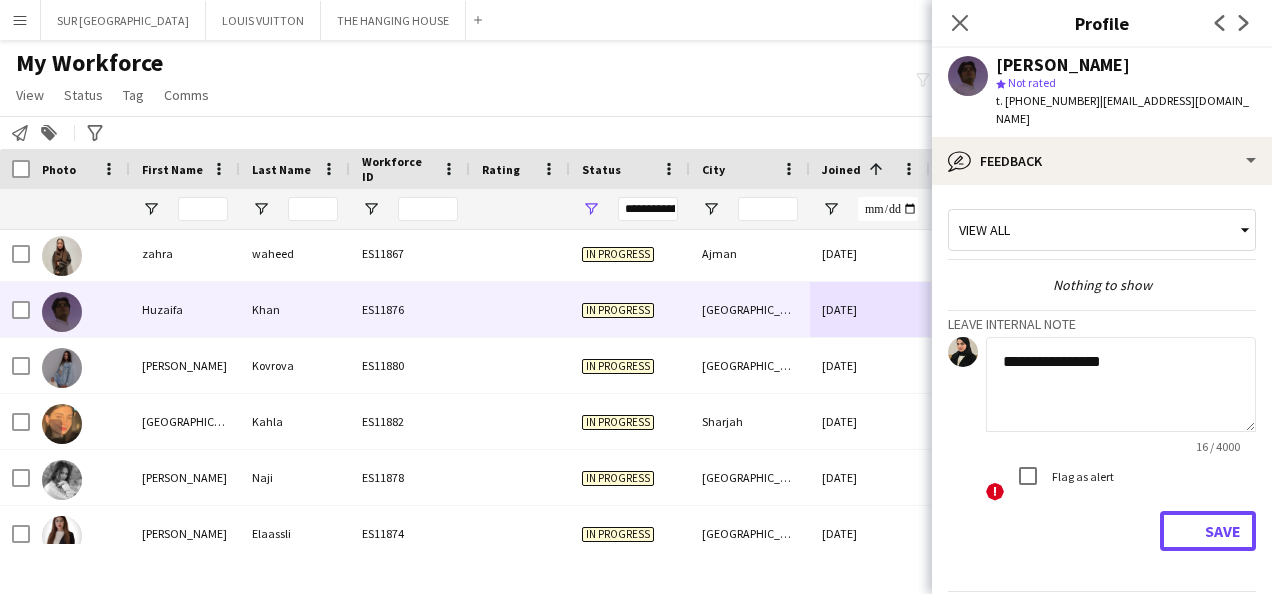 type 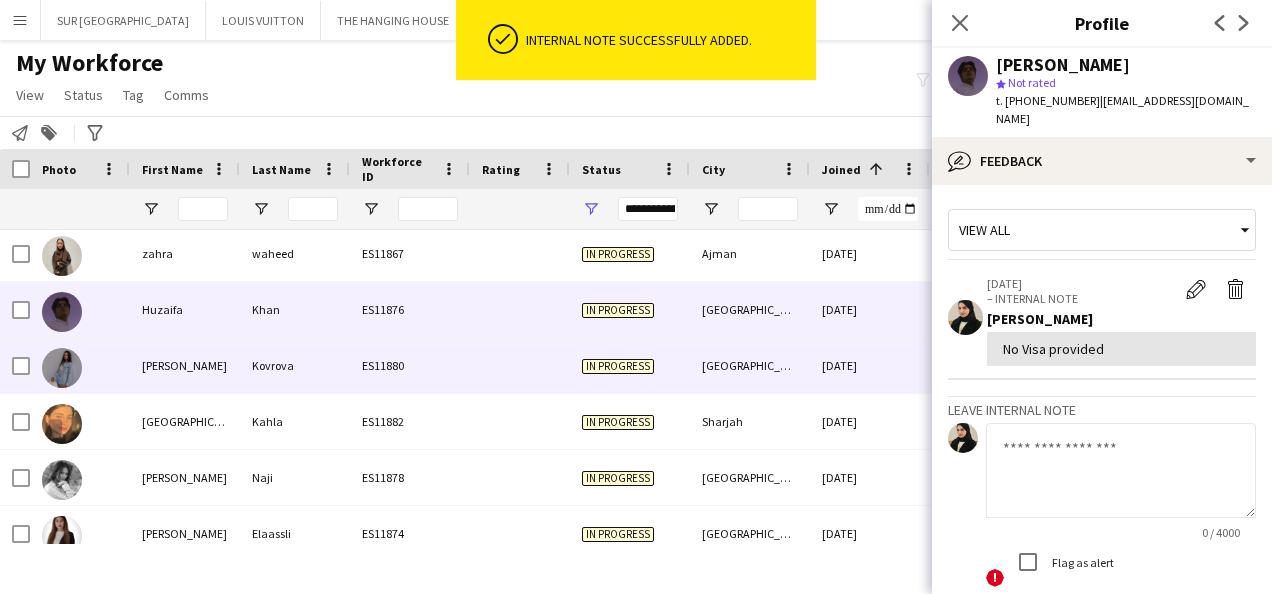 click on "[DATE]" at bounding box center (870, 365) 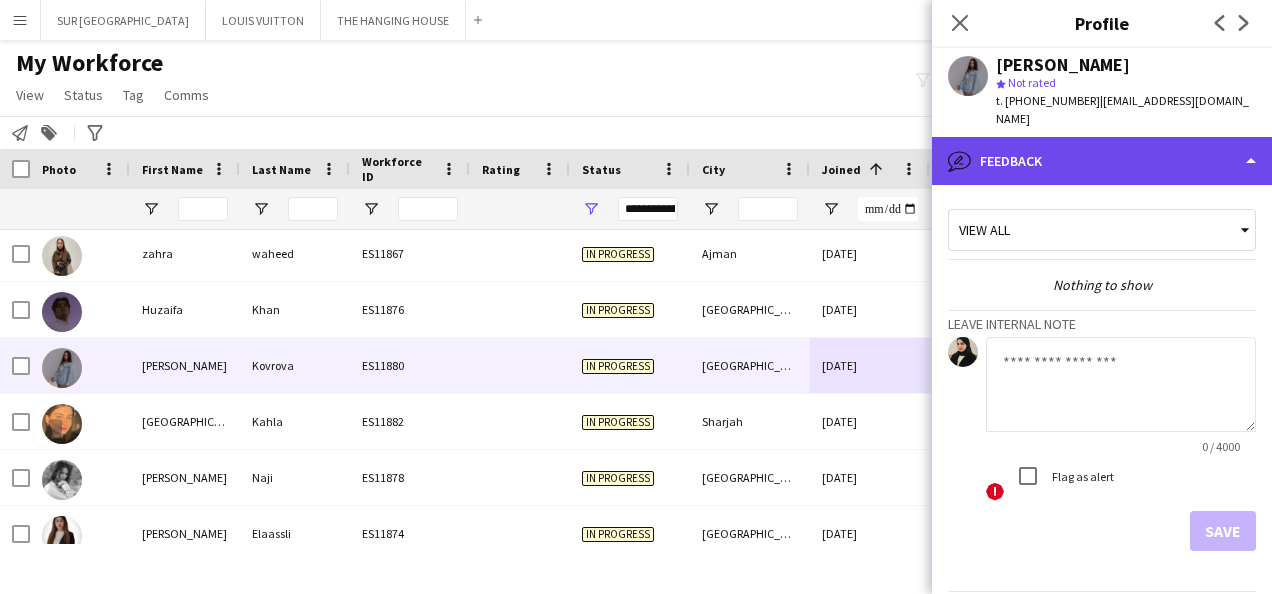 click on "bubble-pencil
Feedback" 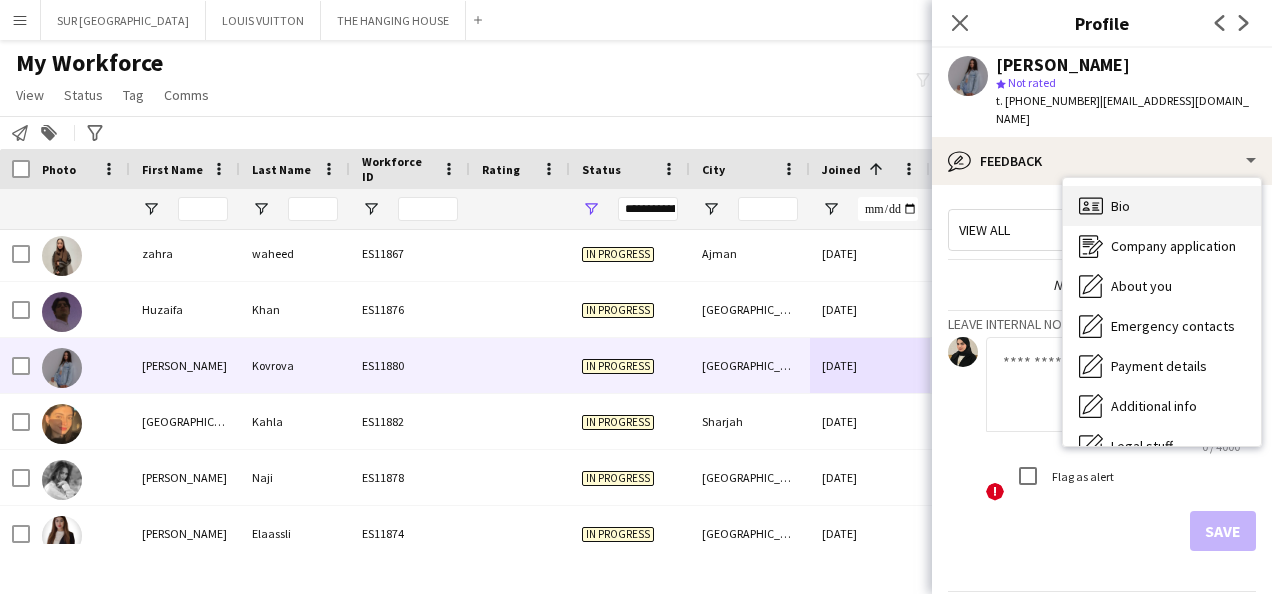 click on "Bio
Bio" at bounding box center (1162, 206) 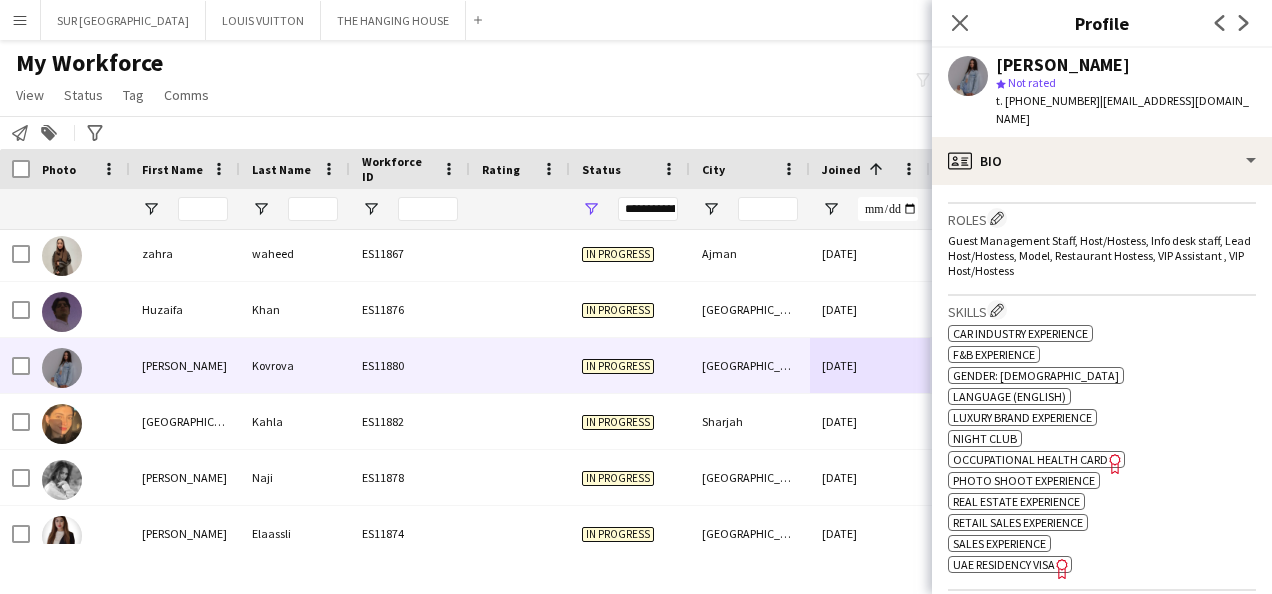 scroll, scrollTop: 590, scrollLeft: 0, axis: vertical 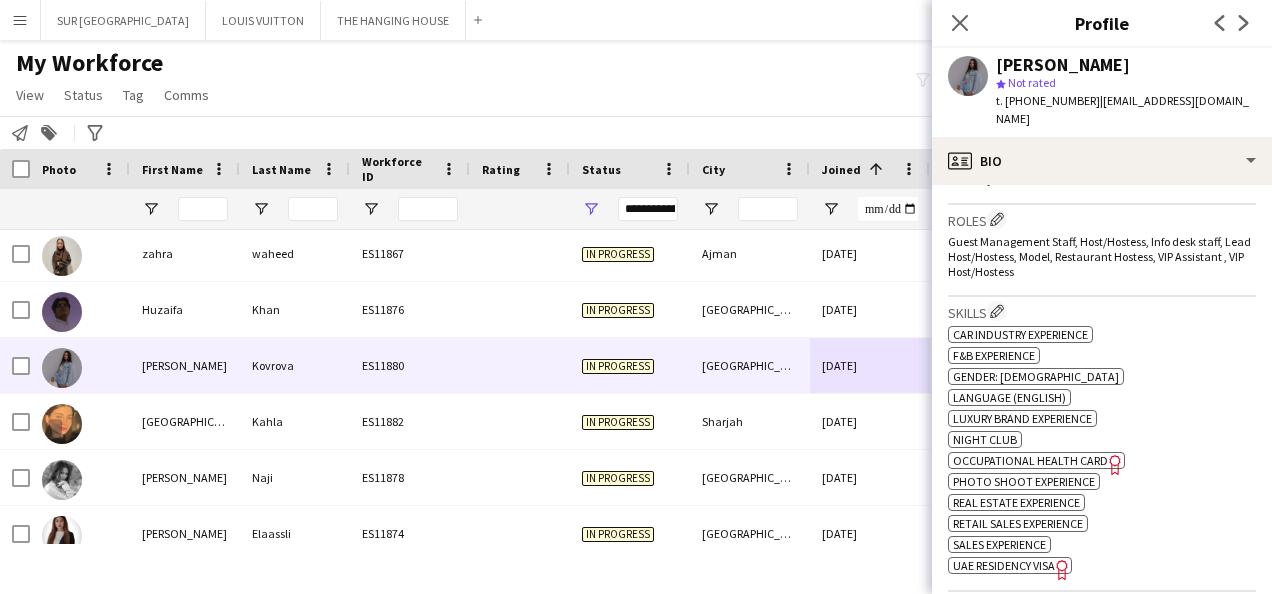 click on "UAE Residency Visa" 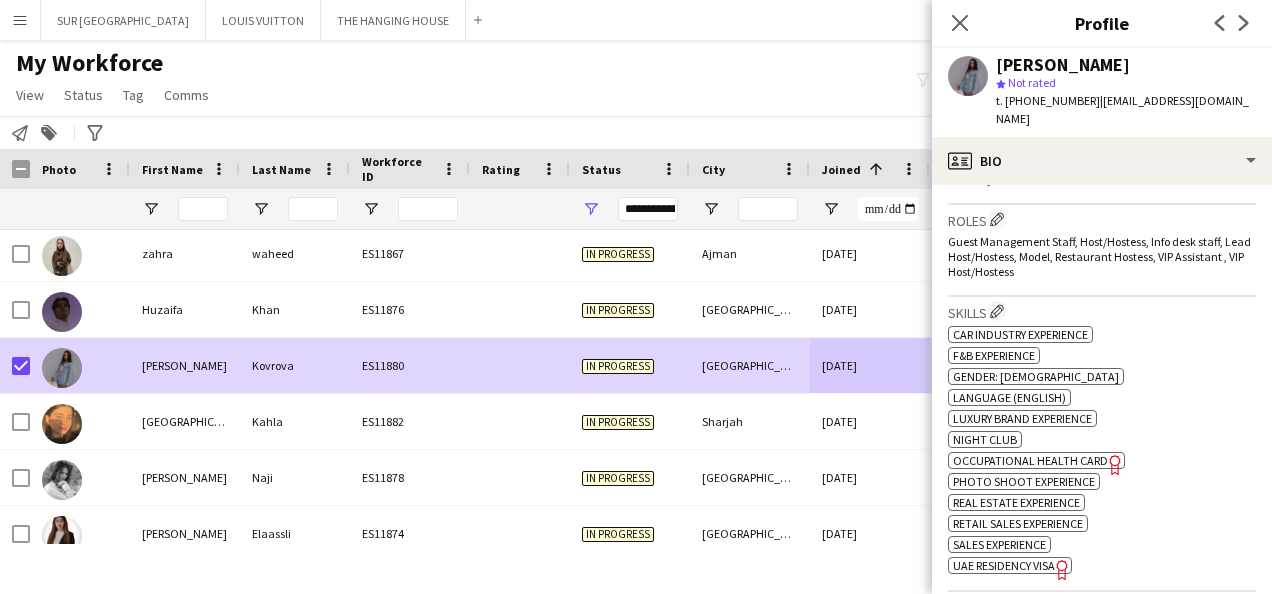 click on "View   Views  Default view New view Update view Delete view Edit name Customise view Customise filters Reset Filters Reset View Reset All  Status  Edit  Tag  New tag  Edit tag  ARABIC SPEAKER (2101) CABIN CREW (383) [DEMOGRAPHIC_DATA] SPEAKER (39) CONTACTED BY [PERSON_NAME] (7) CONTACTED BY [PERSON_NAME] (1) CONTACTED BY [PERSON_NAME] (17) CONTACTED BY [PERSON_NAME]  (96) DRESSER (7) FOH EXPO (31) FOLLOW UP  (41) FRENCH SPEAKER (526) Generic Portfolio - Arabic Speaker  (7) Generic Portfolio - Jewerlly  Model (5) Generic Portfolio - Luxury  (23) Generic Portfolio - Models (14) Generic Portfolio - Promoters (20) Generic Portfolio - Supervisors (11) Generic Portfolio - Tall Hostess (21) Generic Portfolio - Ushers (16) Generic portfolio -VIP Hostess (25) [DEMOGRAPHIC_DATA] SPEAKER (67) [DEMOGRAPHIC_DATA] SPEAKER (8) [DEMOGRAPHIC_DATA] SPEAKER (5) LUXURY RETAIL (456) MANAGER LEVEL (119) MC (21) MUA (17) OPERATION (30) PRODUCTION (8) PROJECT MANAGER  (52) [DEMOGRAPHIC_DATA] SPEAKER (206) STAGE MANAGER (81) SUPERVISOR (194) THA HOSPITALITY (910) TOP BARISTA (69) TOP BARTENDER (79) MC (21)" 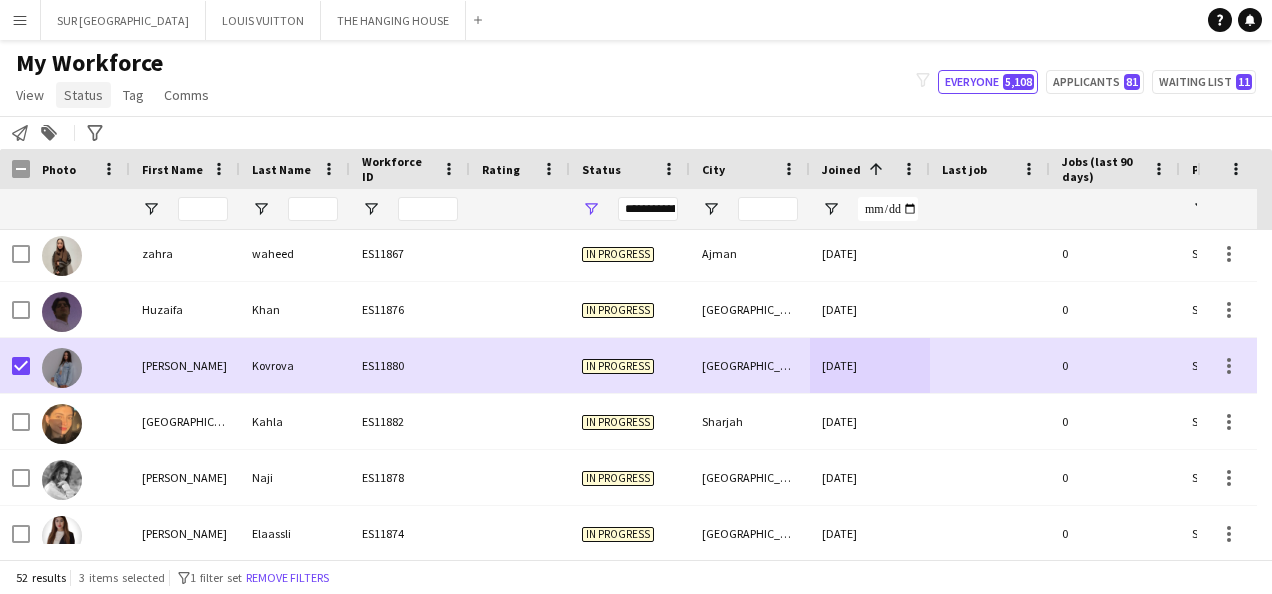 click on "Status" 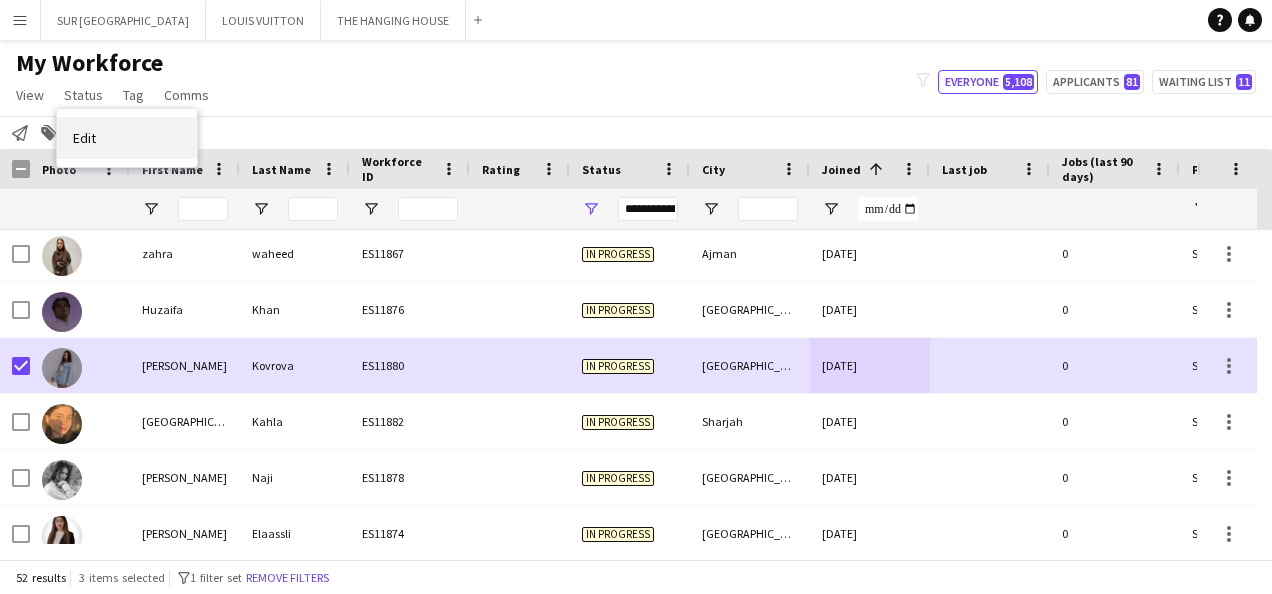 click on "Edit" at bounding box center (127, 138) 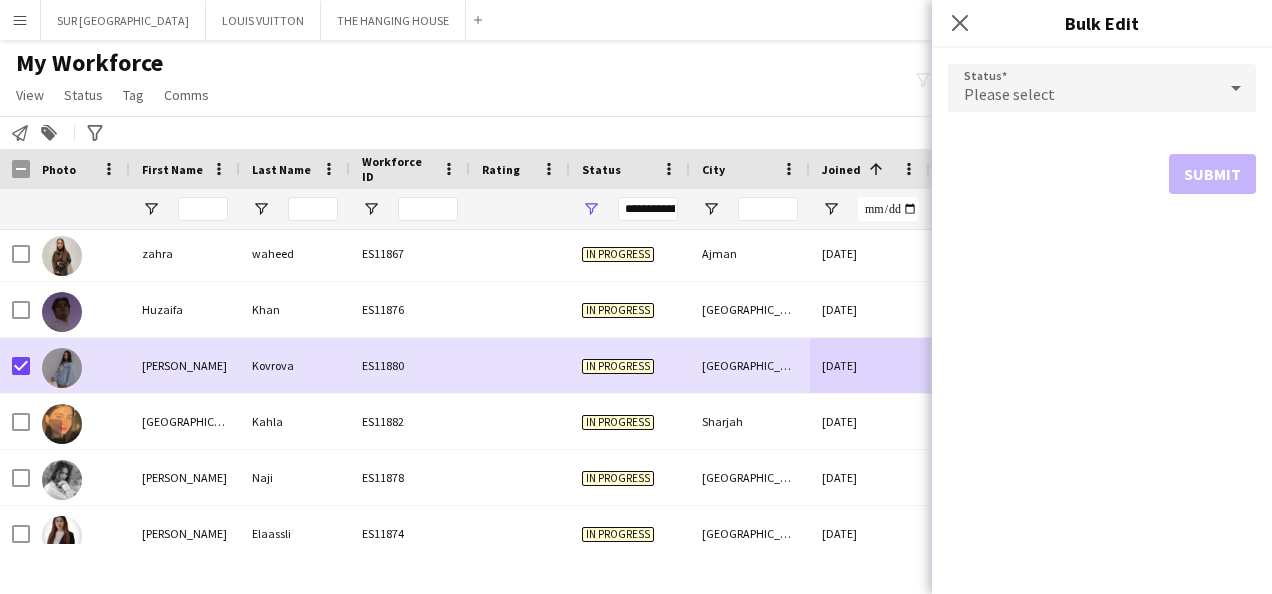 click on "Please select" at bounding box center [1082, 88] 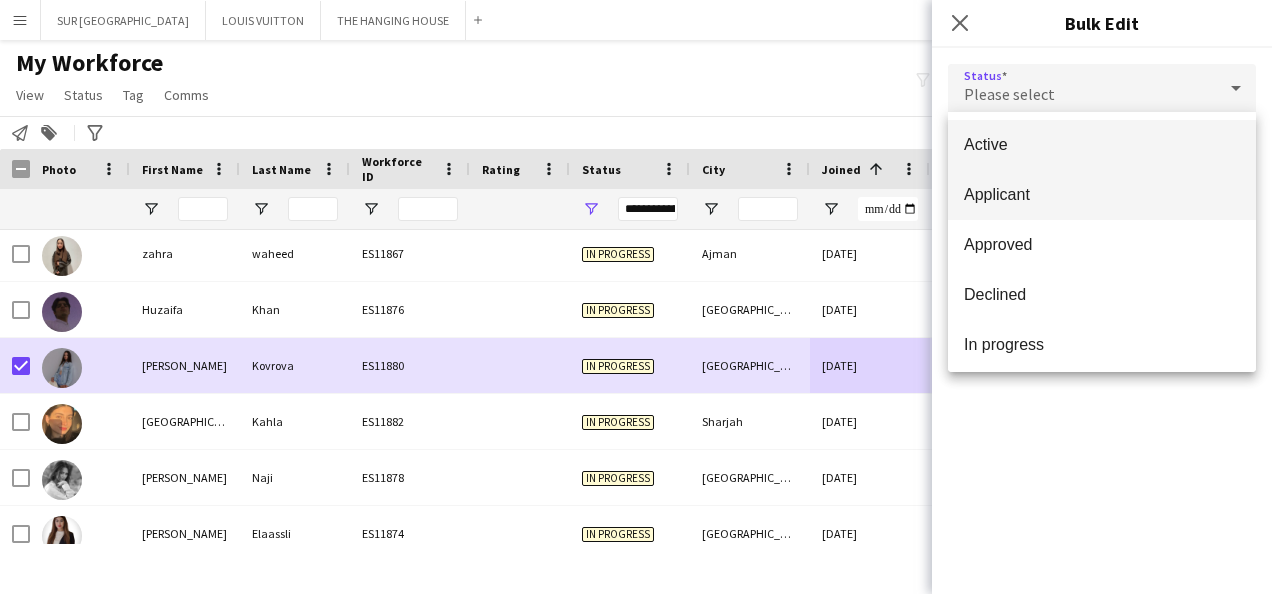click on "Applicant" at bounding box center (1102, 194) 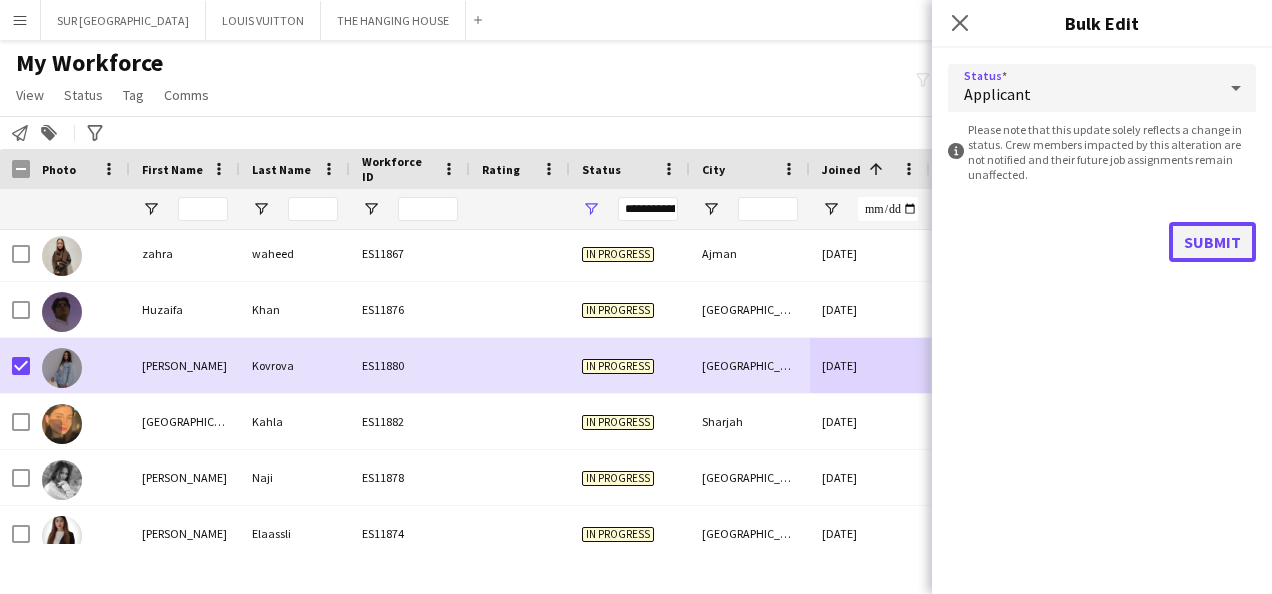 click on "Submit" 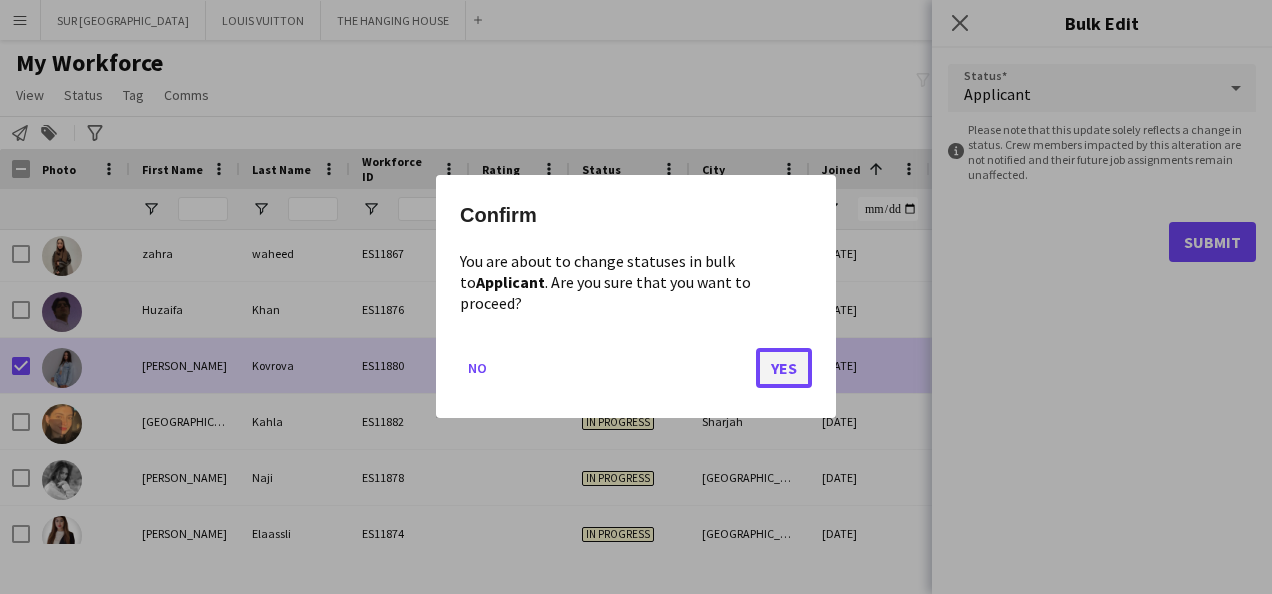 click on "Yes" 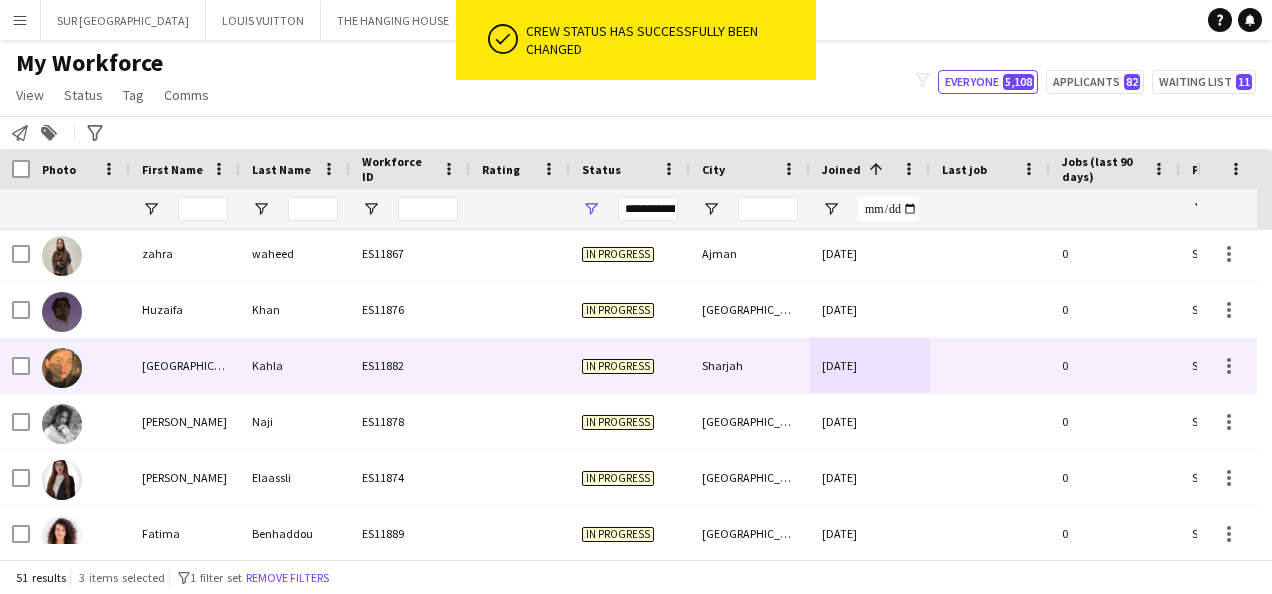 scroll, scrollTop: 1145, scrollLeft: 0, axis: vertical 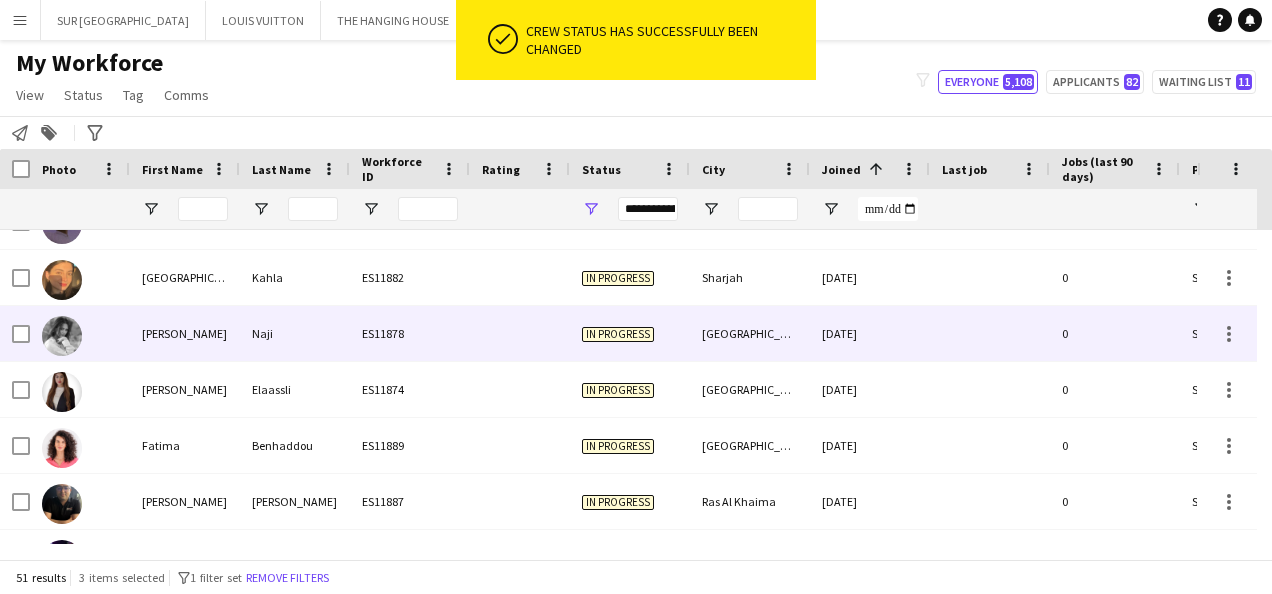 click on "[DATE]" at bounding box center [870, 333] 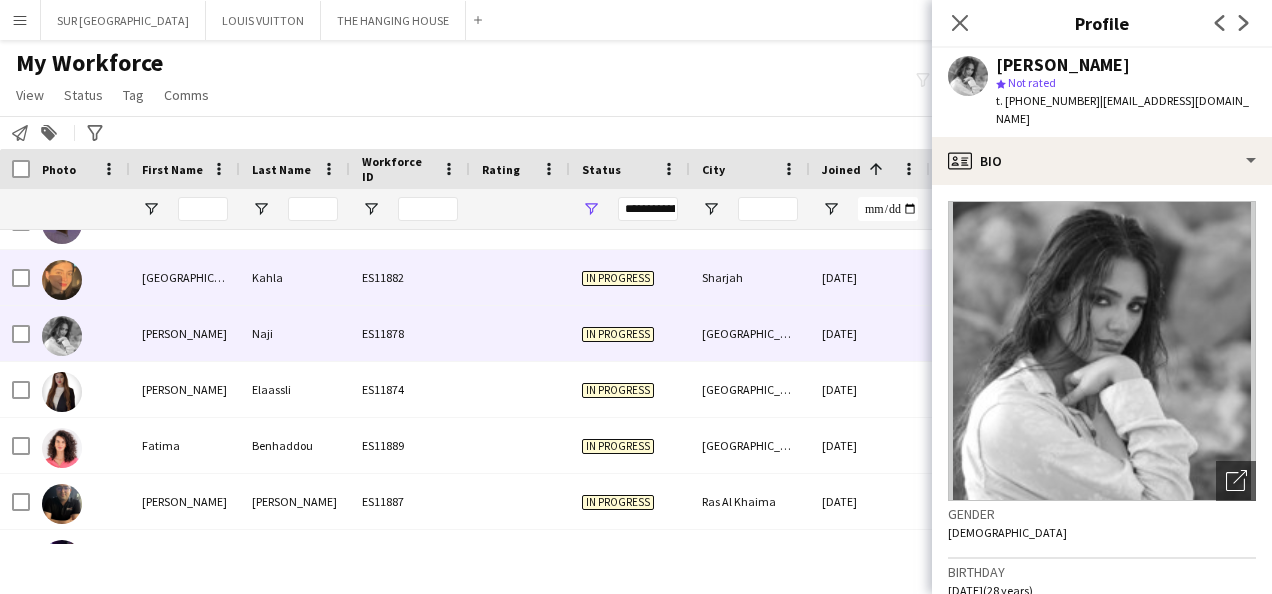 click on "[DATE]" at bounding box center [870, 277] 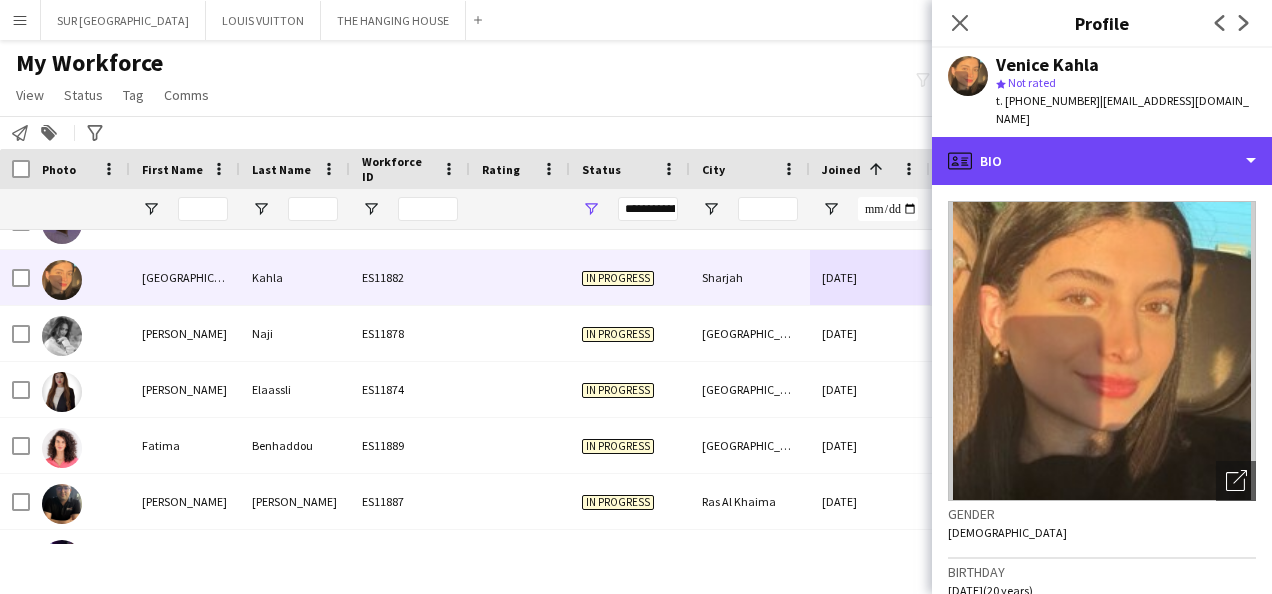 click on "profile
Bio" 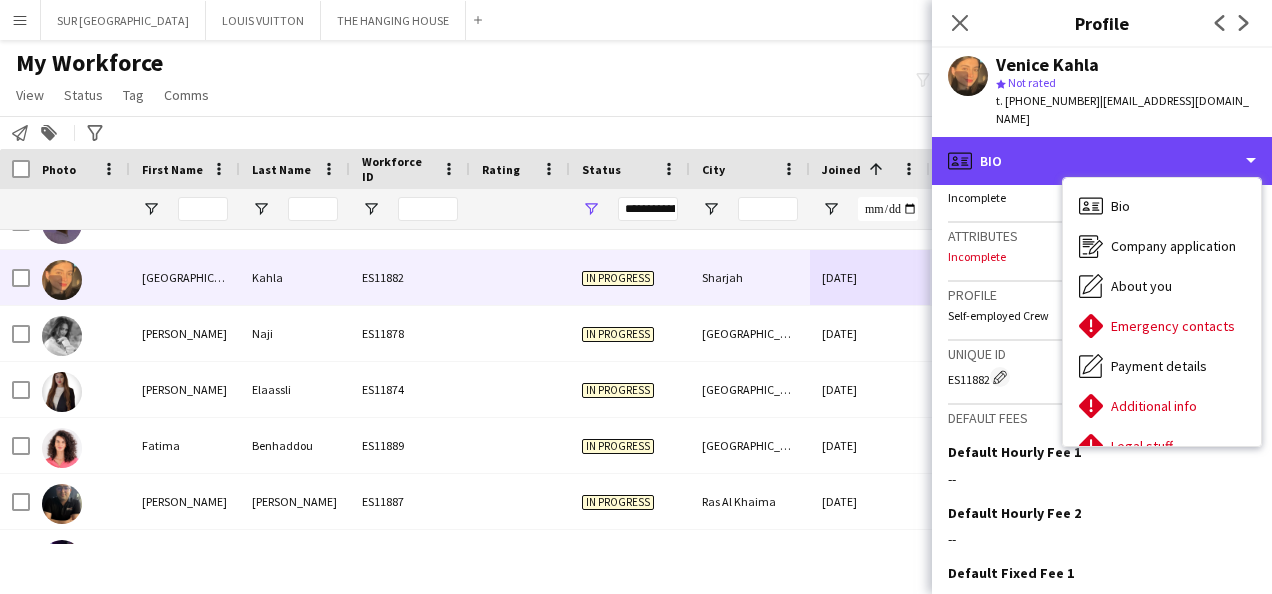 scroll, scrollTop: 935, scrollLeft: 0, axis: vertical 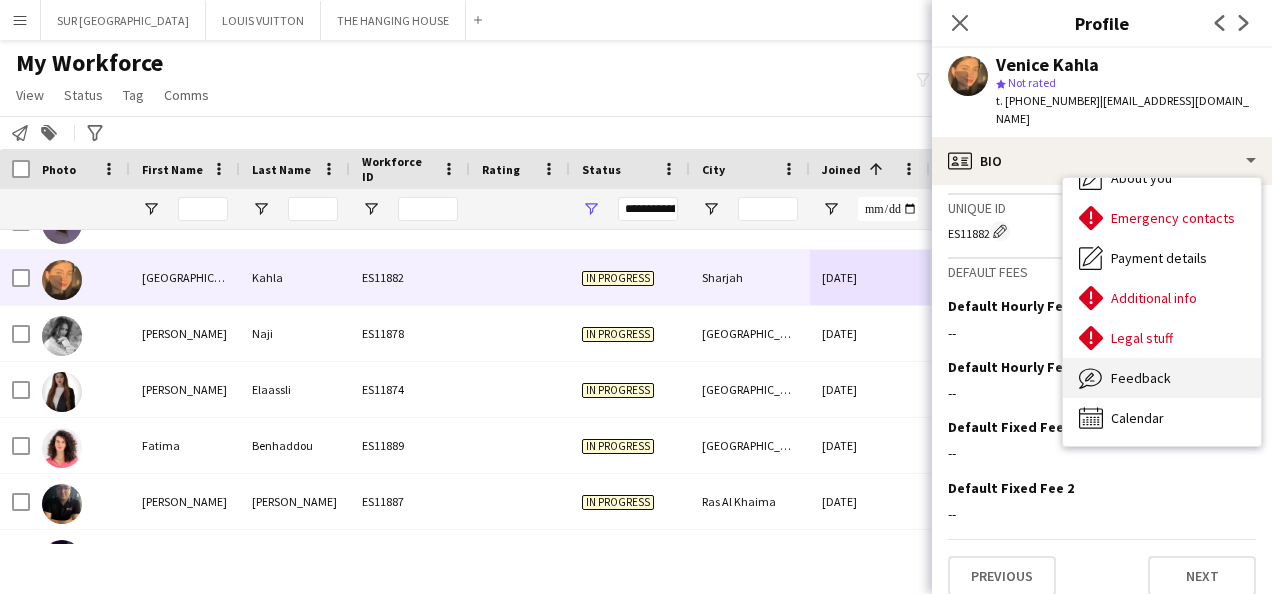 click on "Feedback" at bounding box center [1141, 378] 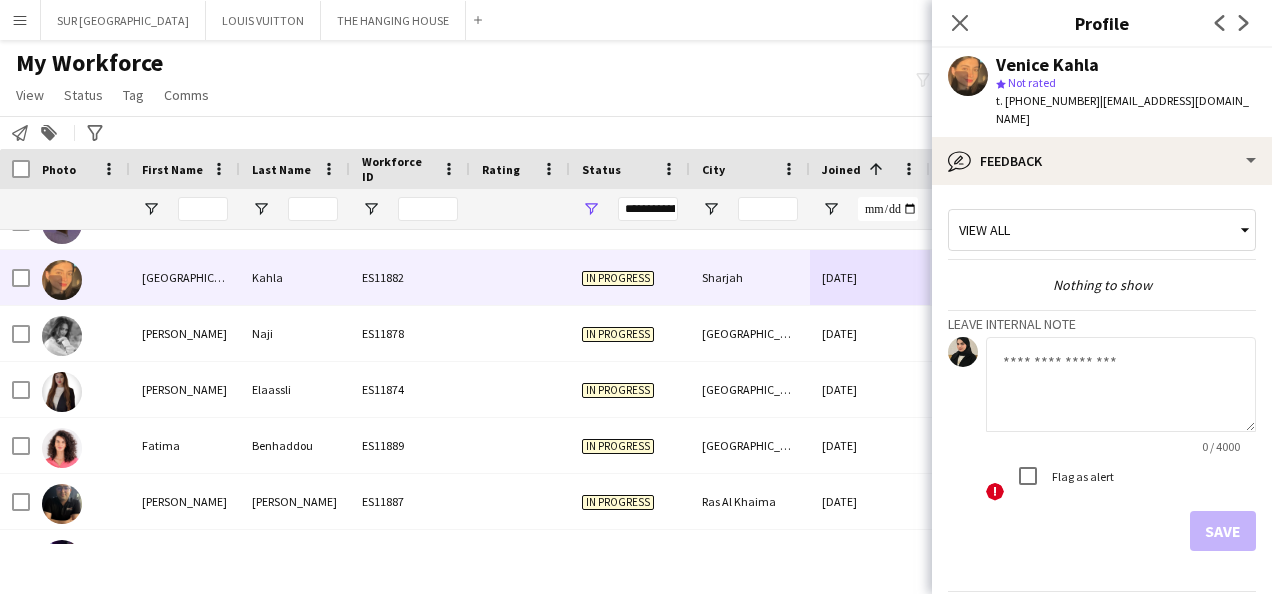 click 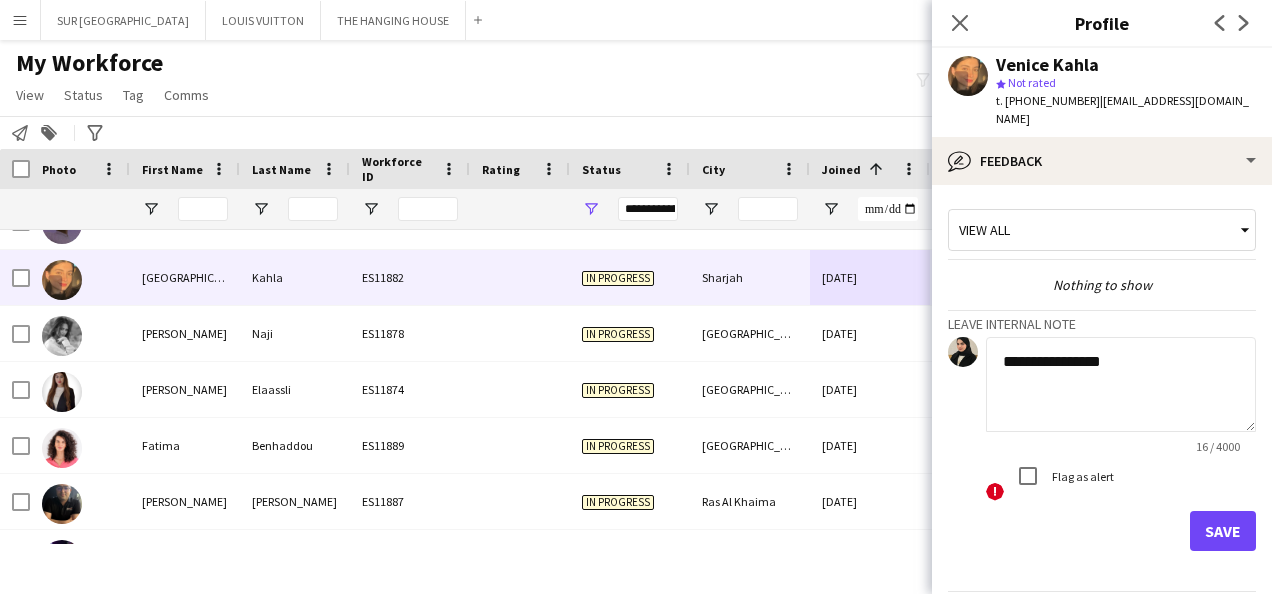 type on "**********" 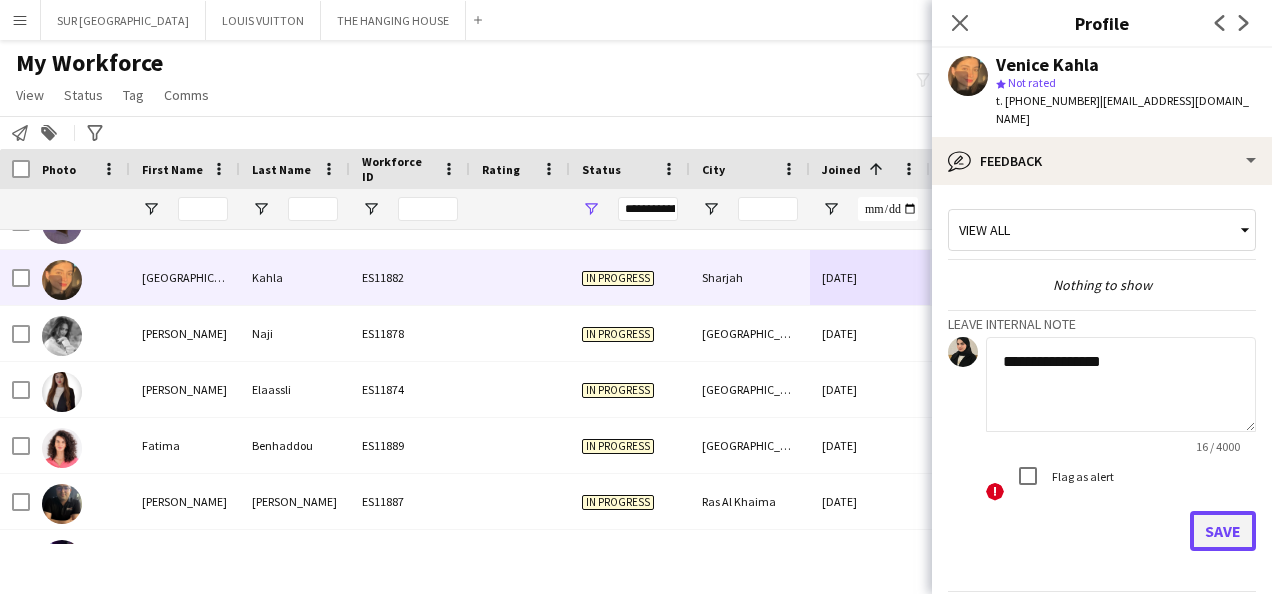 click on "Save" 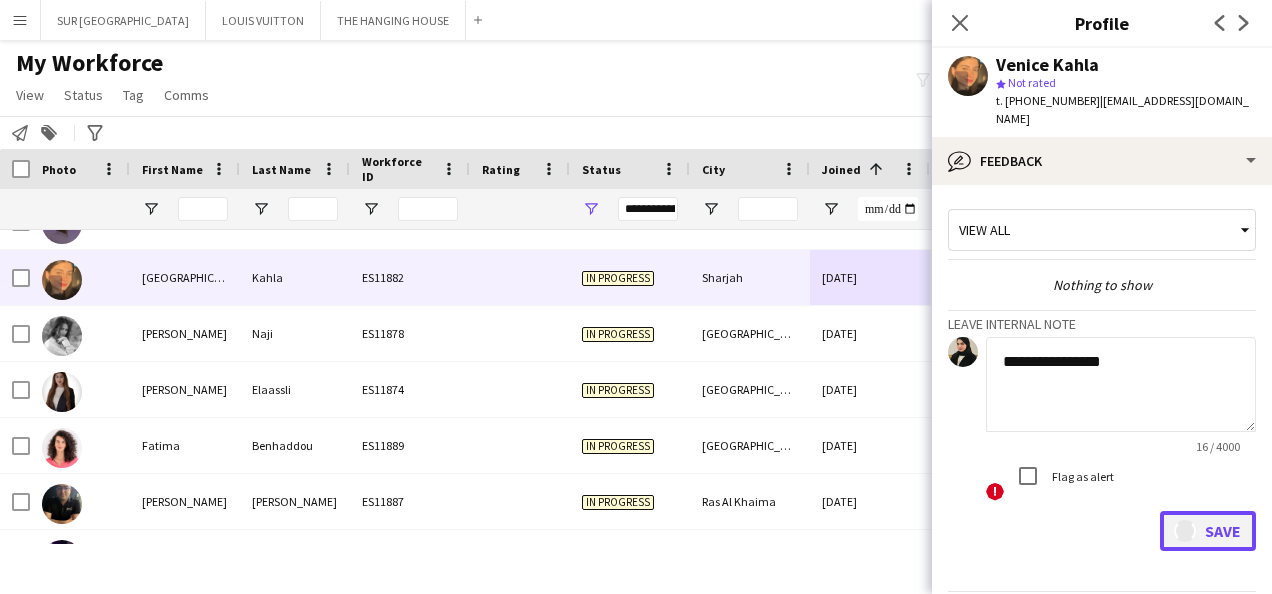 type 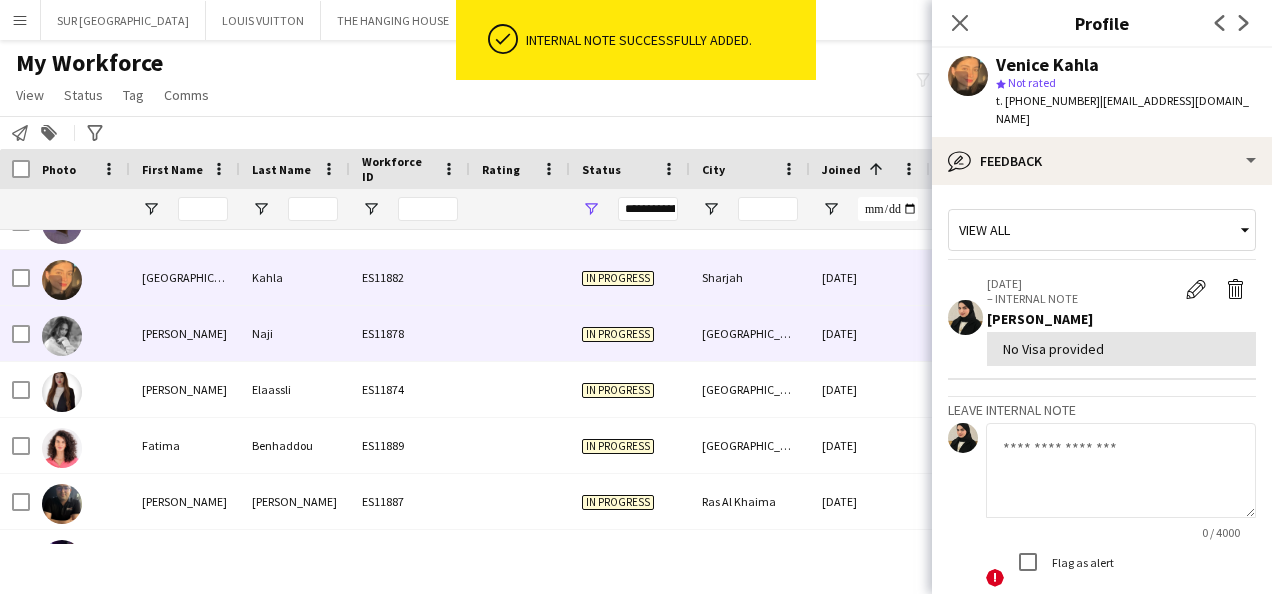 click on "[DATE]" at bounding box center [870, 333] 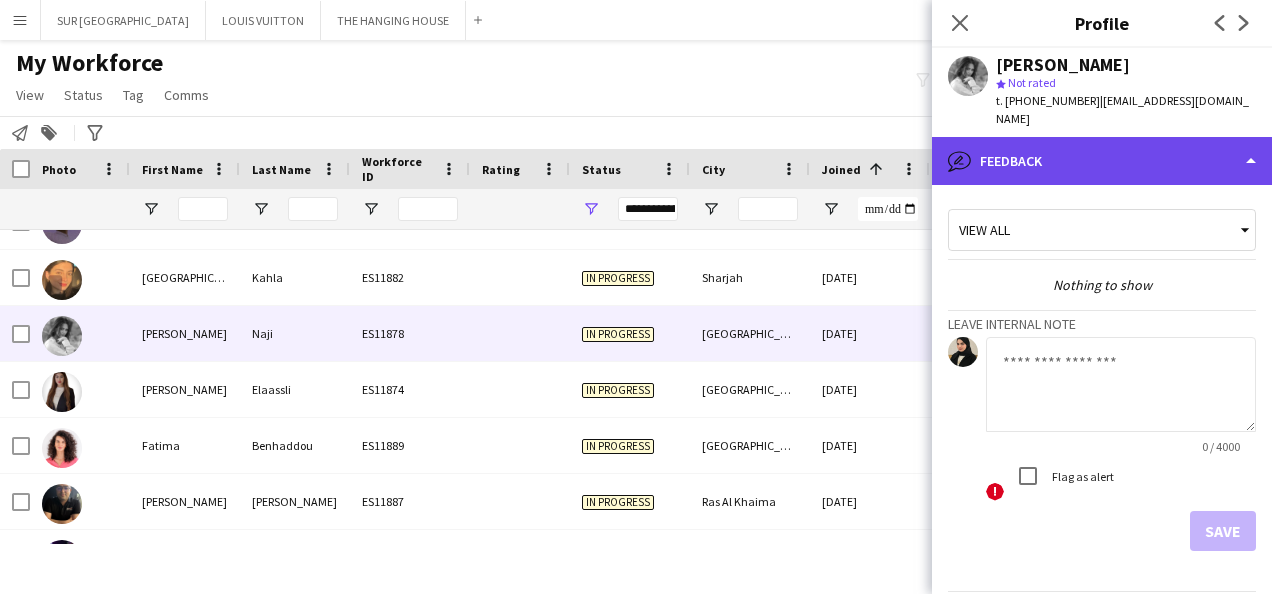 click on "bubble-pencil
Feedback" 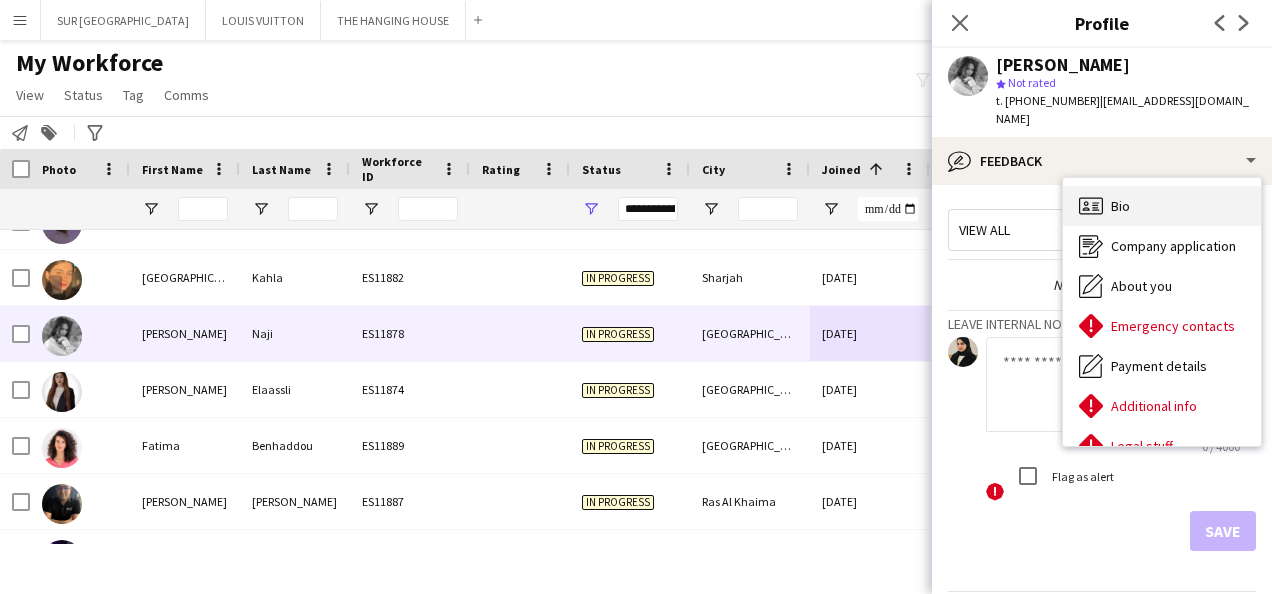 click on "Bio
Bio" at bounding box center [1162, 206] 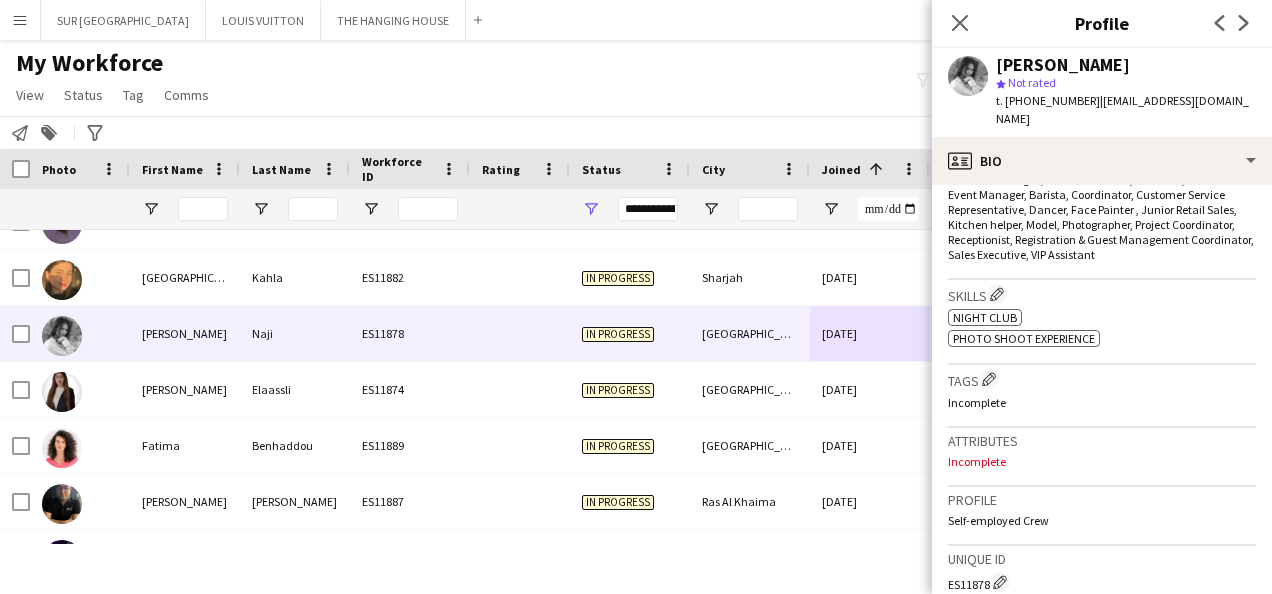 scroll, scrollTop: 948, scrollLeft: 0, axis: vertical 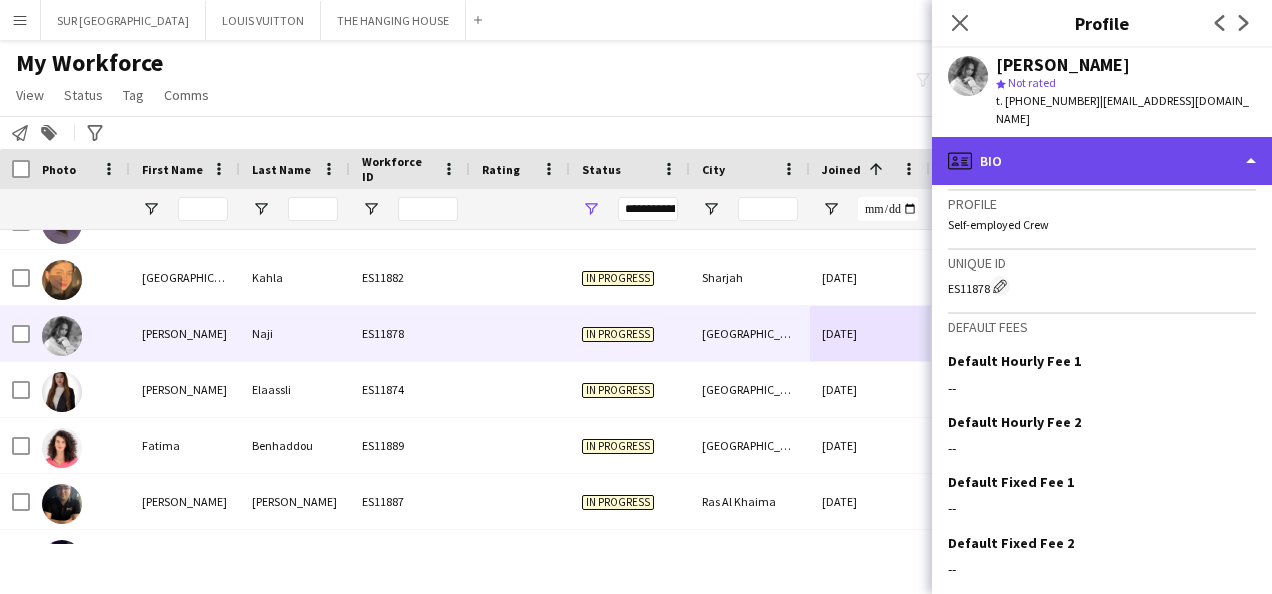 click on "profile
Bio" 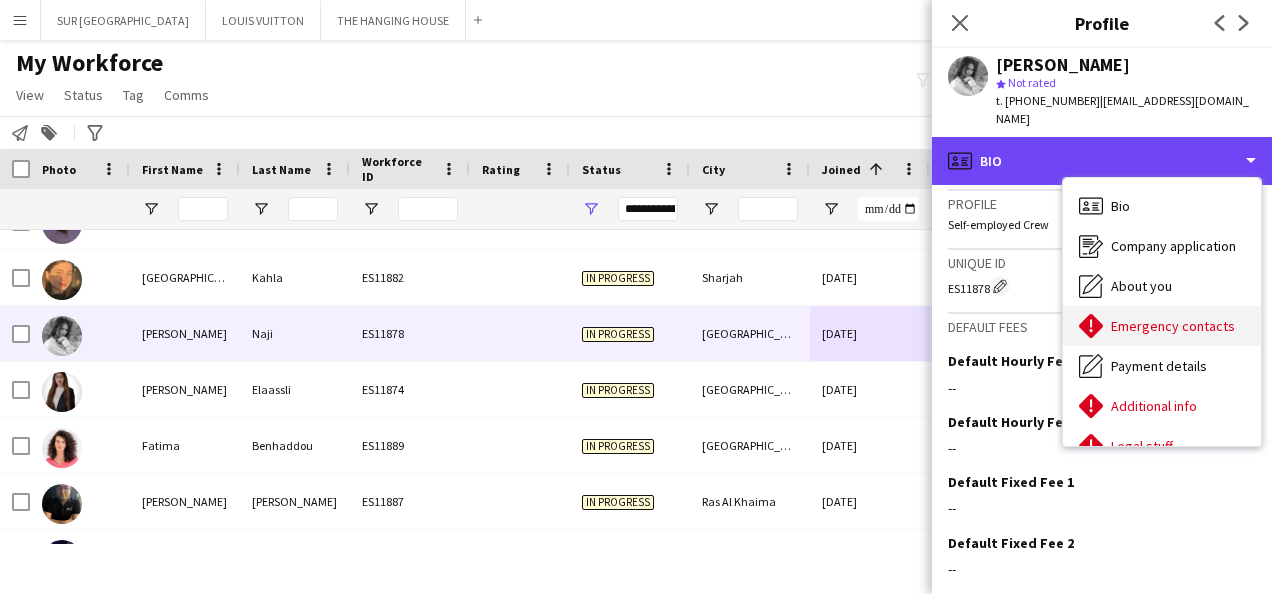 scroll, scrollTop: 108, scrollLeft: 0, axis: vertical 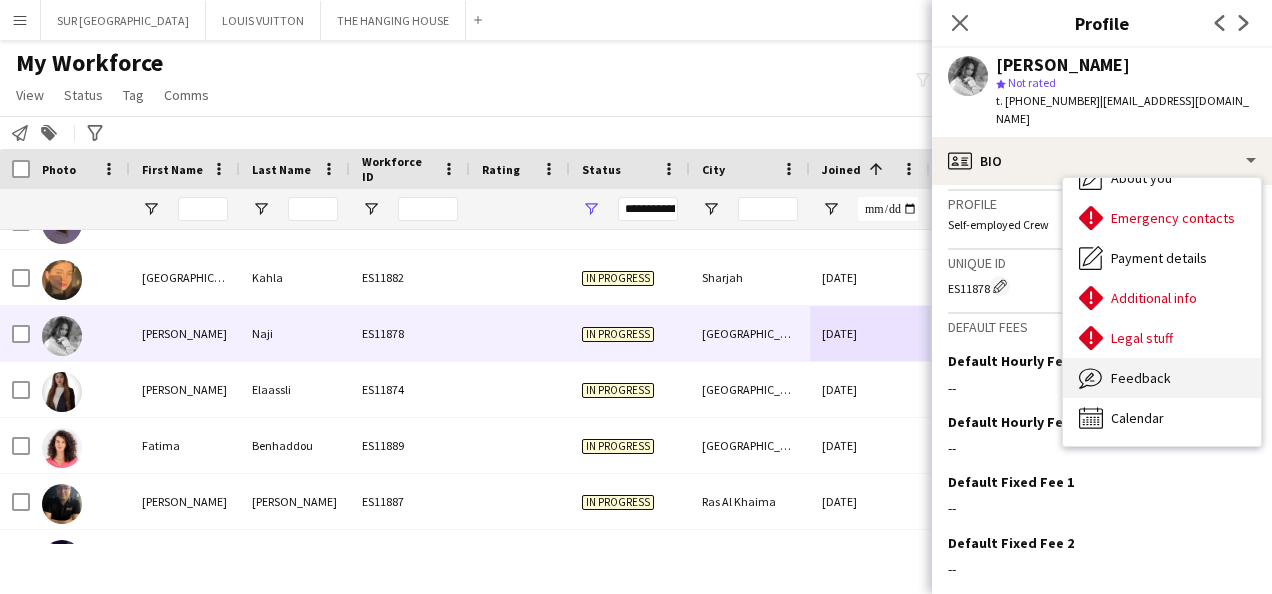 click on "Feedback" at bounding box center [1141, 378] 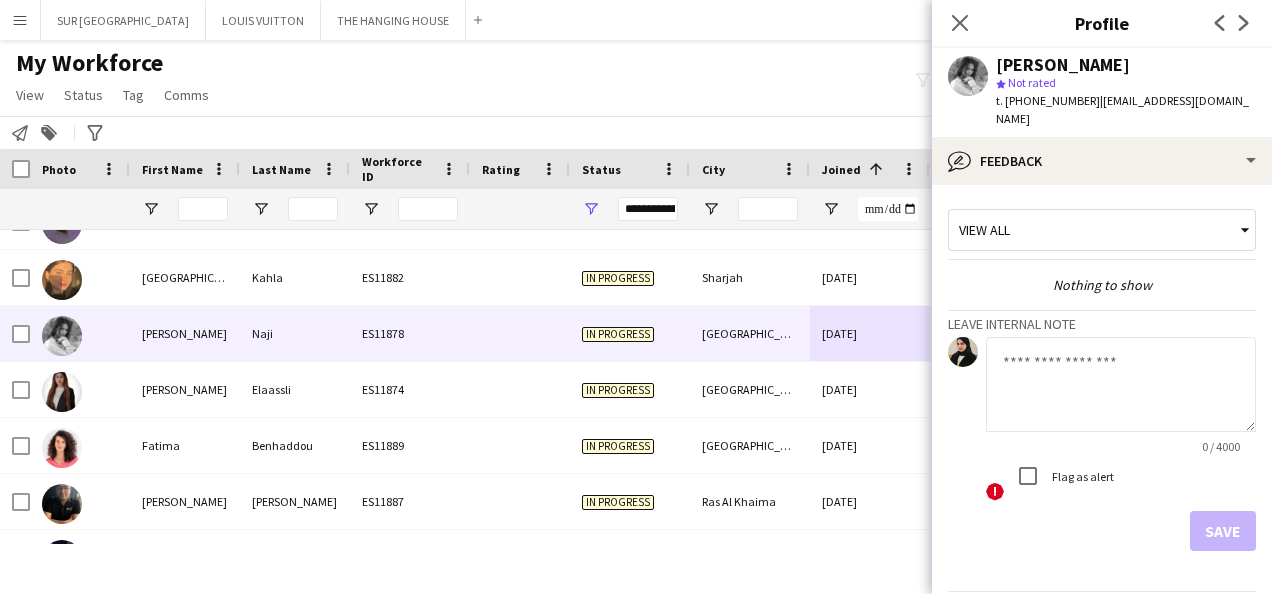 click 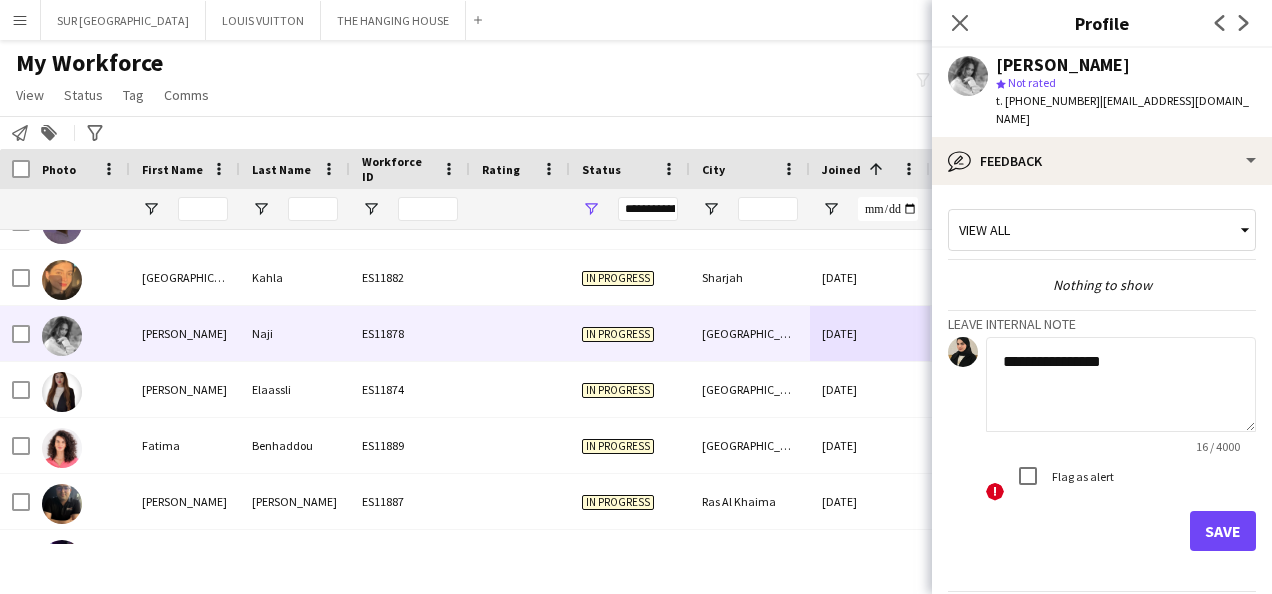 type on "**********" 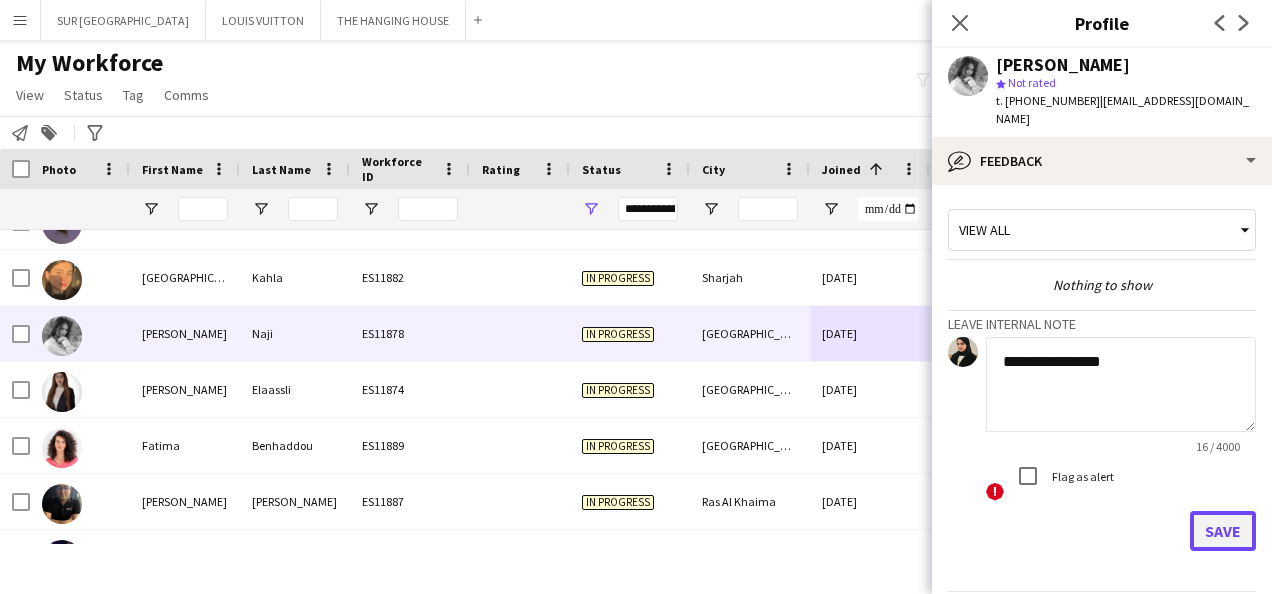 click on "Save" 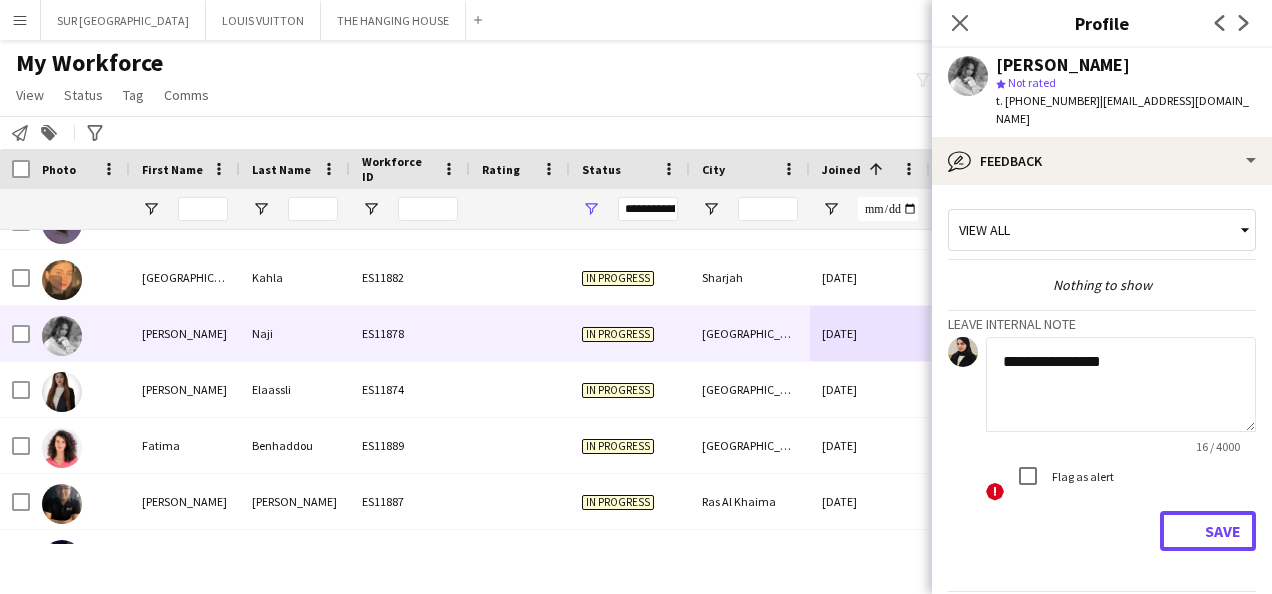 type 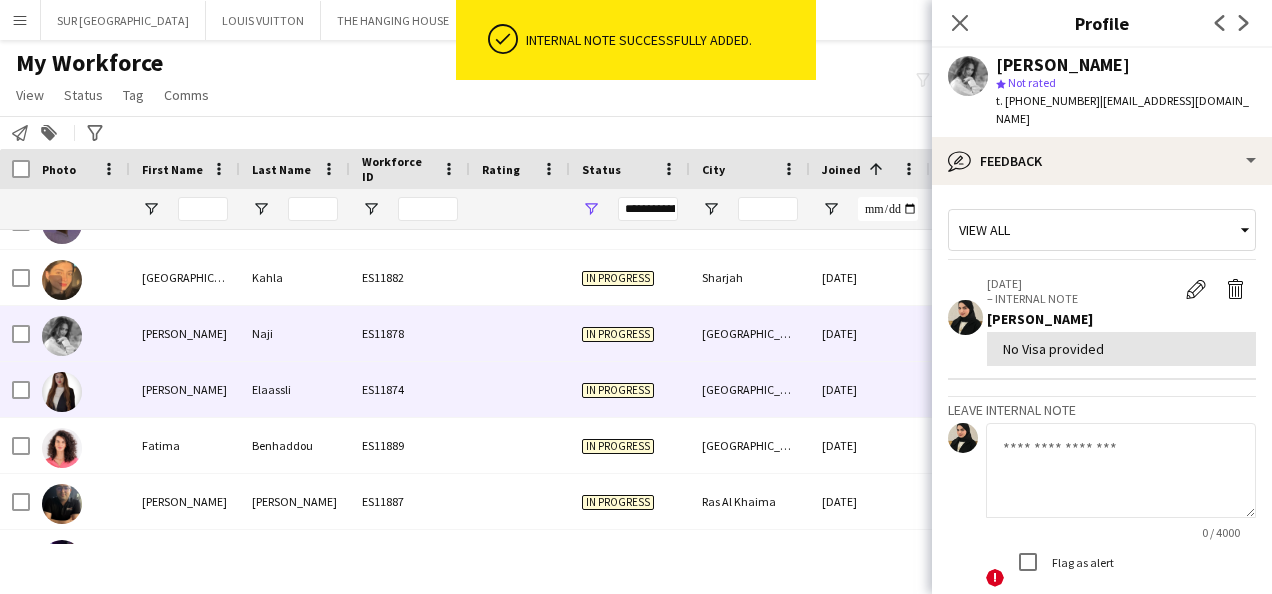 click on "[DATE]" at bounding box center (870, 389) 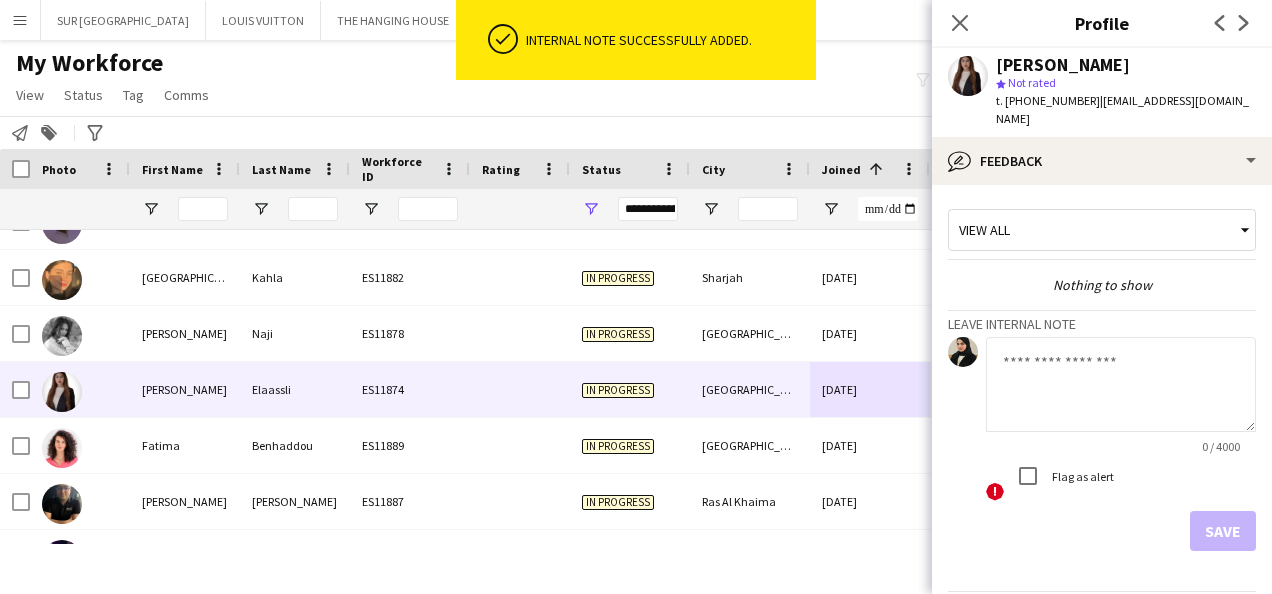 click on "View all  Nothing to show   Leave internal note
0 / 4000  !  Flag as alert   Save" 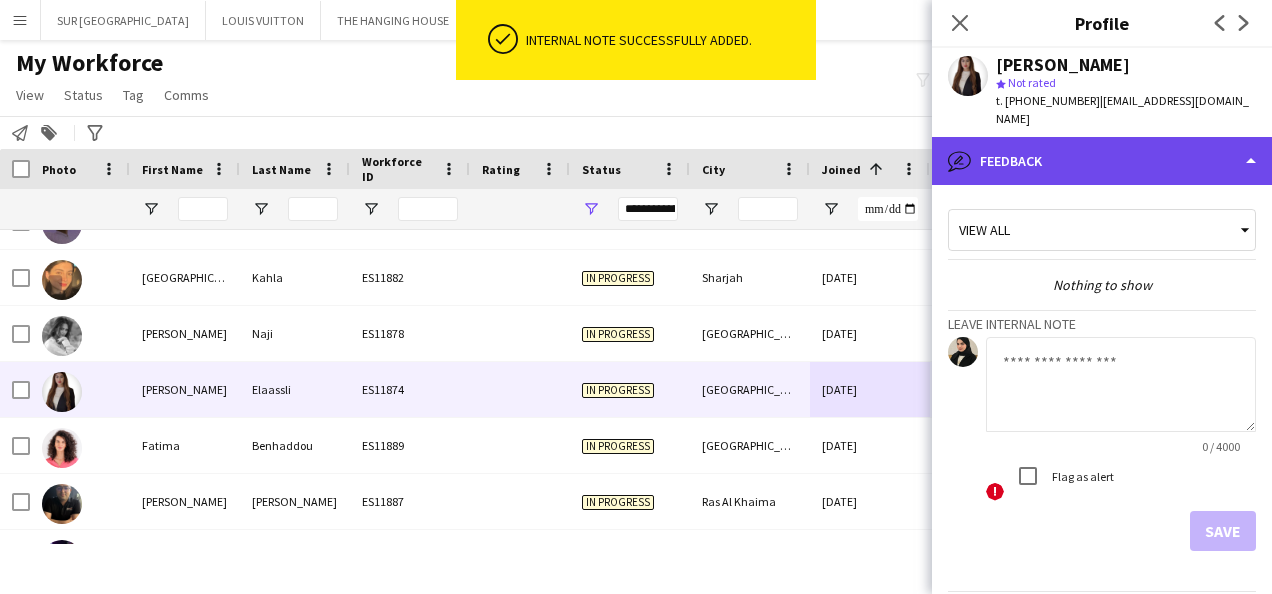 click on "bubble-pencil
Feedback" 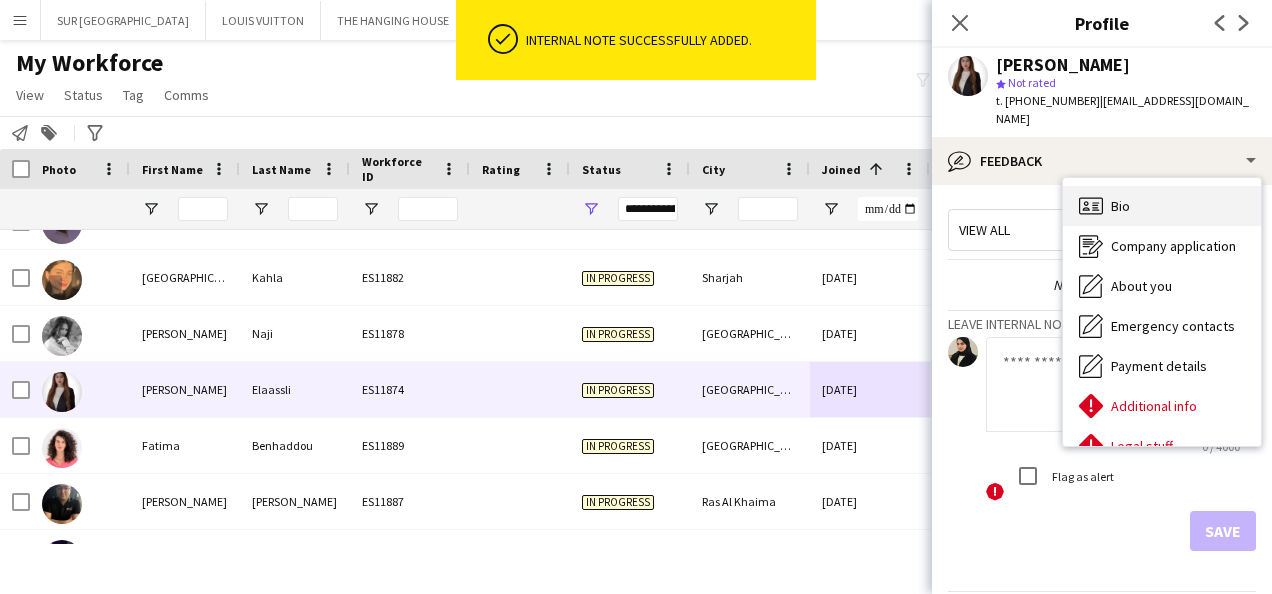 click on "Bio
Bio" at bounding box center [1162, 206] 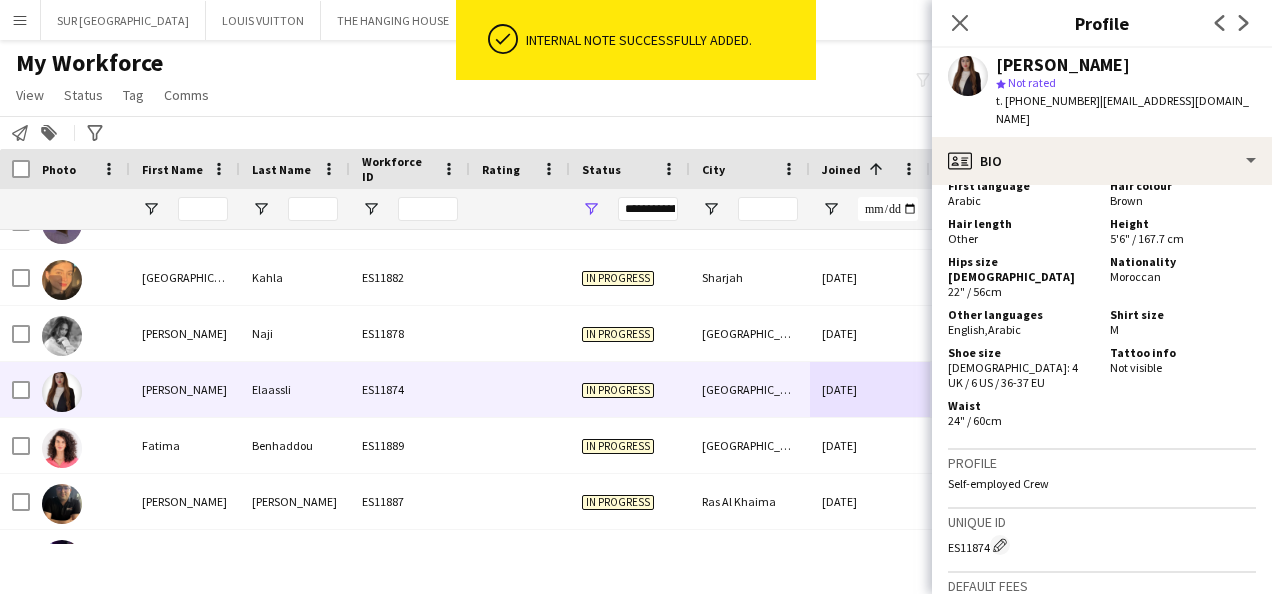 scroll, scrollTop: 1443, scrollLeft: 0, axis: vertical 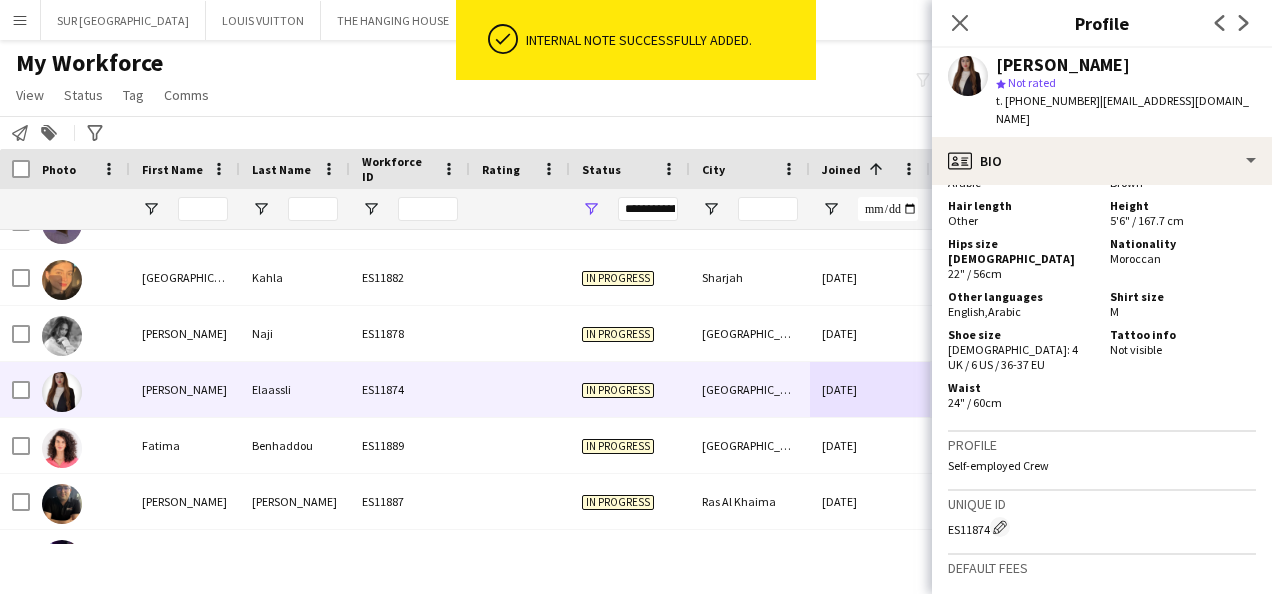 click on "Nationality   Moroccan" 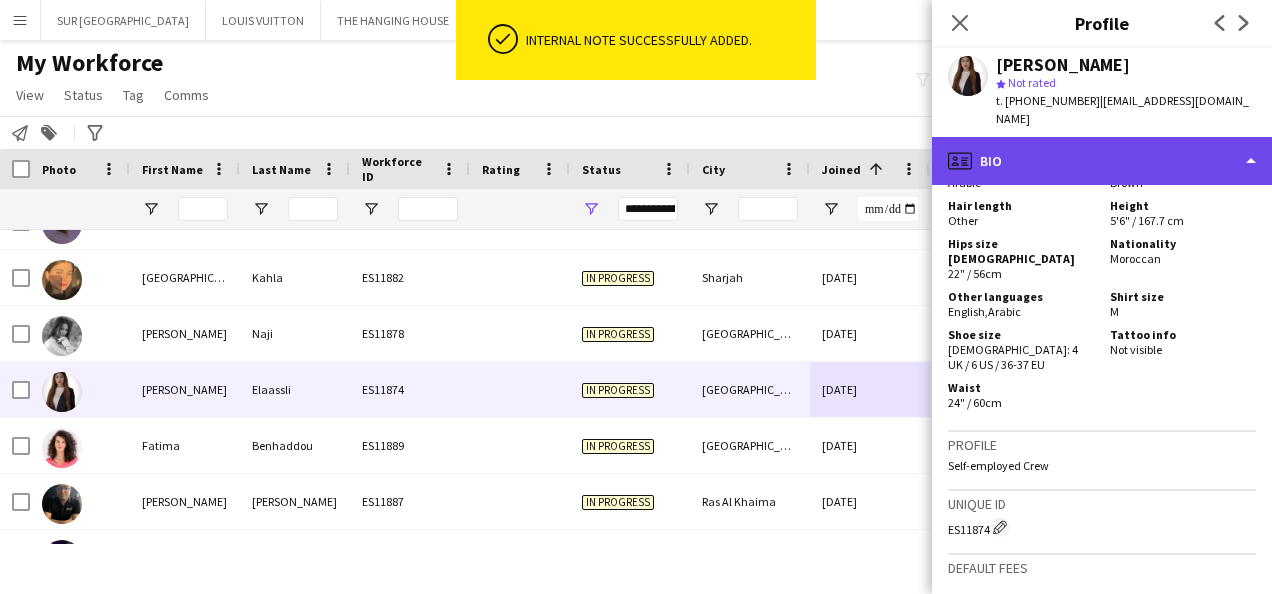 click on "profile
Bio" 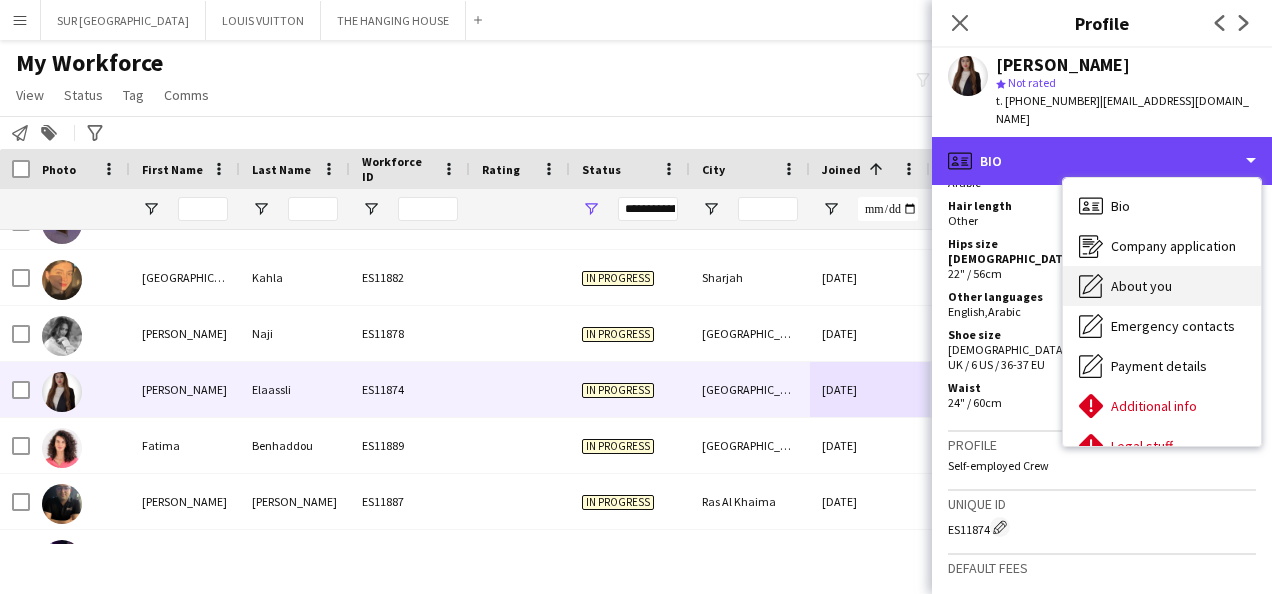 scroll, scrollTop: 108, scrollLeft: 0, axis: vertical 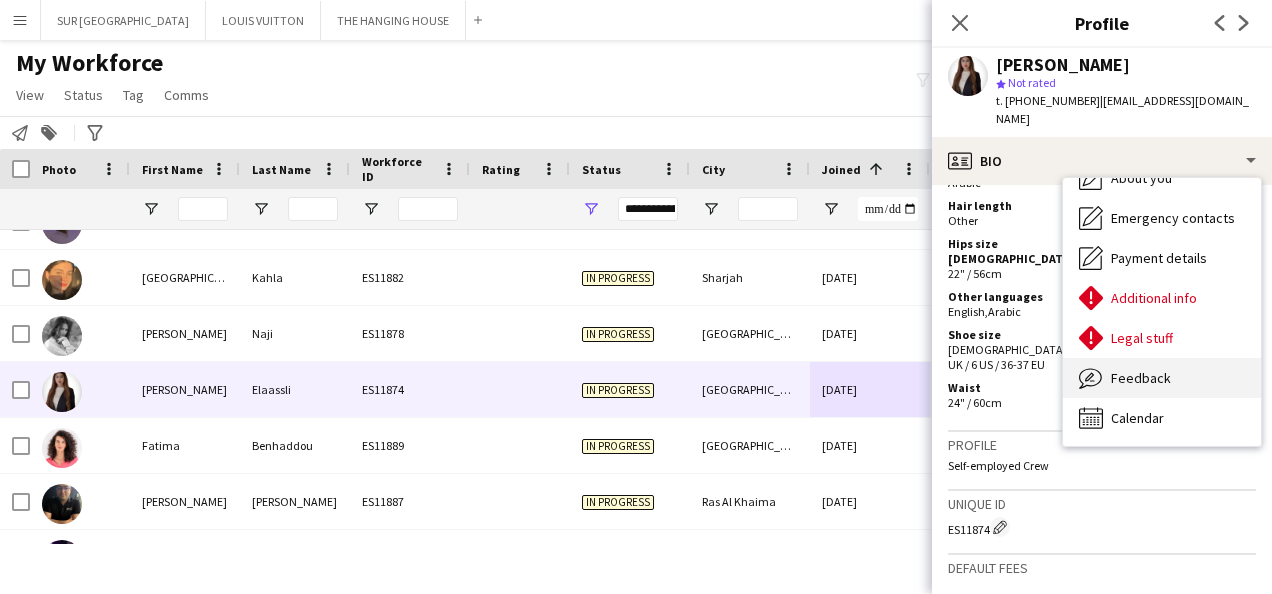 click on "Feedback" at bounding box center [1141, 378] 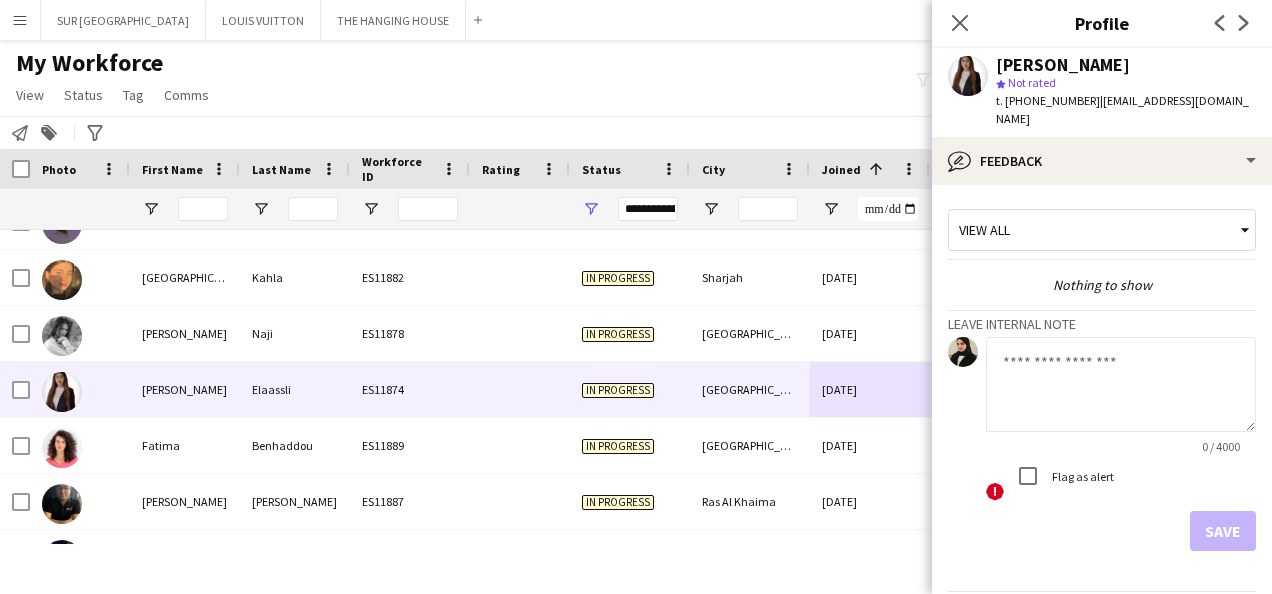 click on "0 / 4000" 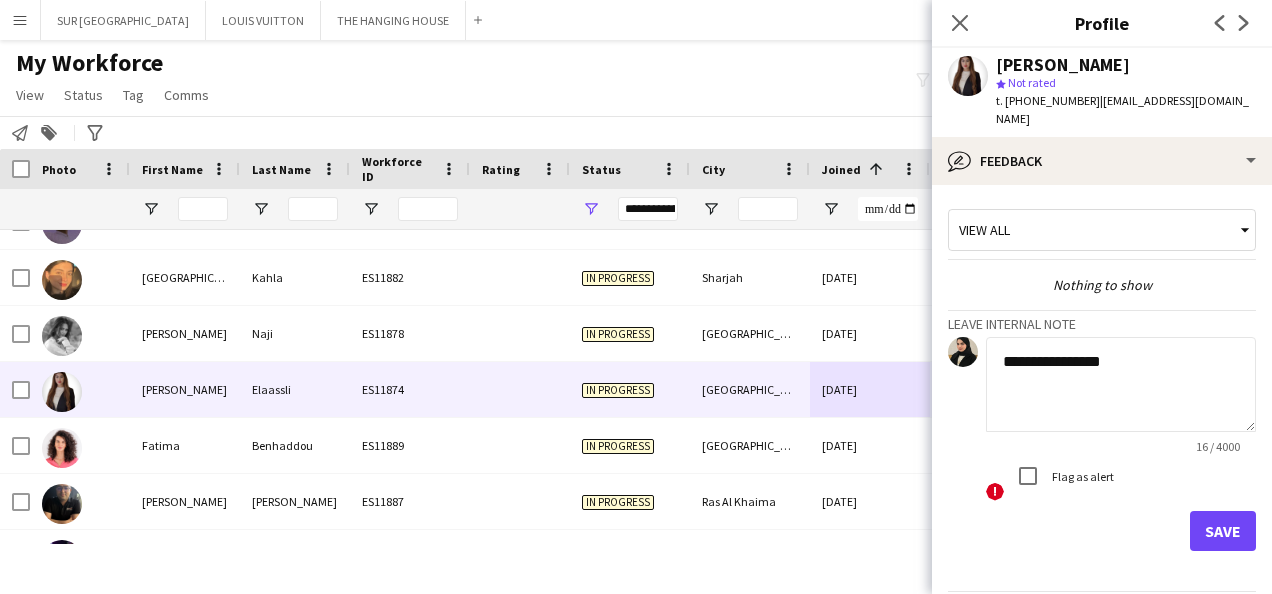 type on "**********" 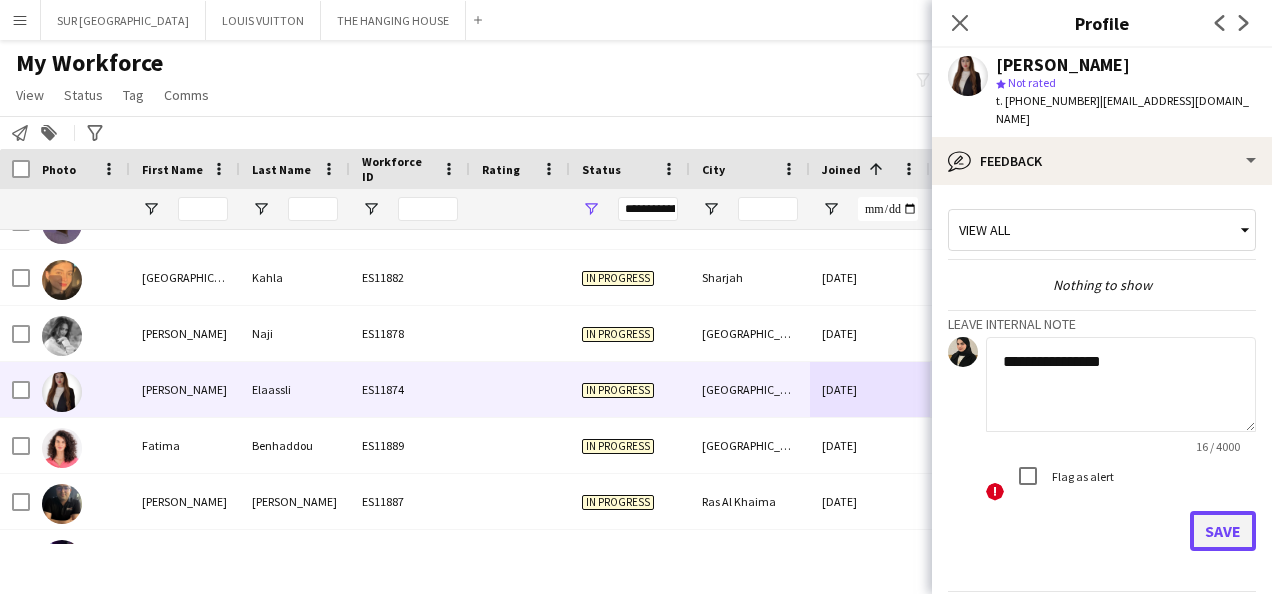 click on "Save" 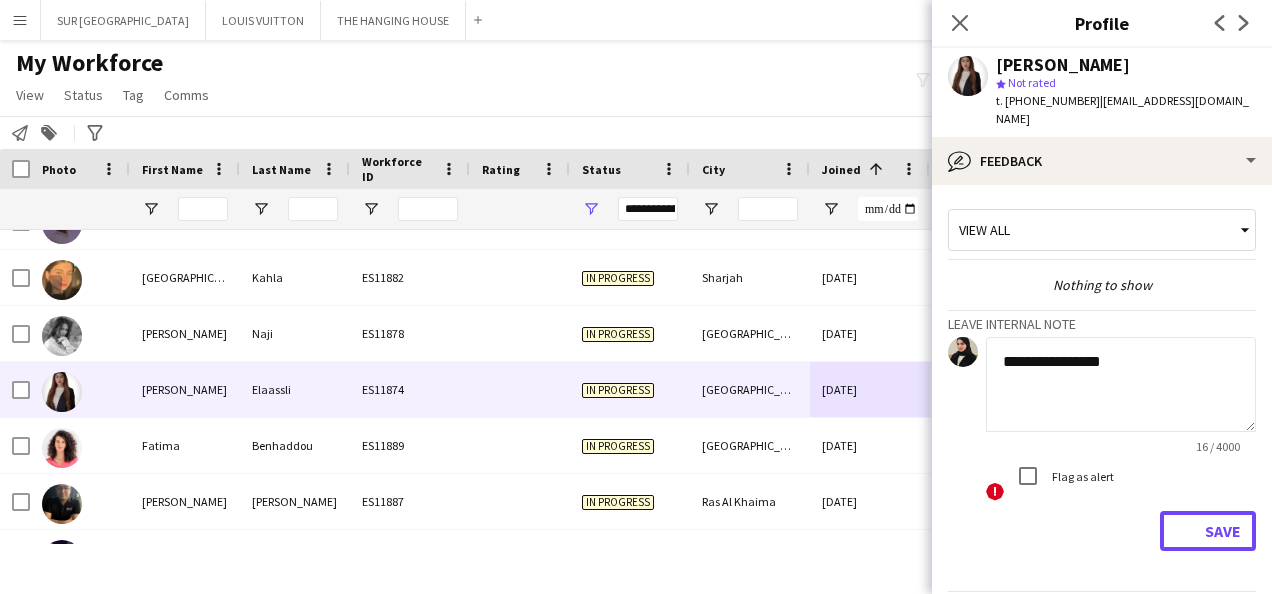 type 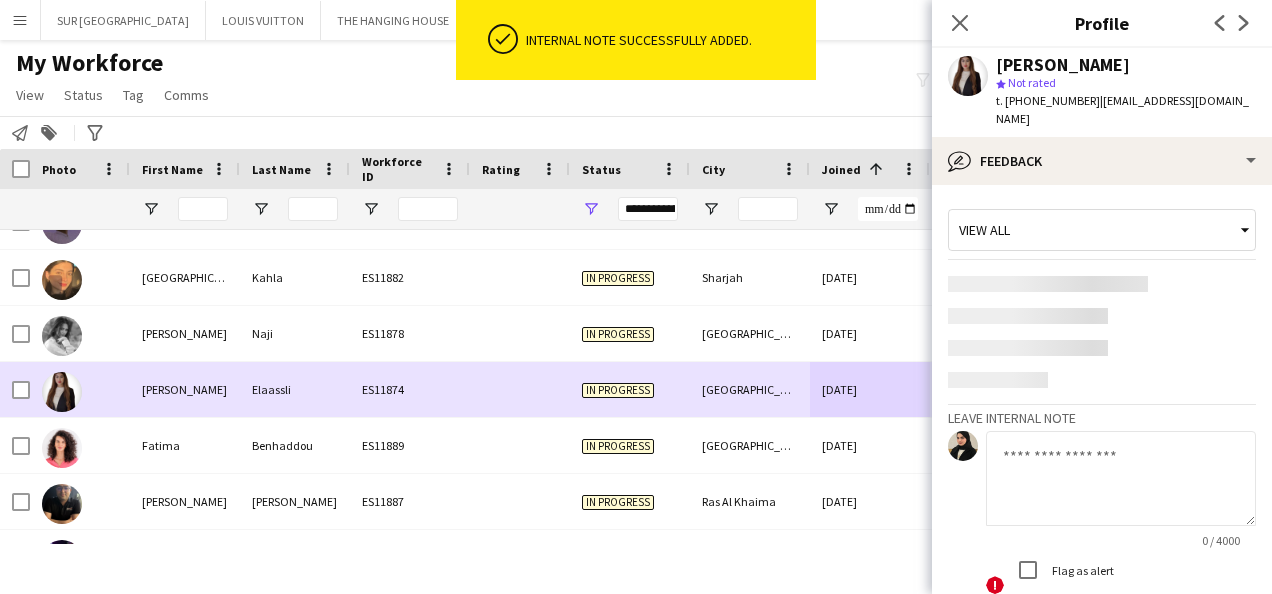 click on "[DATE]" at bounding box center [870, 445] 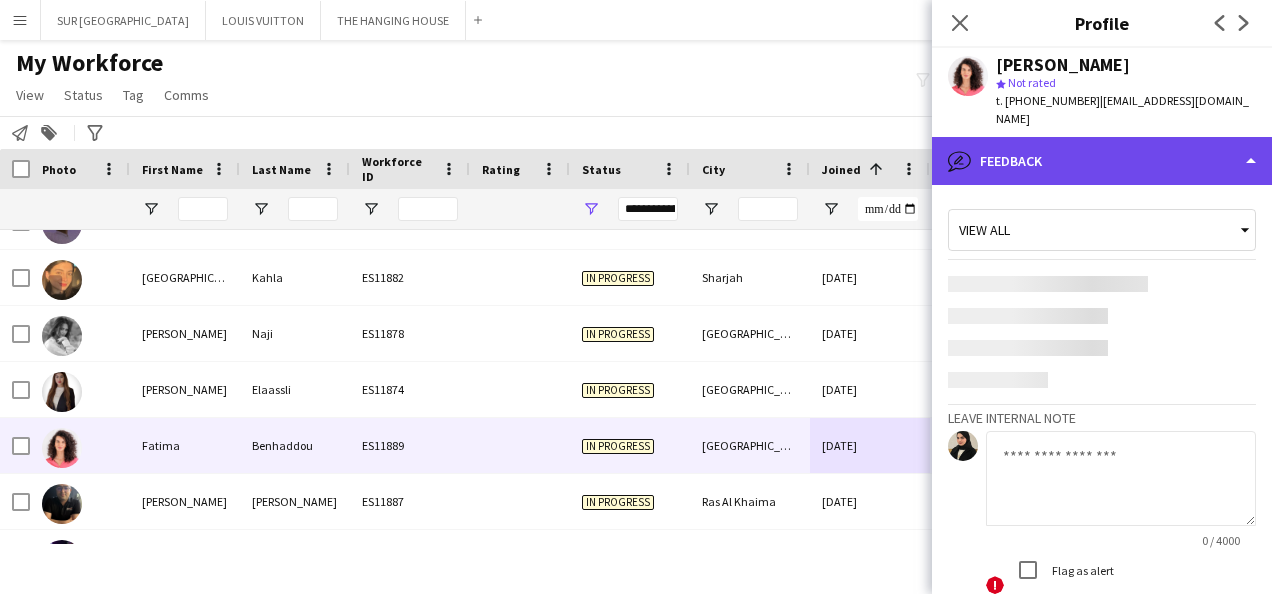 click on "bubble-pencil
Feedback" 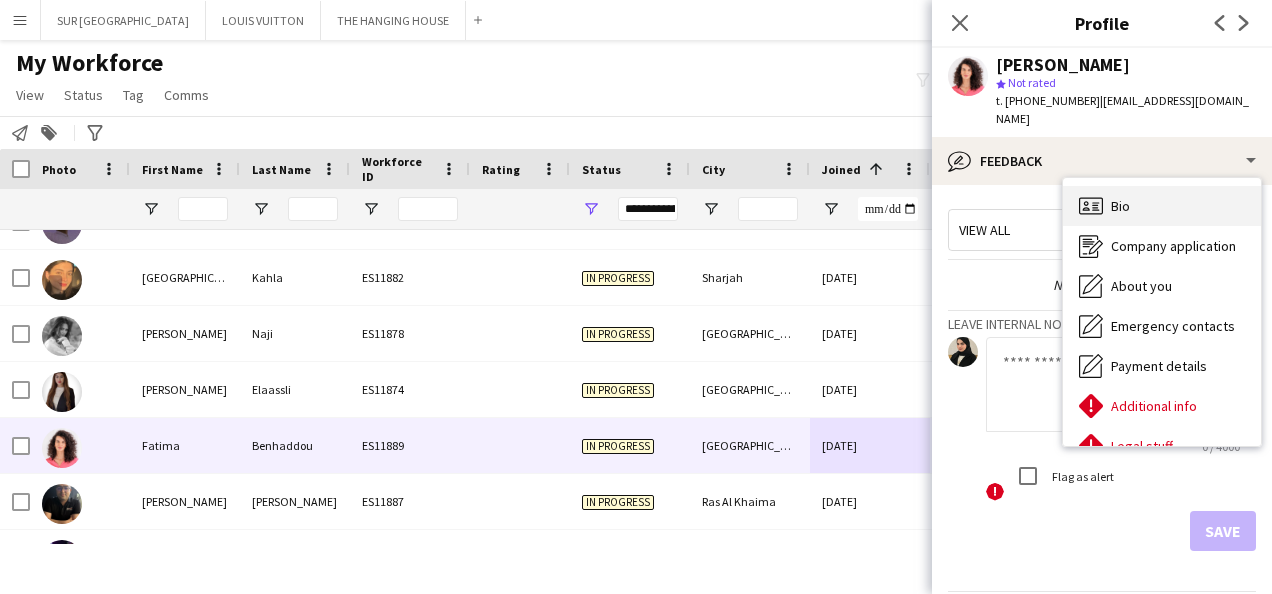click on "Bio" at bounding box center (1120, 206) 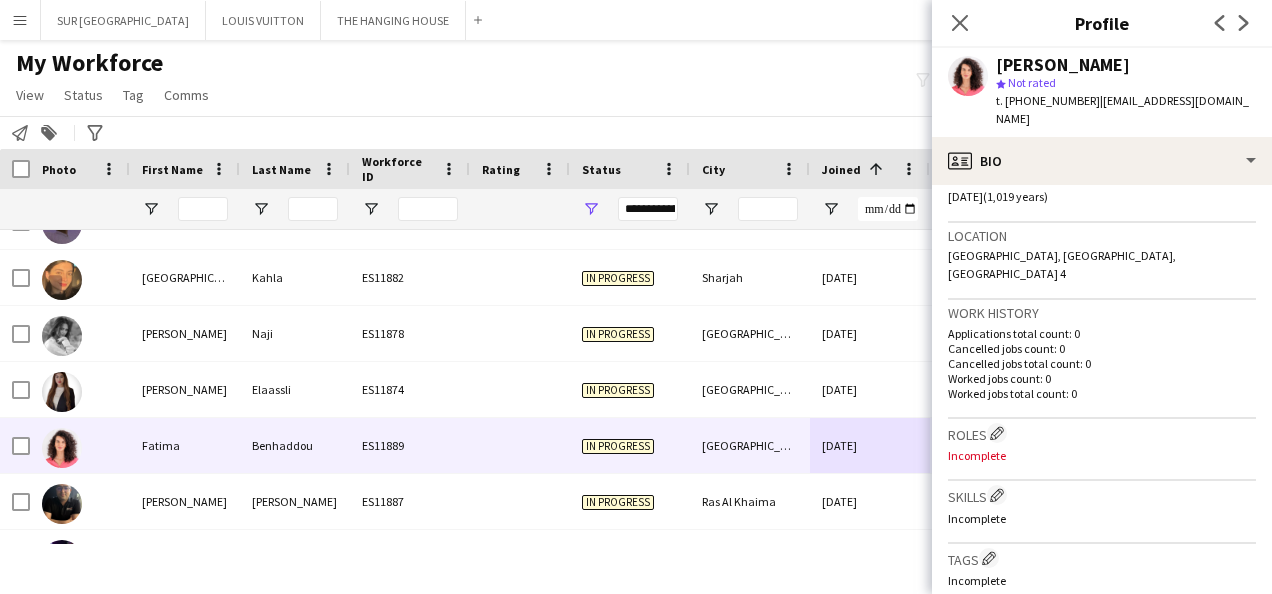 scroll, scrollTop: 872, scrollLeft: 0, axis: vertical 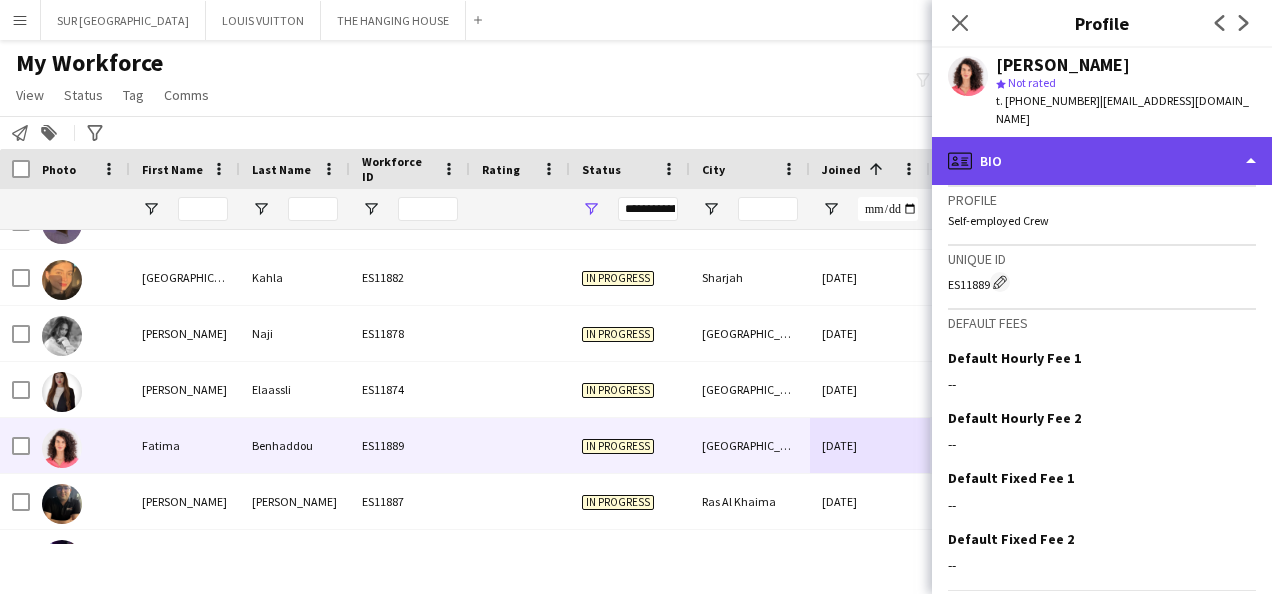 click on "profile
Bio" 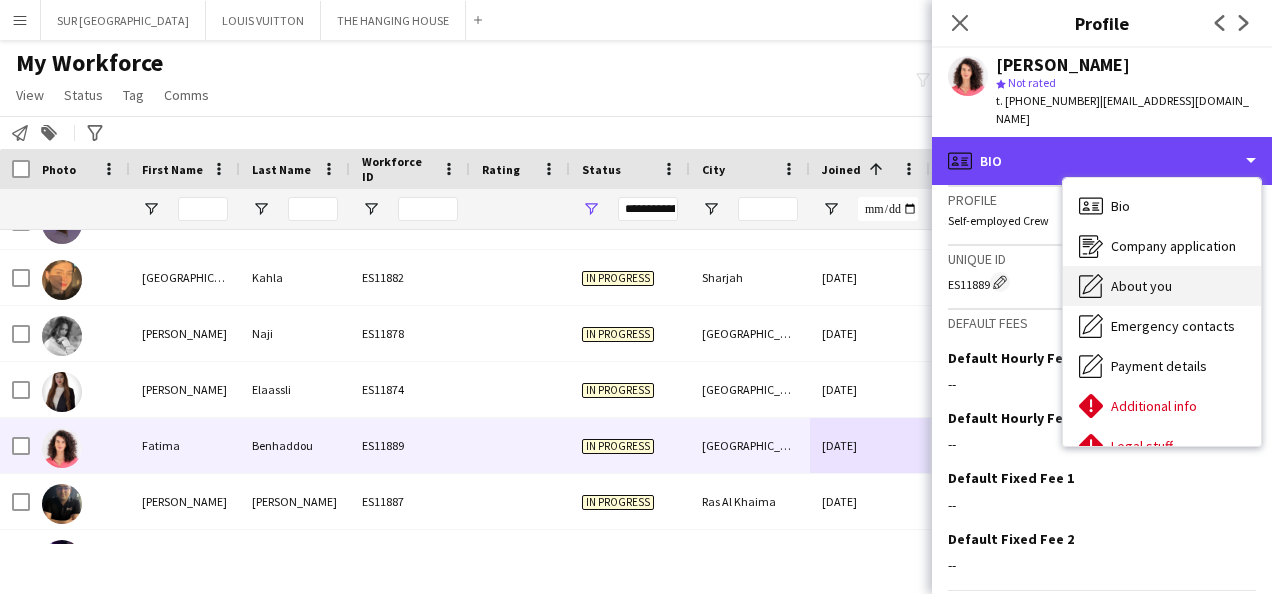 scroll, scrollTop: 108, scrollLeft: 0, axis: vertical 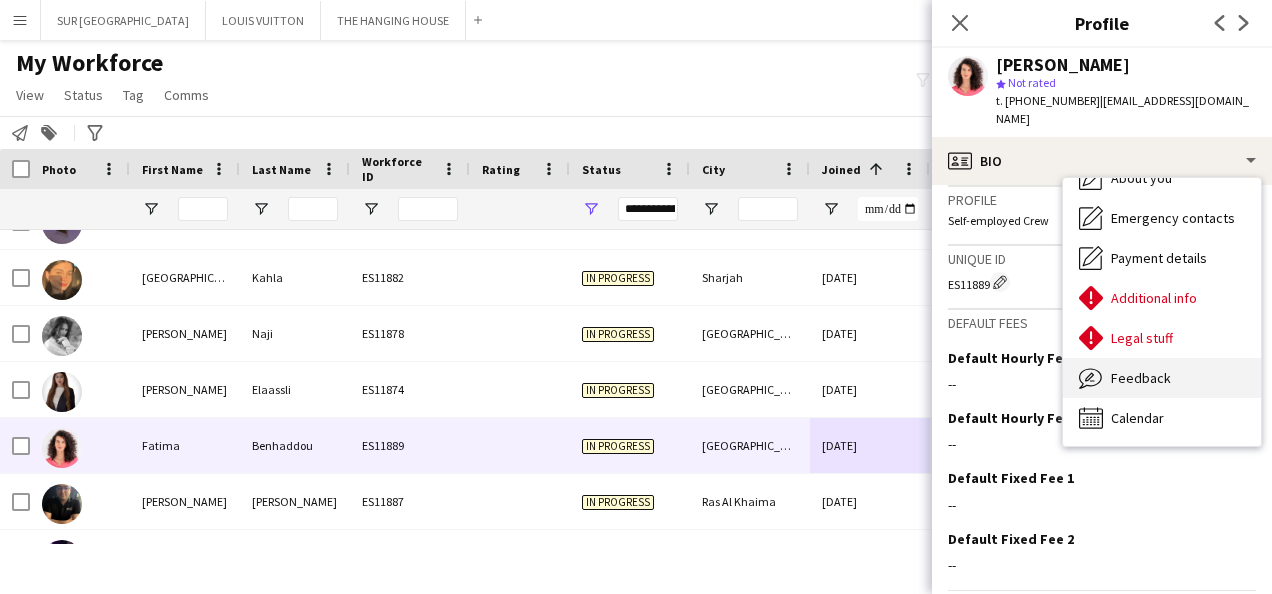 click on "Feedback" at bounding box center (1141, 378) 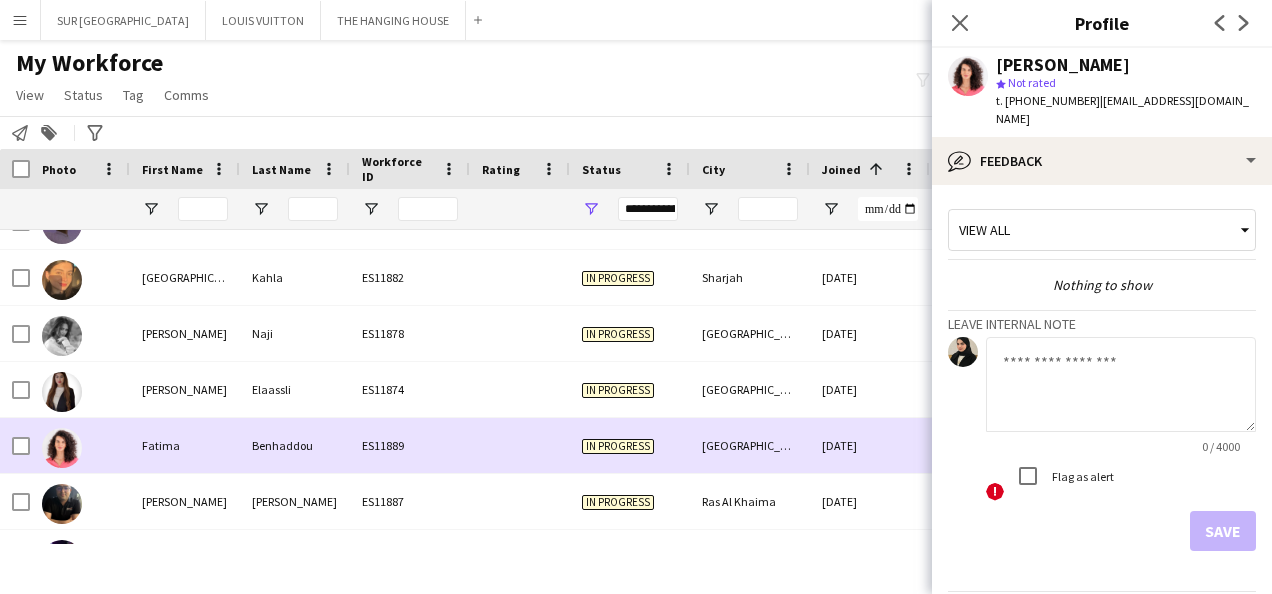 click on "[DATE]" at bounding box center (870, 445) 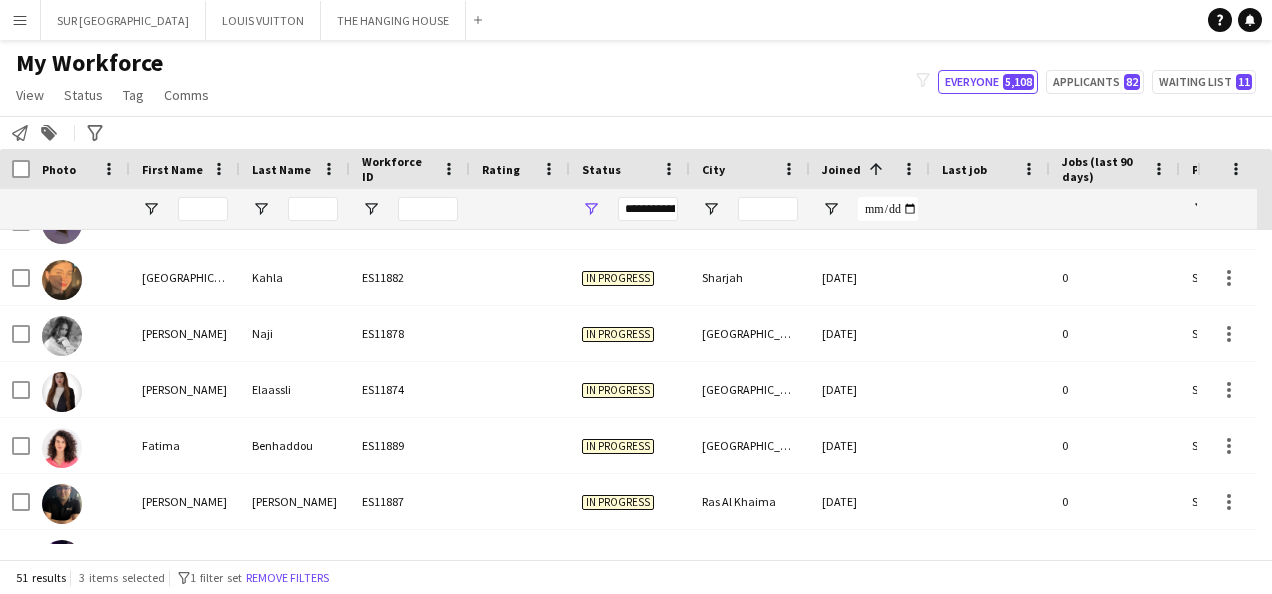 scroll, scrollTop: 289, scrollLeft: 0, axis: vertical 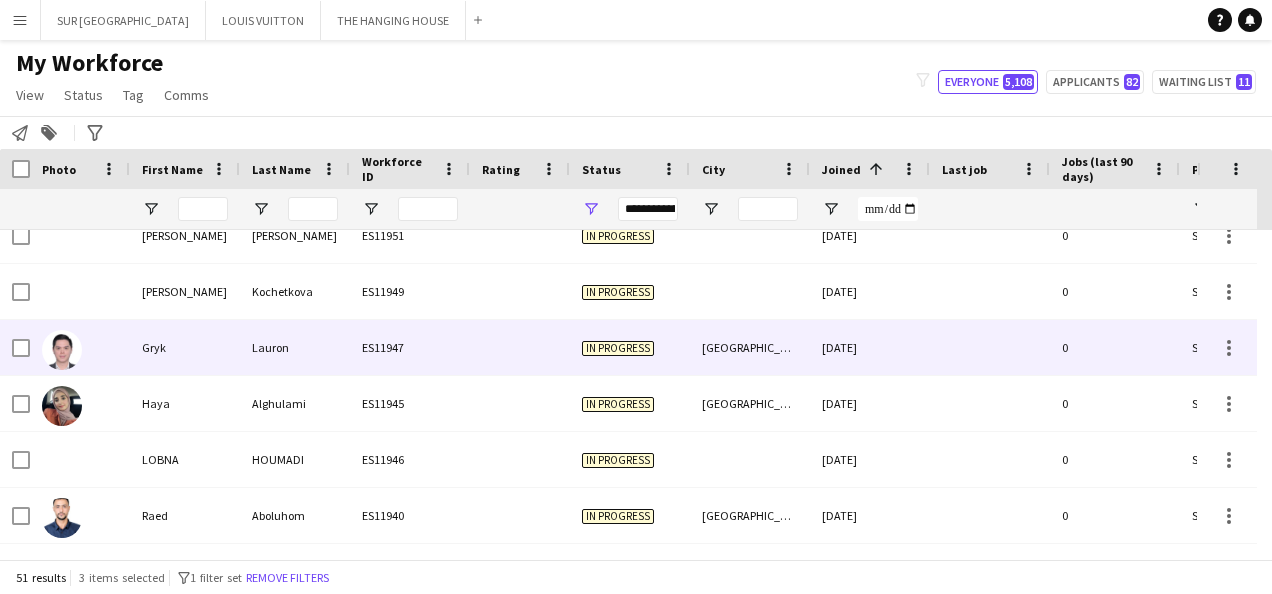 click on "[DATE]" at bounding box center [870, 347] 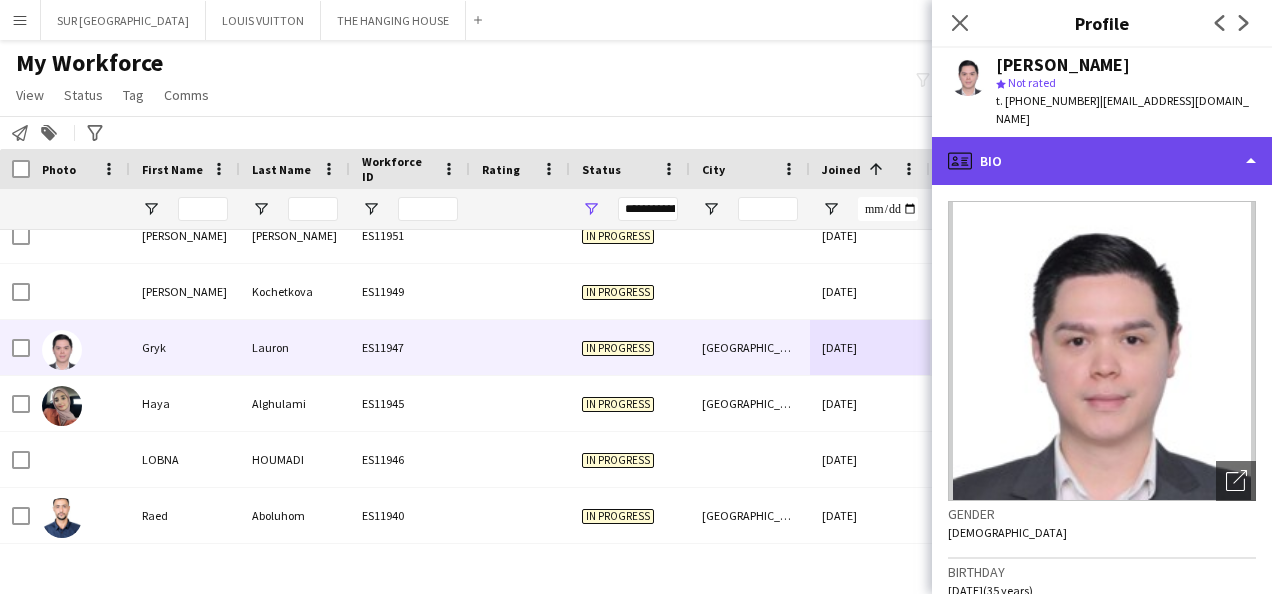 click on "profile
Bio" 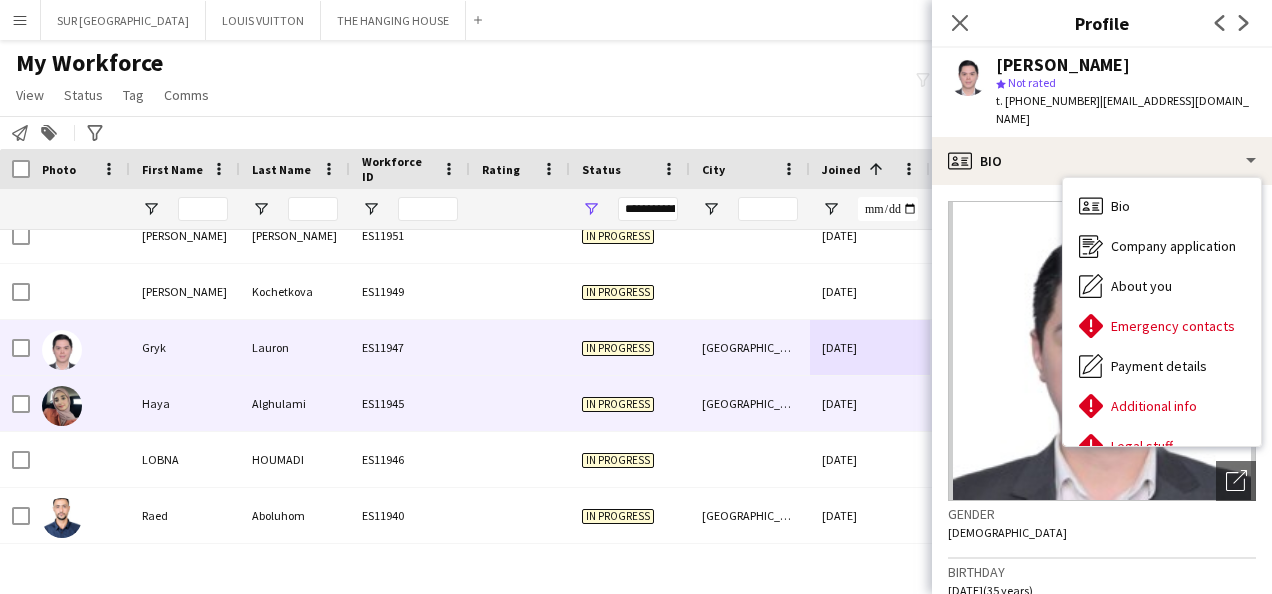 click on "[DATE]" at bounding box center (870, 403) 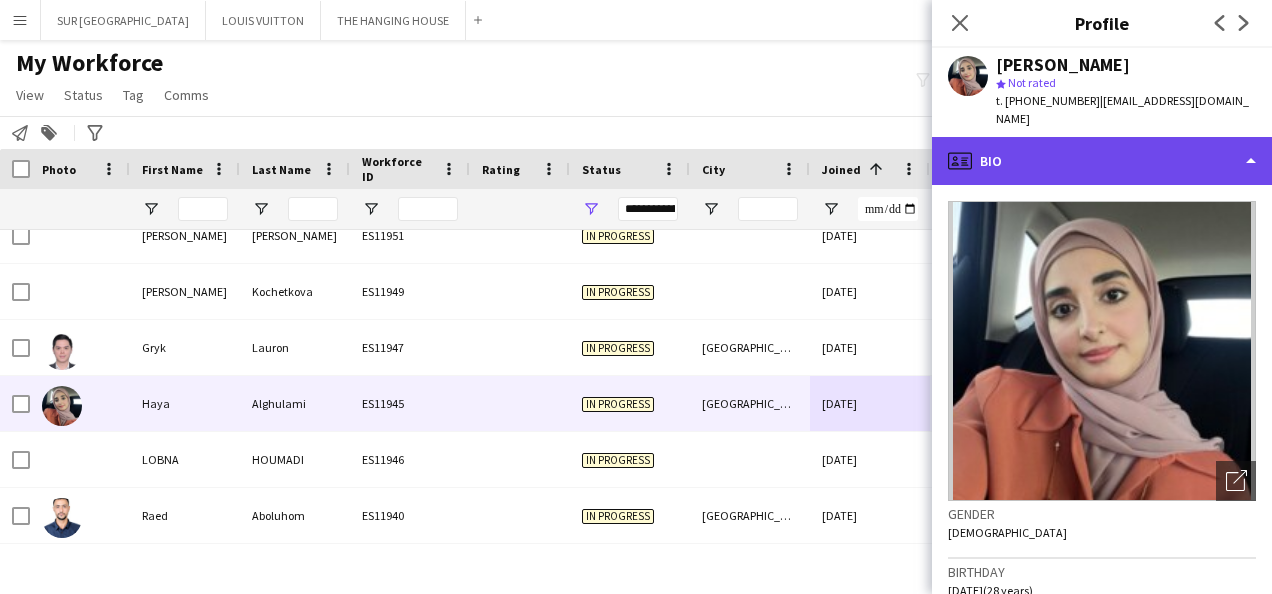 click on "profile
Bio" 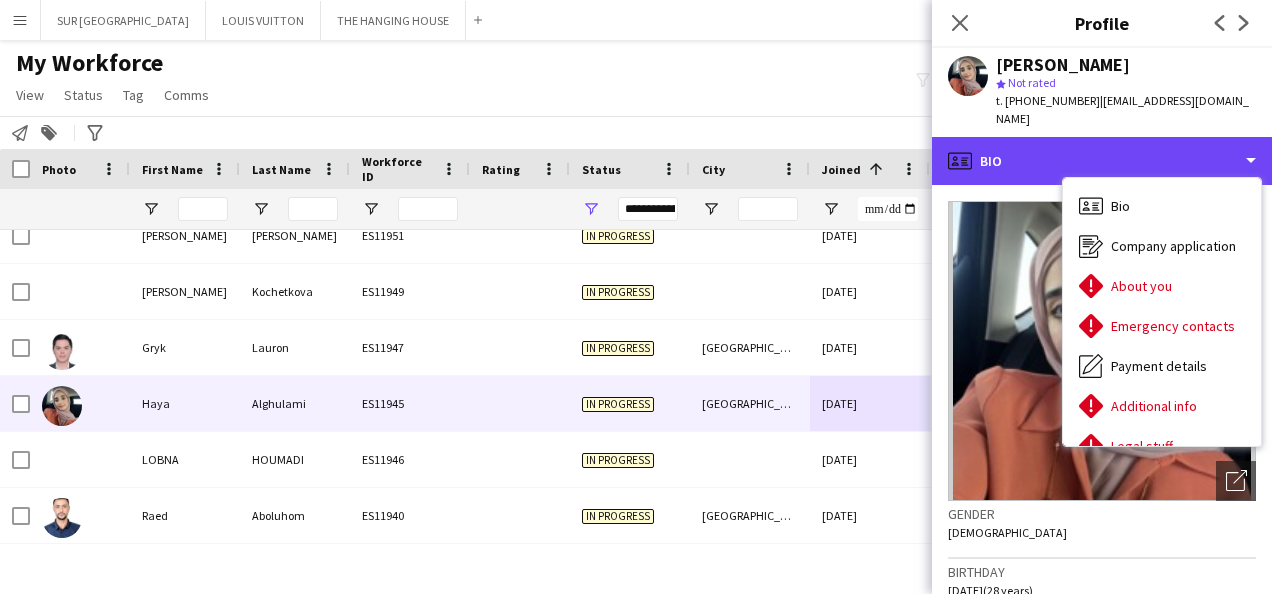 scroll, scrollTop: 2395, scrollLeft: 0, axis: vertical 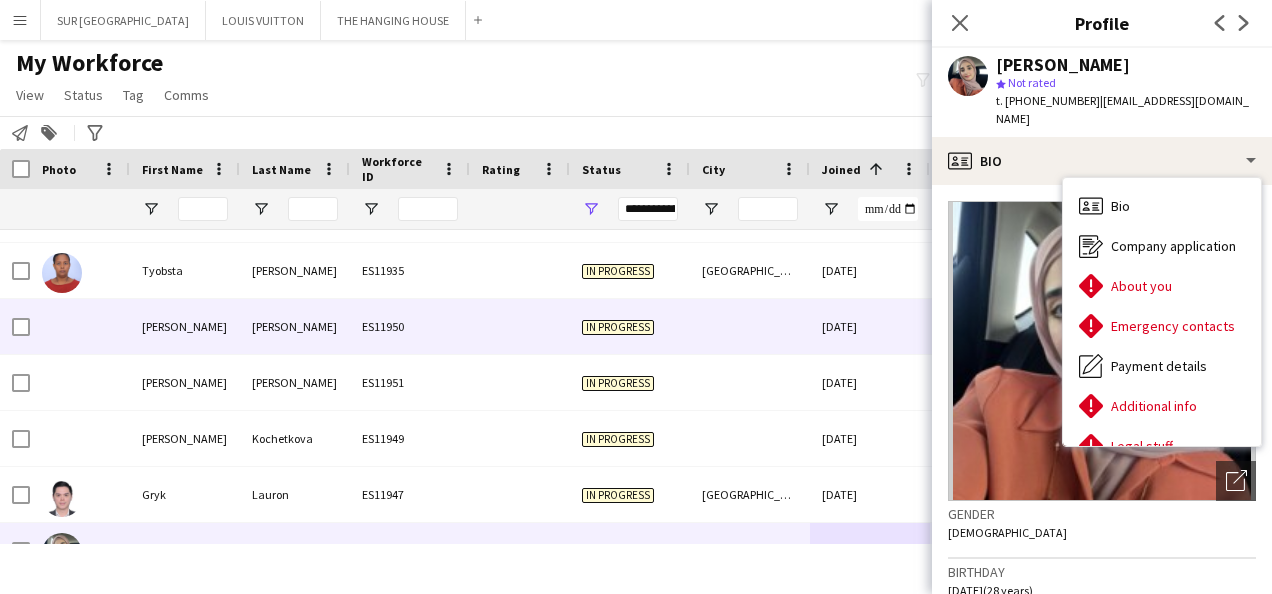 click on "[DATE]" at bounding box center [870, 326] 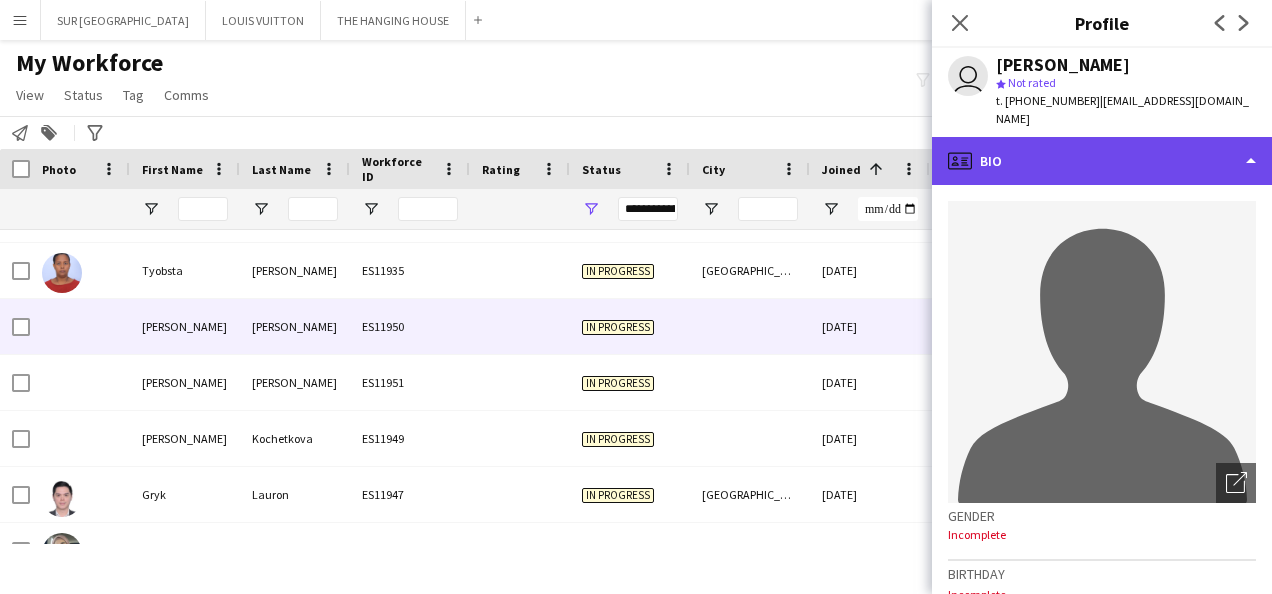 click on "profile
Bio" 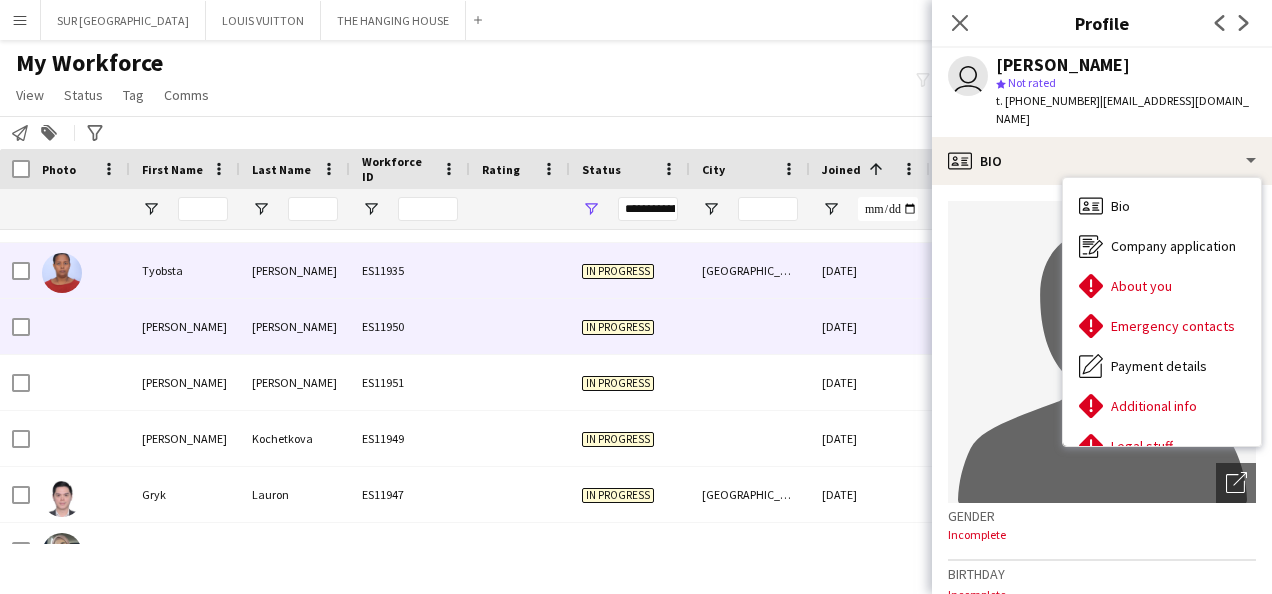 click on "[DATE]" at bounding box center (870, 270) 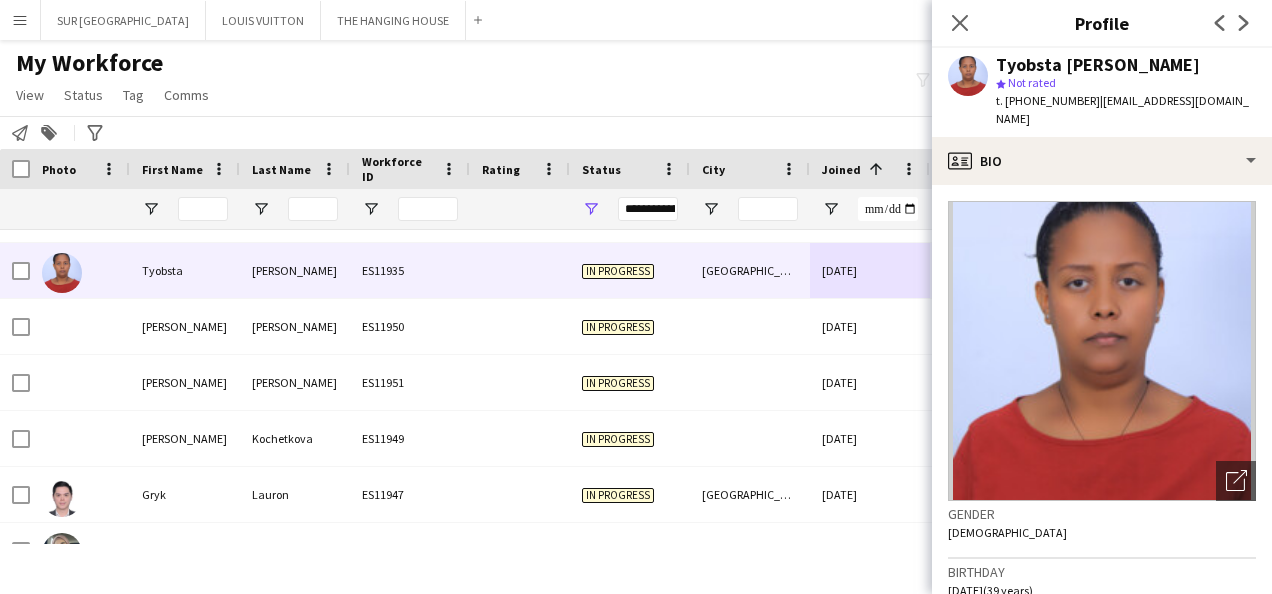 click on "Open photos pop-in
Gender   [DEMOGRAPHIC_DATA]   Birthday   [DEMOGRAPHIC_DATA]   (39 years)   Location   [GEOGRAPHIC_DATA], [GEOGRAPHIC_DATA], [GEOGRAPHIC_DATA], 00000   Work history   Applications total count: 0   Cancelled jobs count: 0   Cancelled jobs total count: 0   Worked jobs count: 0   Worked jobs total count: 0   Roles
Edit crew company roles
Incomplete   Skills
Edit crew company skills
Incomplete   Tags
Edit crew company tags
Incomplete   Attributes   Incomplete   Profile   Self-employed Crew   Unique ID   ES11935
Edit crew unique ID
Default fees   Default Hourly Fee 1
Edit this field
--   Default Hourly Fee 2
Edit this field
--   Default Fixed Fee 1
Edit this field
--   Default Fixed Fee 2
Edit this field" 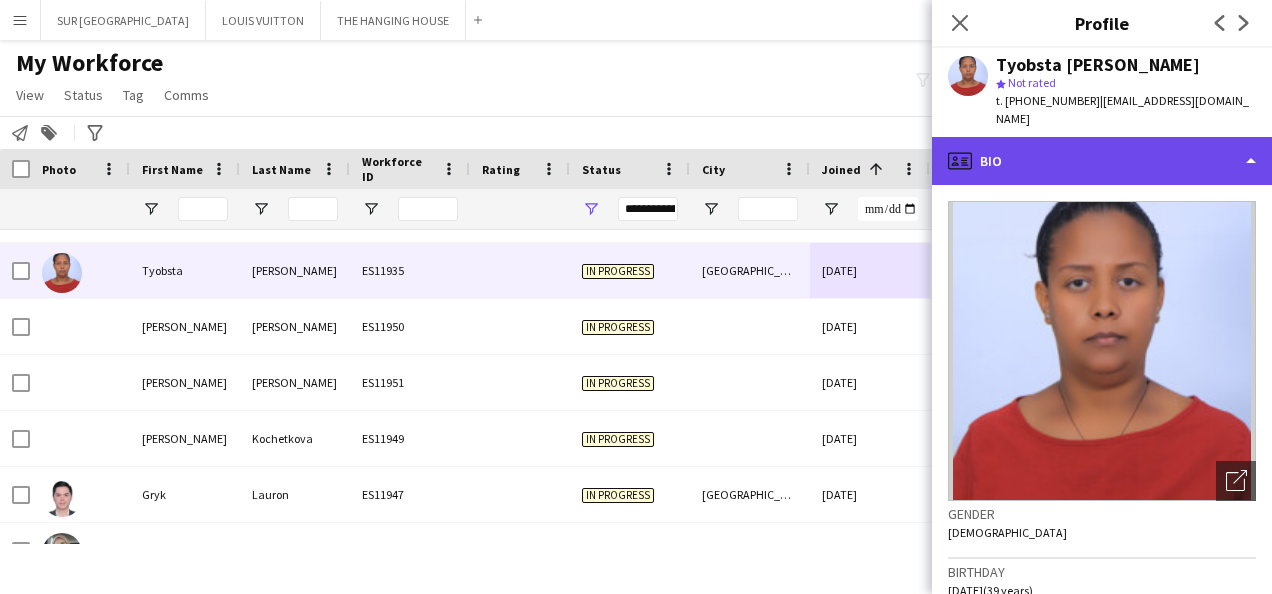 click on "profile
Bio" 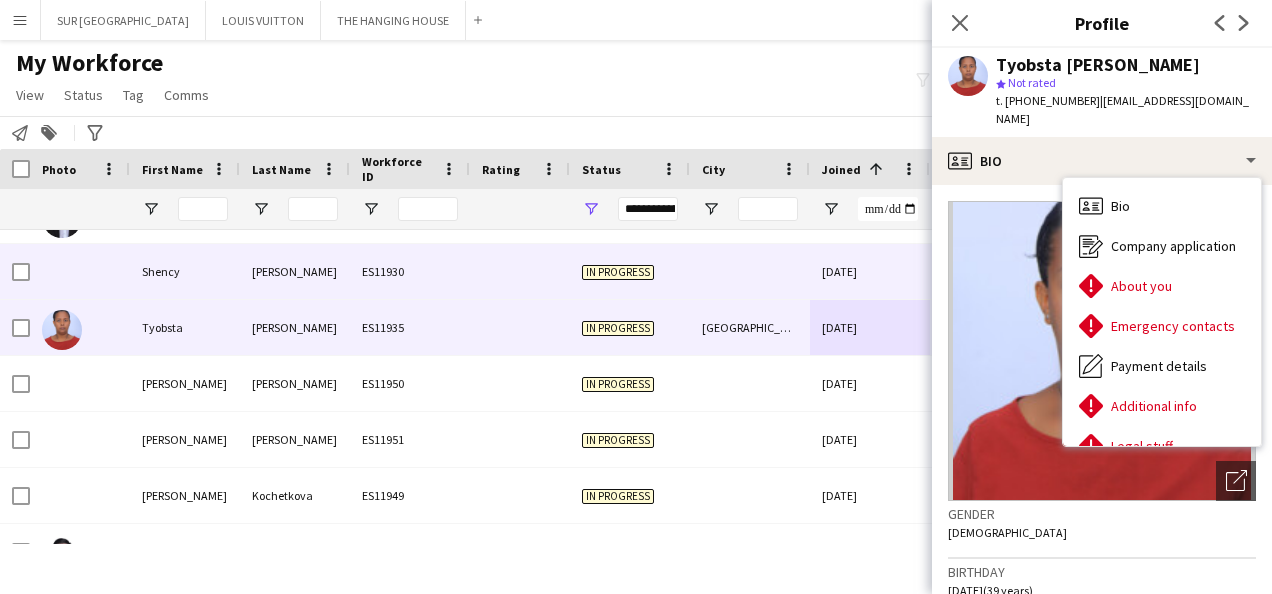 click on "[DATE]" at bounding box center (870, 271) 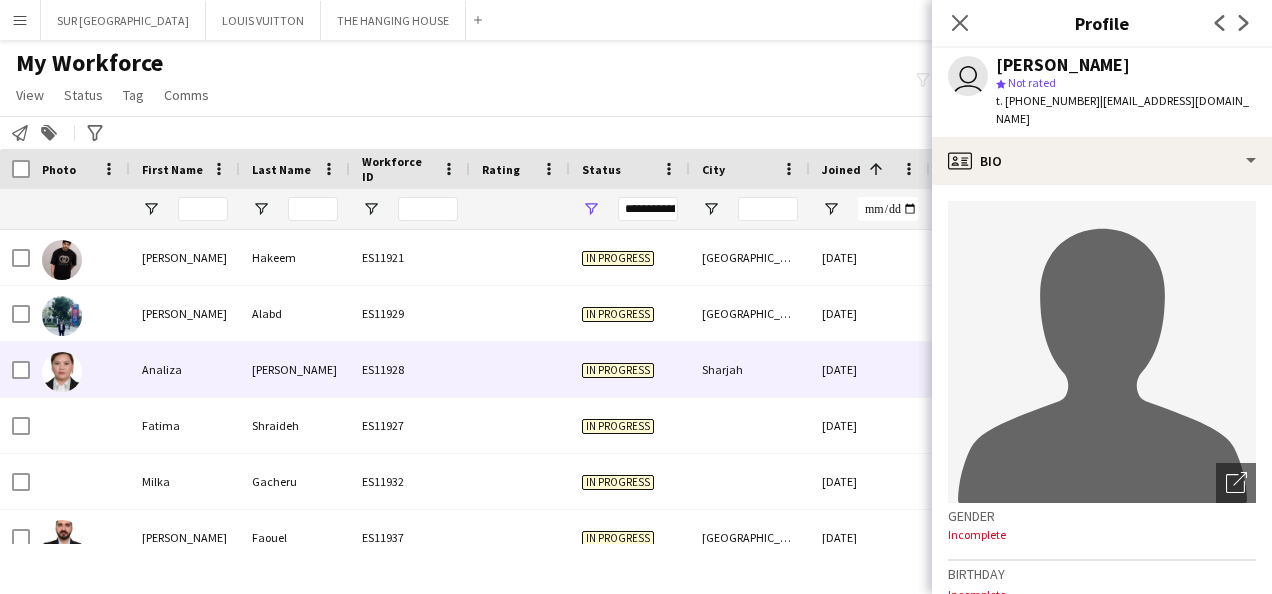 click on "[DATE]" at bounding box center (870, 369) 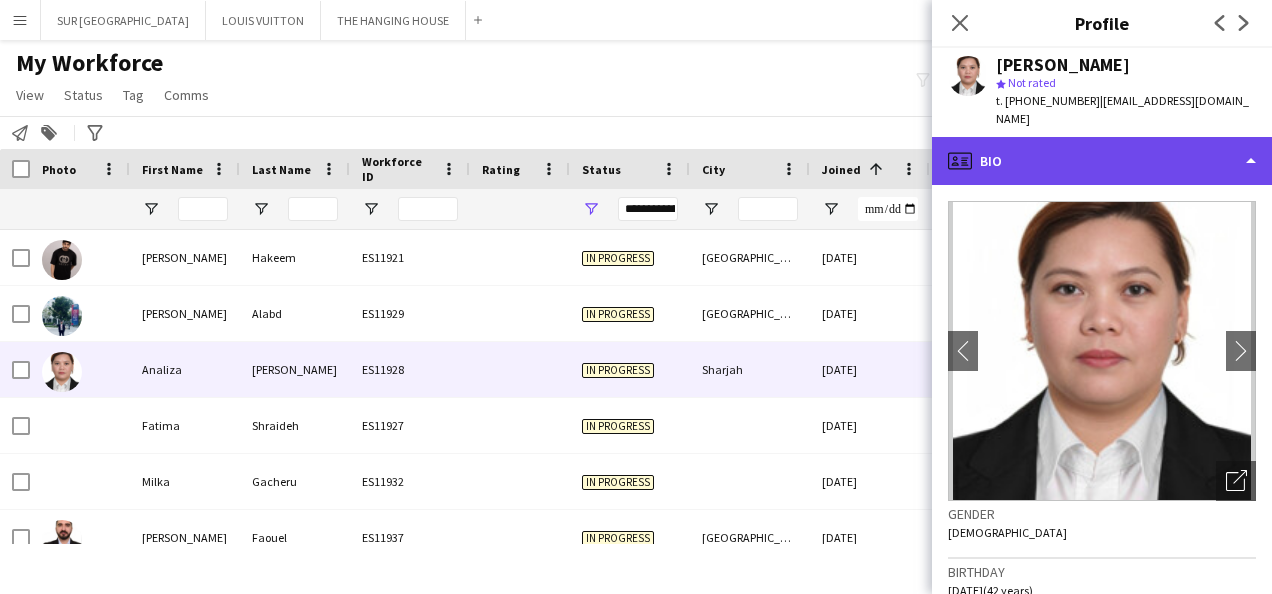 click on "profile
Bio" 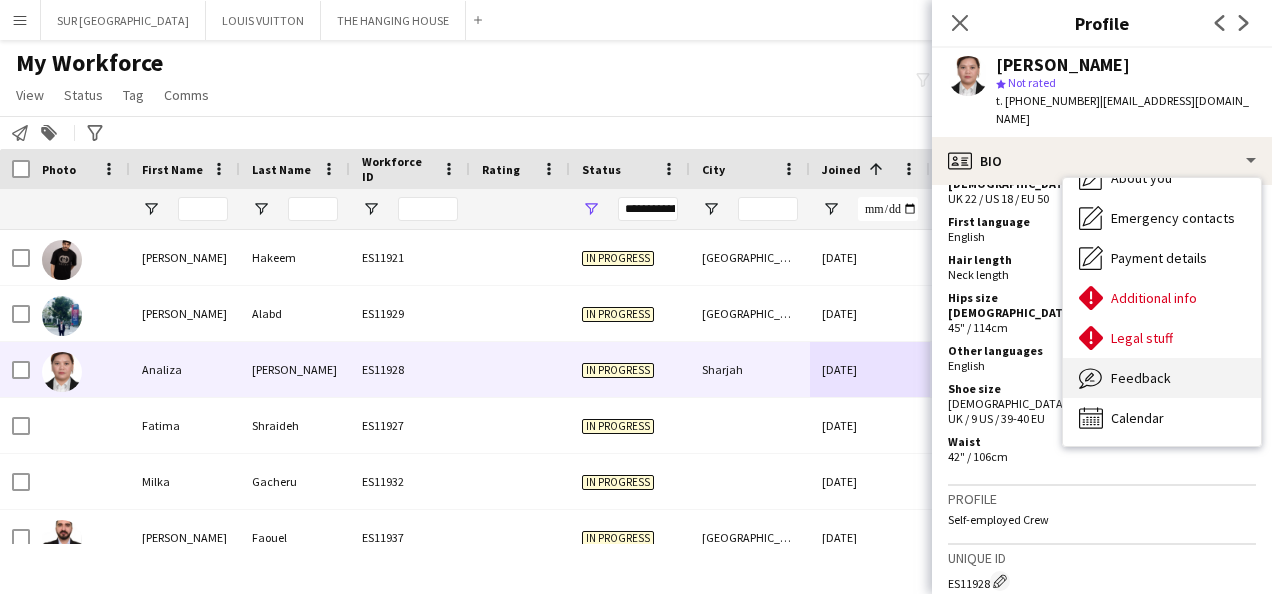 click on "Feedback" at bounding box center [1141, 378] 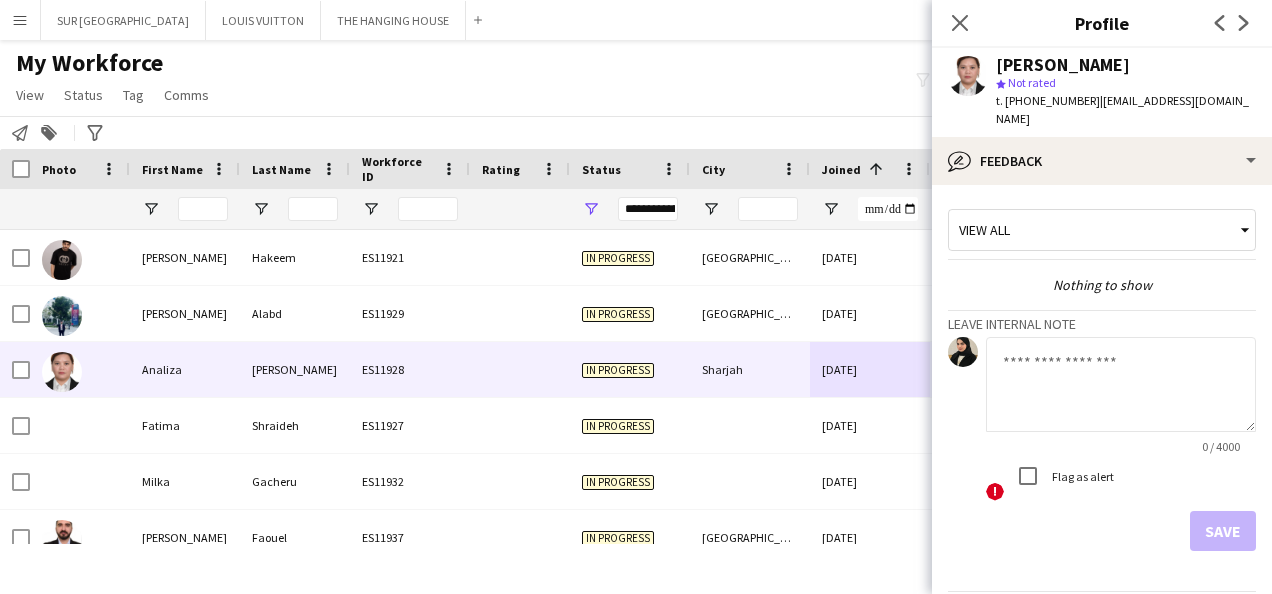 click 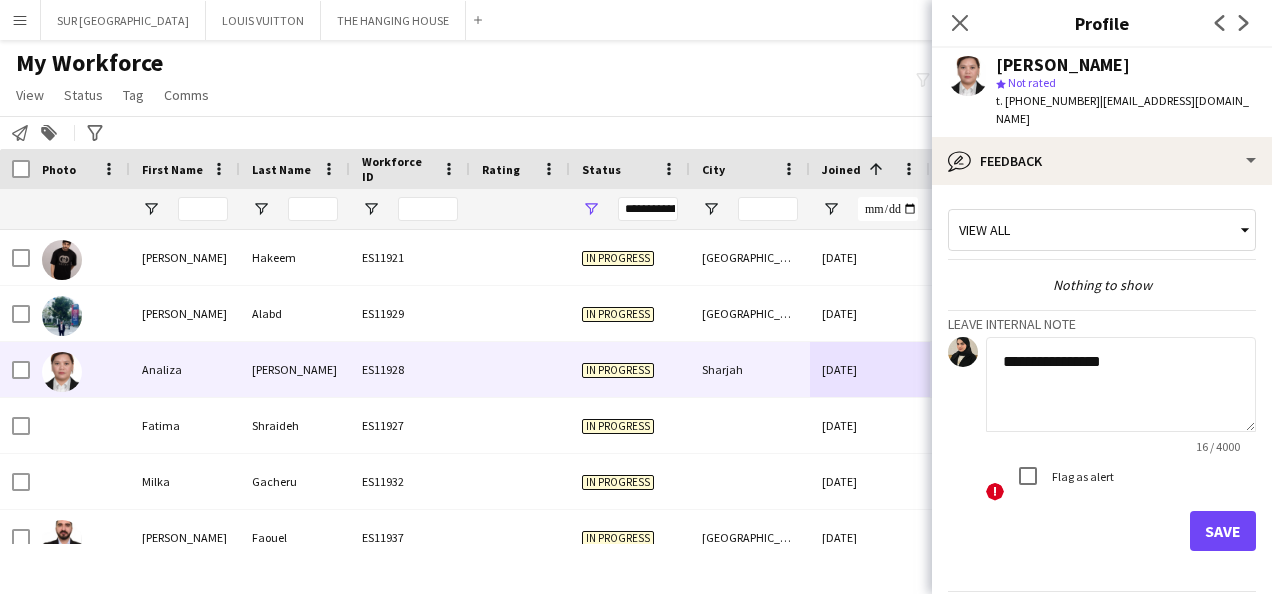 type on "**********" 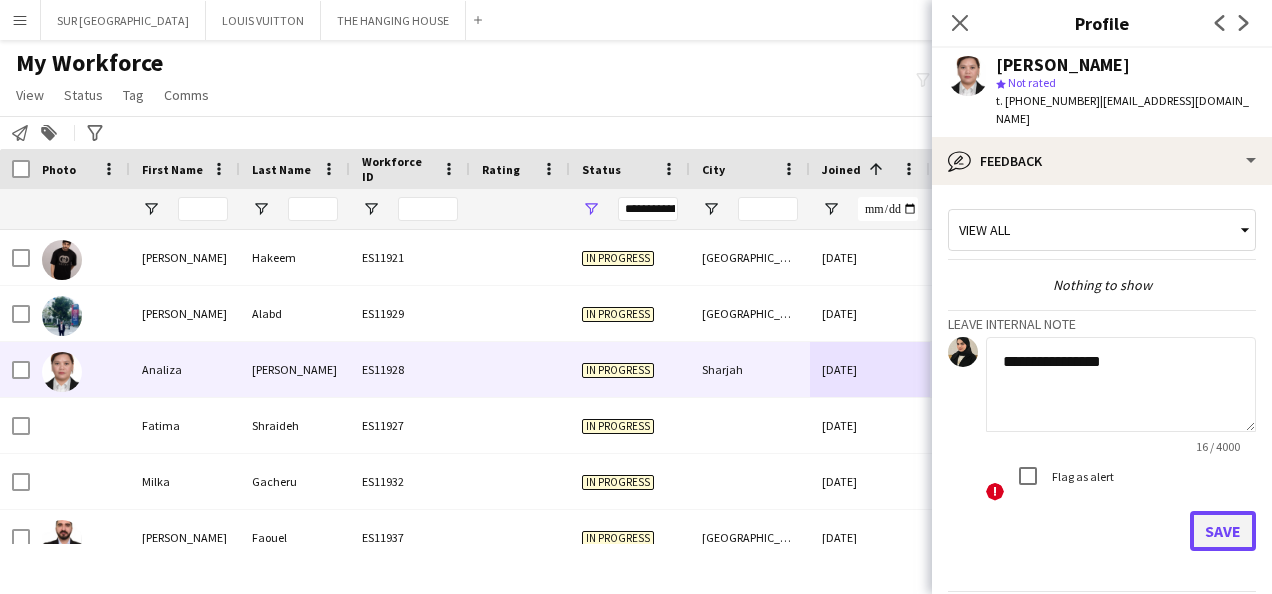 click on "Save" 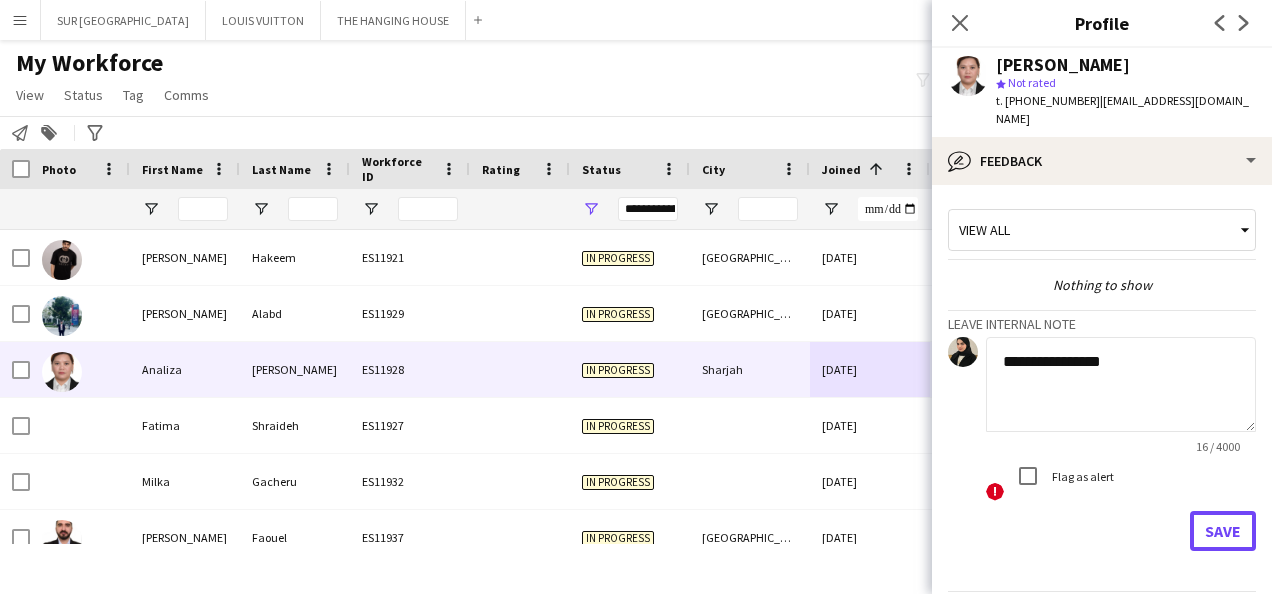 type 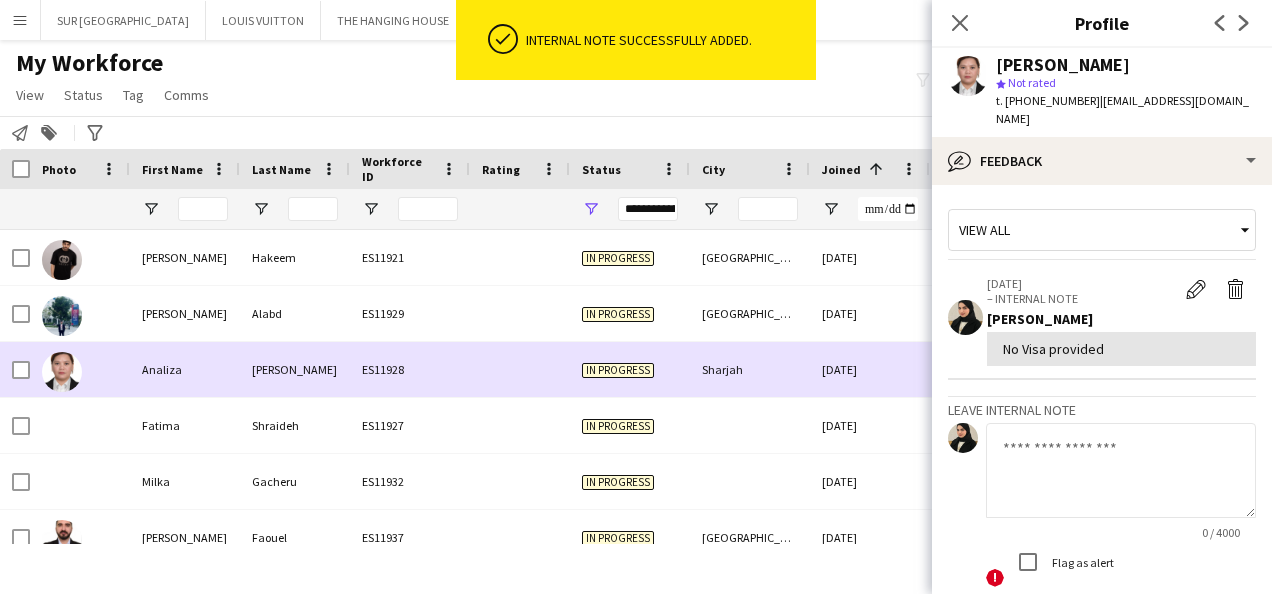 click on "[DATE]" at bounding box center [870, 369] 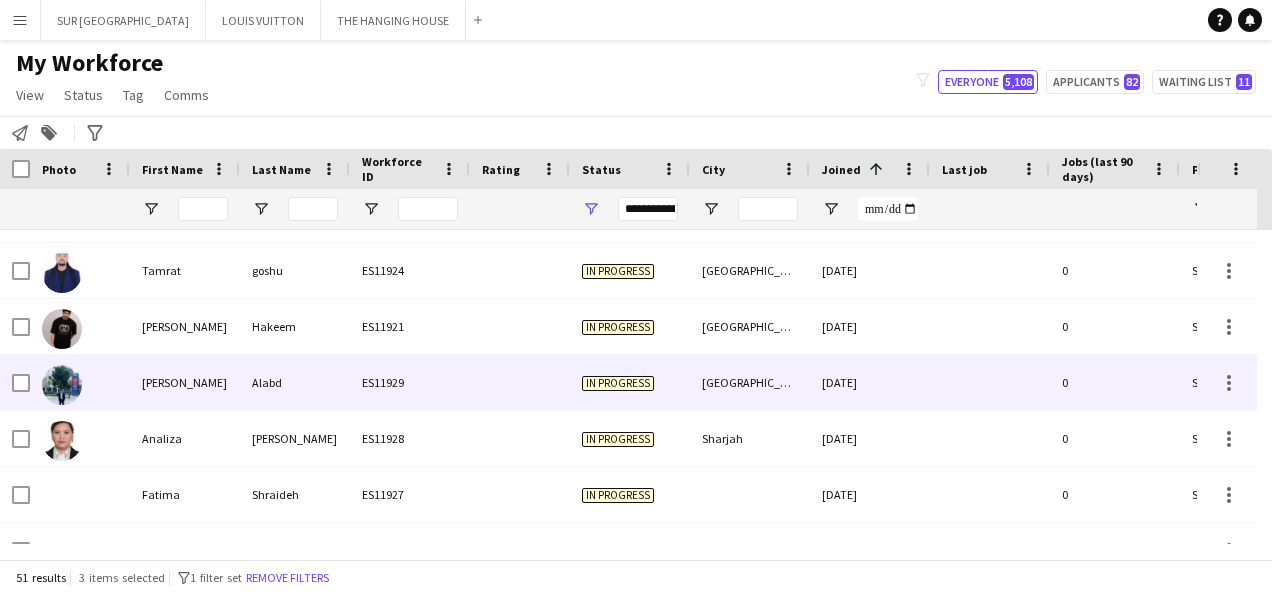 click on "[DATE]" at bounding box center (870, 382) 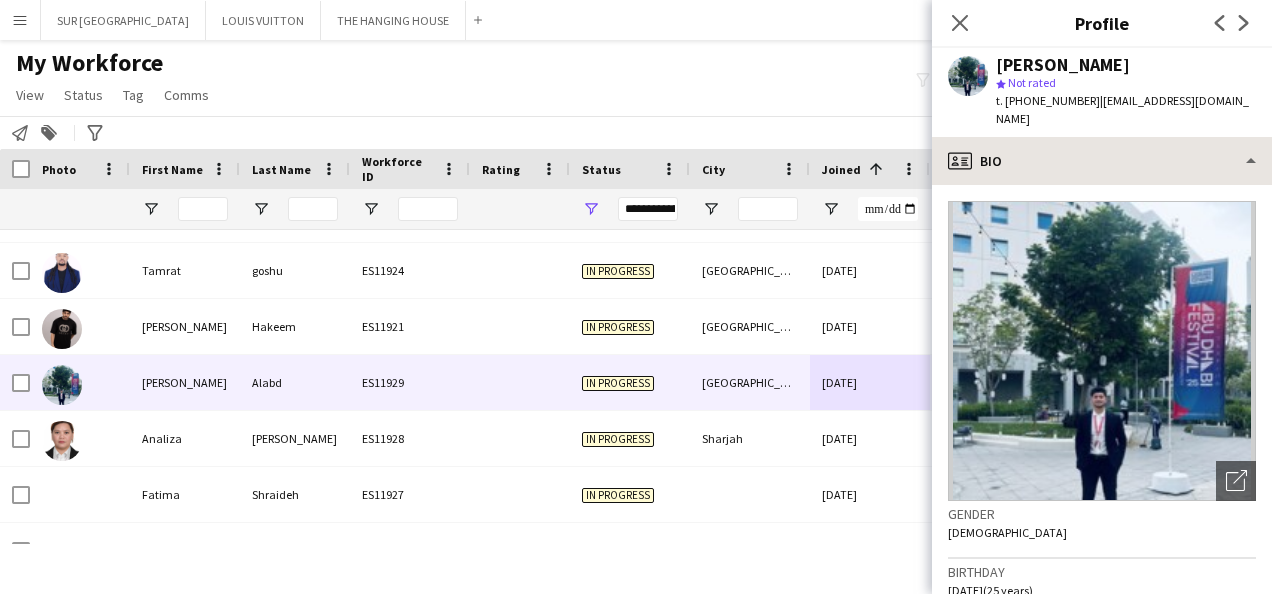 drag, startPoint x: 1086, startPoint y: 178, endPoint x: 1121, endPoint y: 154, distance: 42.43819 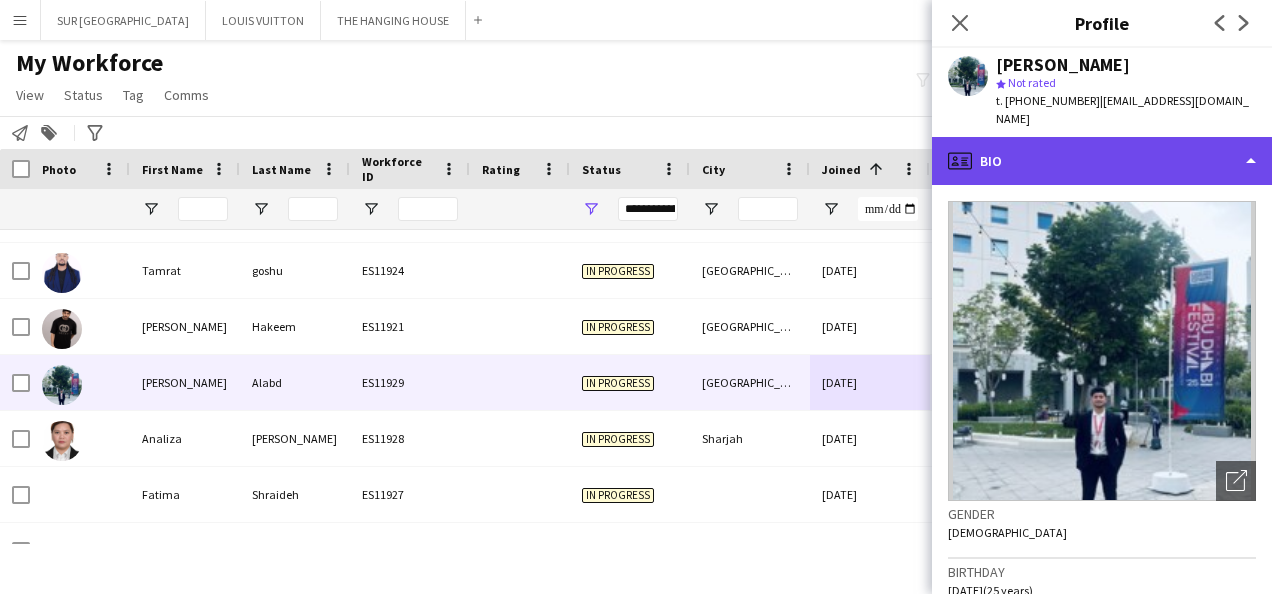 click on "profile
Bio" 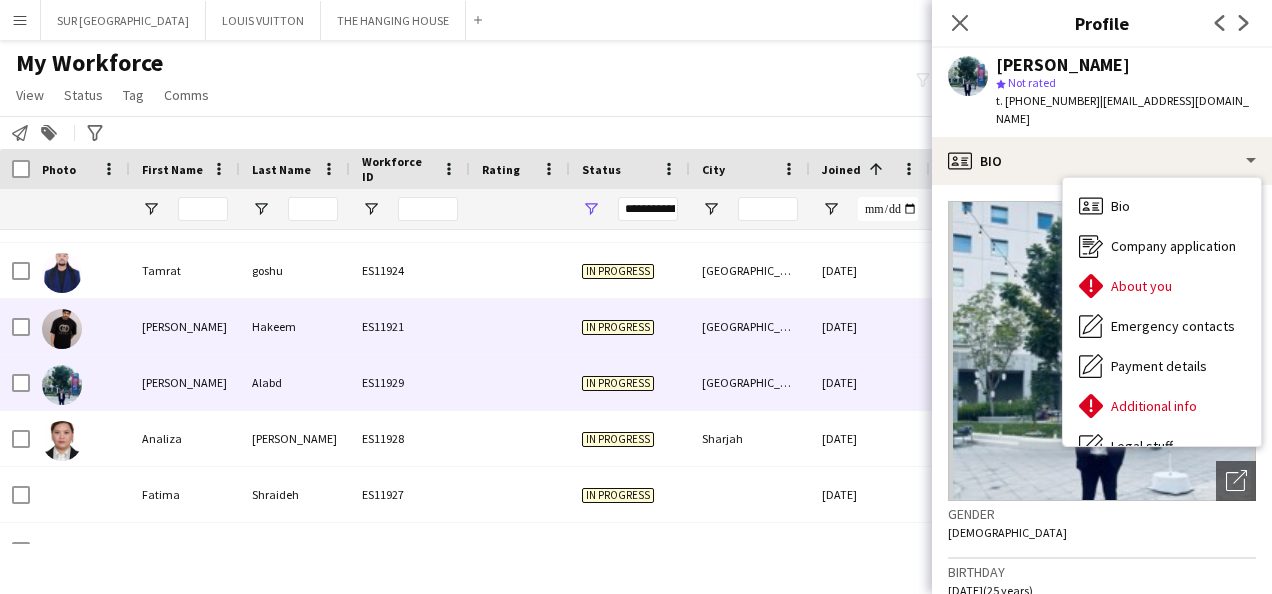 click on "[DATE]" at bounding box center [870, 326] 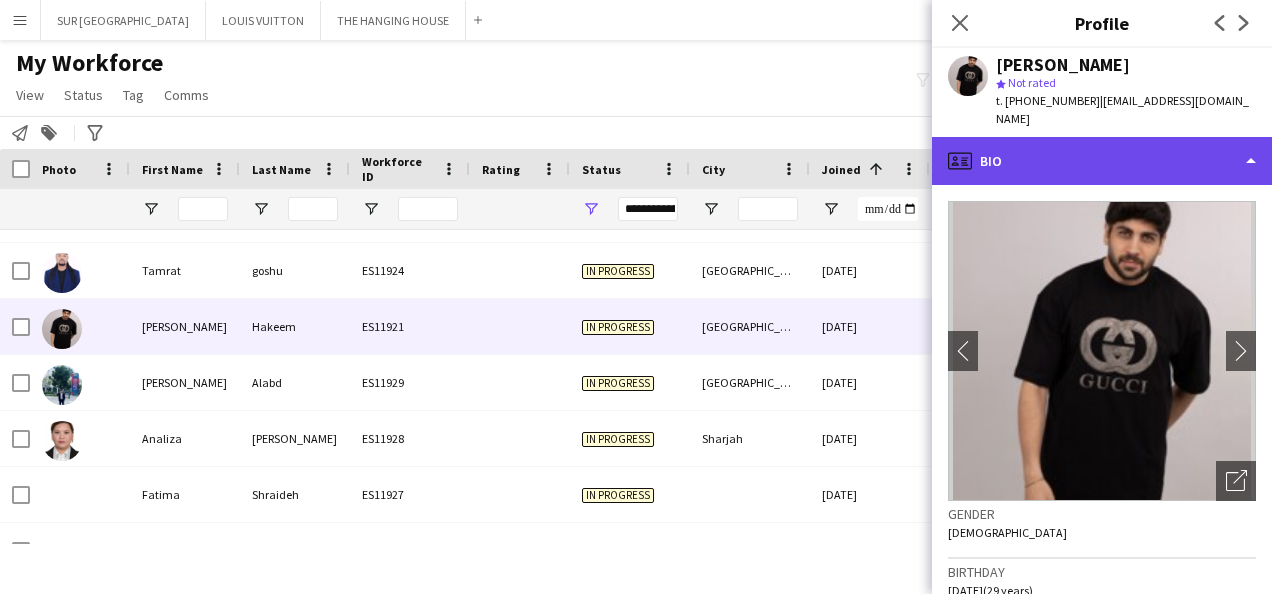 click on "profile
Bio" 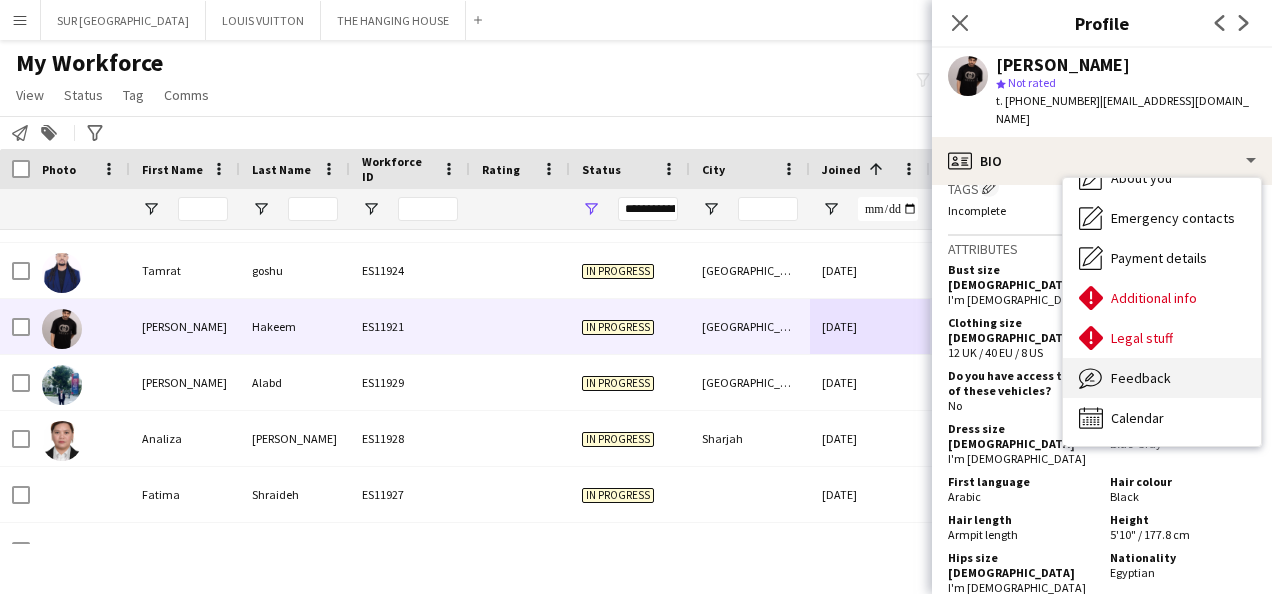 click on "Feedback" at bounding box center (1141, 378) 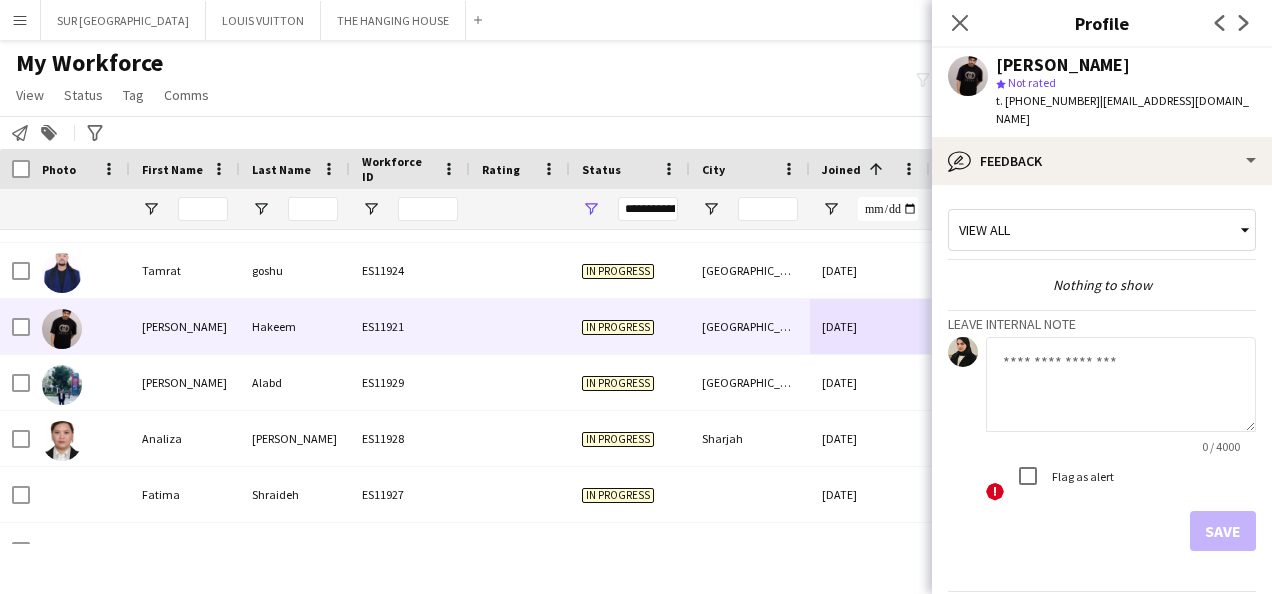 click 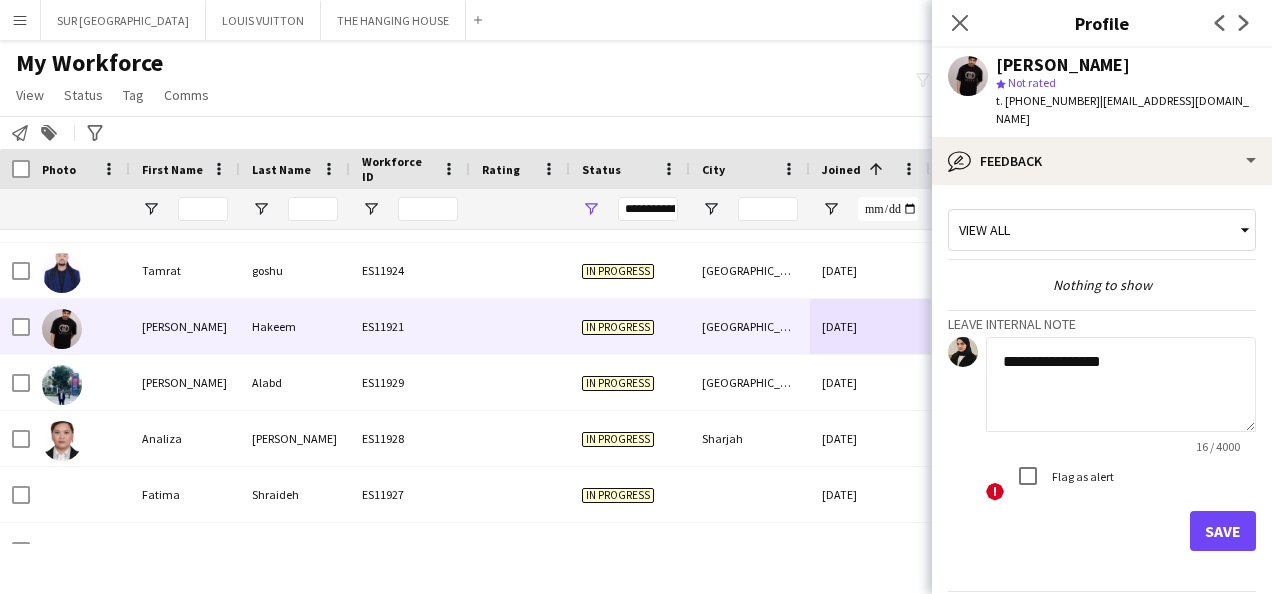 type on "**********" 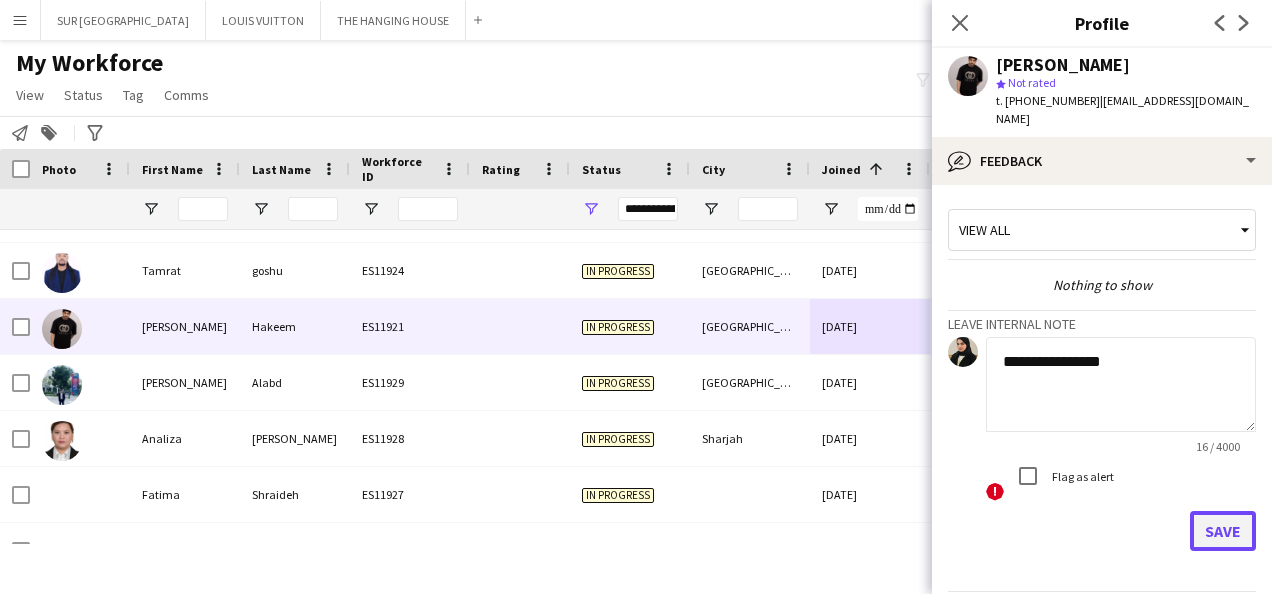 click on "Save" 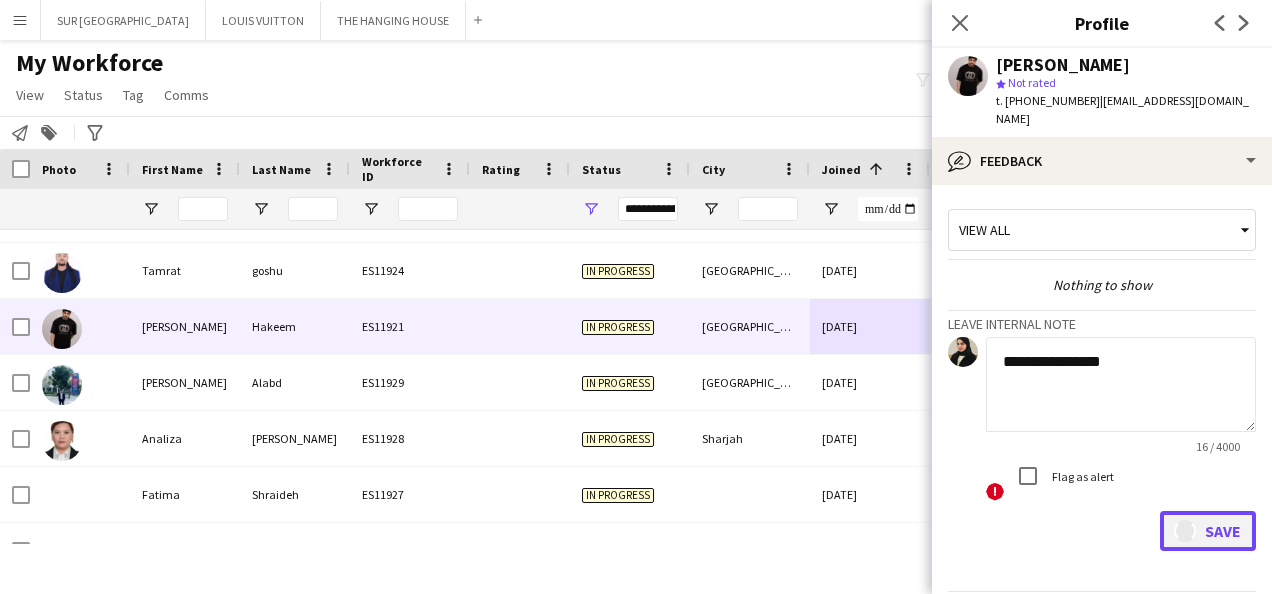 type 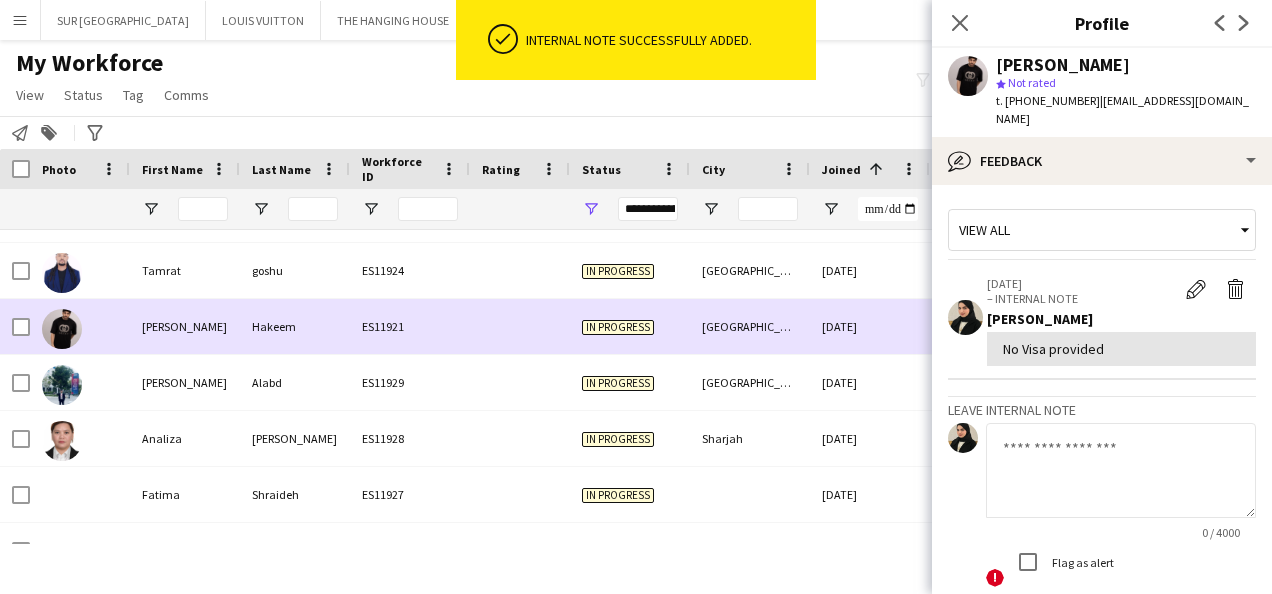 click on "[GEOGRAPHIC_DATA]" at bounding box center (750, 326) 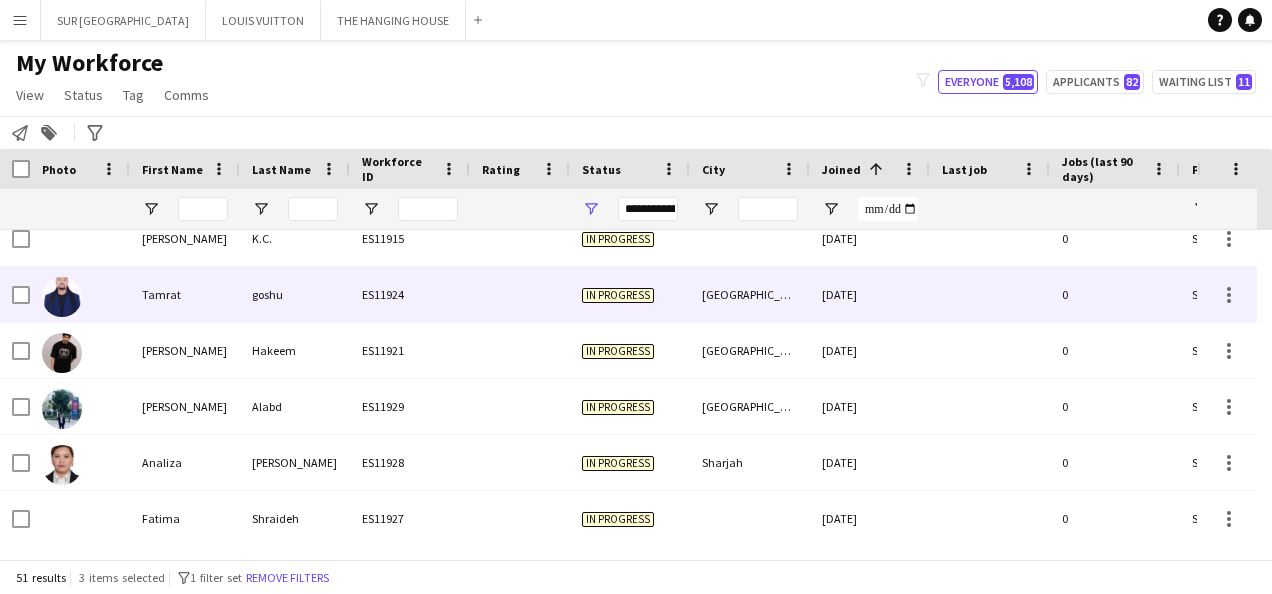 click on "[GEOGRAPHIC_DATA]" at bounding box center [750, 294] 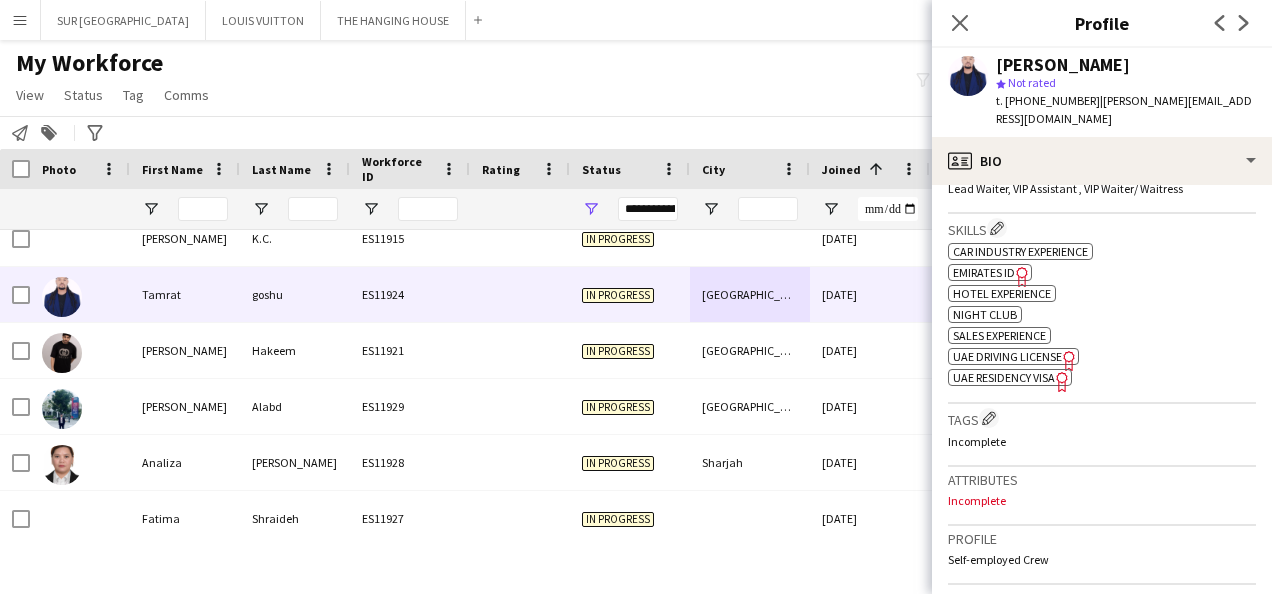 click on "Freelancer has uploaded a photo validation of skill. Click to see" 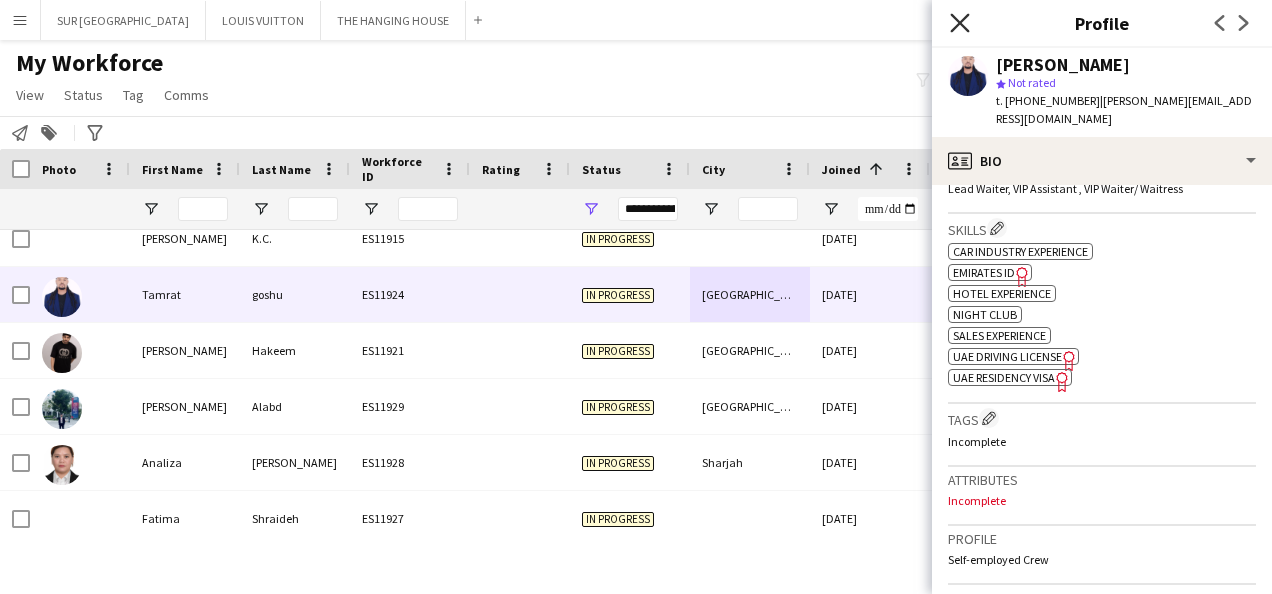 click on "Close pop-in" 